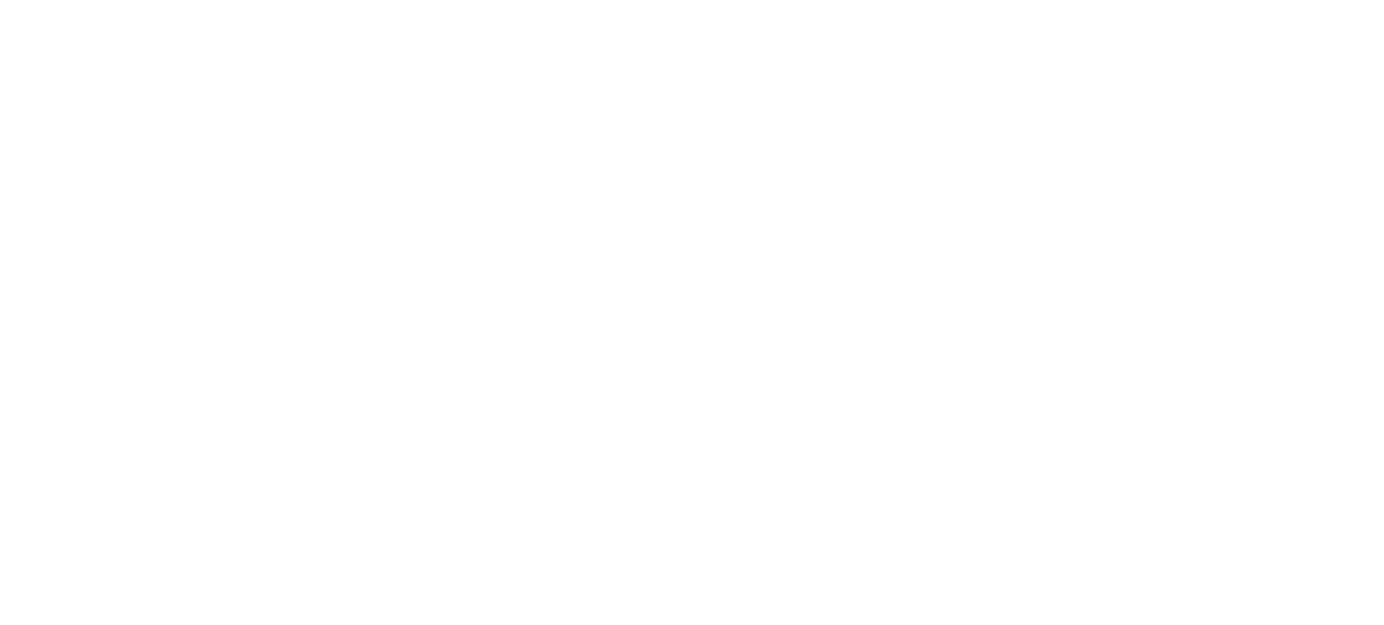 scroll, scrollTop: 0, scrollLeft: 0, axis: both 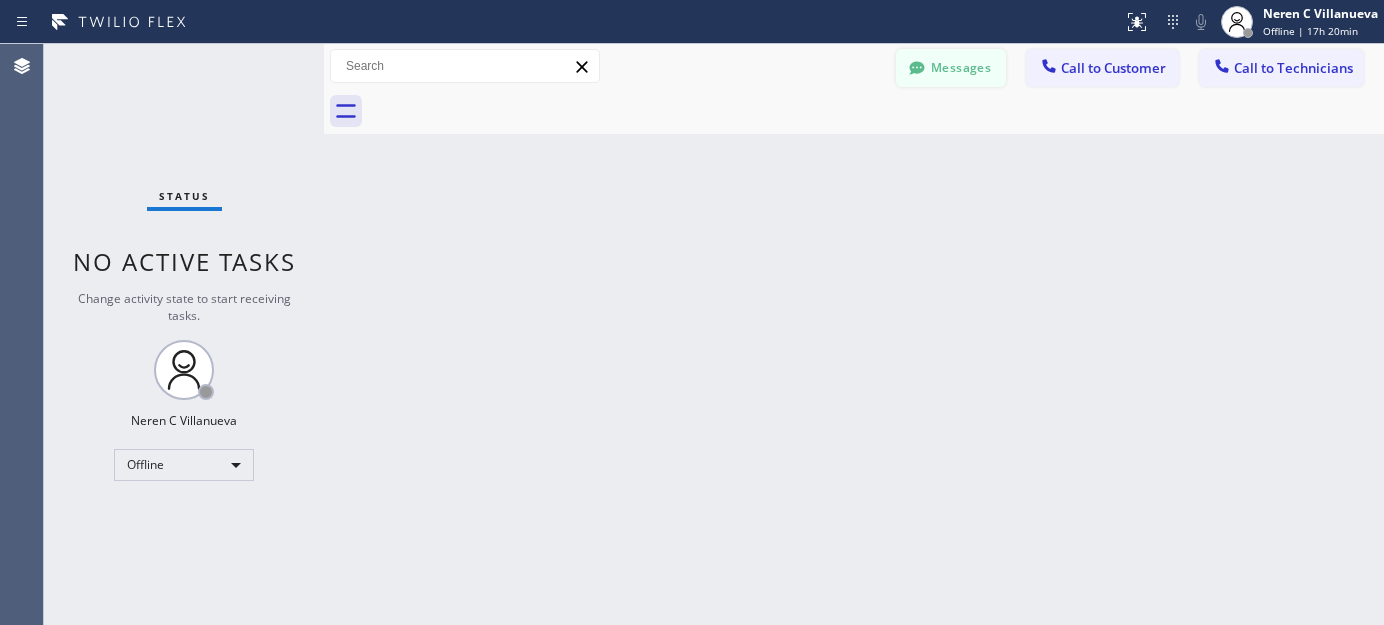click on "Messages" at bounding box center (951, 68) 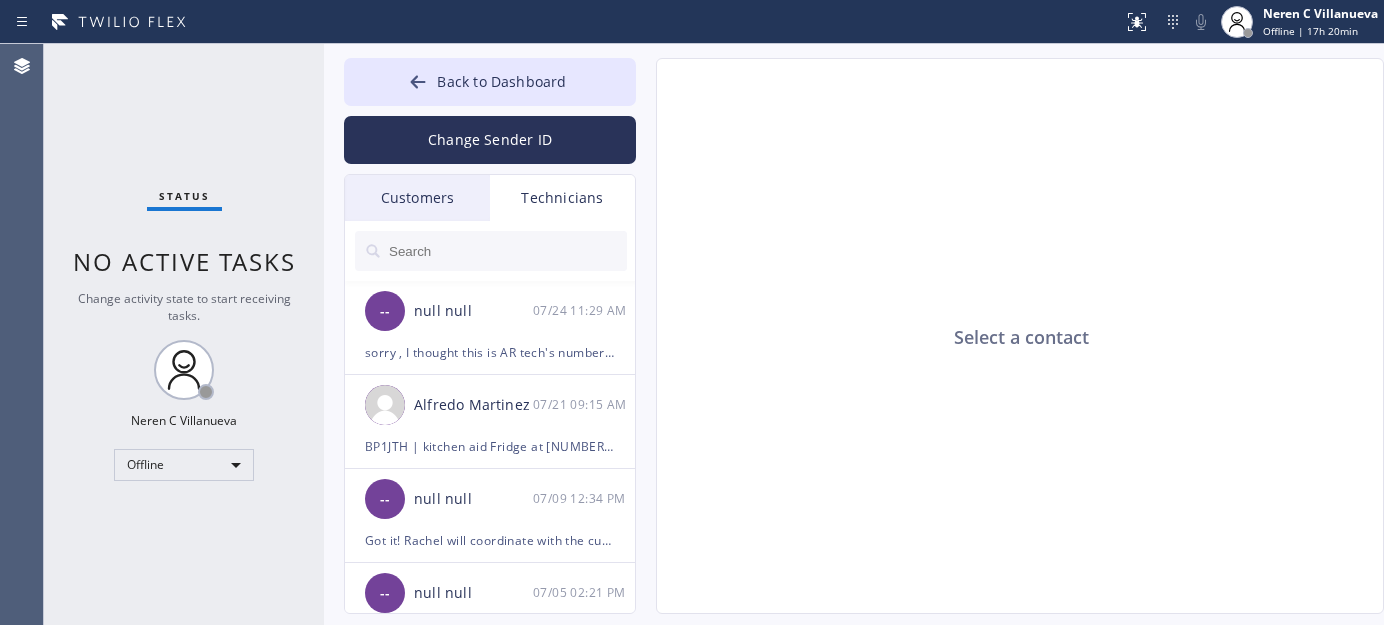 click on "Customers" at bounding box center (417, 198) 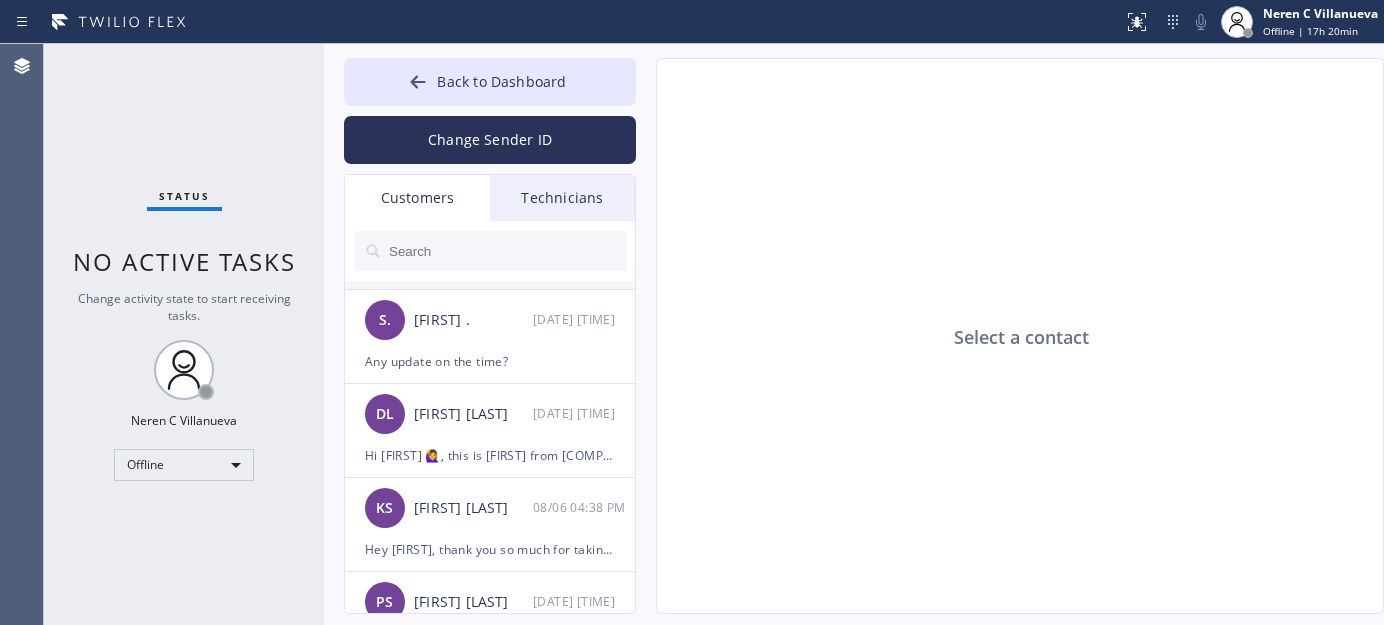scroll, scrollTop: 0, scrollLeft: 0, axis: both 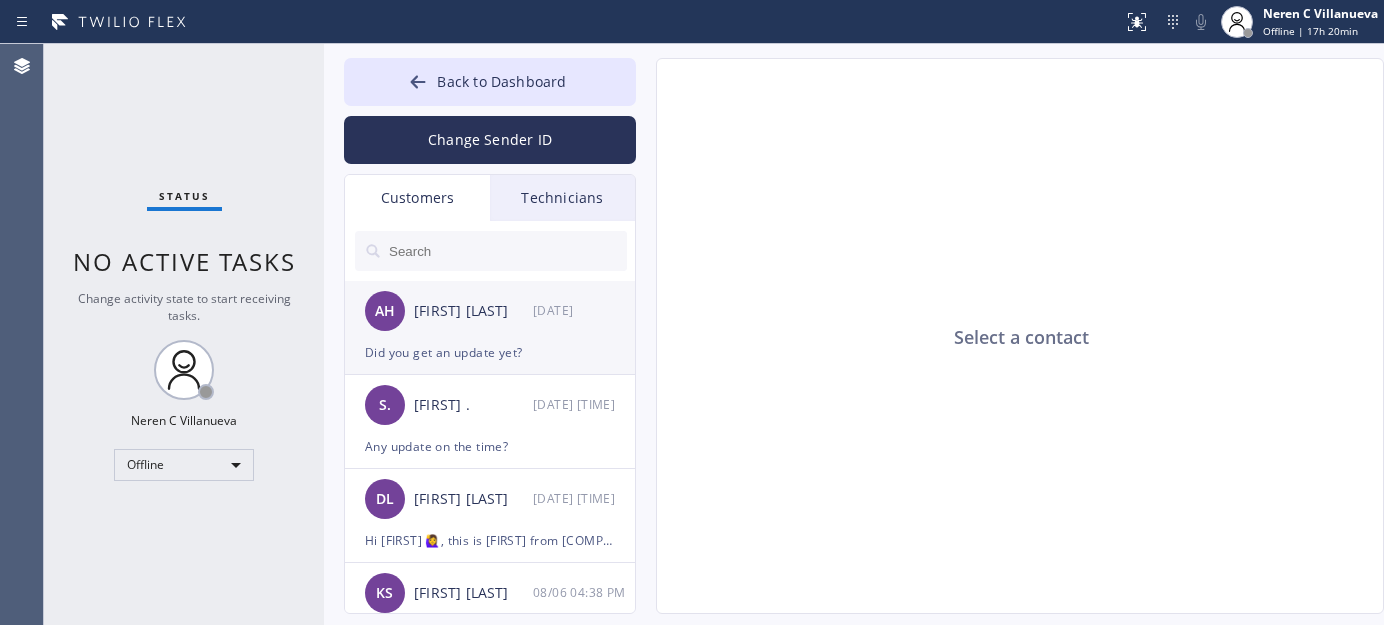 click on "Did you get an update yet?" at bounding box center [490, 352] 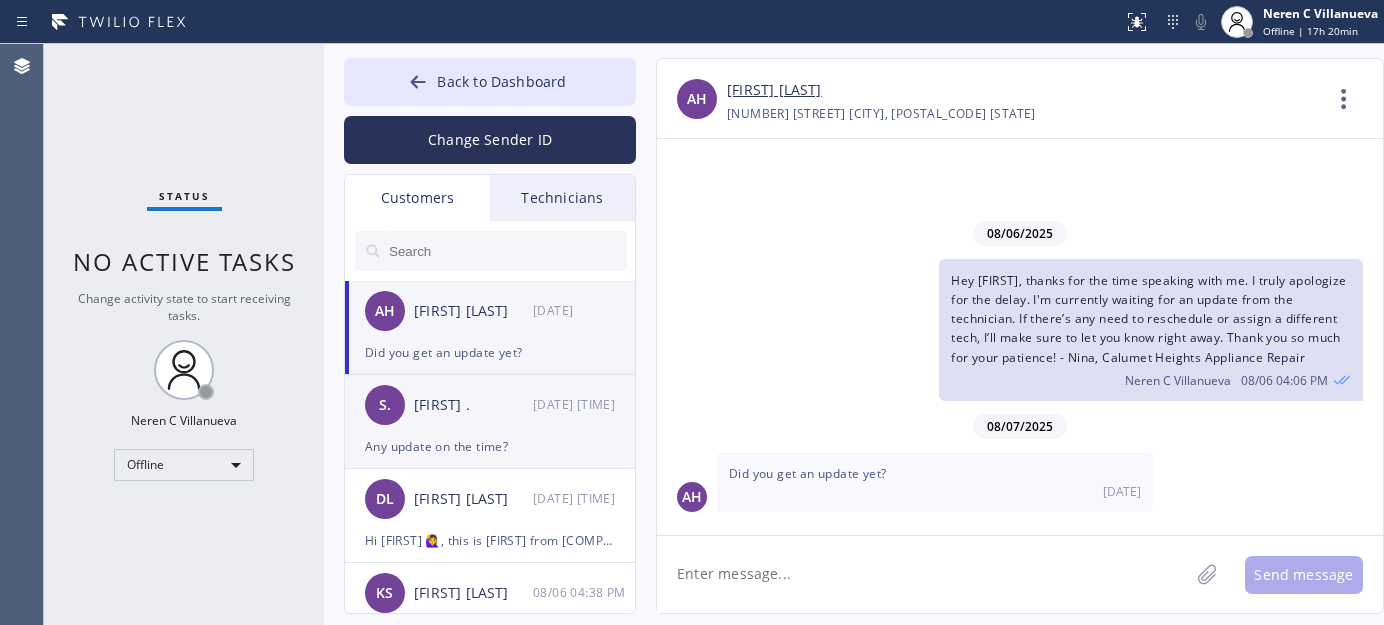click on "S. Sarah  . 08/07 07:41 AM" at bounding box center [491, 405] 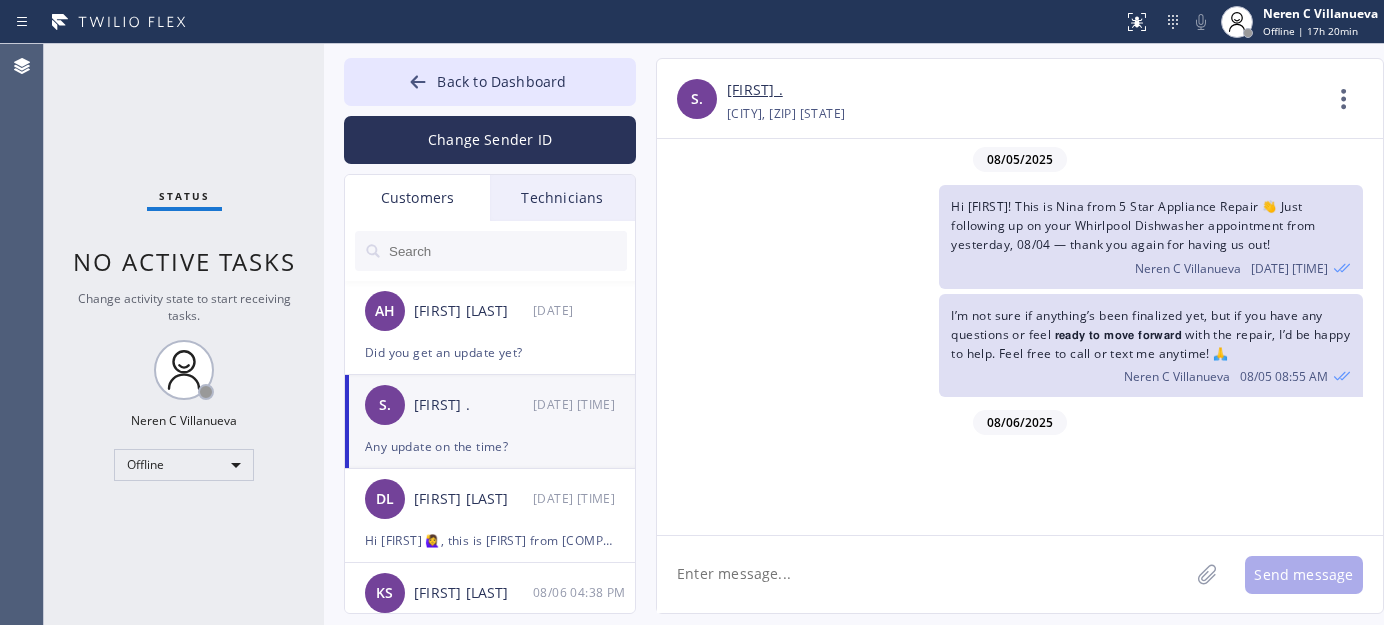 scroll, scrollTop: 629, scrollLeft: 0, axis: vertical 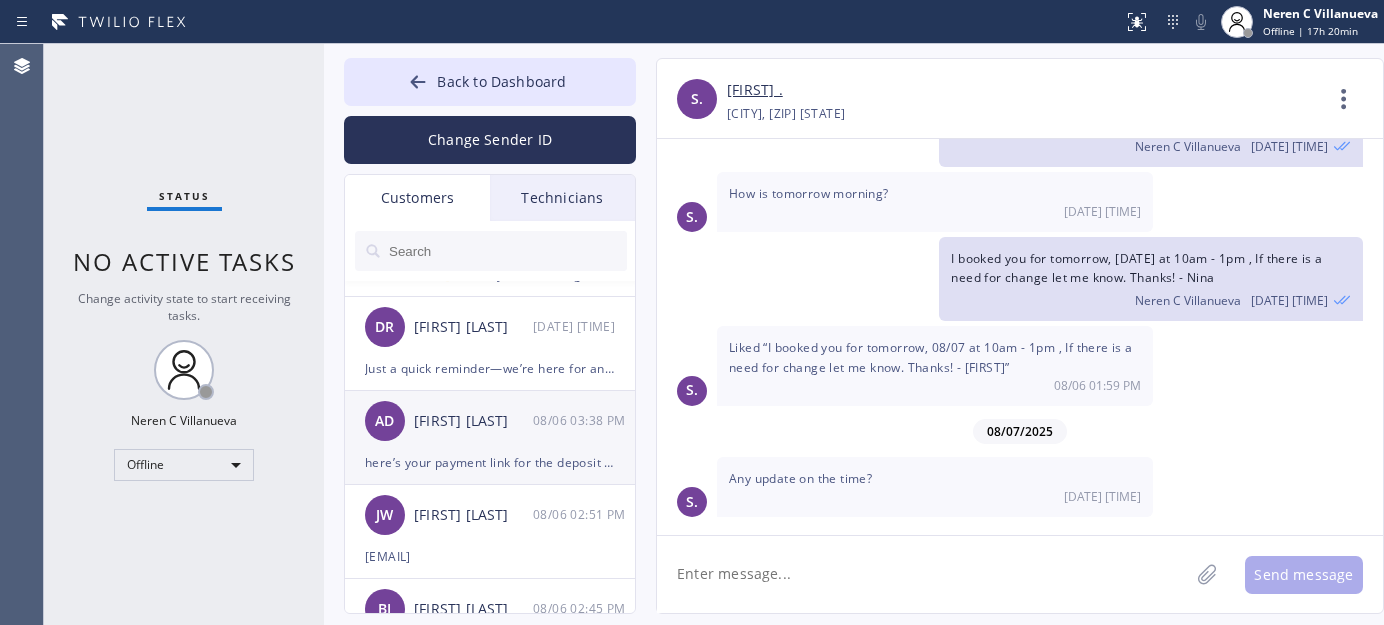 click on "here’s your payment link for the deposit ✨Parts may arrive by Friday or next week. I’ll keep you posted—once tech has them, we will call to schedule install. Let me know once paid so I can confirm with accounting. Thanks! - Nina" at bounding box center [490, 462] 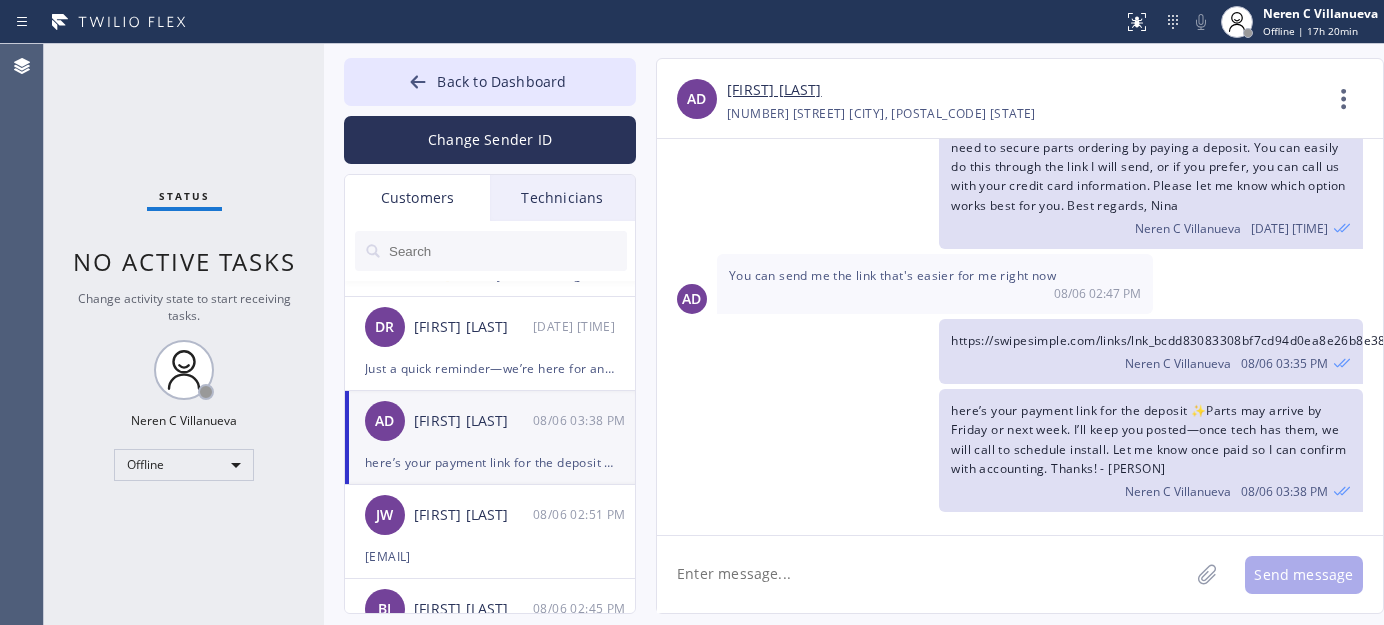 scroll, scrollTop: 395, scrollLeft: 0, axis: vertical 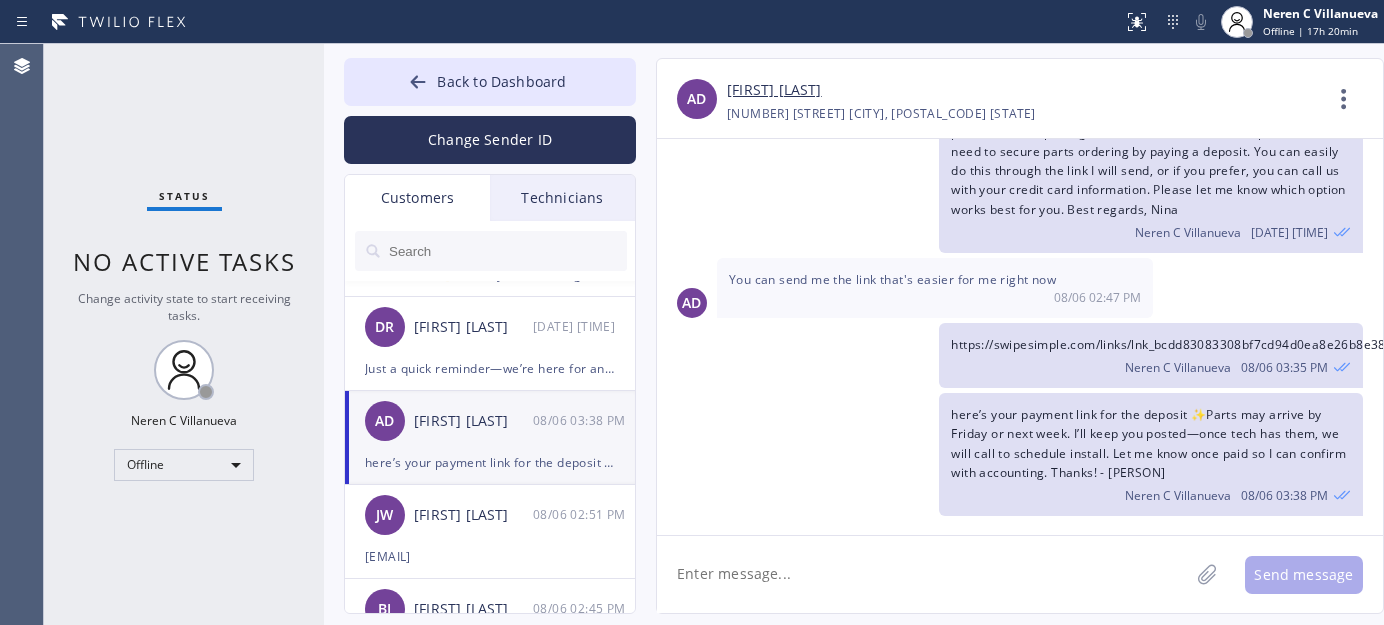 click 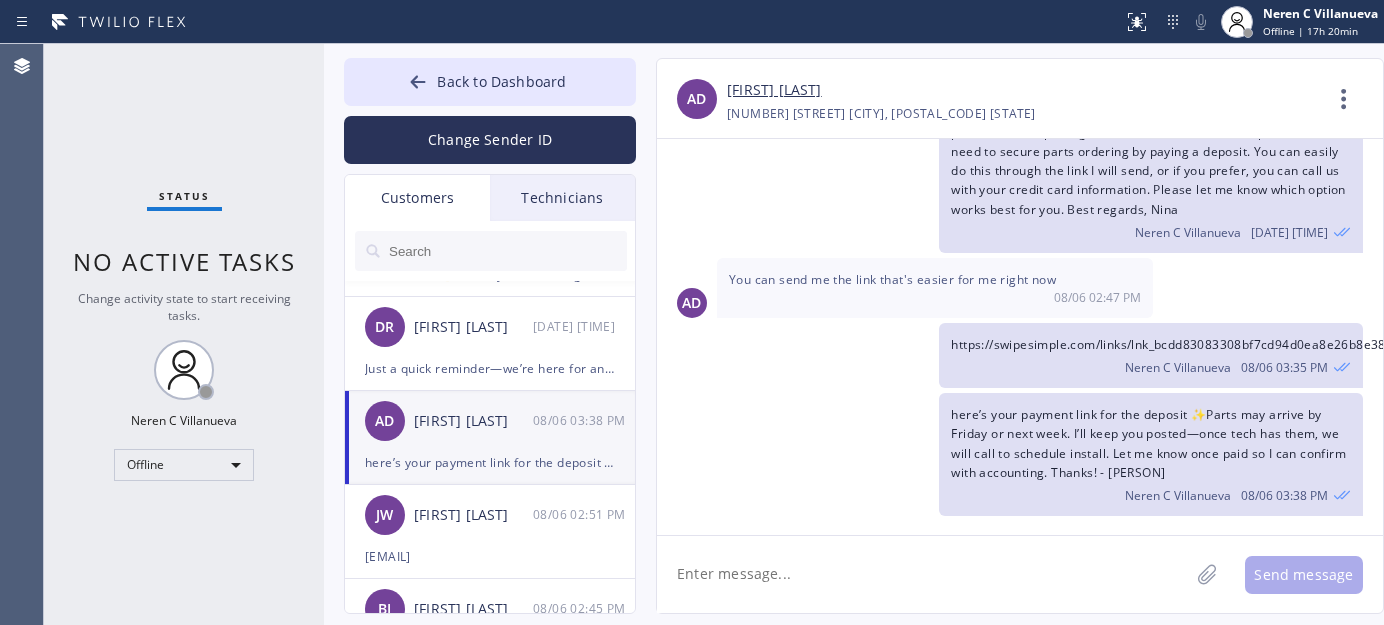 click 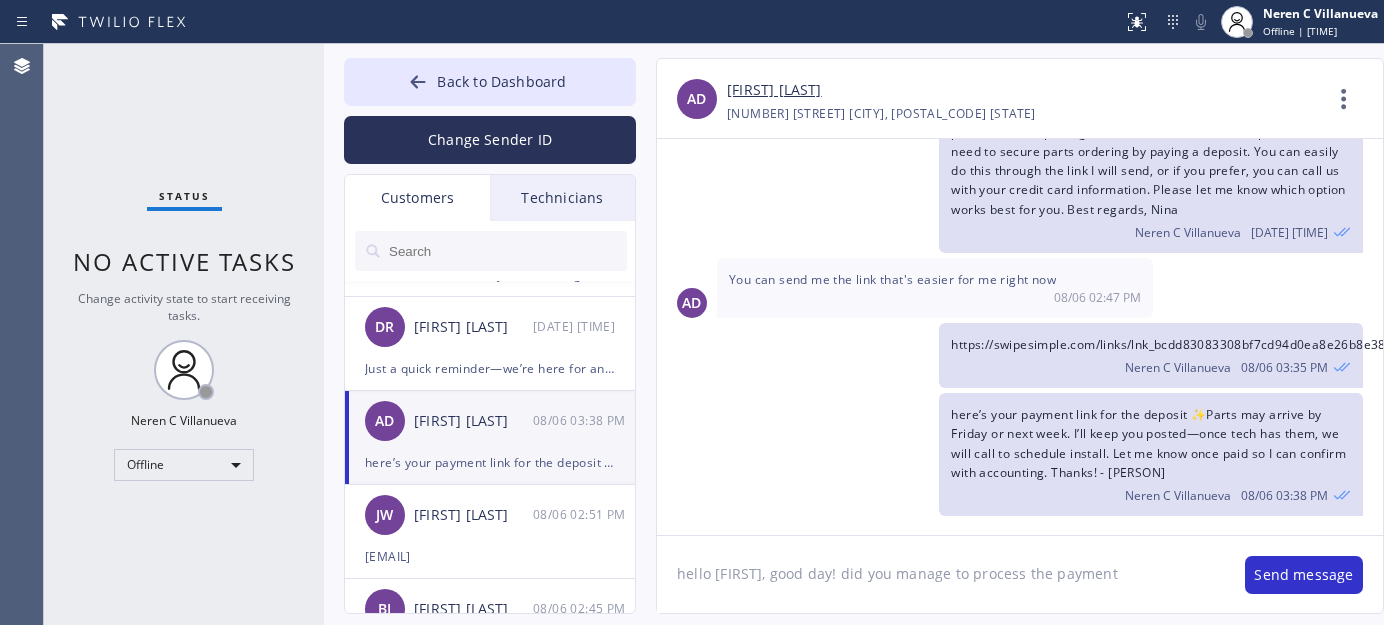 type on "hello [FIRST], good day! did you manage to process the payment?" 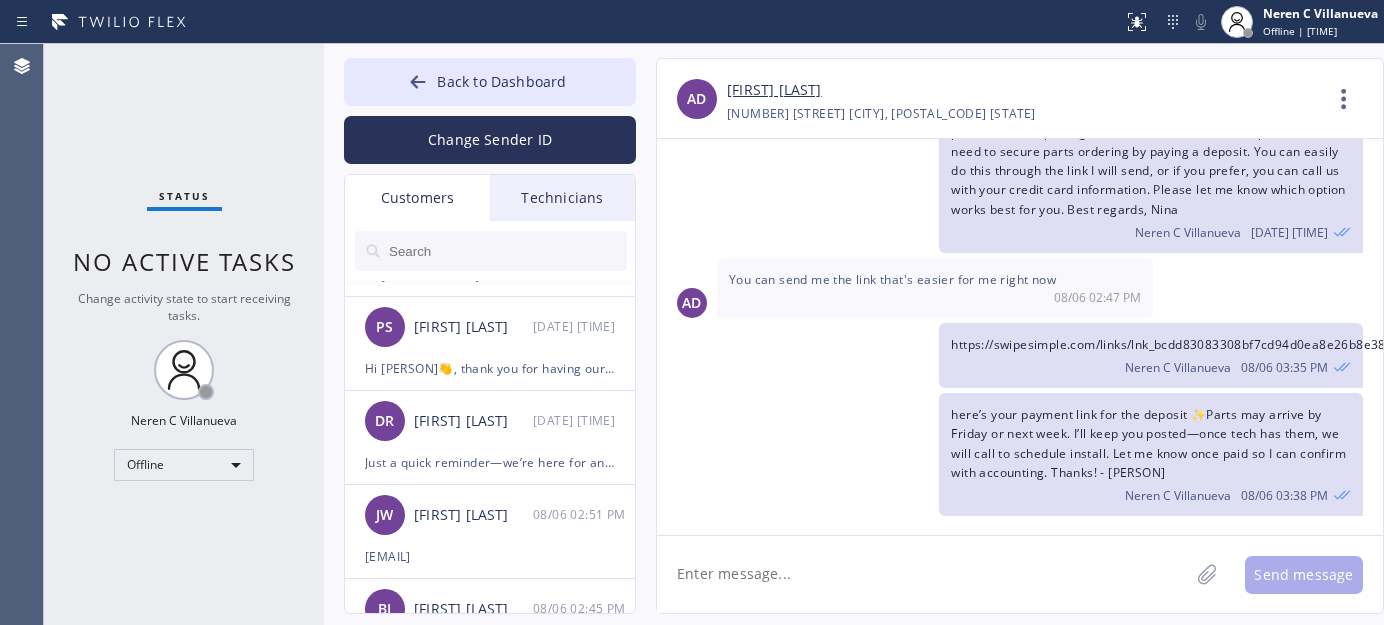 scroll, scrollTop: 511, scrollLeft: 0, axis: vertical 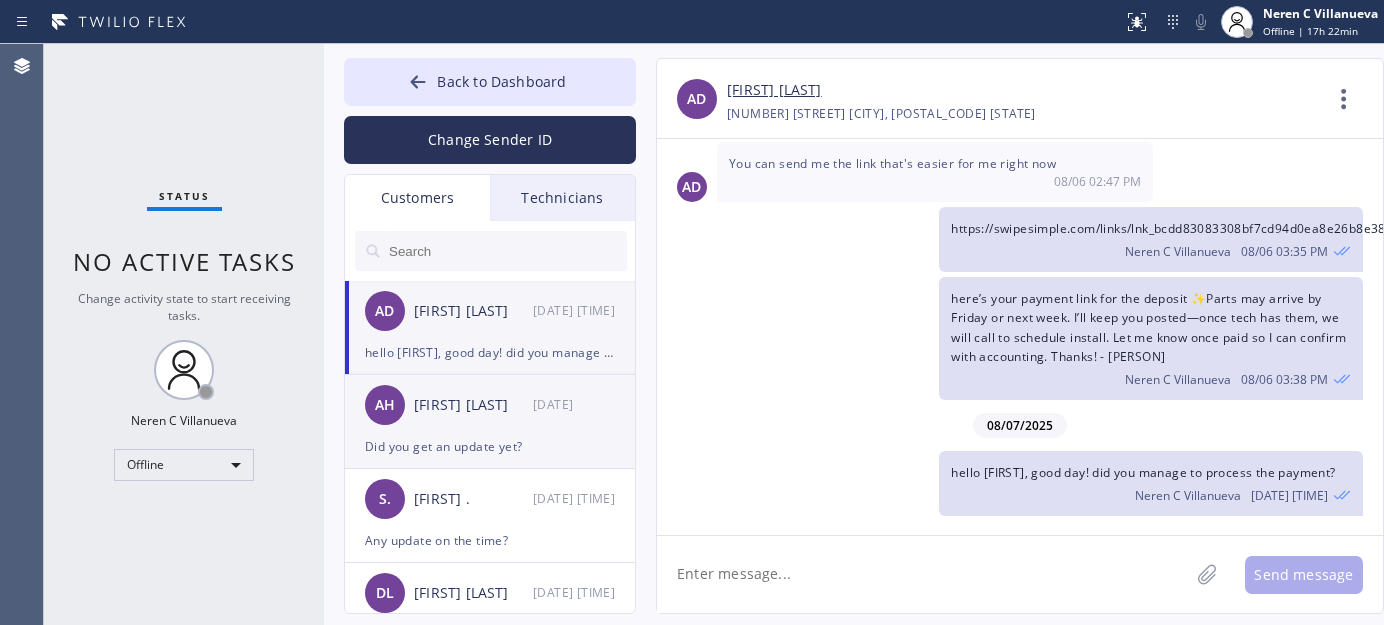 click on "AH Andre Hunter 08/07 08:22 AM" at bounding box center [491, 405] 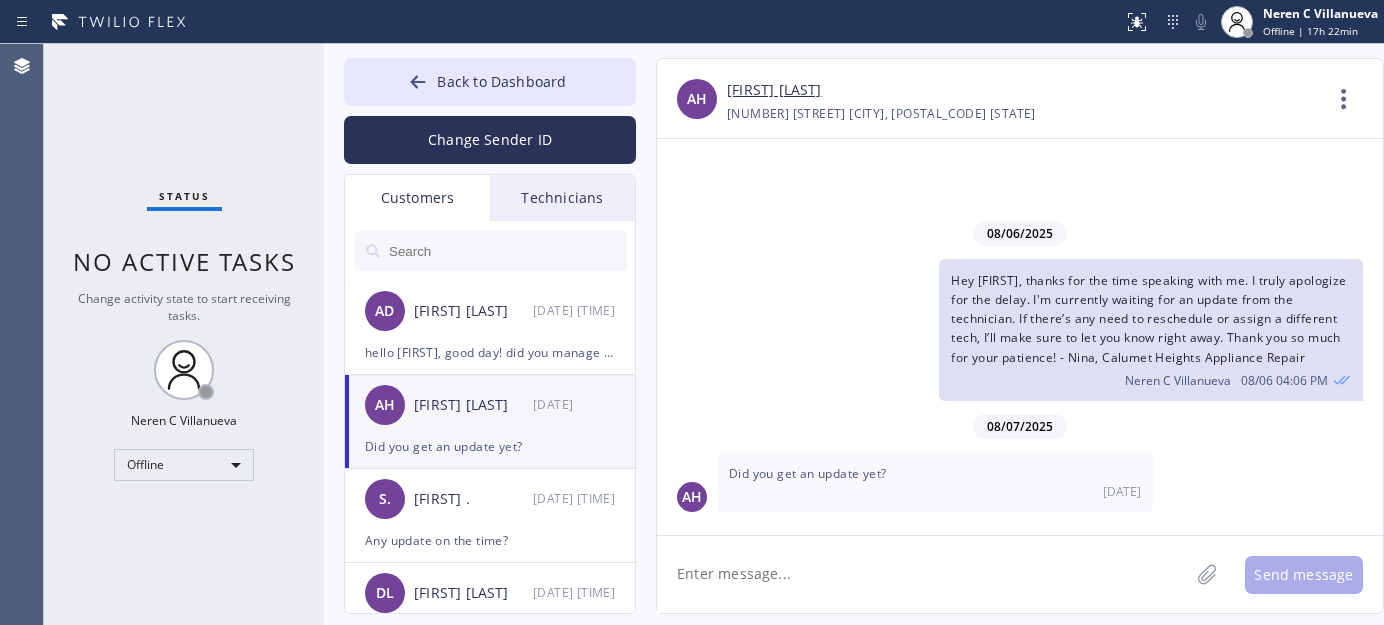 scroll, scrollTop: 0, scrollLeft: 0, axis: both 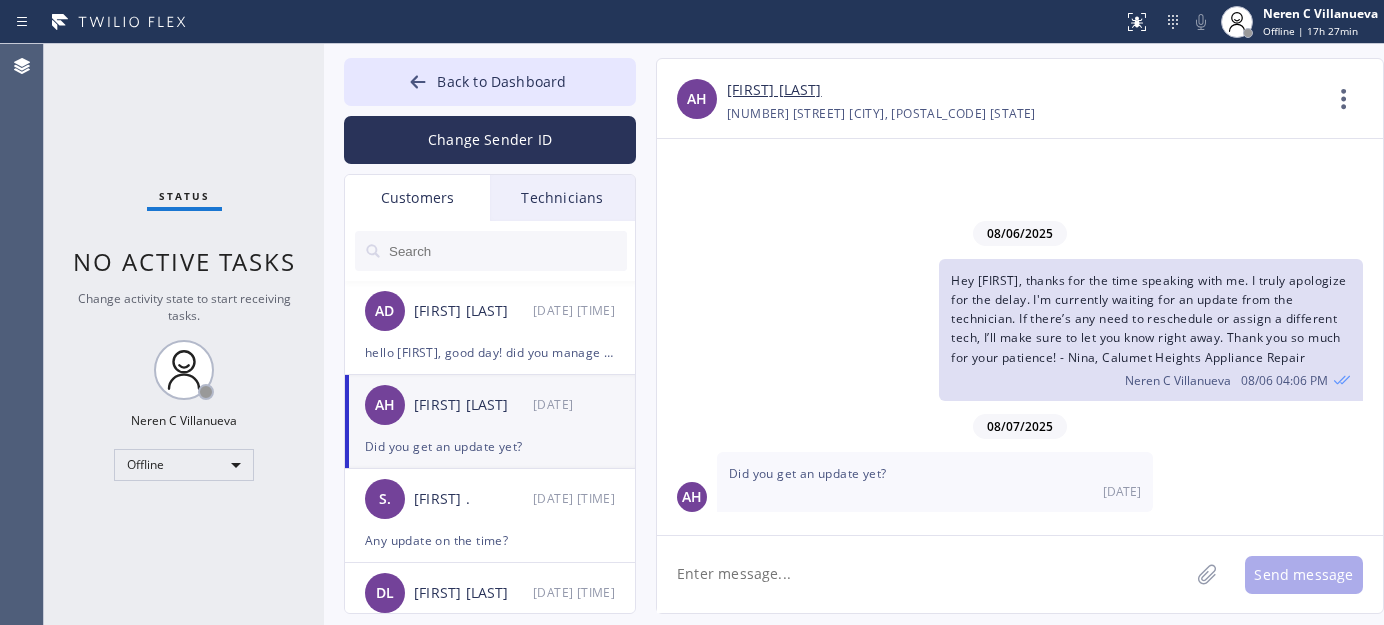 click 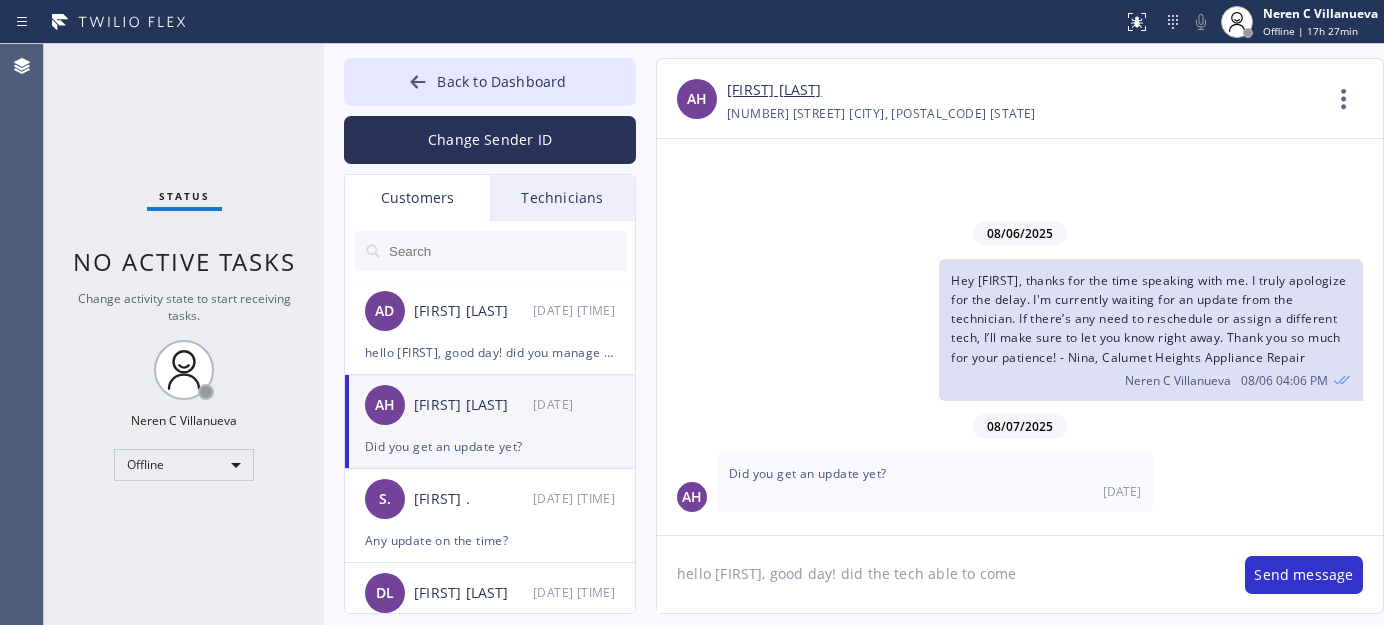 type on "hello [FIRST], good day! did the tech able to come?" 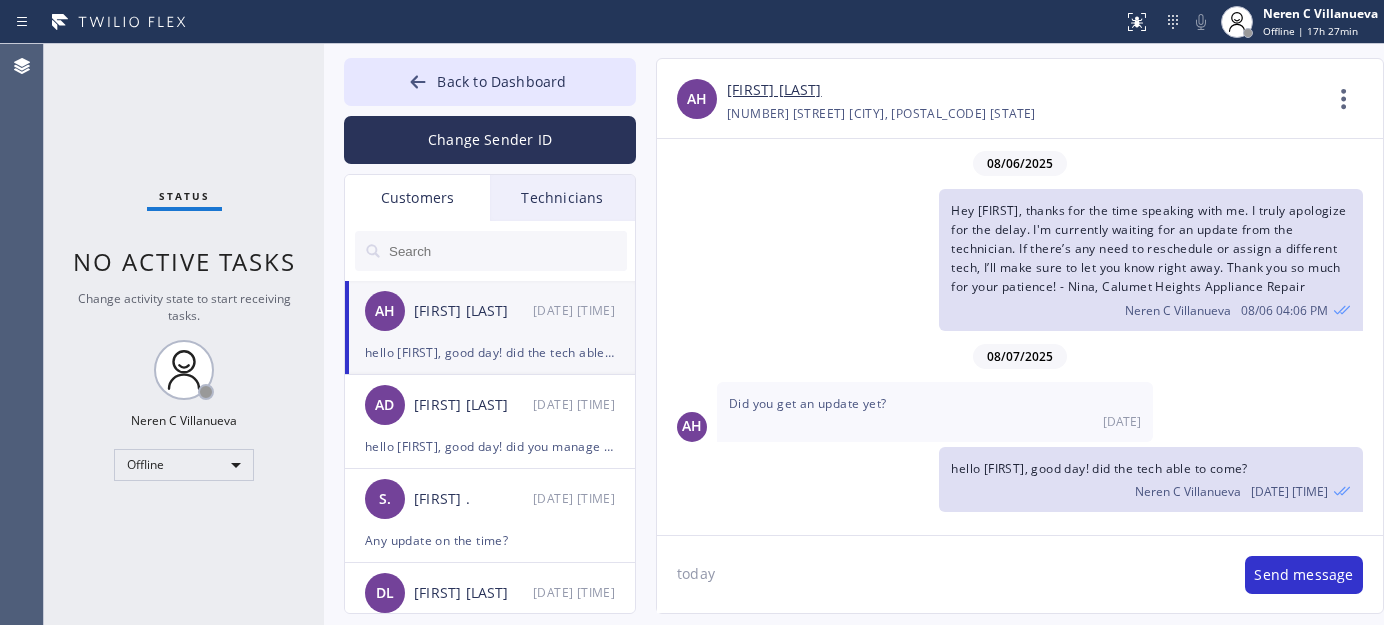 type on "today?" 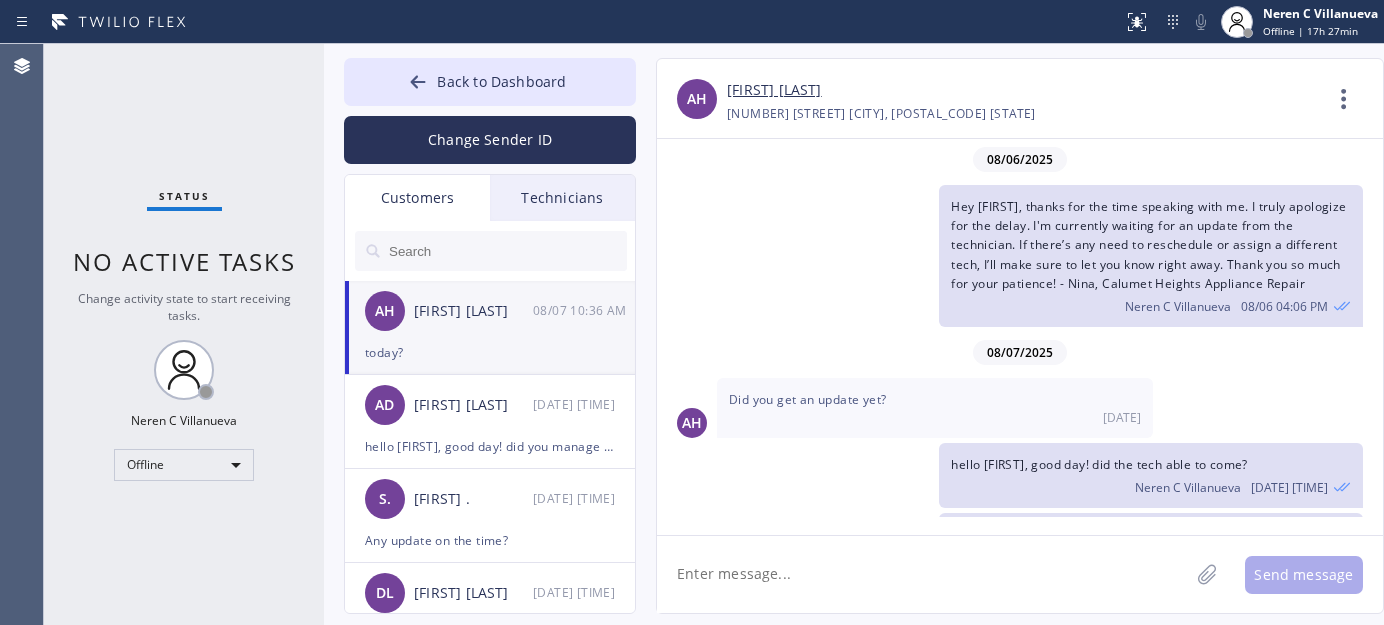 scroll, scrollTop: 64, scrollLeft: 0, axis: vertical 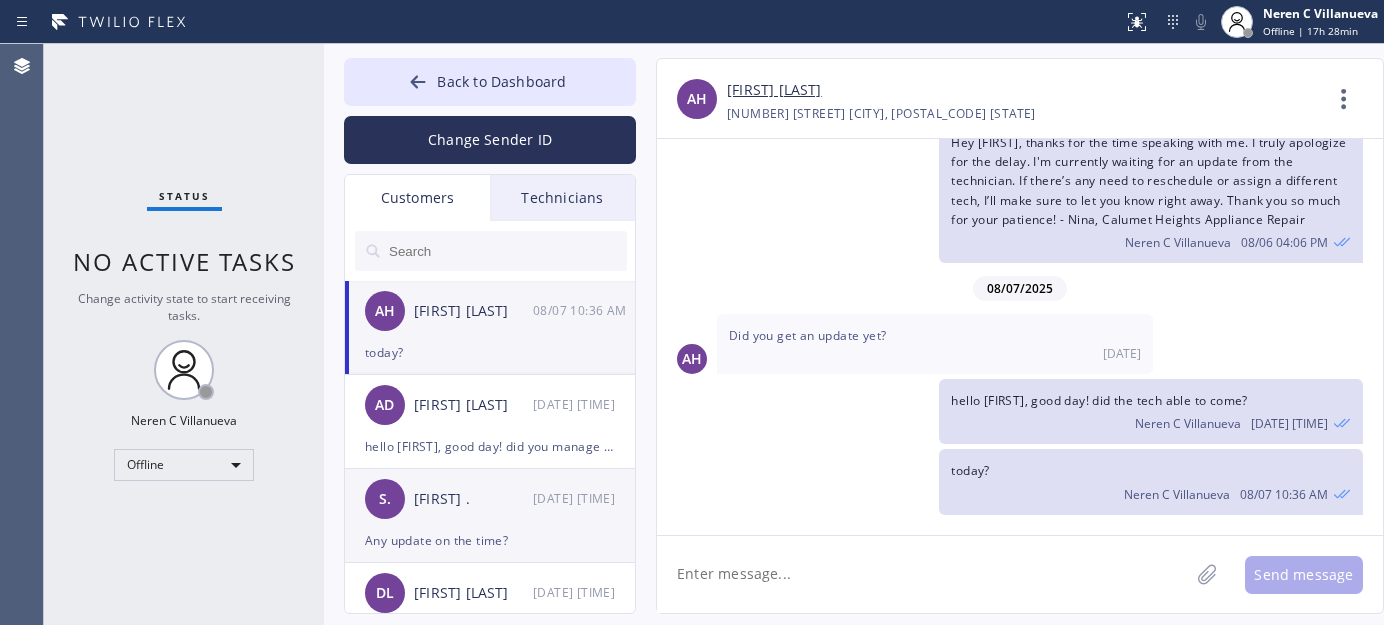 click on "[FIRST]  ." at bounding box center (473, 499) 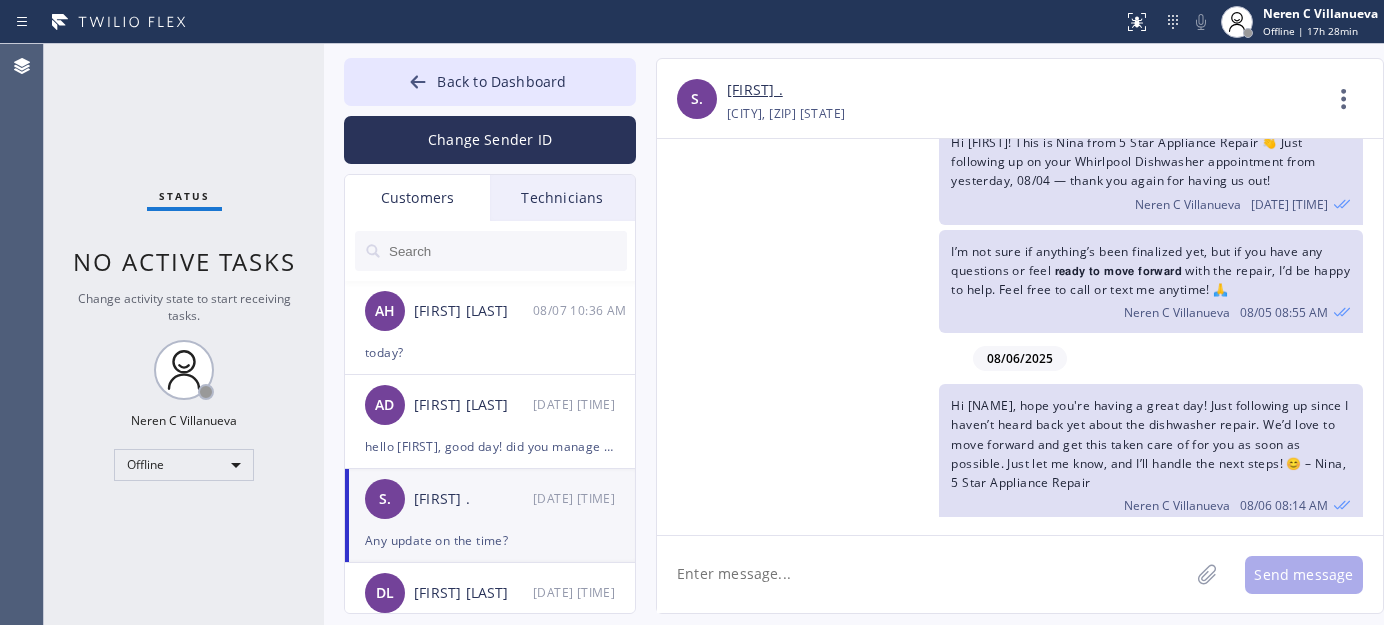 scroll, scrollTop: 629, scrollLeft: 0, axis: vertical 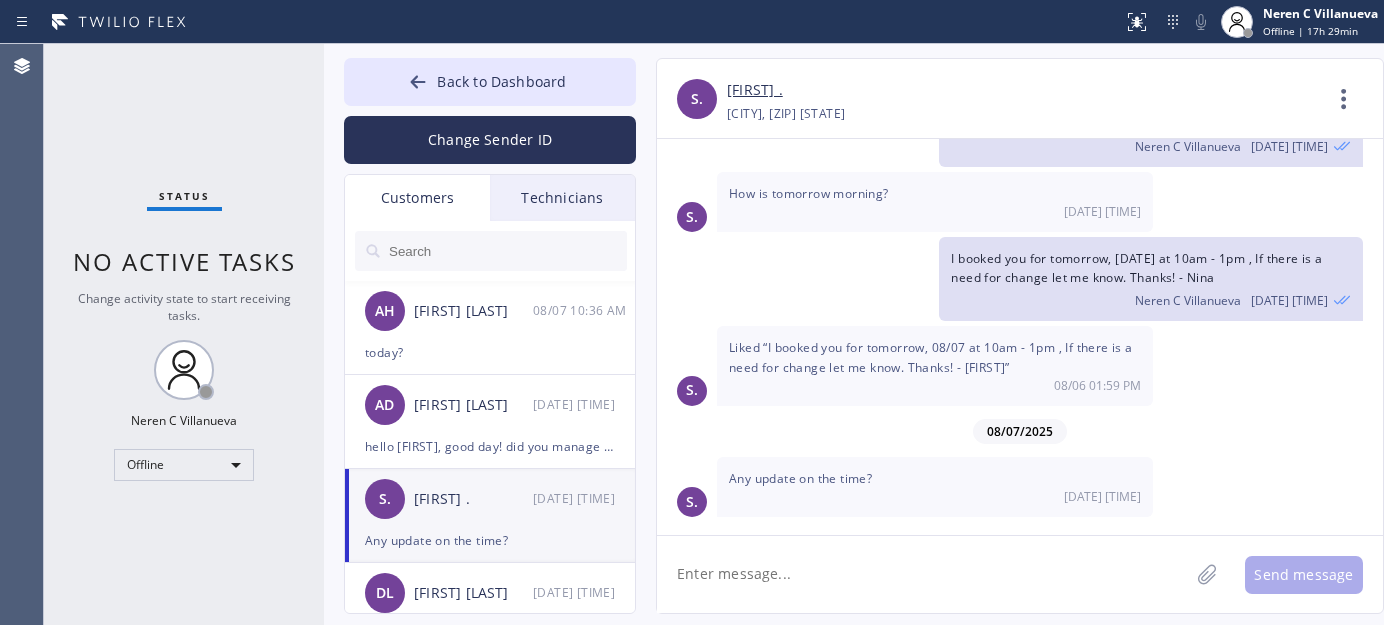 click at bounding box center (507, 251) 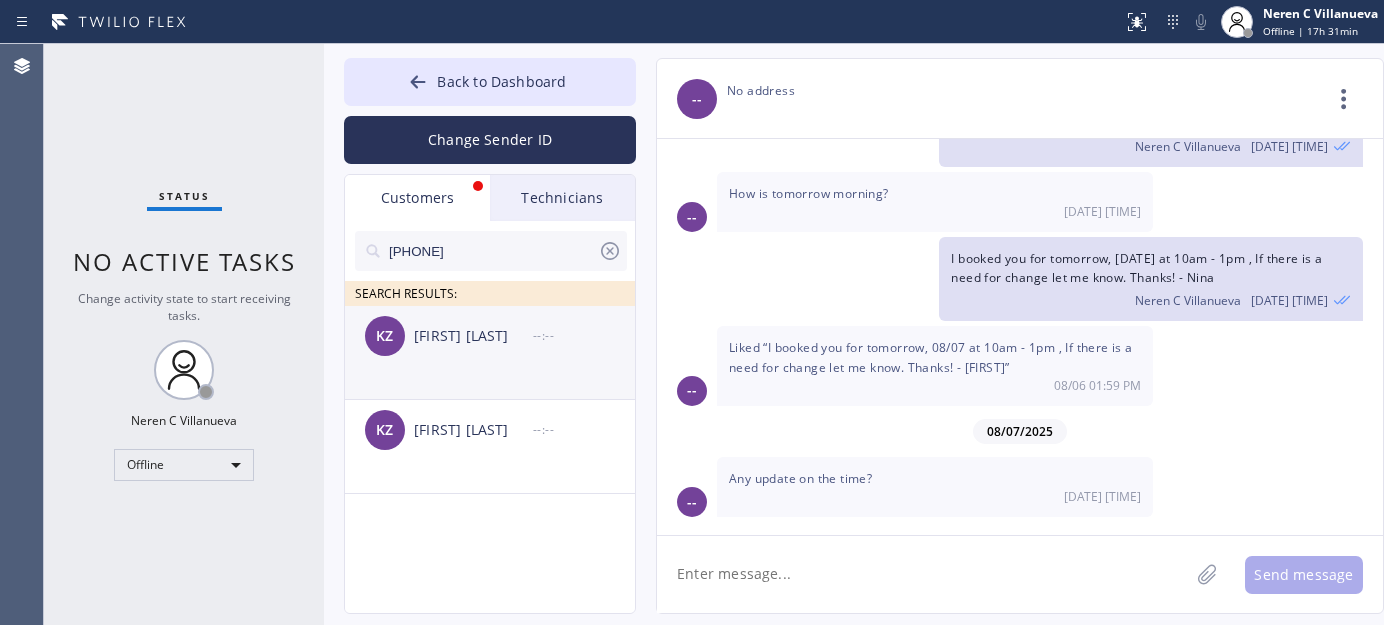 click on "KZ Kamruz Zaman --:--" 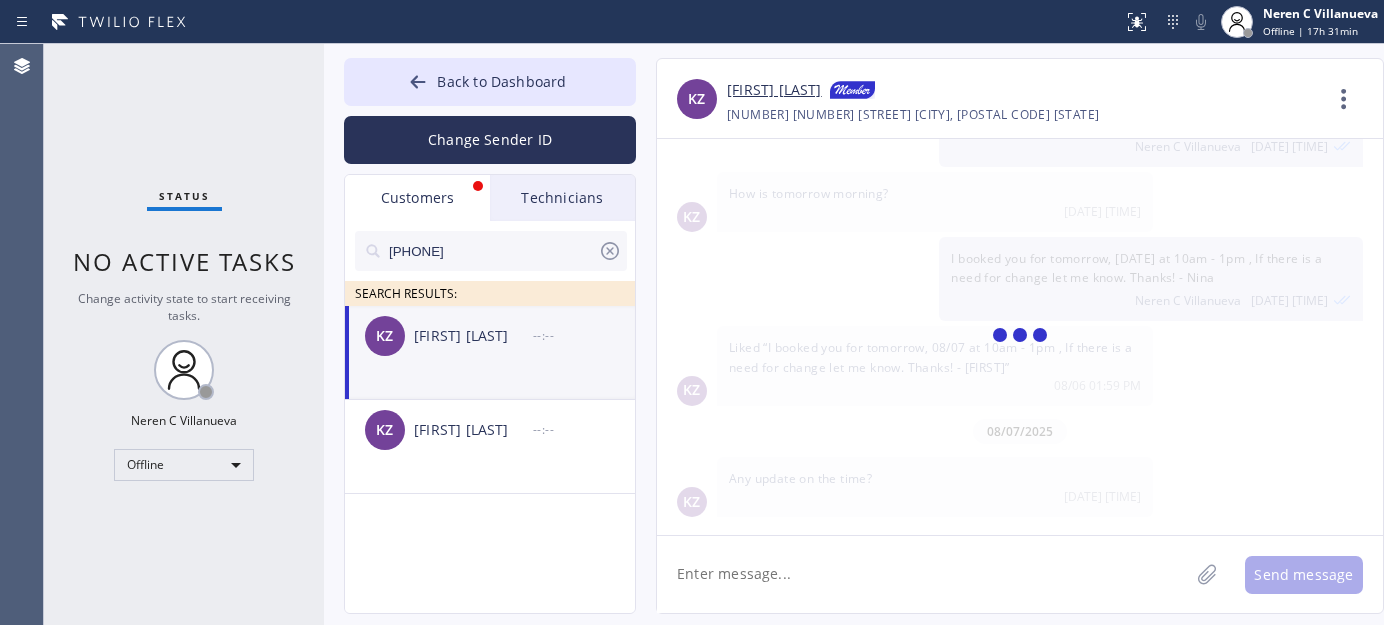 scroll, scrollTop: 0, scrollLeft: 0, axis: both 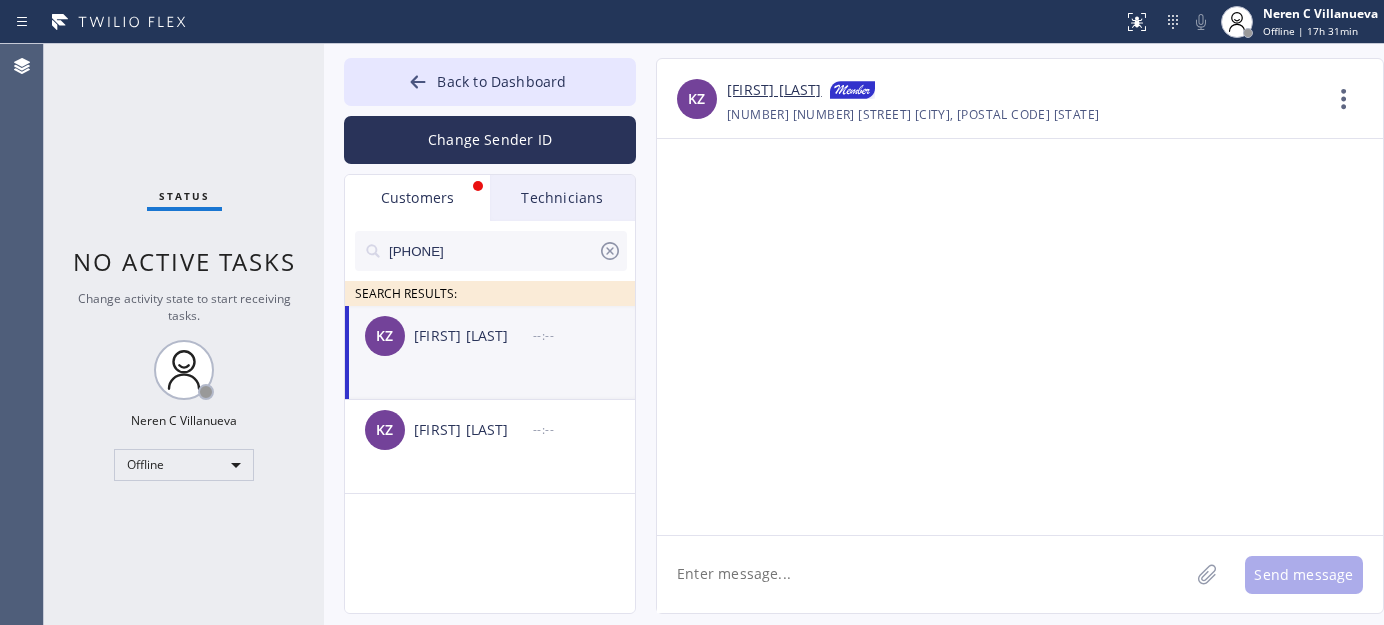 paste on "Hi Keith! This is Nina from Calumet Heights Appliance Repair 👋 Just following up on your XXXX appointment from yesterday, 08/06 — thank you again for having us out!
I’m not sure if anything’s been finalized yet, but if you have any questions or feel 𝗿𝗲𝗮𝗱𝘆 𝘁𝗼 𝗺𝗼𝘃𝗲 𝗳𝗼𝗿𝘄𝗮𝗿𝗱 with the repair, I’d be happy to help. Feel free to call or text me anytime! 🙏" 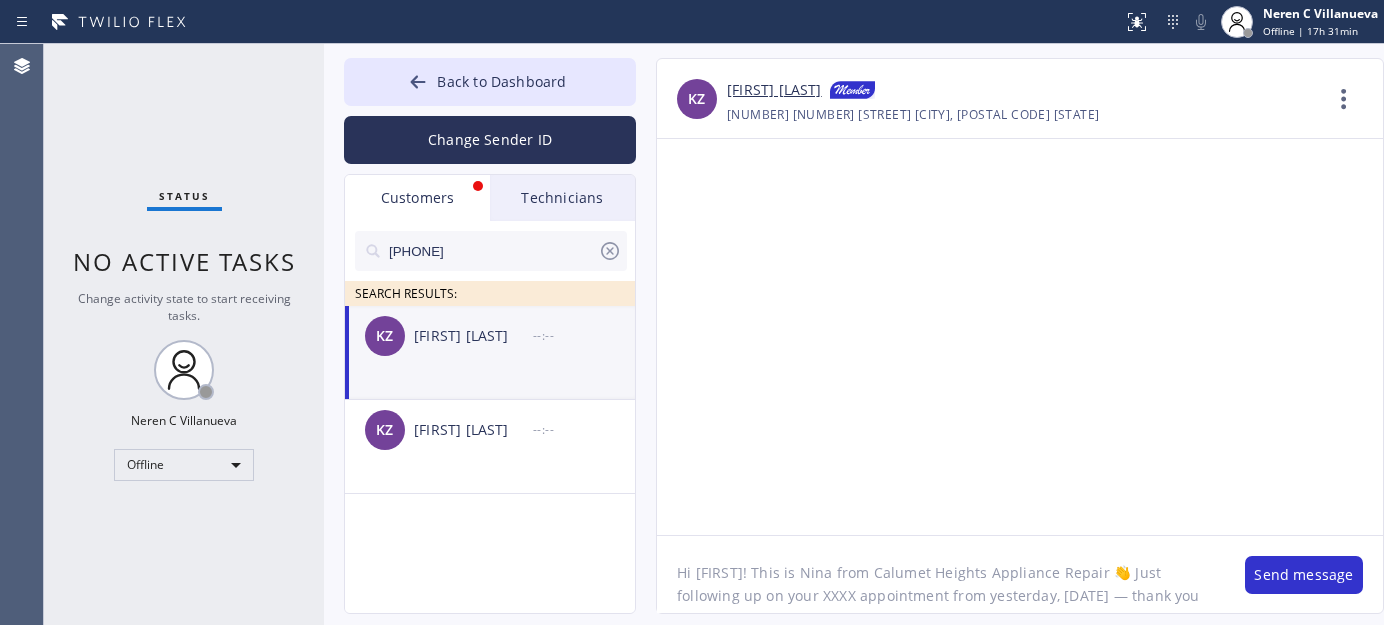 scroll, scrollTop: 0, scrollLeft: 0, axis: both 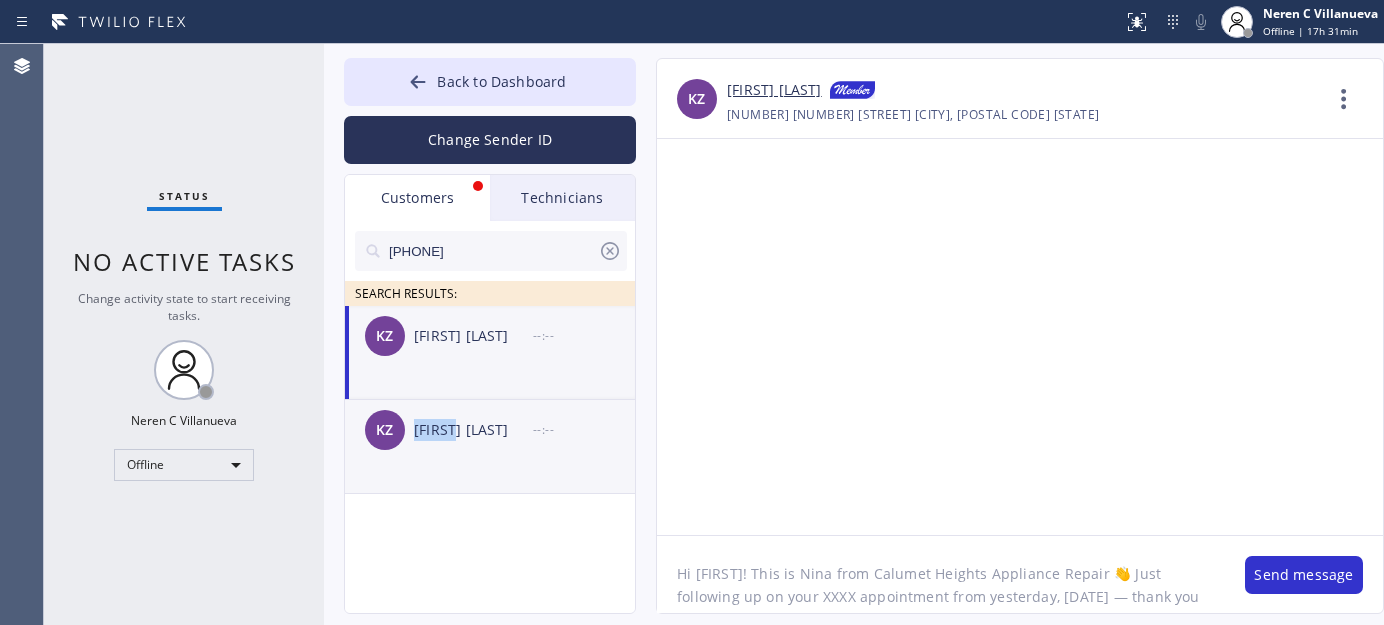 drag, startPoint x: 416, startPoint y: 425, endPoint x: 464, endPoint y: 439, distance: 50 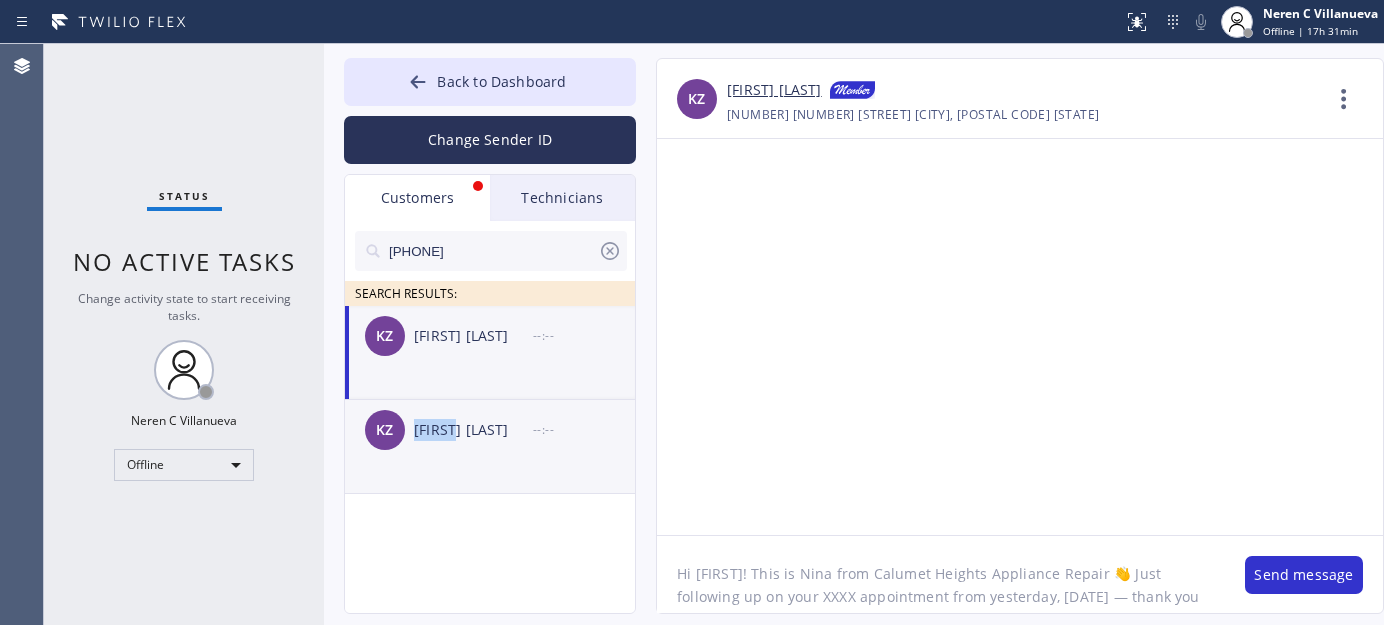 click on "Kamruz Zaman" at bounding box center (473, 430) 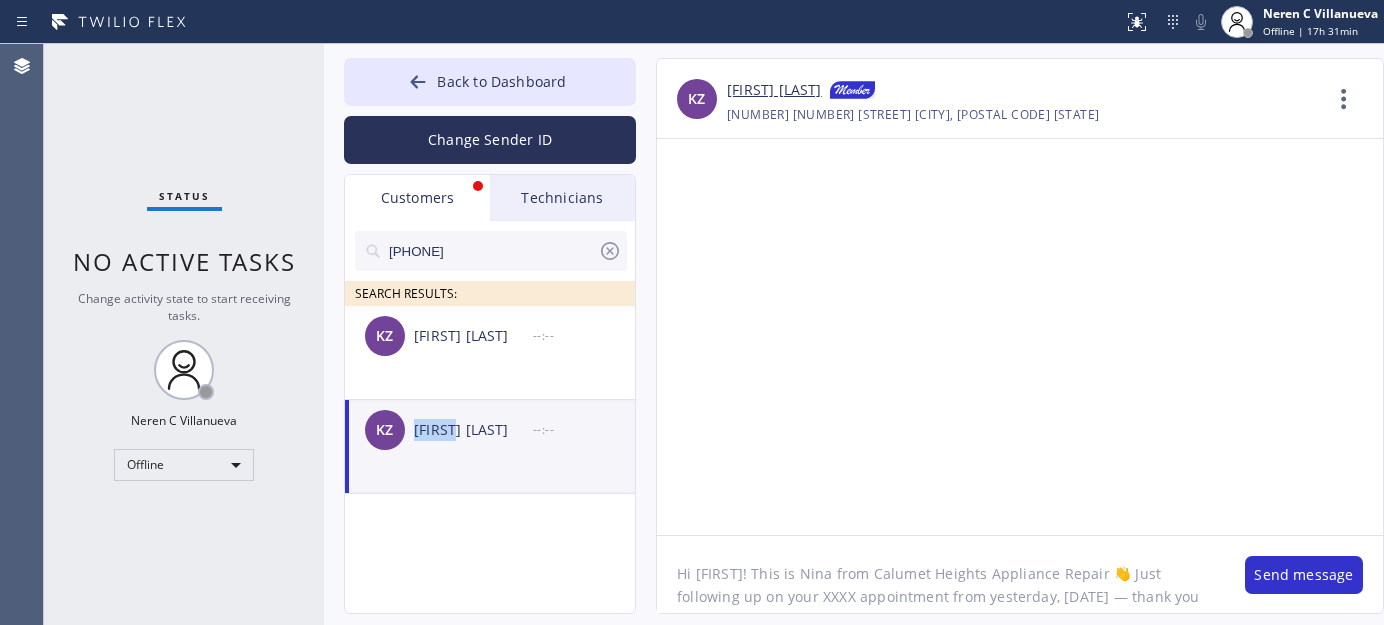 copy on "Kamruz" 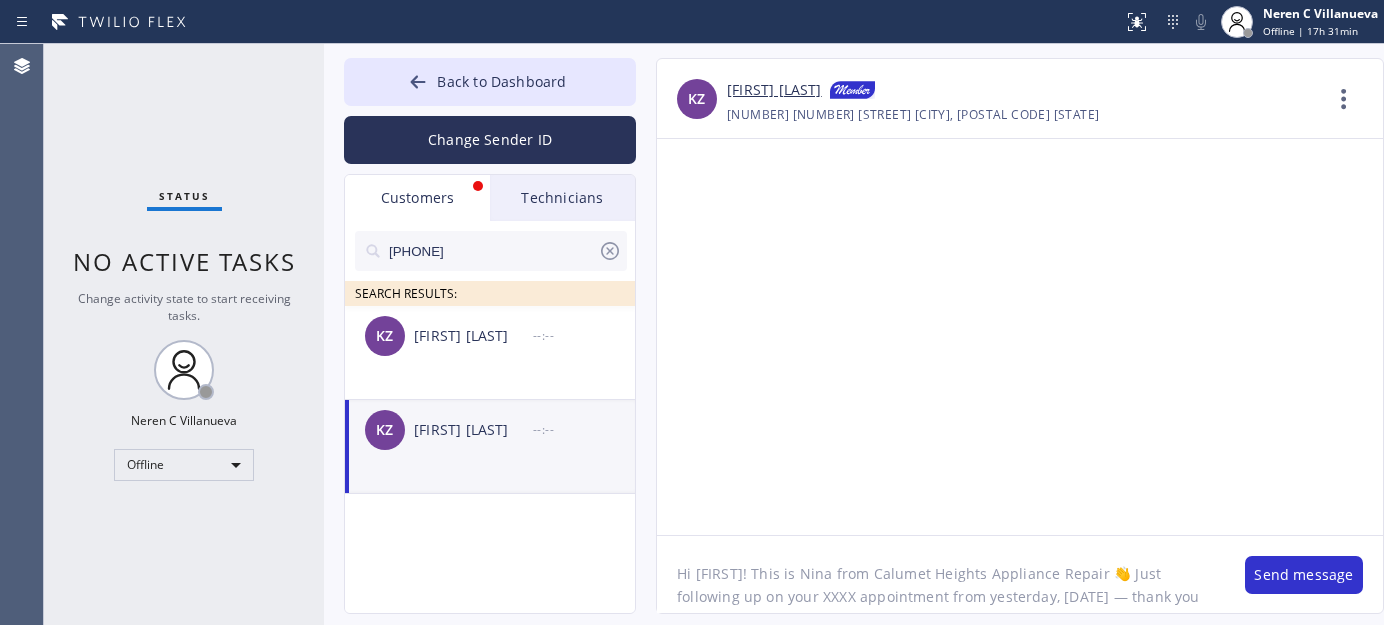 drag, startPoint x: 696, startPoint y: 571, endPoint x: 726, endPoint y: 571, distance: 30 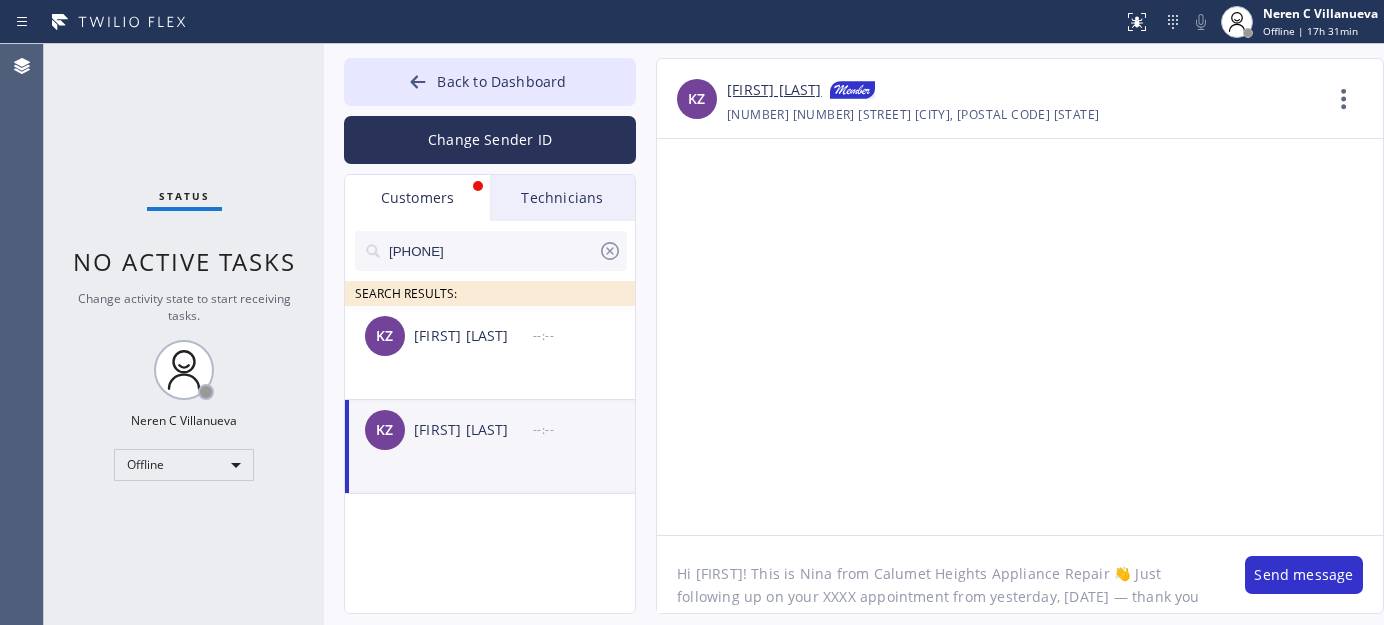 click on "Hi Keith! This is Nina from Calumet Heights Appliance Repair 👋 Just following up on your XXXX appointment from yesterday, 08/06 — thank you again for having us out!
I’m not sure if anything’s been finalized yet, but if you have any questions or feel 𝗿𝗲𝗮𝗱𝘆 𝘁𝗼 𝗺𝗼𝘃𝗲 𝗳𝗼𝗿𝘄𝗮𝗿𝗱 with the repair, I’d be happy to help. Feel free to call or text me anytime! 🙏" 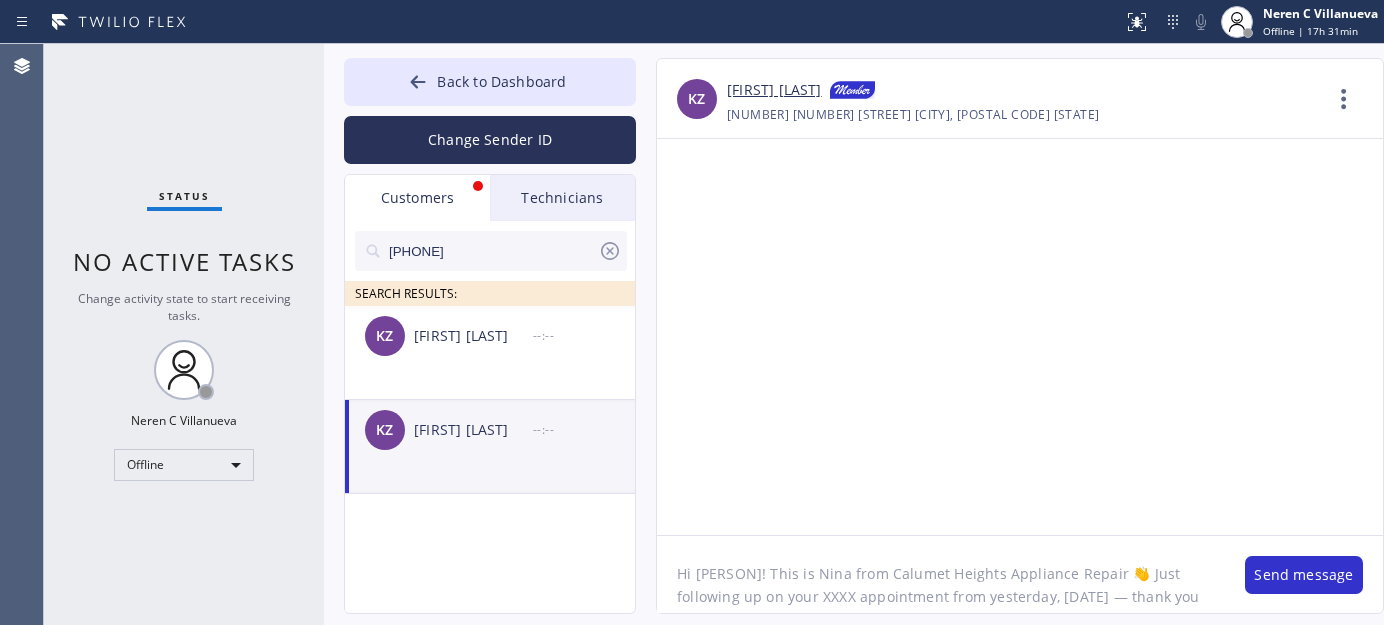 drag, startPoint x: 869, startPoint y: 577, endPoint x: 1098, endPoint y: 570, distance: 229.10696 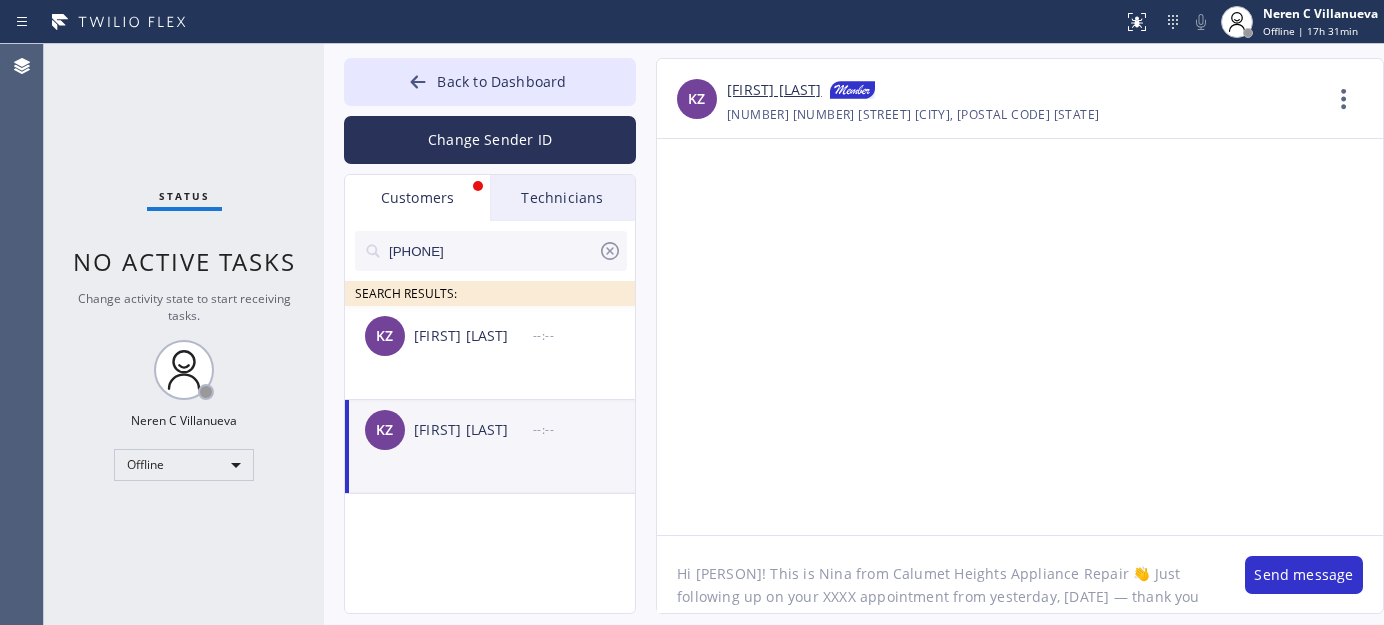 click on "Hi Kamruz! This is Nina from Calumet Heights Appliance Repair 👋 Just following up on your XXXX appointment from yesterday, 08/06 — thank you again for having us out!
I’m not sure if anything’s been finalized yet, but if you have any questions or feel 𝗿𝗲𝗮𝗱𝘆 𝘁𝗼 𝗺𝗼𝘃𝗲 𝗳𝗼𝗿𝘄𝗮𝗿𝗱 with the repair, I’d be happy to help. Feel free to call or text me anytime! 🙏" 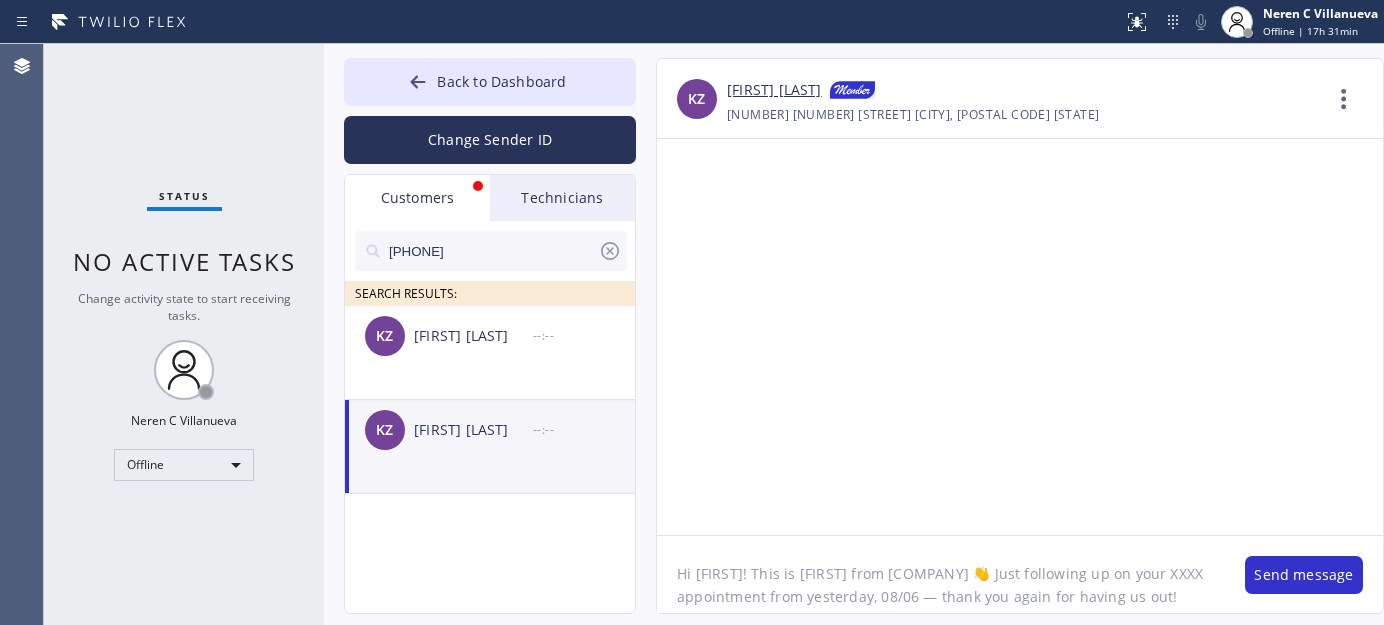 drag, startPoint x: 711, startPoint y: 596, endPoint x: 744, endPoint y: 594, distance: 33.06055 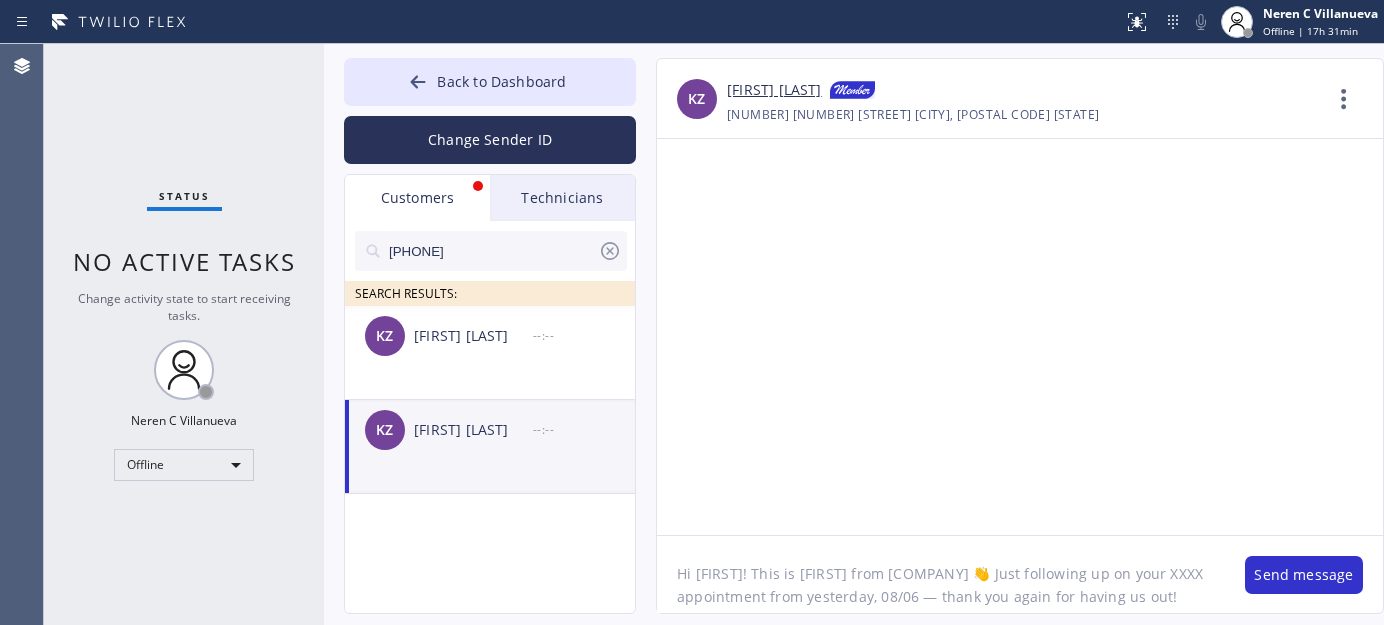 click on "Hi Kamruz! This is Nina from 5 Star Appliance Repair 👋 Just following up on your XXXX appointment from yesterday, 08/06 — thank you again for having us out!
I’m not sure if anything’s been finalized yet, but if you have any questions or feel 𝗿𝗲𝗮𝗱𝘆 𝘁𝗼 𝗺𝗼𝘃𝗲 𝗳𝗼𝗿𝘄𝗮𝗿𝗱 with the repair, I’d be happy to help. Feel free to call or text me anytime! 🙏" 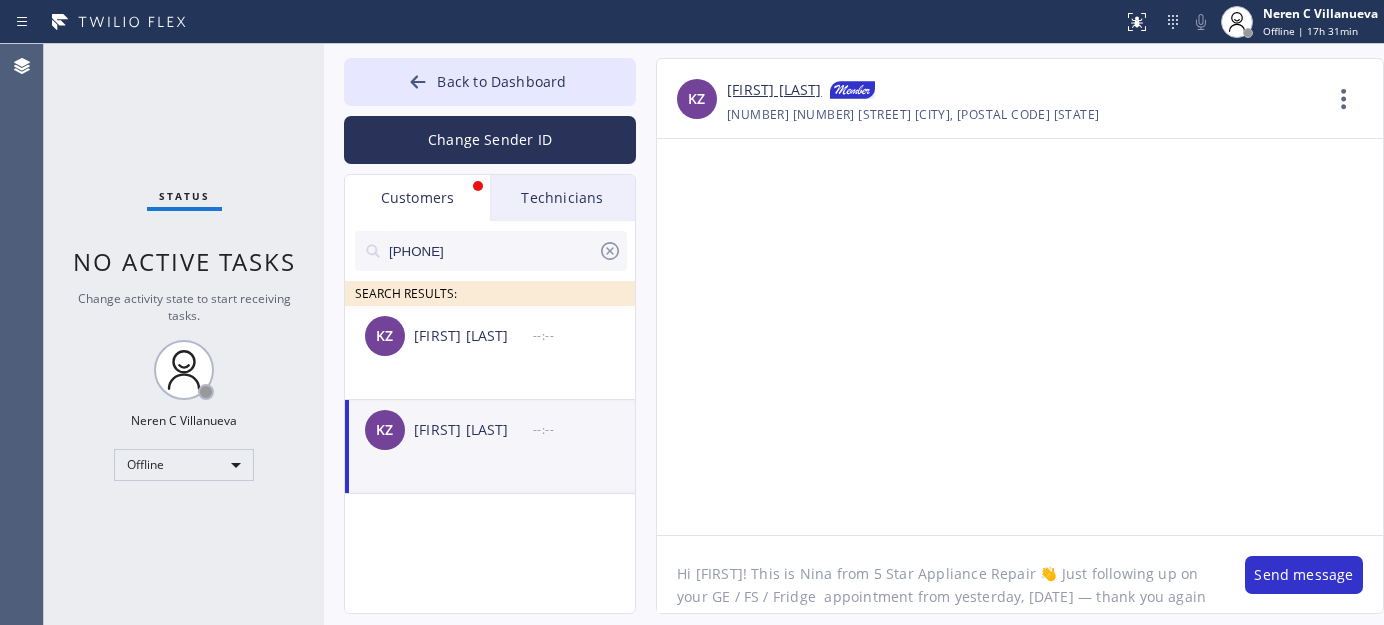 drag, startPoint x: 735, startPoint y: 596, endPoint x: 776, endPoint y: 594, distance: 41.04875 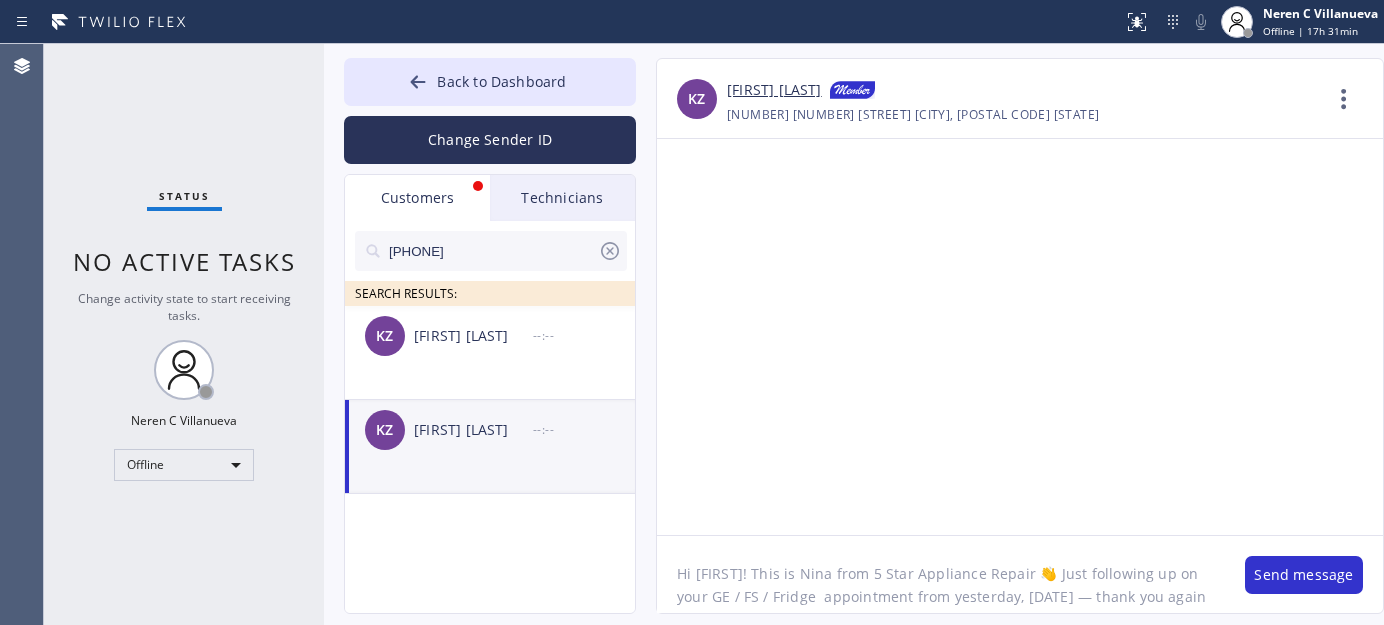 click on "Hi Kamruz! This is Nina from 5 Star Appliance Repair 👋 Just following up on your GE / FS / Fridge  appointment from yesterday, 08/06 — thank you again for having us out!
I’m not sure if anything’s been finalized yet, but if you have any questions or feel 𝗿𝗲𝗮𝗱𝘆 𝘁𝗼 𝗺𝗼𝘃𝗲 𝗳𝗼𝗿𝘄𝗮𝗿𝗱 with the repair, I’d be happy to help. Feel free to call or text me anytime! 🙏" 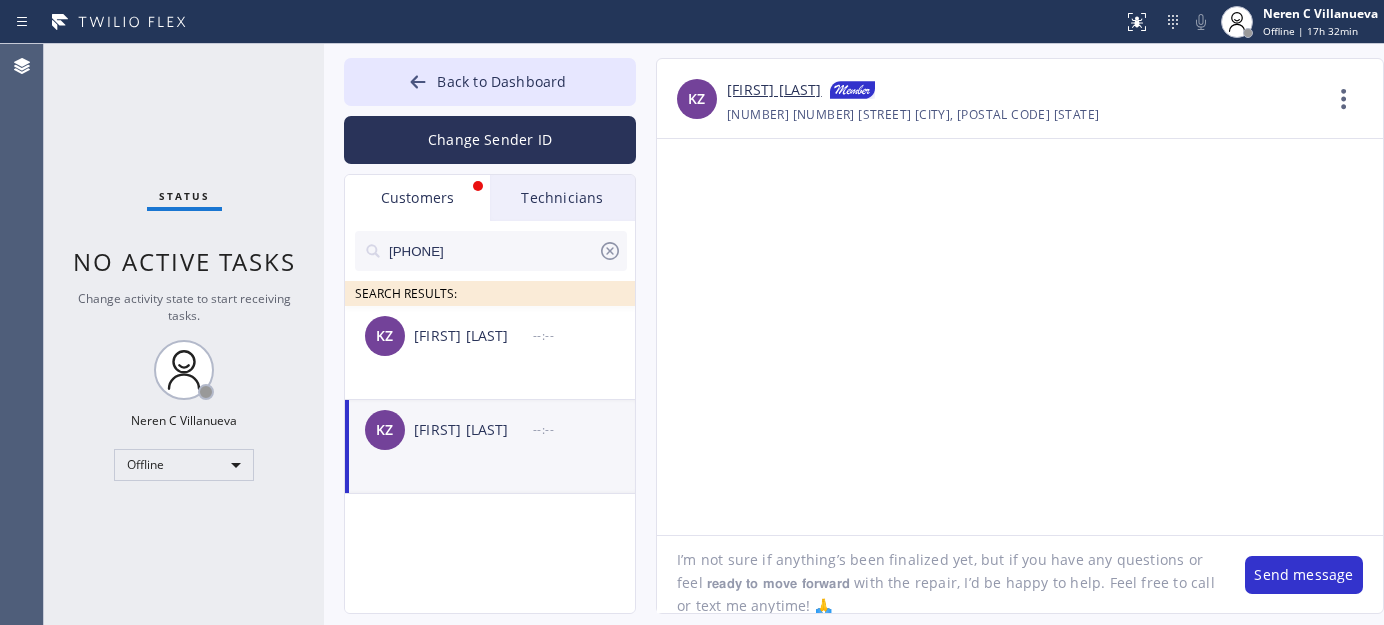 scroll, scrollTop: 133, scrollLeft: 0, axis: vertical 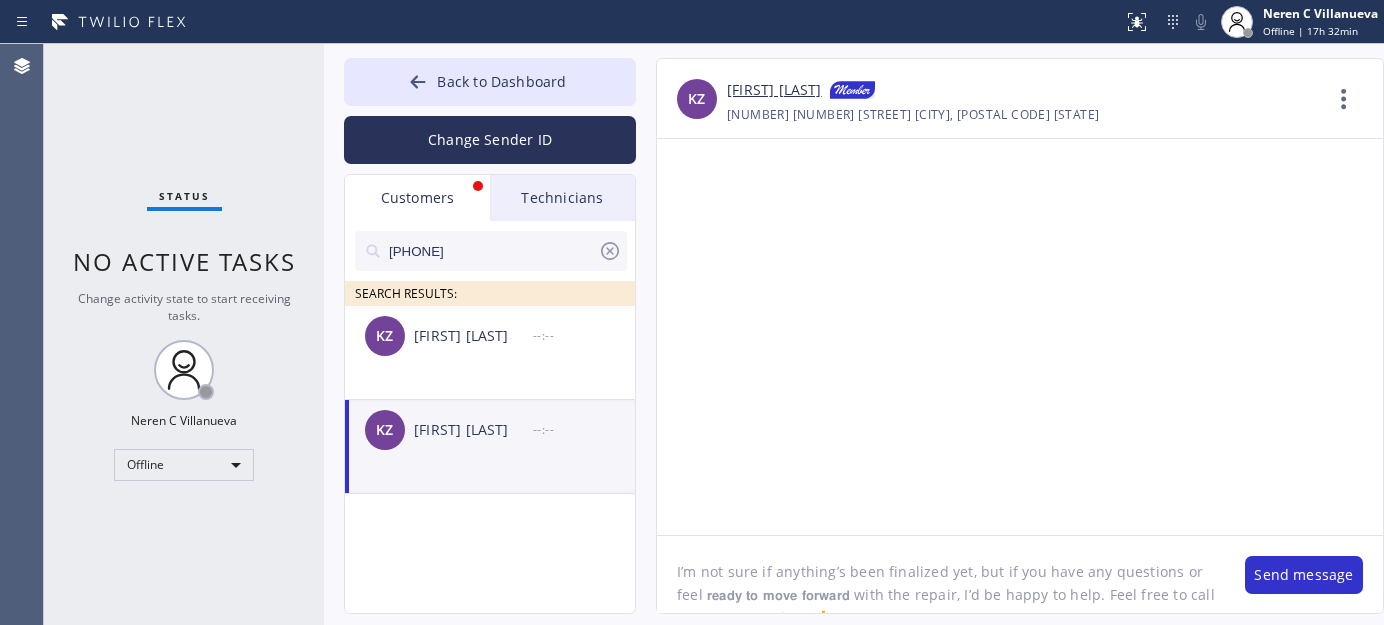 drag, startPoint x: 854, startPoint y: 587, endPoint x: 676, endPoint y: 573, distance: 178.54971 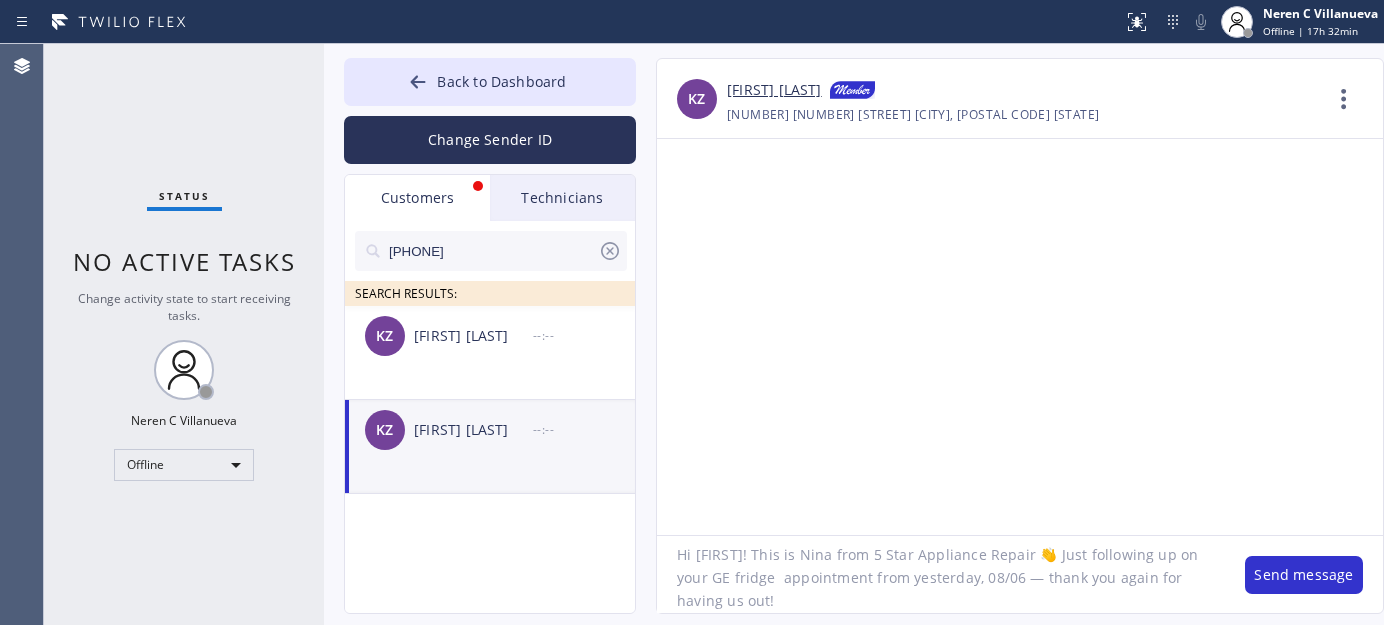 scroll, scrollTop: 41, scrollLeft: 0, axis: vertical 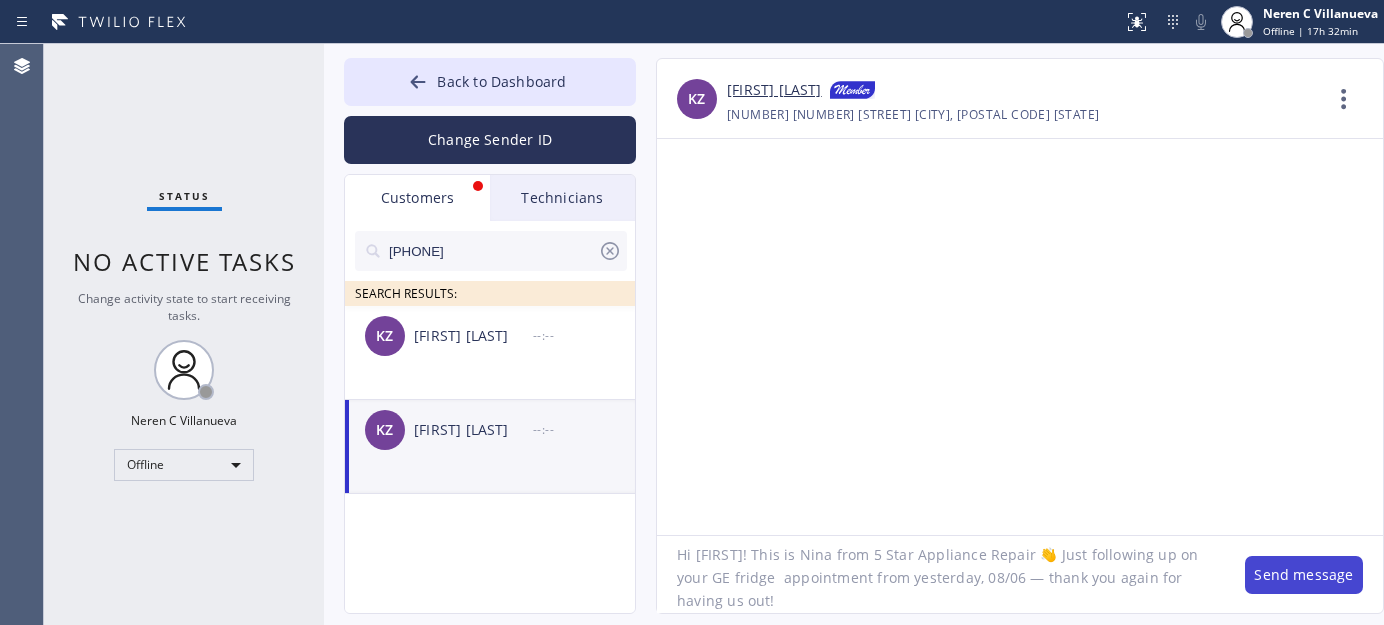 type on "Hi [LAST]! This is [FIRST] from 5 Star Appliance Repair 👋 Just following up on your GE fridge  appointment from yesterday, [DATE] — thank you again for having us out!" 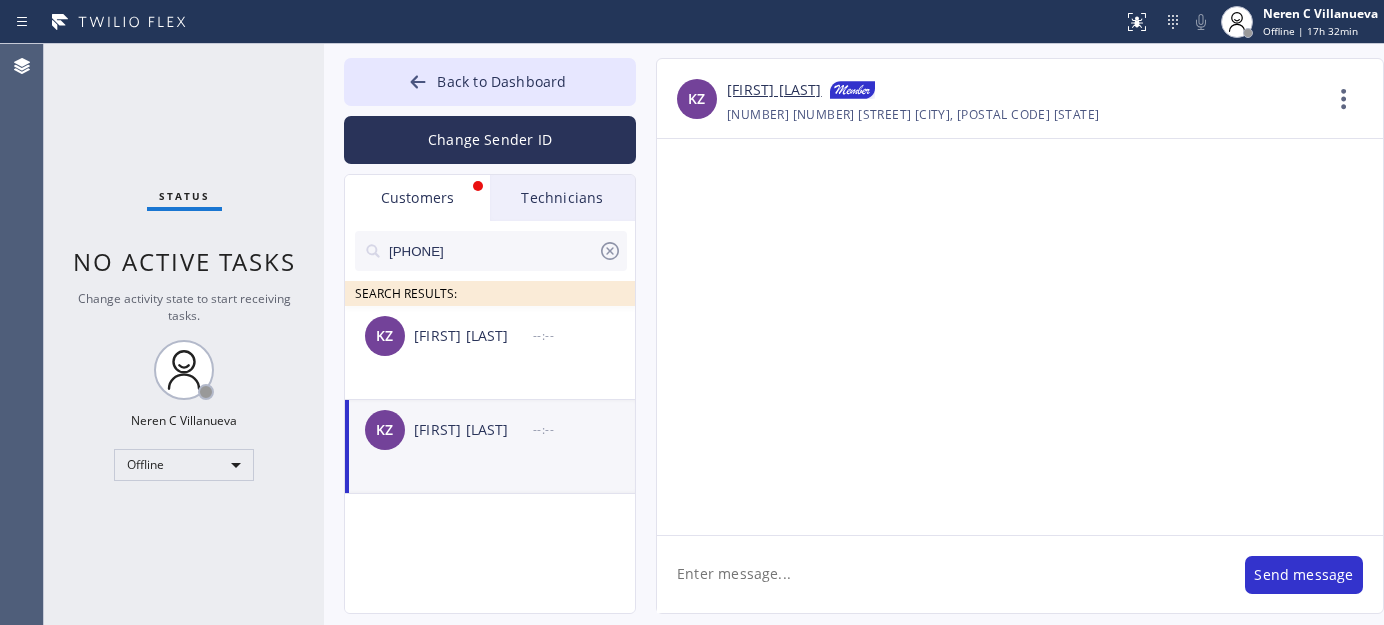 scroll, scrollTop: 0, scrollLeft: 0, axis: both 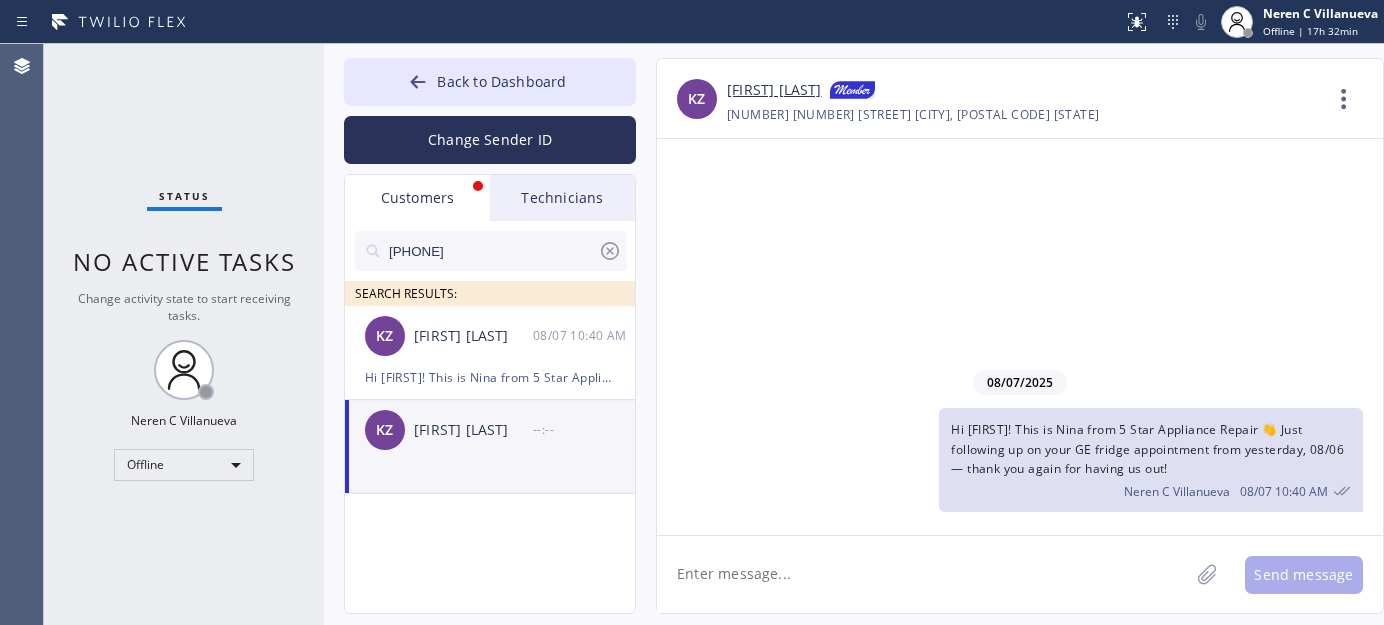 click 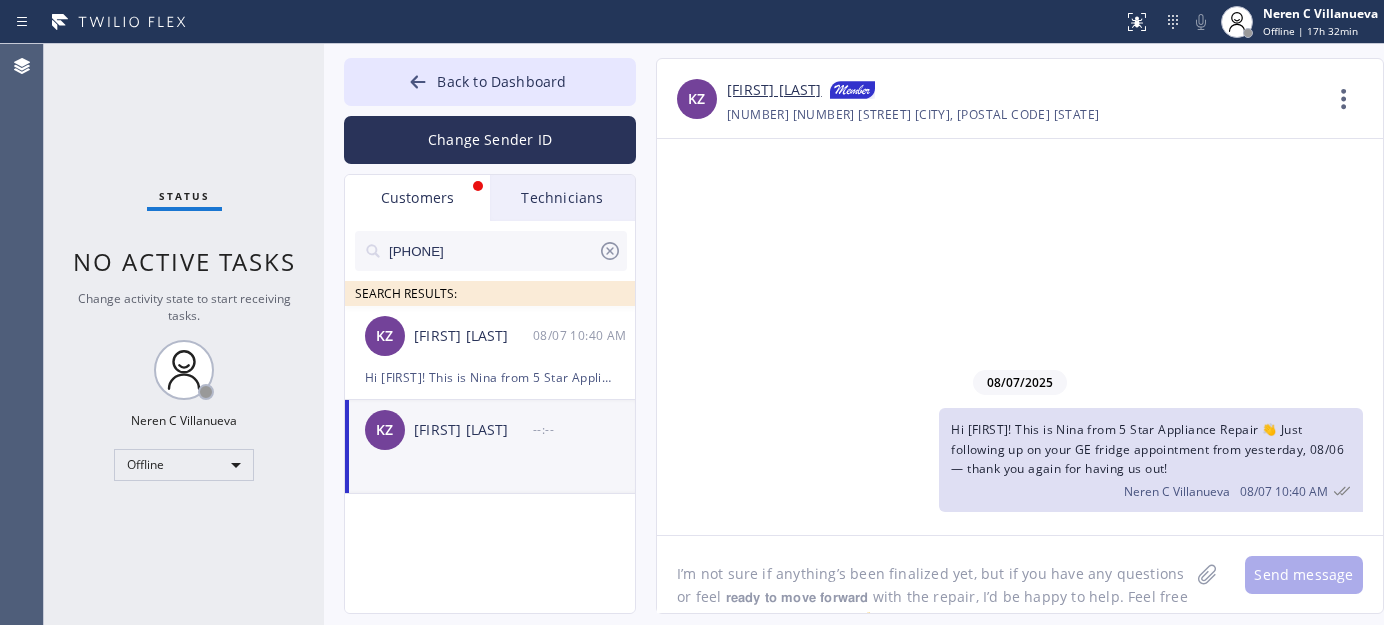 scroll, scrollTop: 16, scrollLeft: 0, axis: vertical 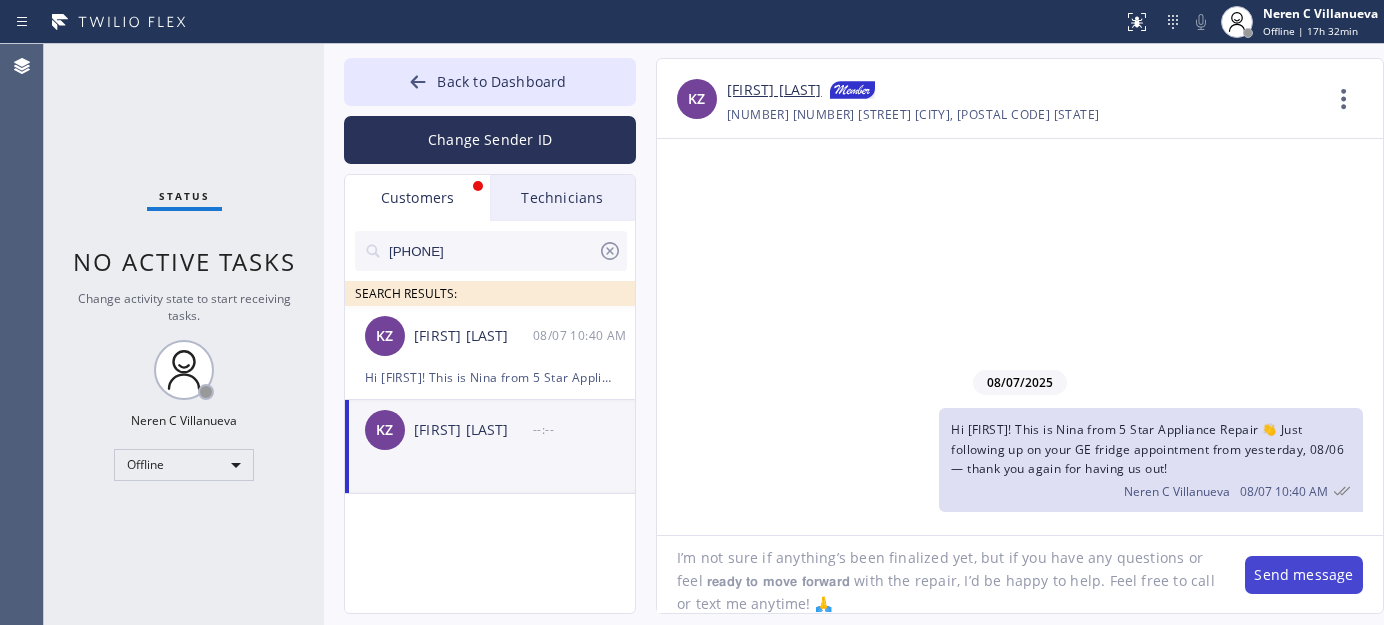 type on "I’m not sure if anything’s been finalized yet, but if you have any questions or feel 𝗿𝗲𝗮𝗱𝘆 𝘁𝗼 𝗺𝗼𝘃𝗲 𝗳𝗼𝗿𝘄𝗮𝗿𝗱 with the repair, I’d be happy to help. Feel free to call or text me anytime! 🙏" 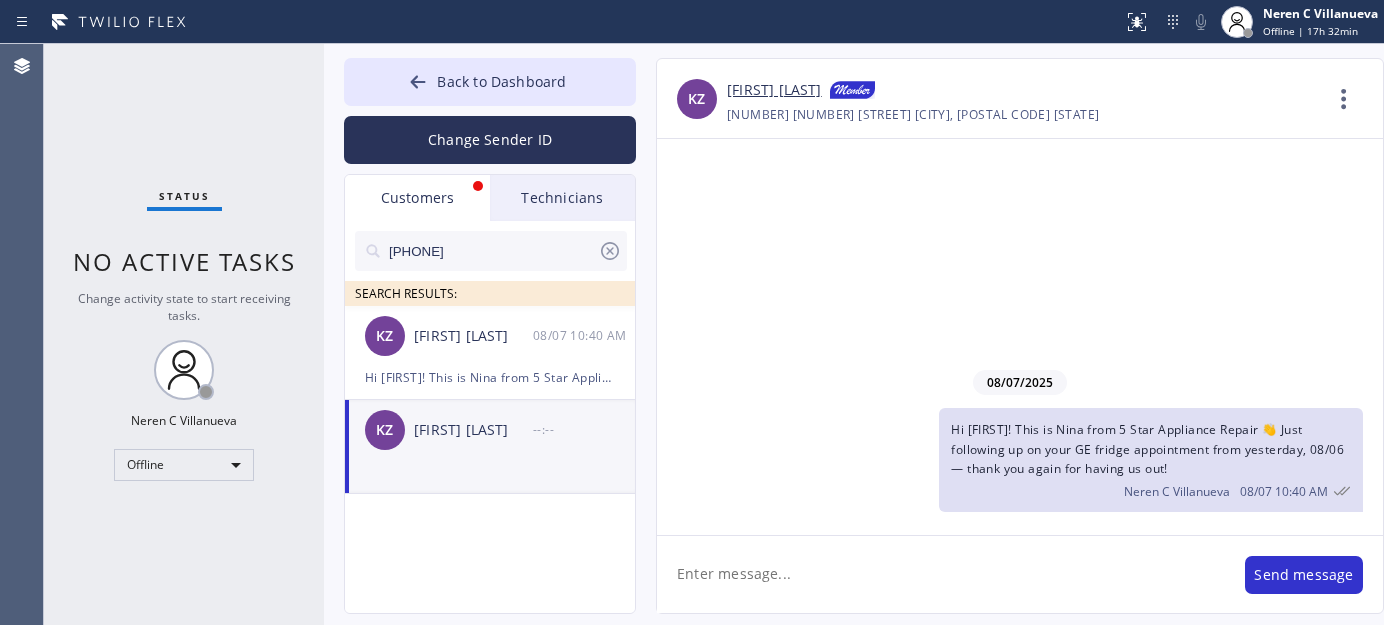 scroll, scrollTop: 0, scrollLeft: 0, axis: both 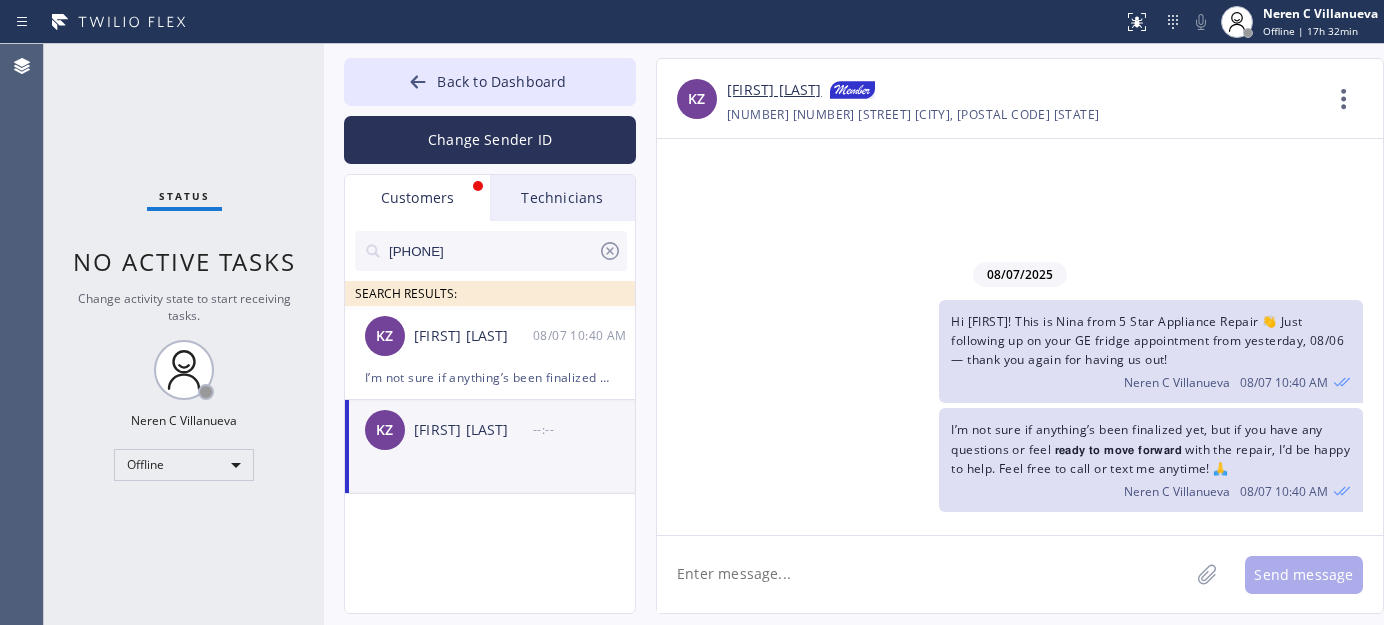 drag, startPoint x: 607, startPoint y: 252, endPoint x: 574, endPoint y: 212, distance: 51.855568 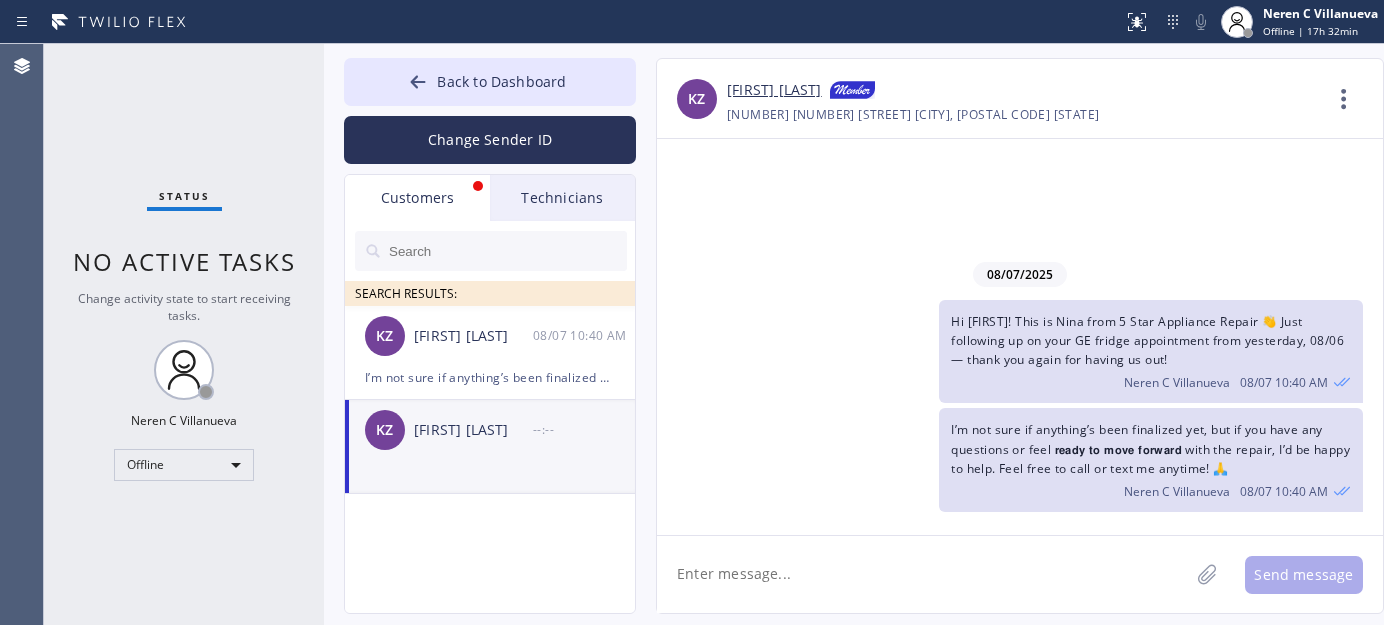click on "Technicians" at bounding box center [562, 198] 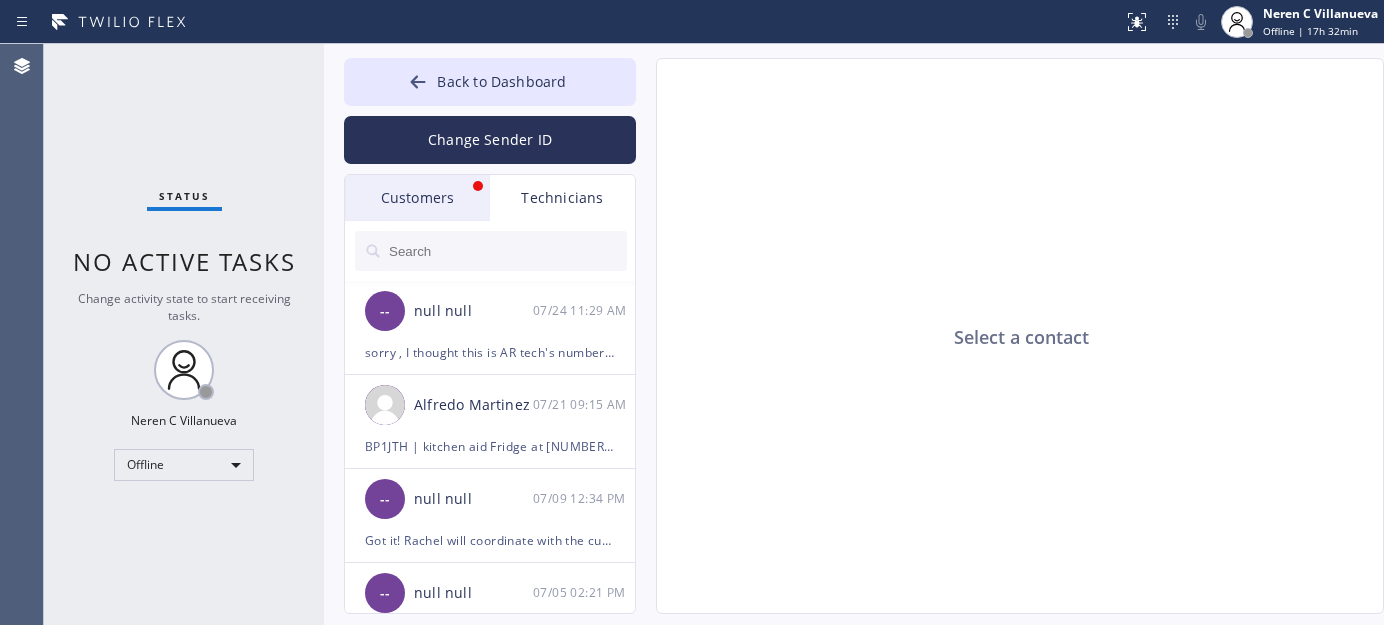 click on "Customers" at bounding box center [417, 198] 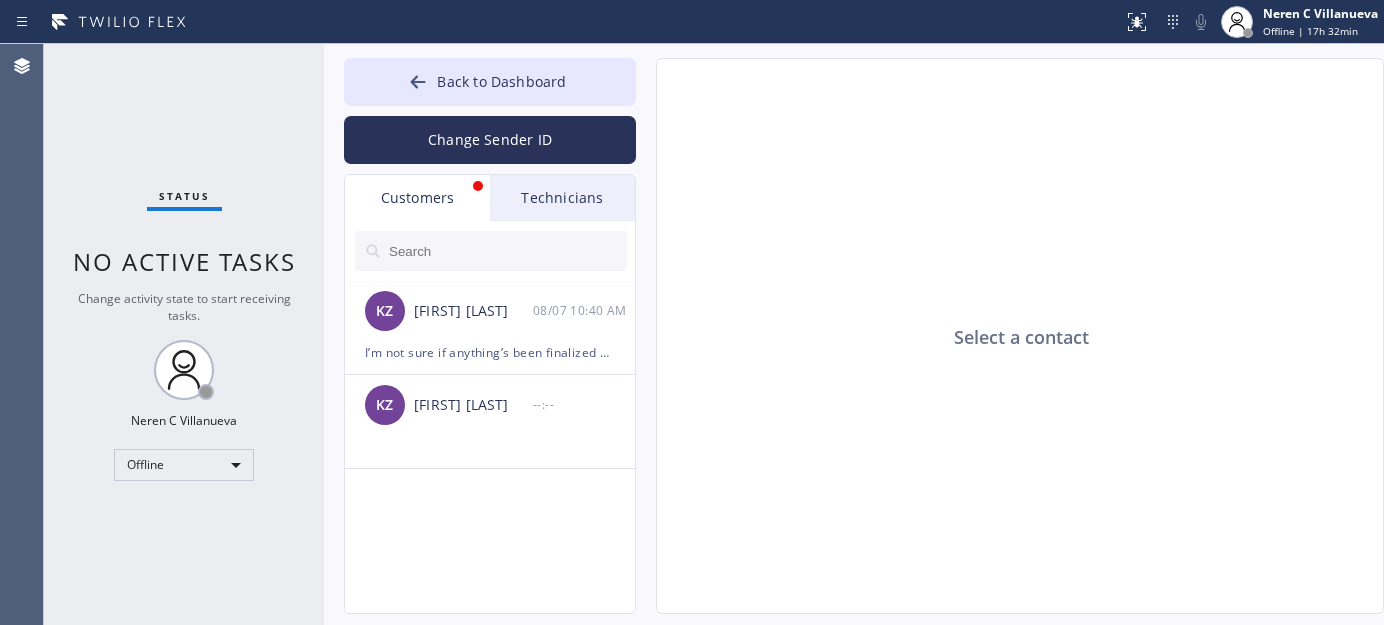 click on "Technicians" at bounding box center [562, 198] 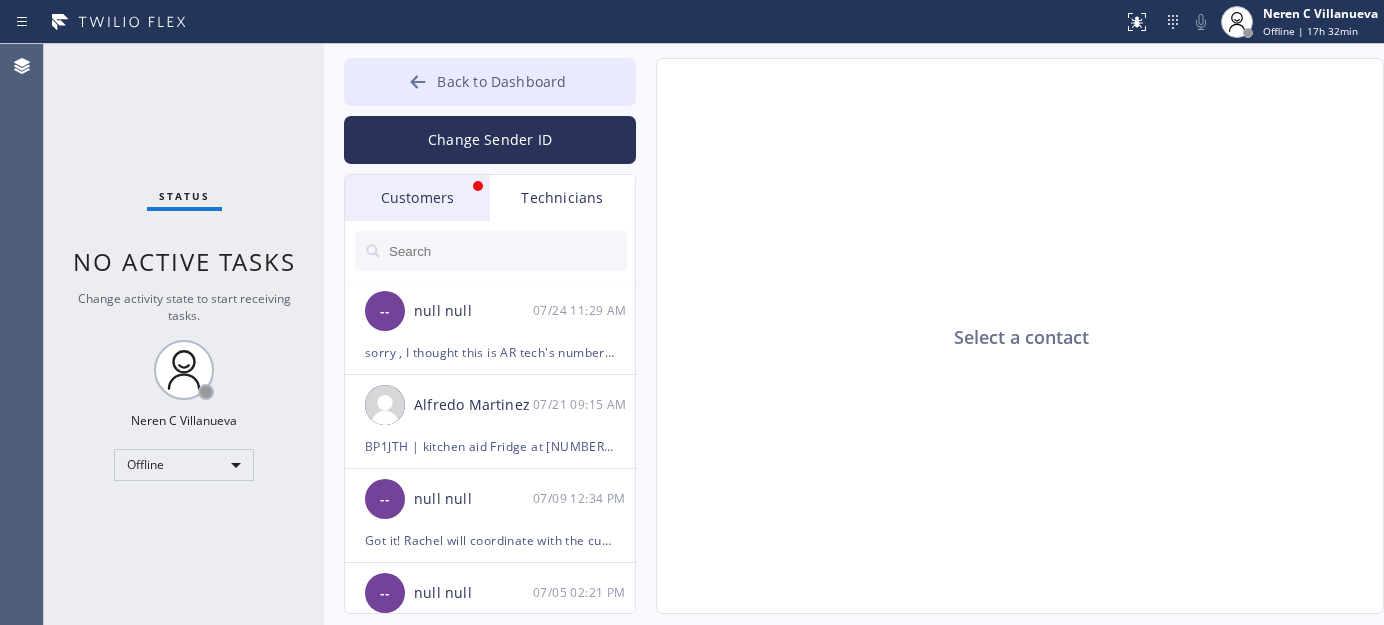 click 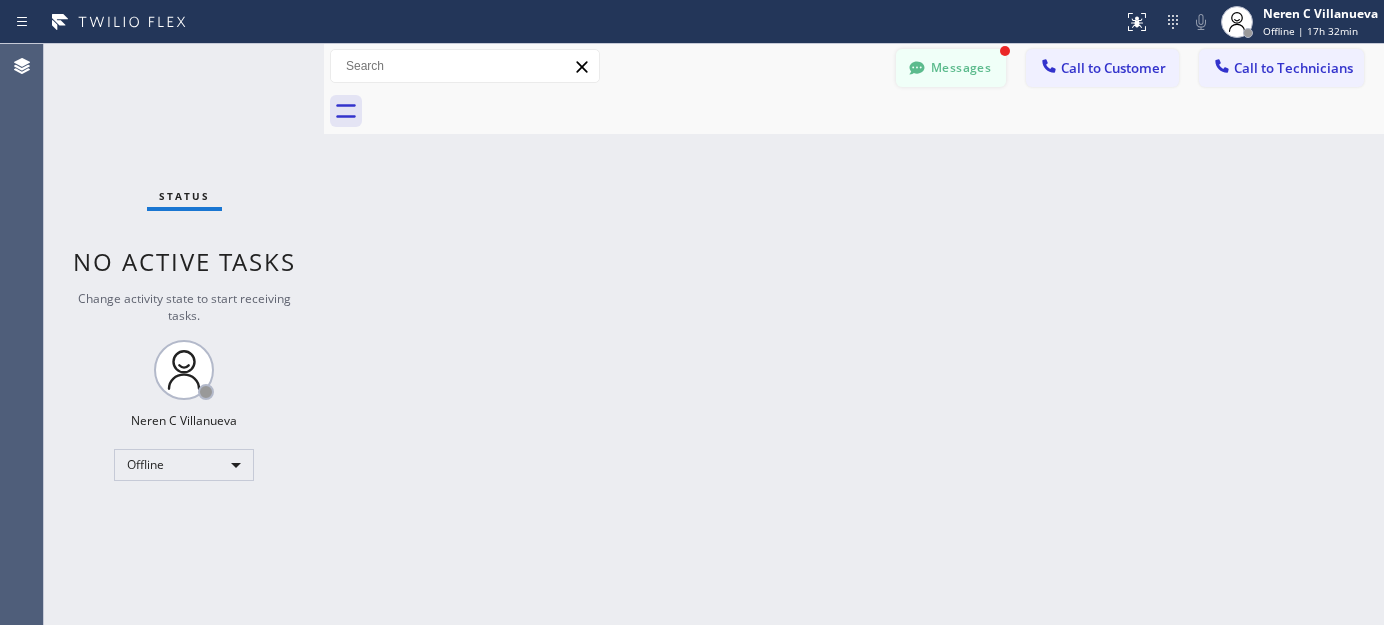 click on "Messages" at bounding box center [951, 68] 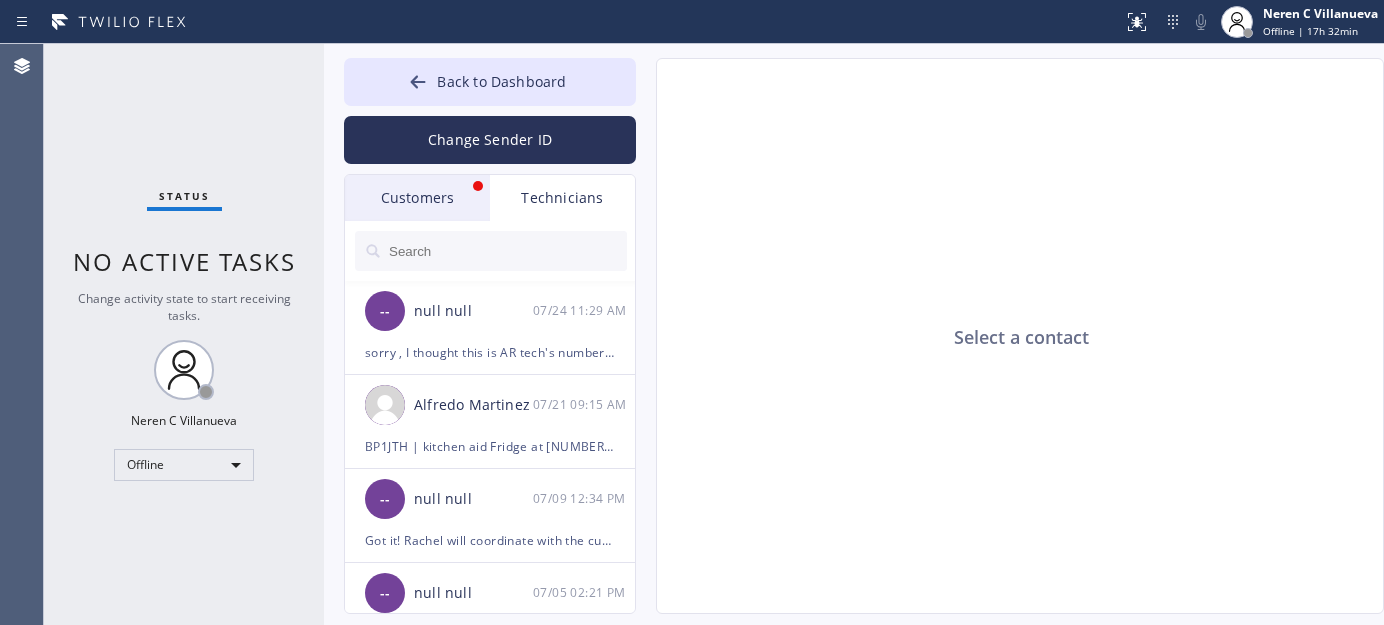 click on "Customers" at bounding box center [417, 198] 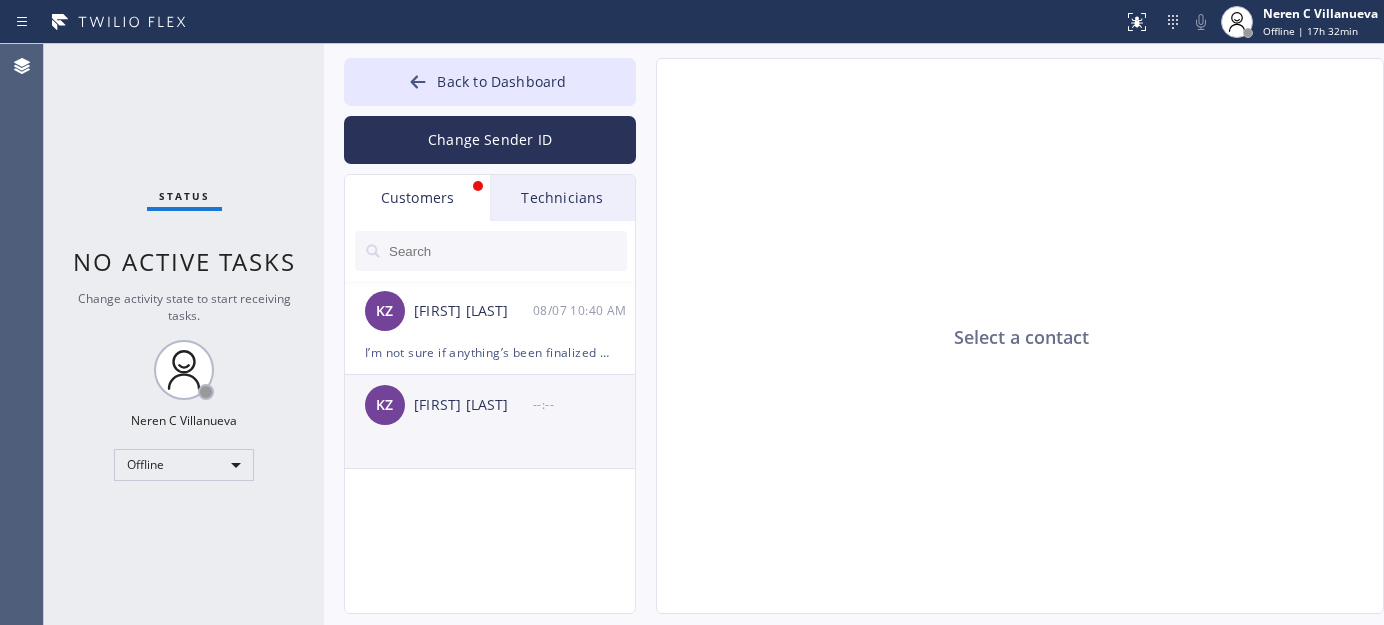 click on "KZ Kamruz Zaman --:--" at bounding box center (491, 405) 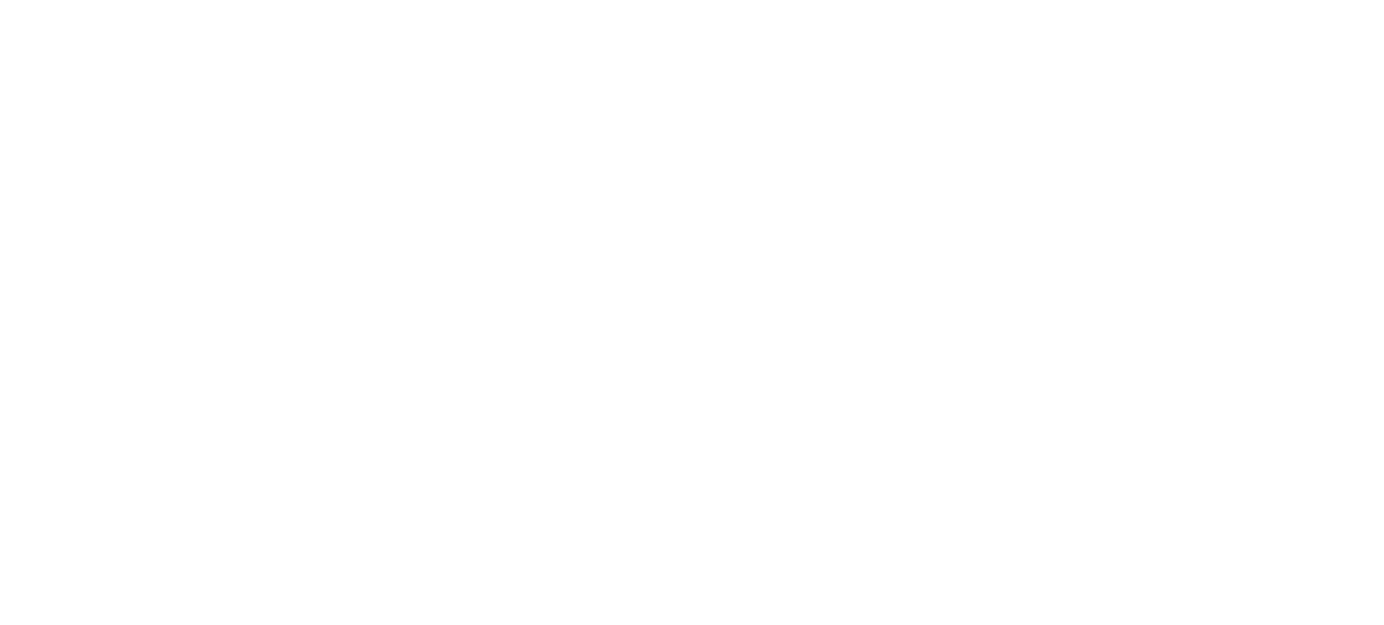 scroll, scrollTop: 0, scrollLeft: 0, axis: both 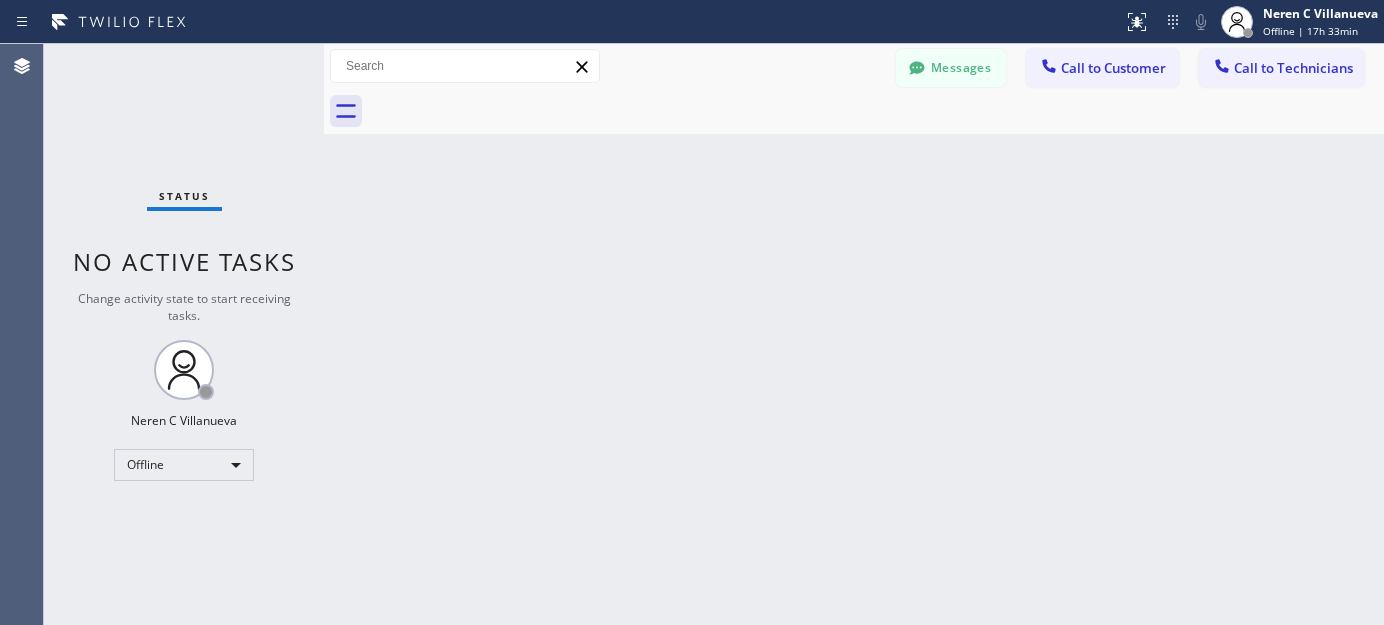 drag, startPoint x: 954, startPoint y: 64, endPoint x: 928, endPoint y: 108, distance: 51.10773 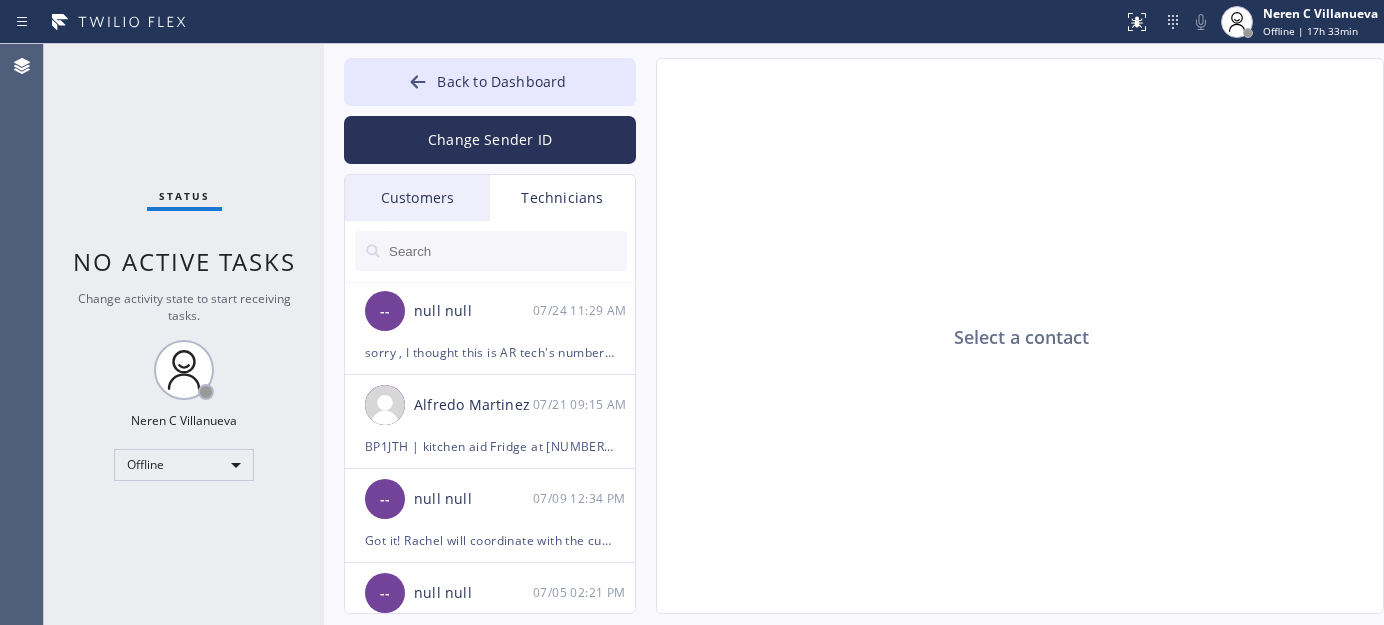 drag, startPoint x: 429, startPoint y: 201, endPoint x: 1135, endPoint y: 394, distance: 731.905 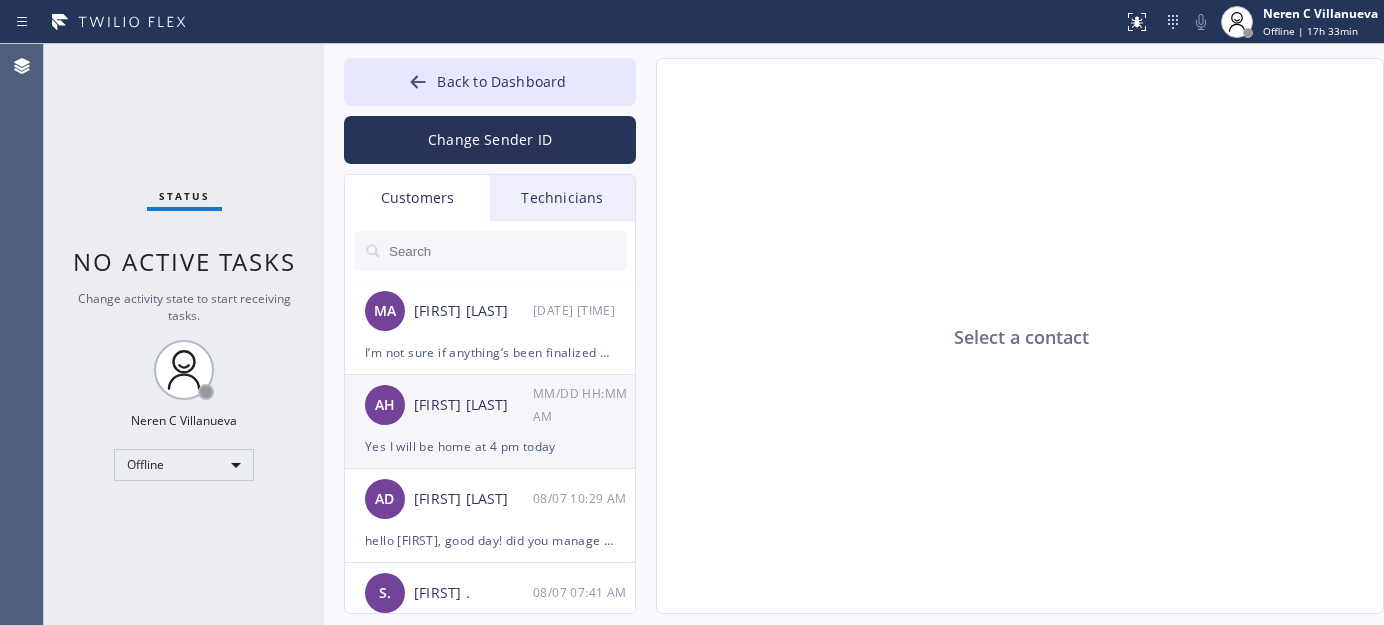 click on "Yes I will be home at 4 pm today" at bounding box center [490, 446] 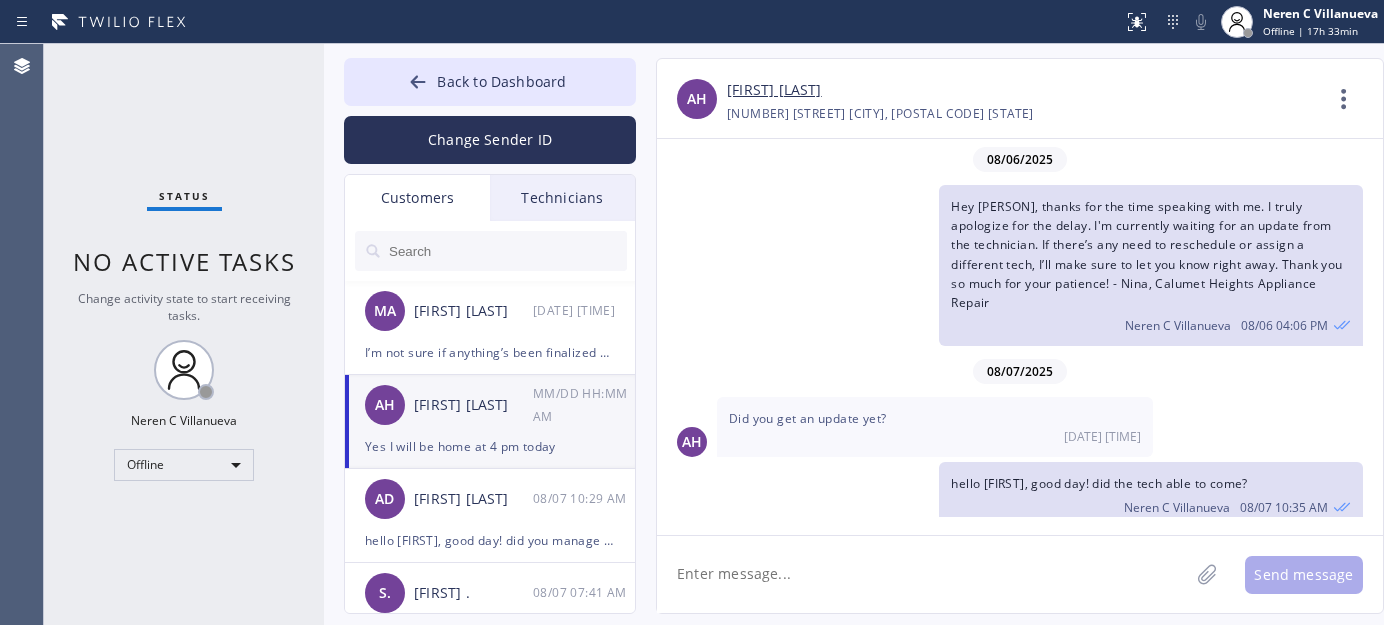scroll, scrollTop: 128, scrollLeft: 0, axis: vertical 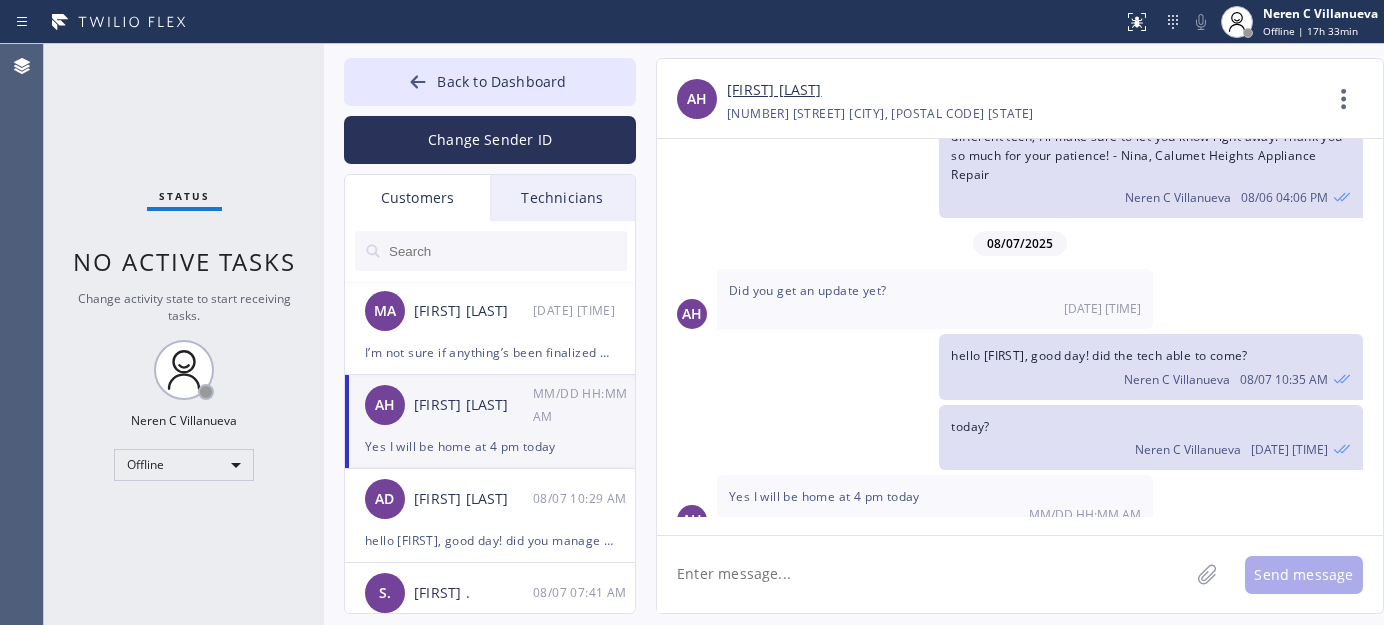 click 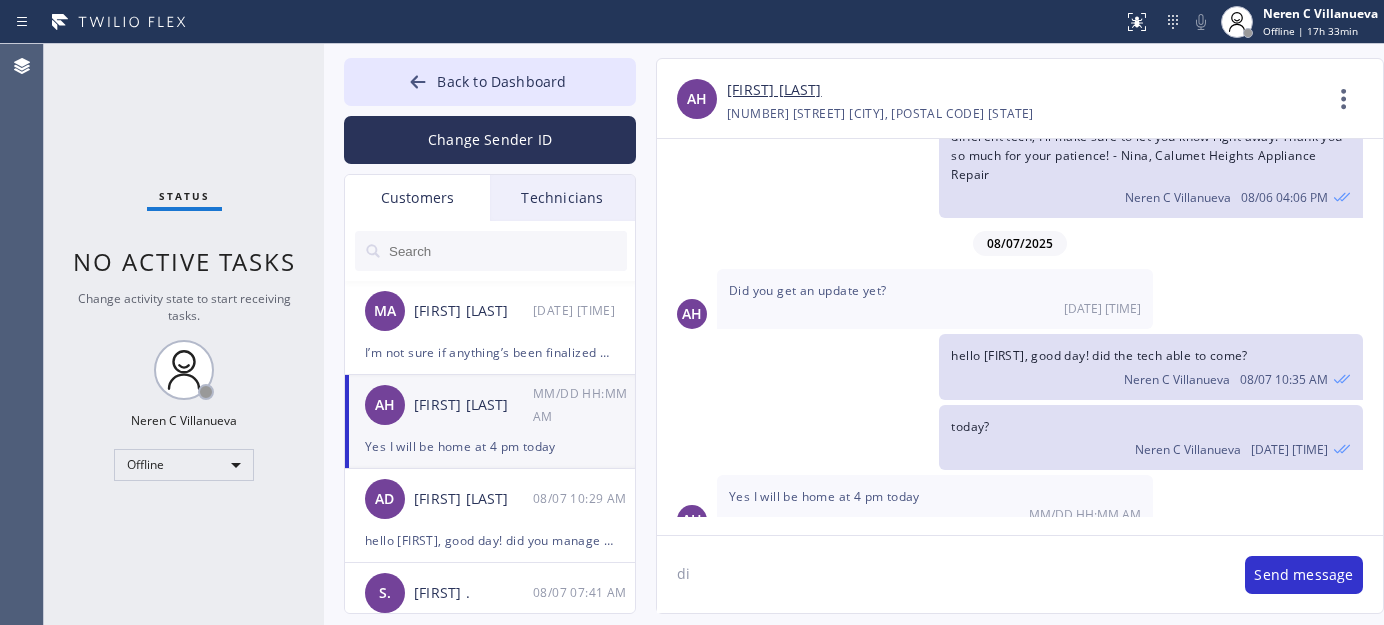 type on "d" 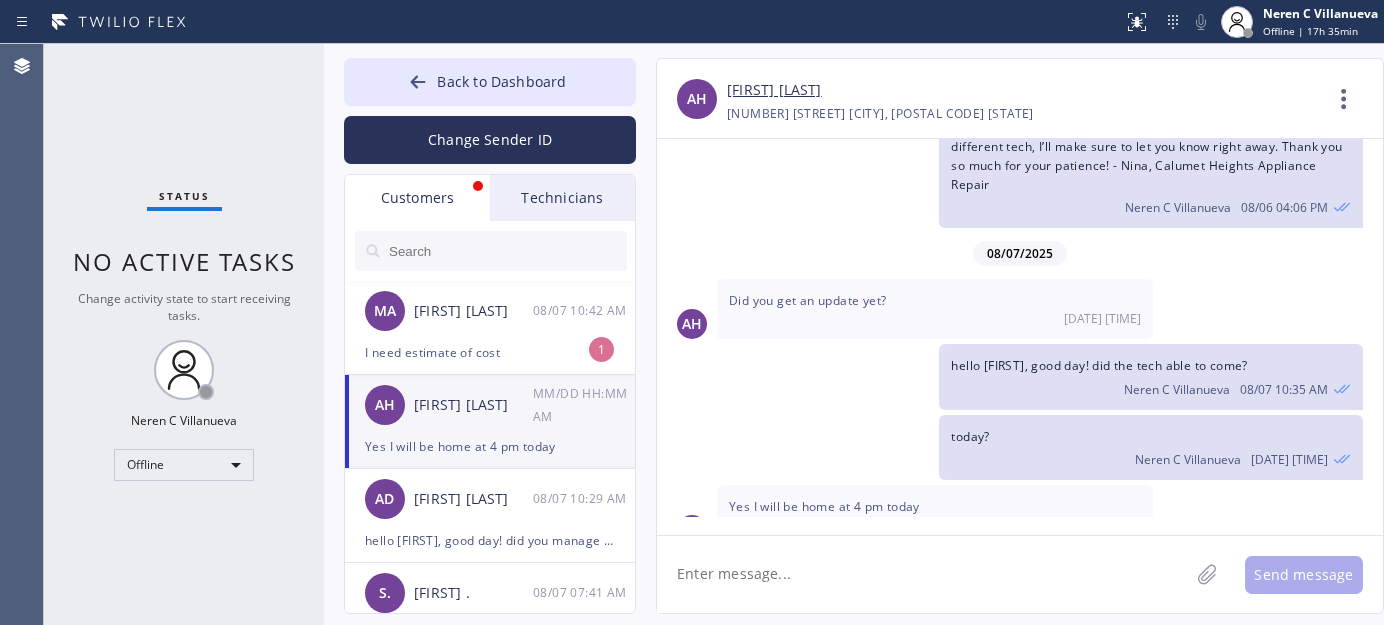 scroll, scrollTop: 128, scrollLeft: 0, axis: vertical 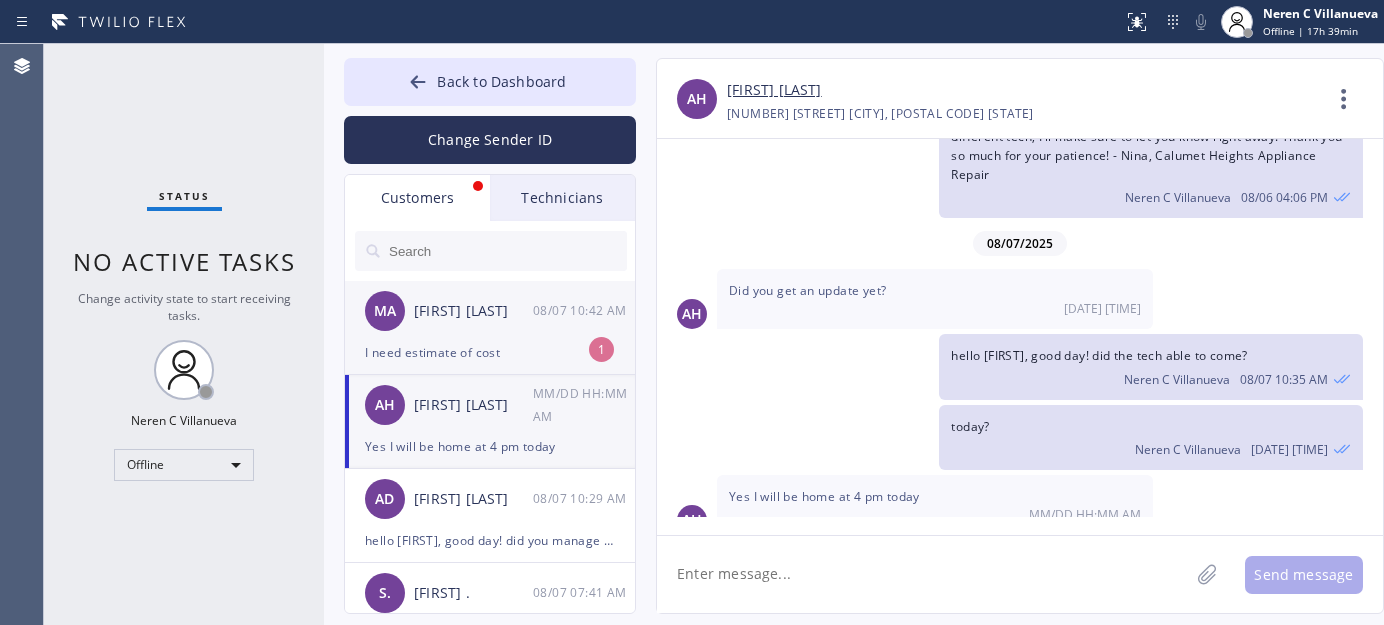 click on "I need estimate of cost" at bounding box center (490, 352) 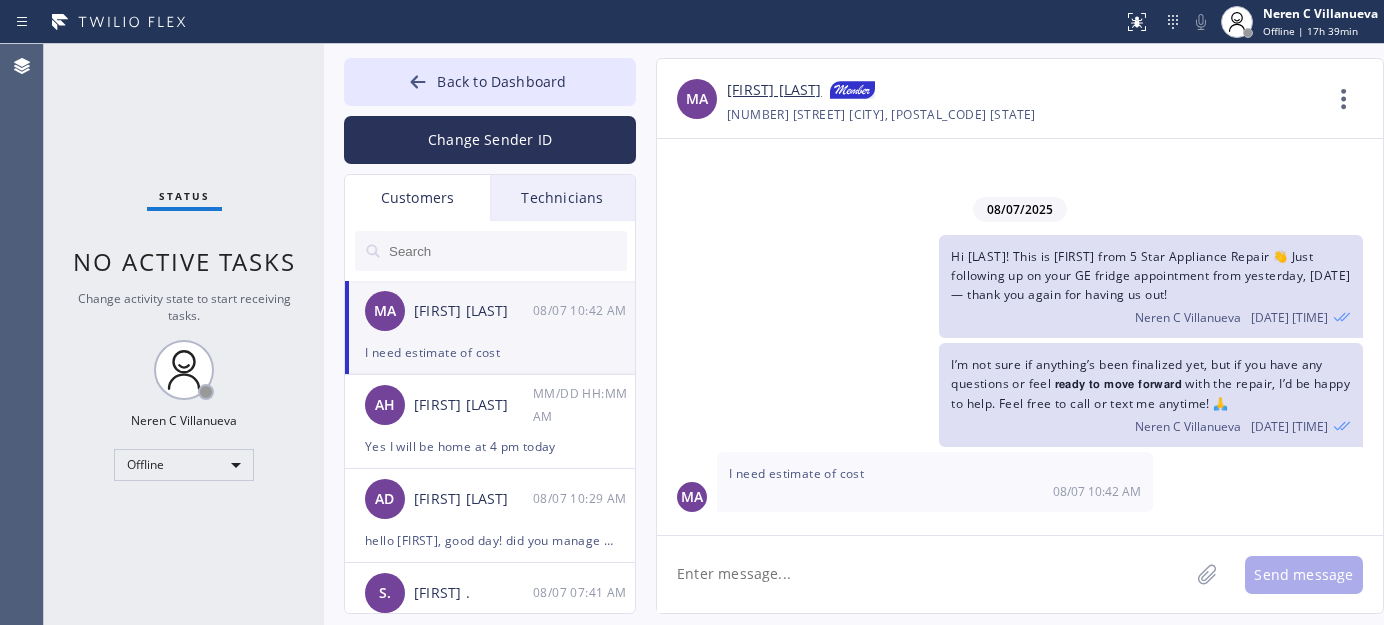 scroll, scrollTop: 0, scrollLeft: 0, axis: both 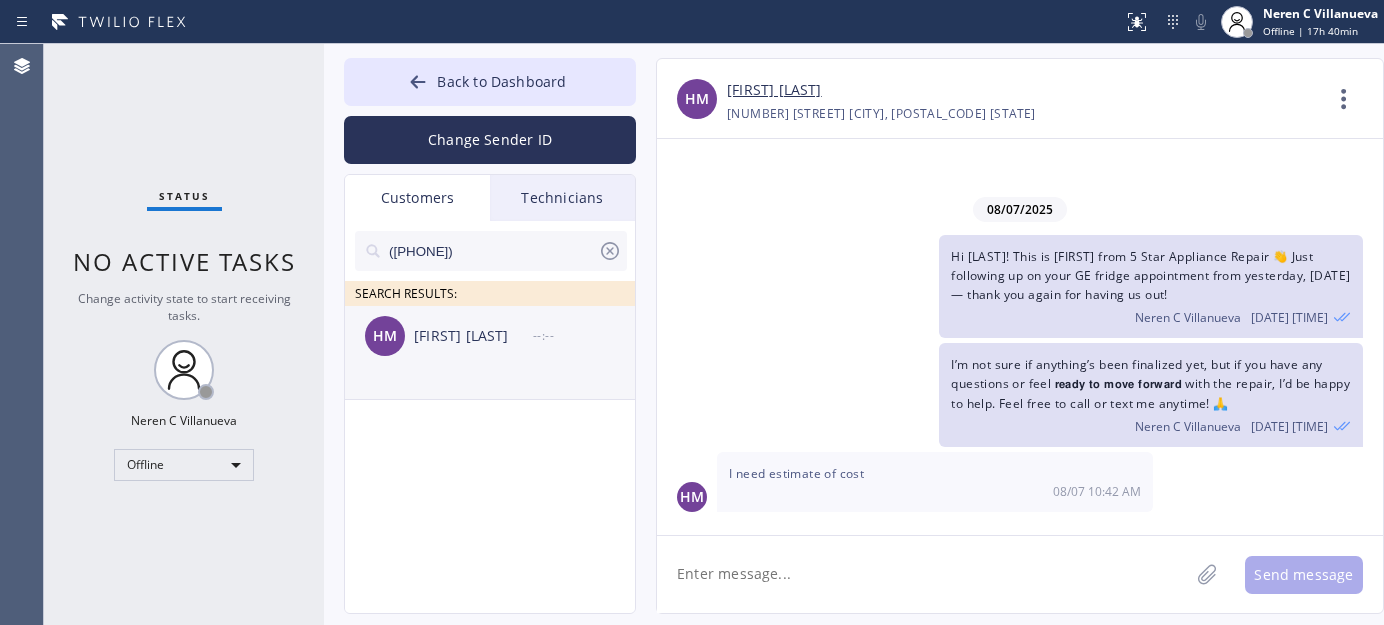 drag, startPoint x: 512, startPoint y: 338, endPoint x: 523, endPoint y: 338, distance: 11 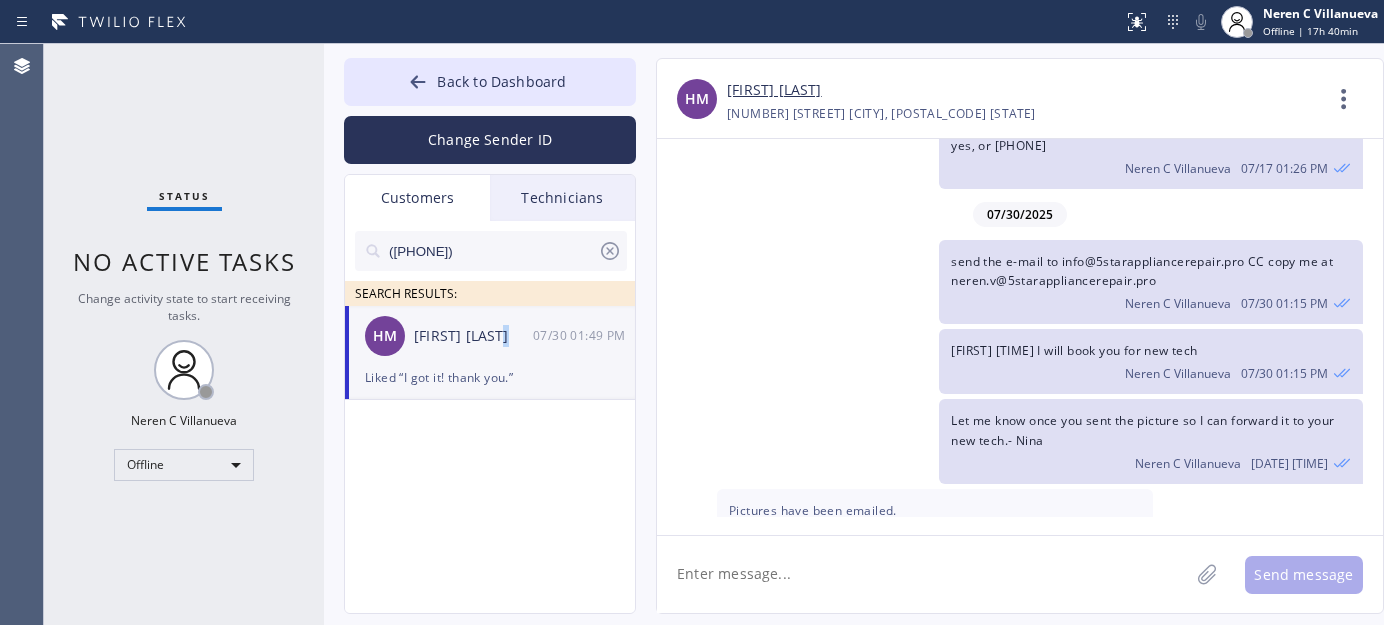 scroll, scrollTop: 938, scrollLeft: 0, axis: vertical 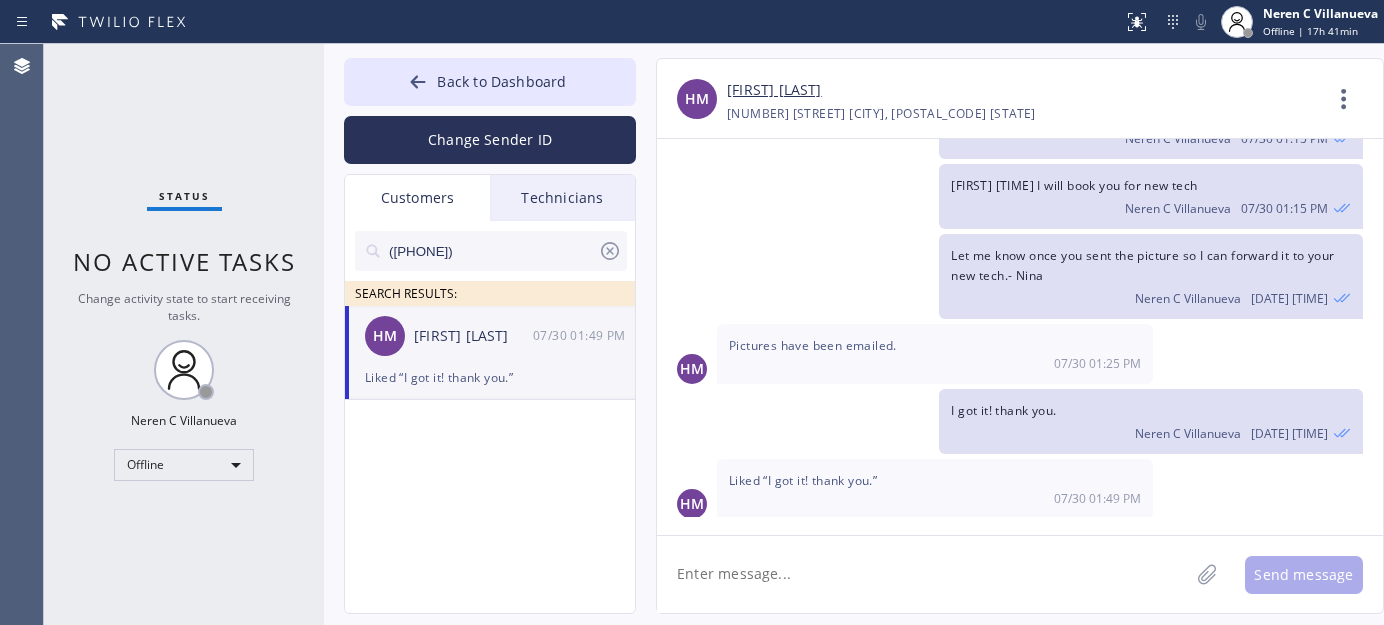 click 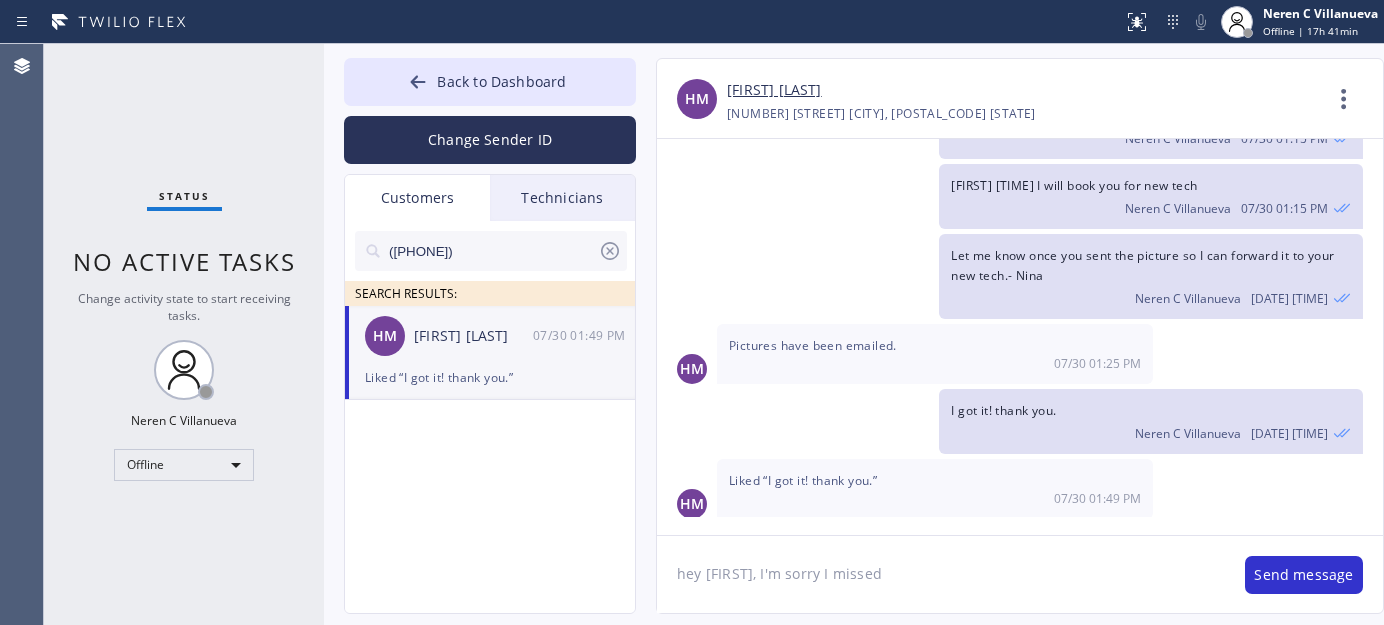 type on "hey [FIRST], I'm sorry I missed" 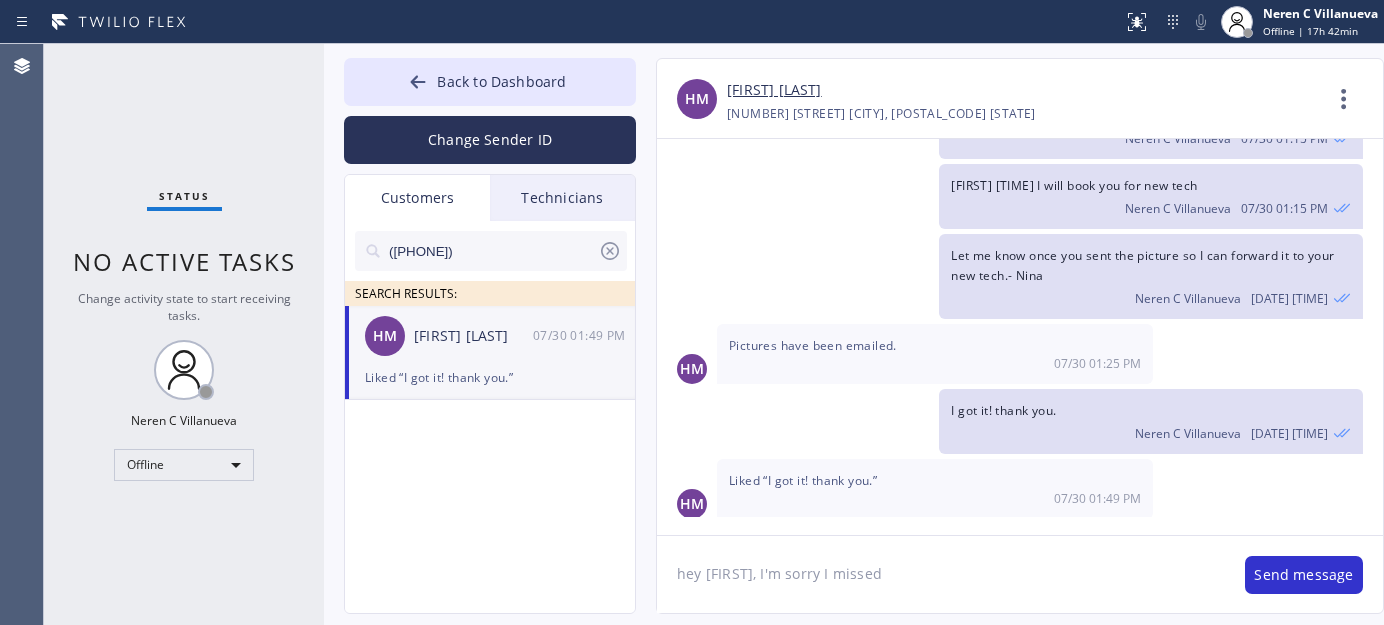 drag, startPoint x: 1322, startPoint y: 29, endPoint x: 1288, endPoint y: 76, distance: 58.00862 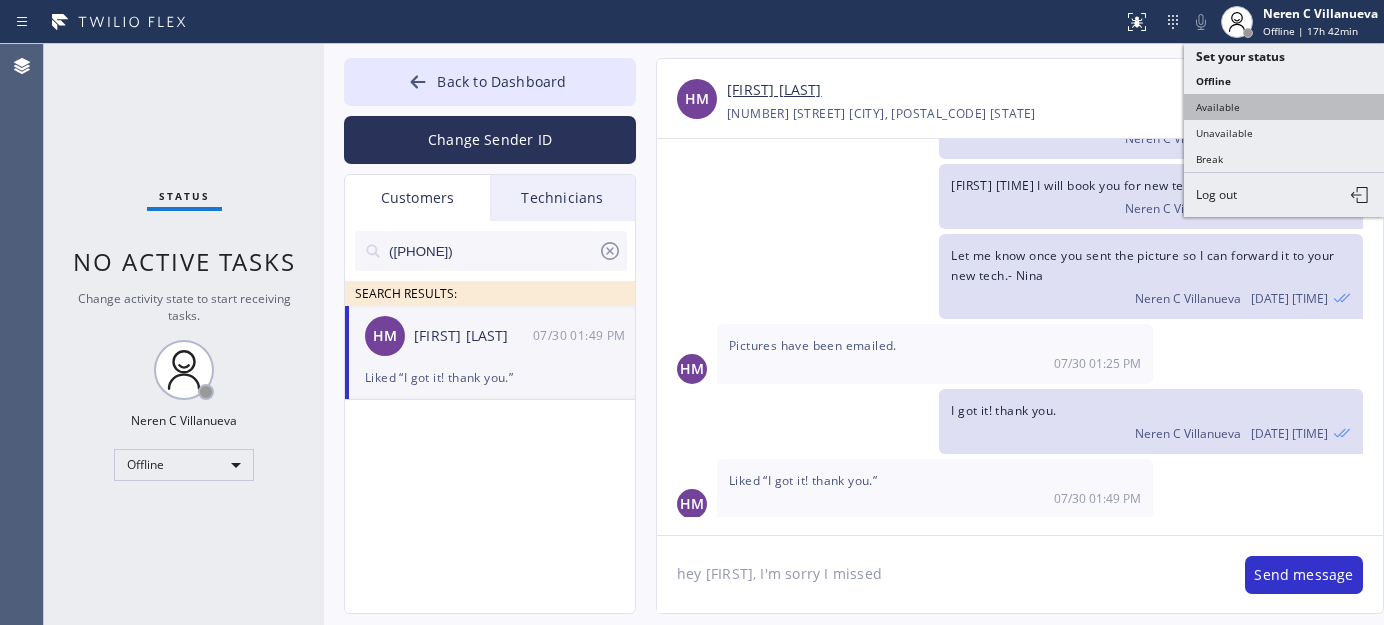 click on "Available" at bounding box center [1284, 107] 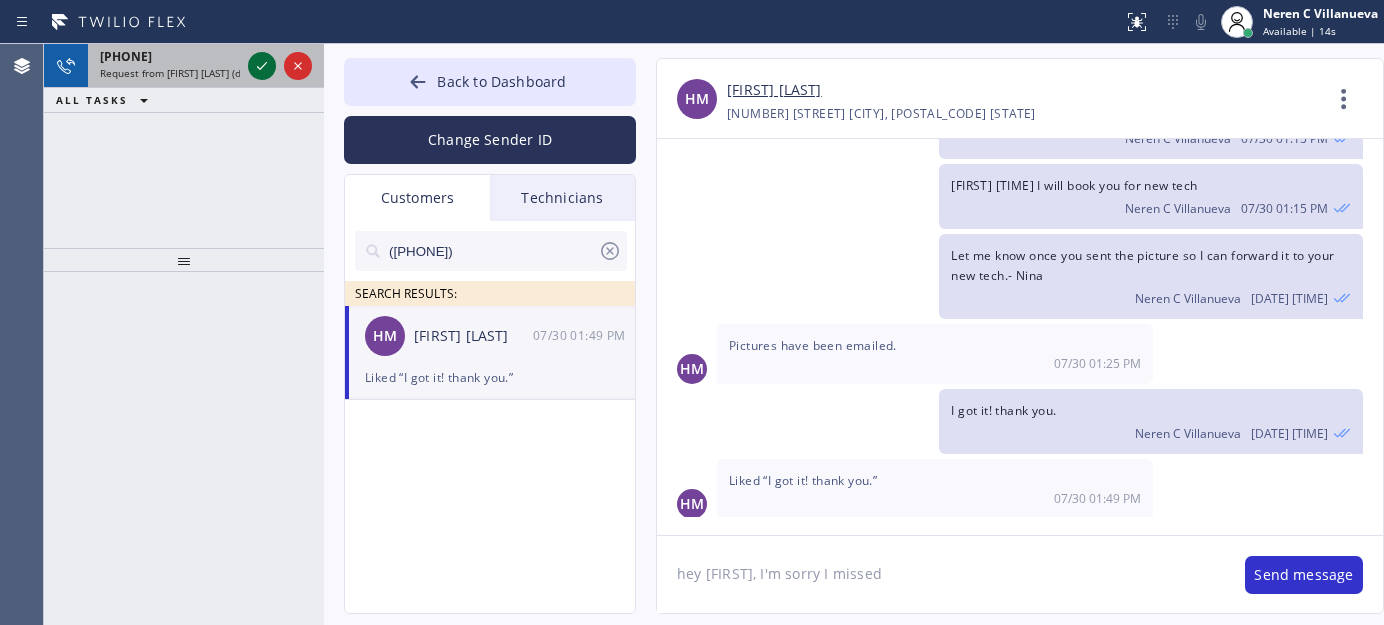 click 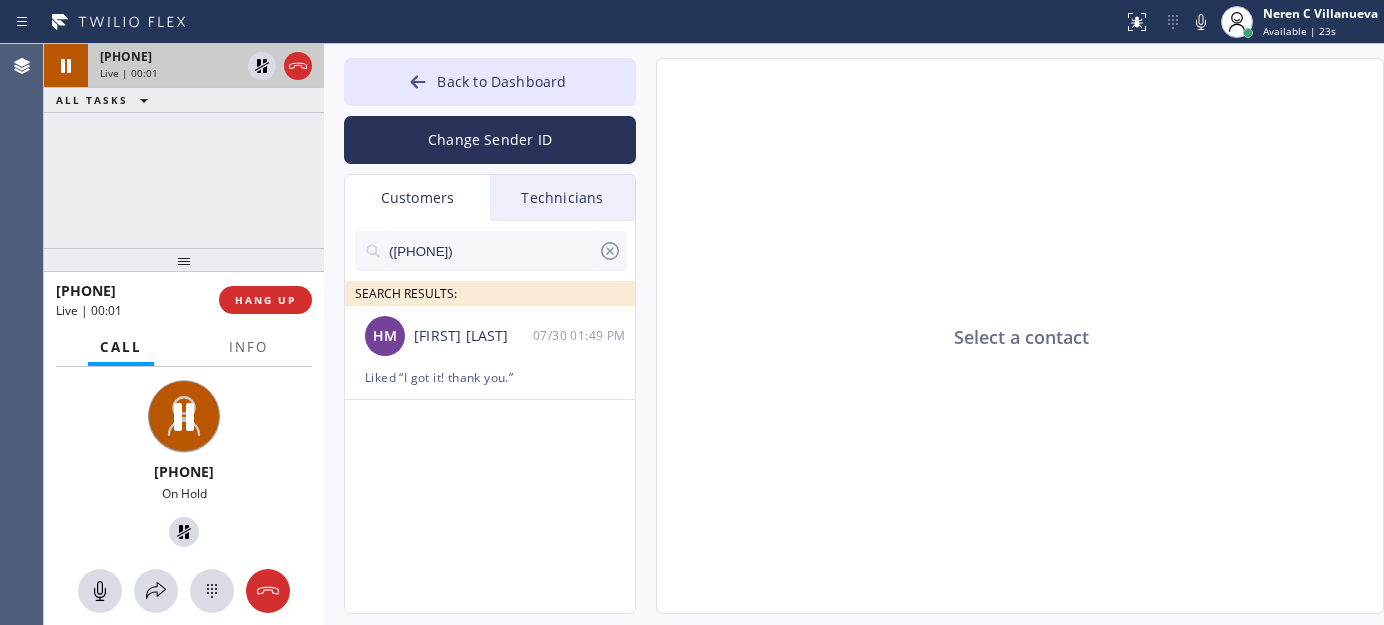 type on "[PHONE]" 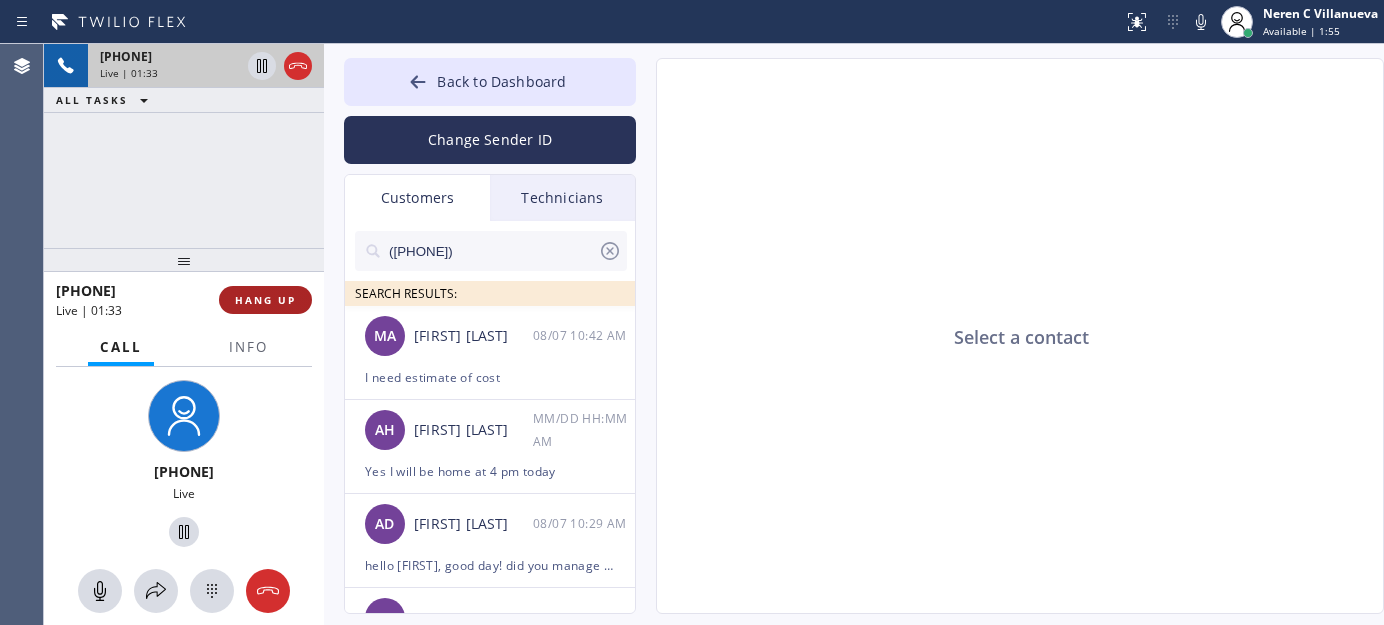 click on "HANG UP" at bounding box center (265, 300) 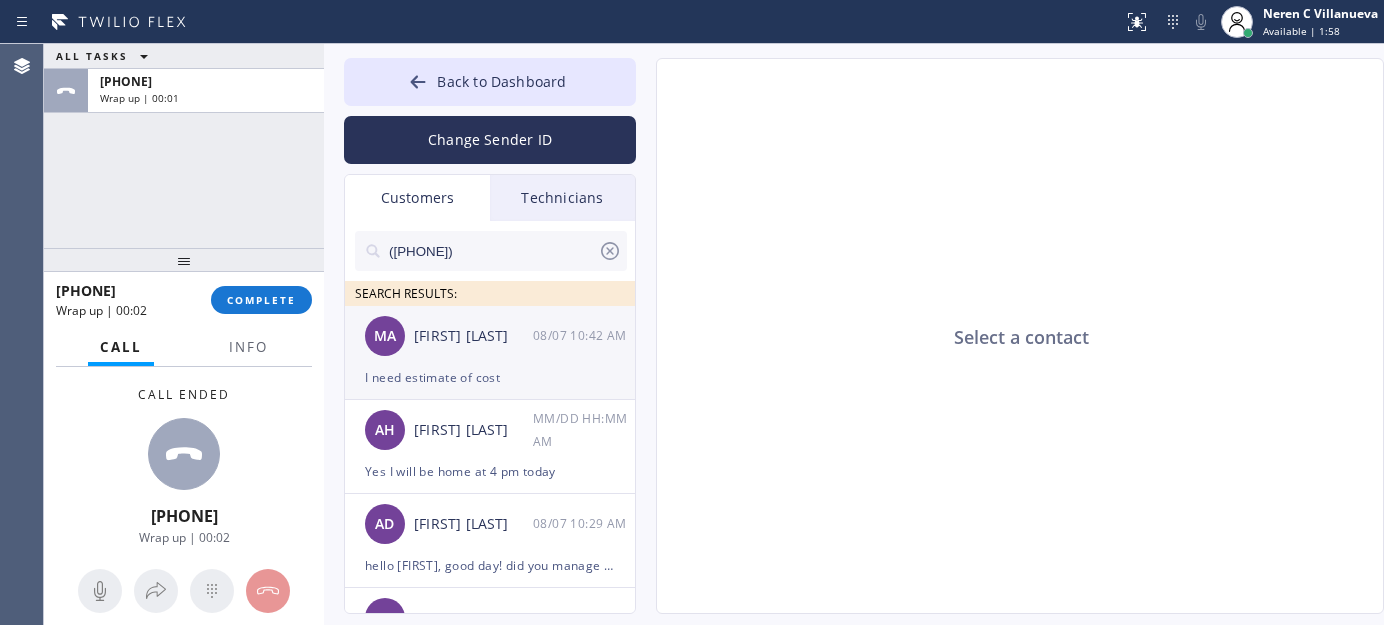 drag, startPoint x: 256, startPoint y: 303, endPoint x: 621, endPoint y: 322, distance: 365.49417 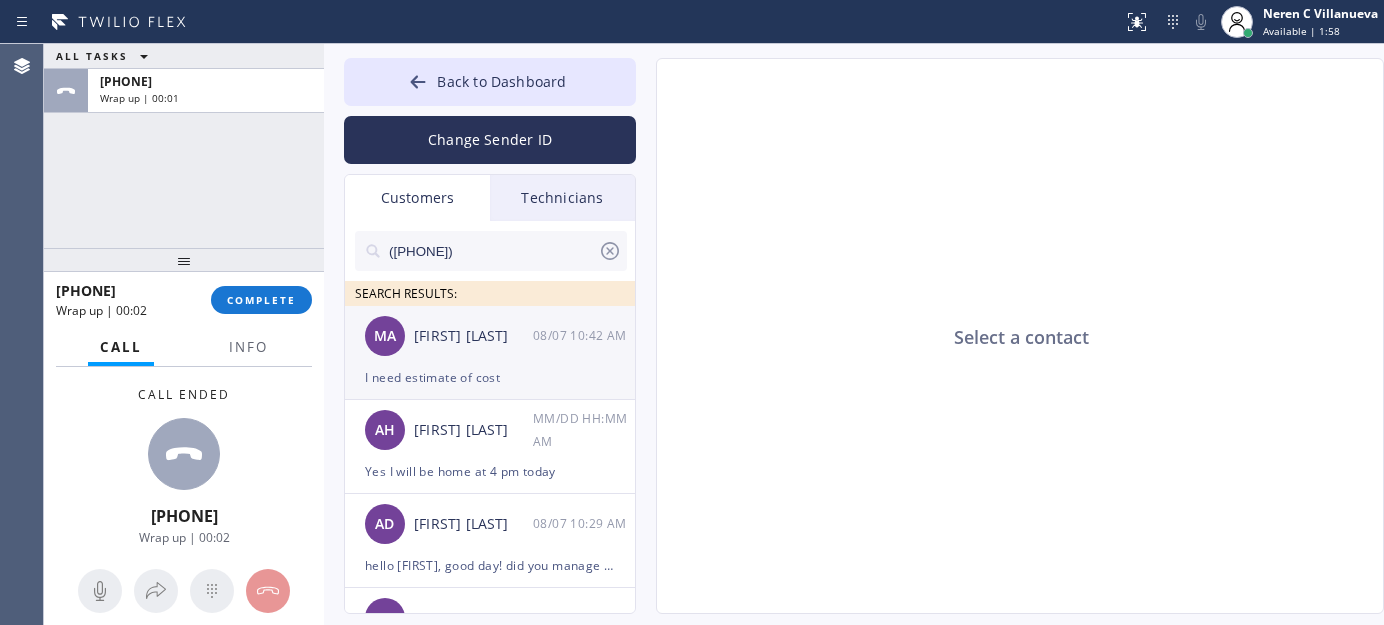 click on "COMPLETE" at bounding box center [261, 300] 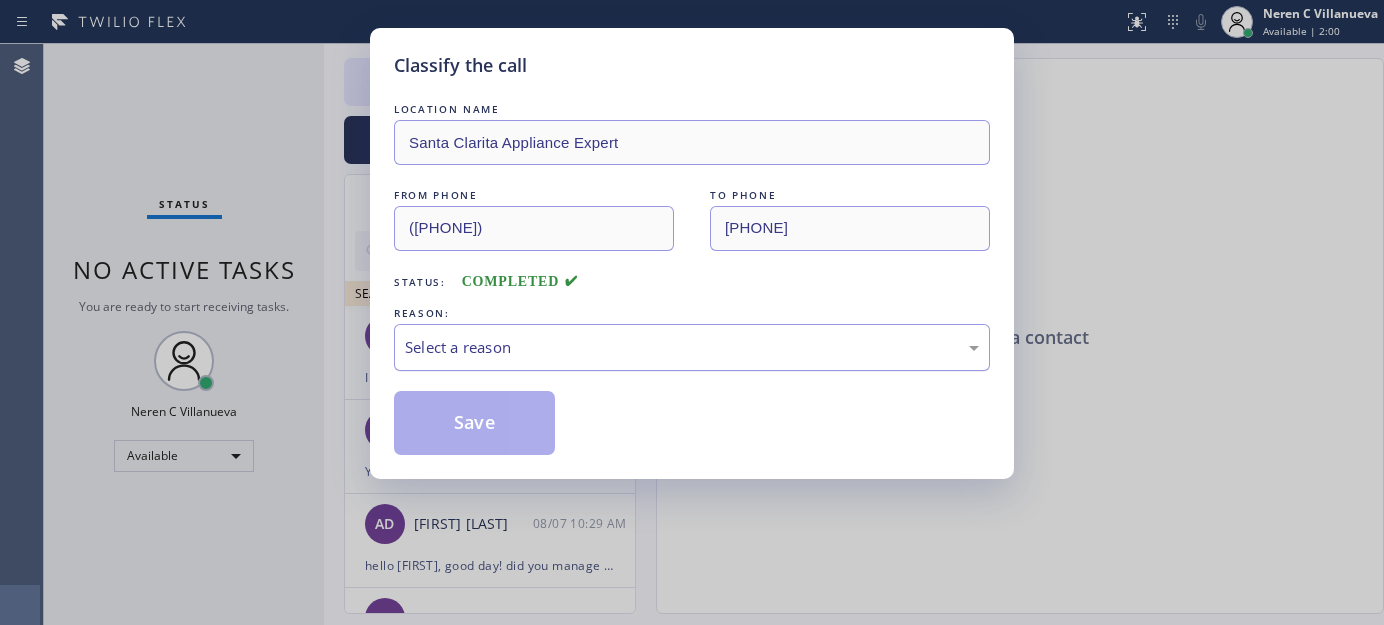 click on "Select a reason" at bounding box center (692, 347) 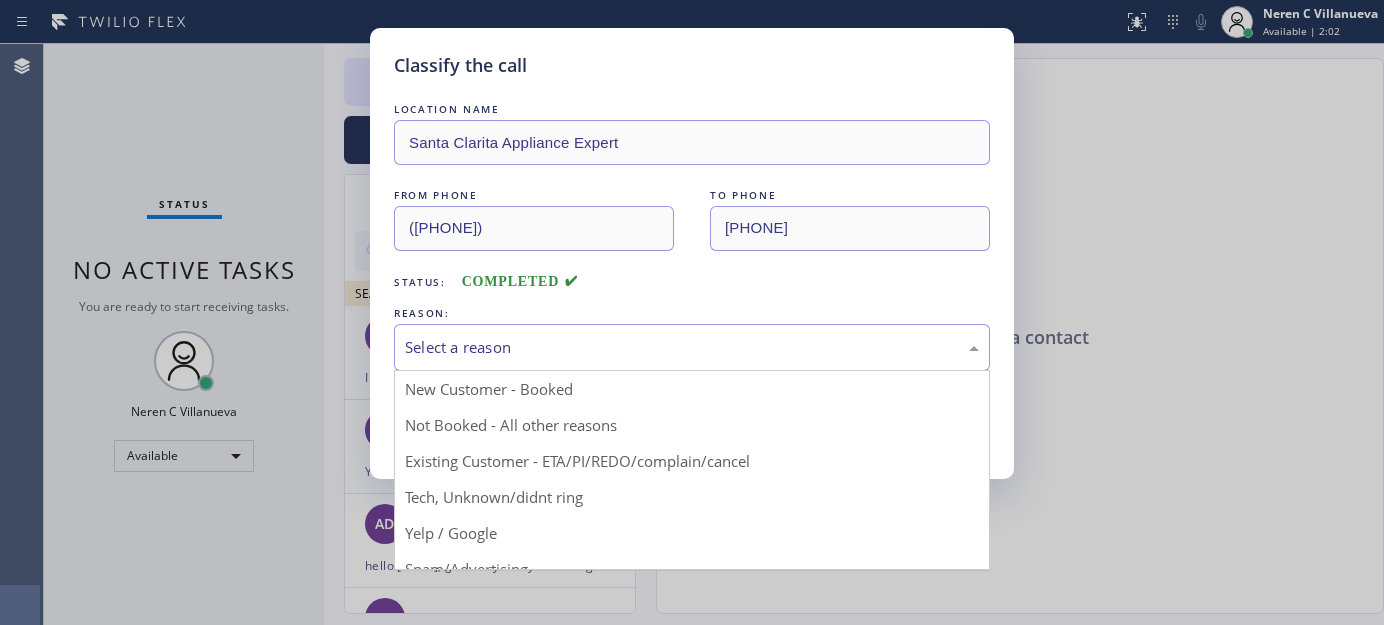 drag, startPoint x: 552, startPoint y: 460, endPoint x: 627, endPoint y: 460, distance: 75 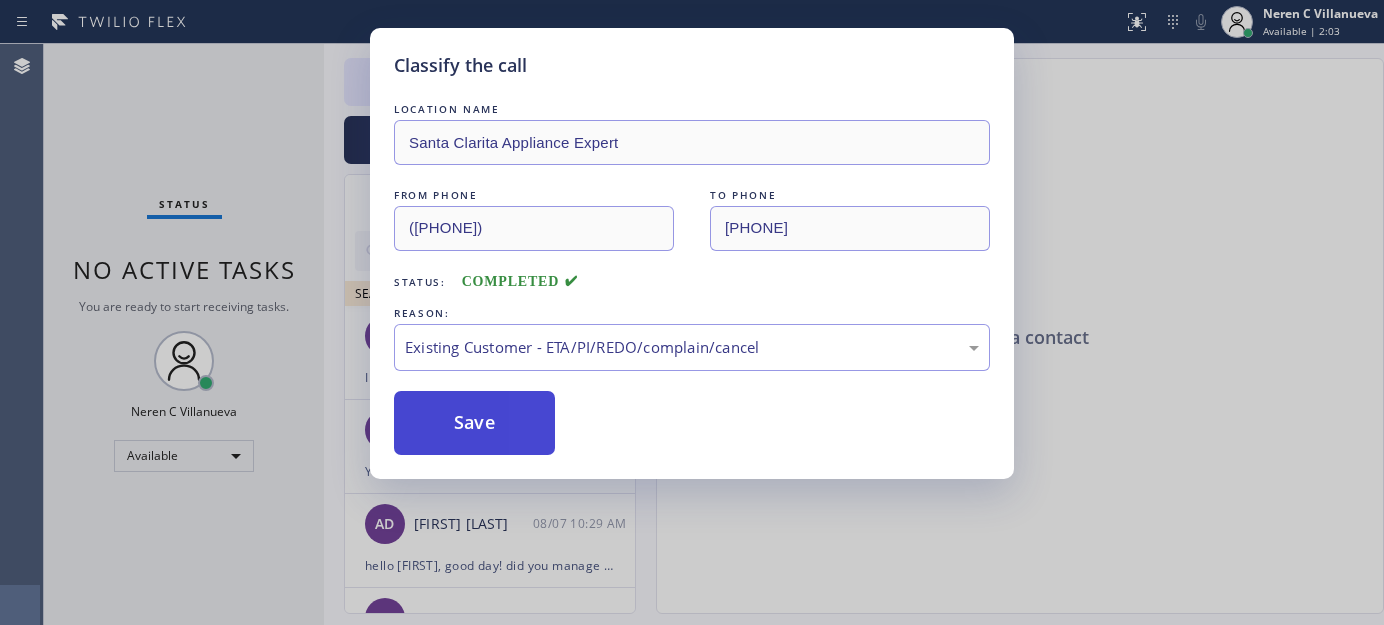 click on "Save" at bounding box center [474, 423] 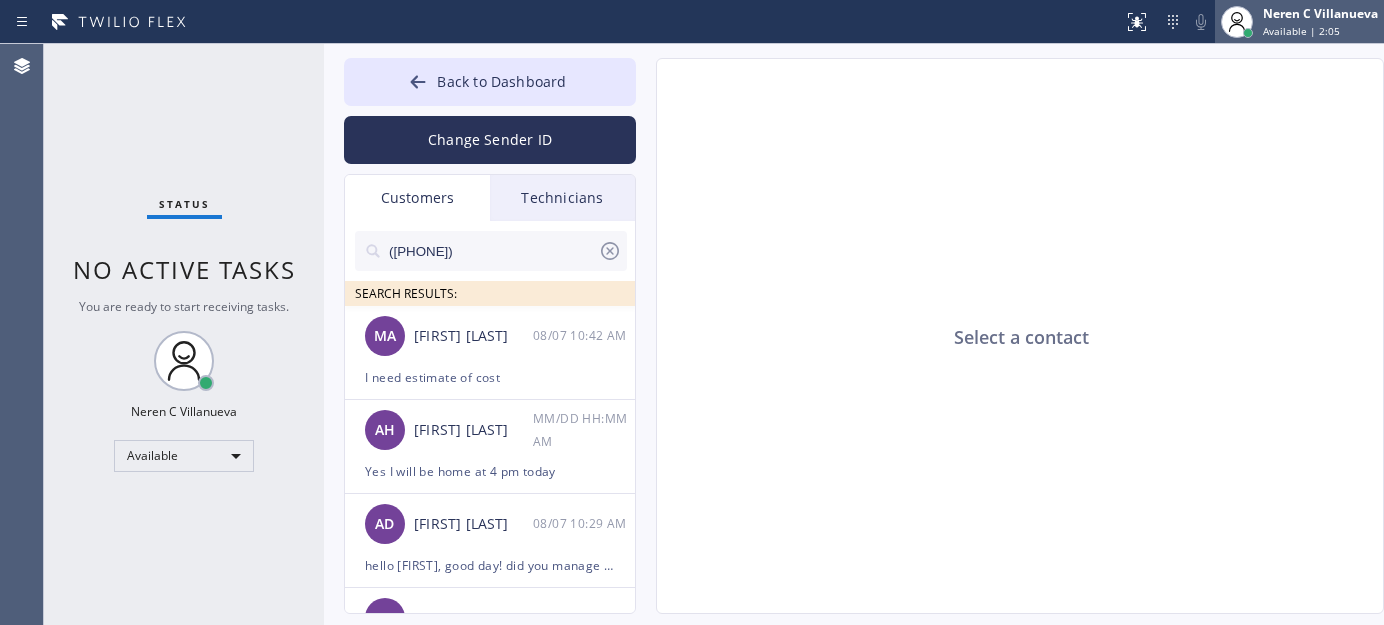click on "[FIRST] [LAST] Available | 2:05" at bounding box center (1299, 22) 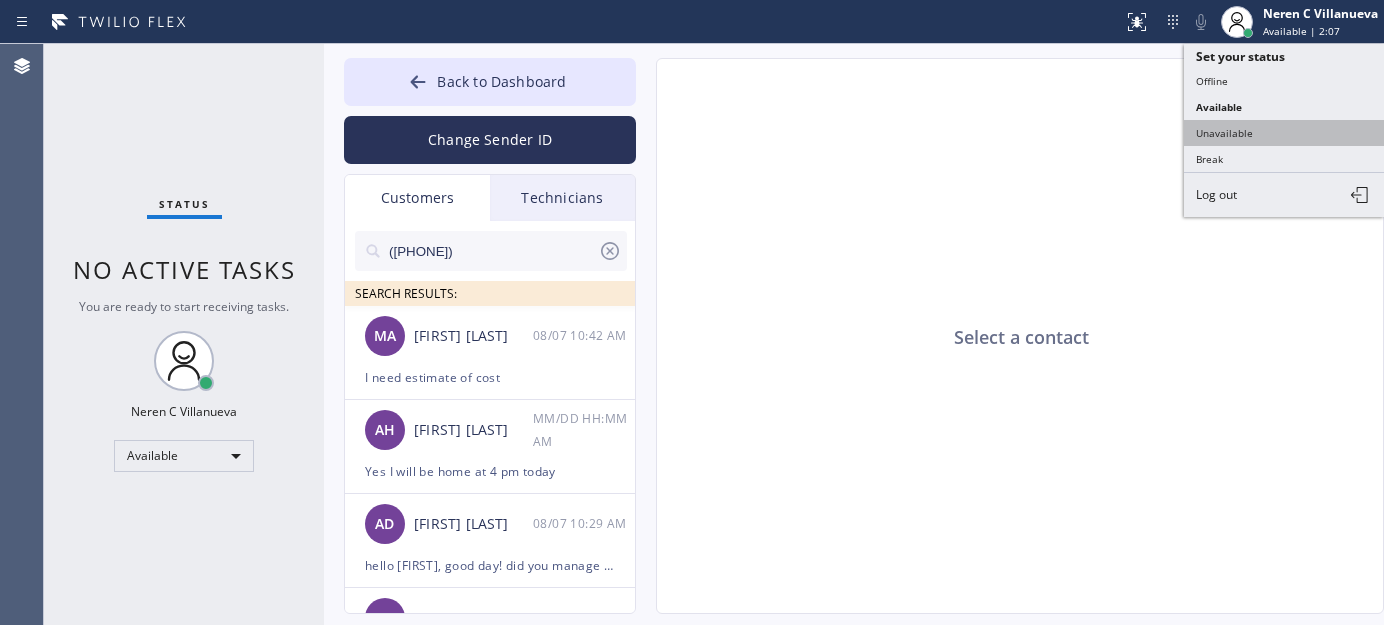 click on "Unavailable" at bounding box center [1284, 133] 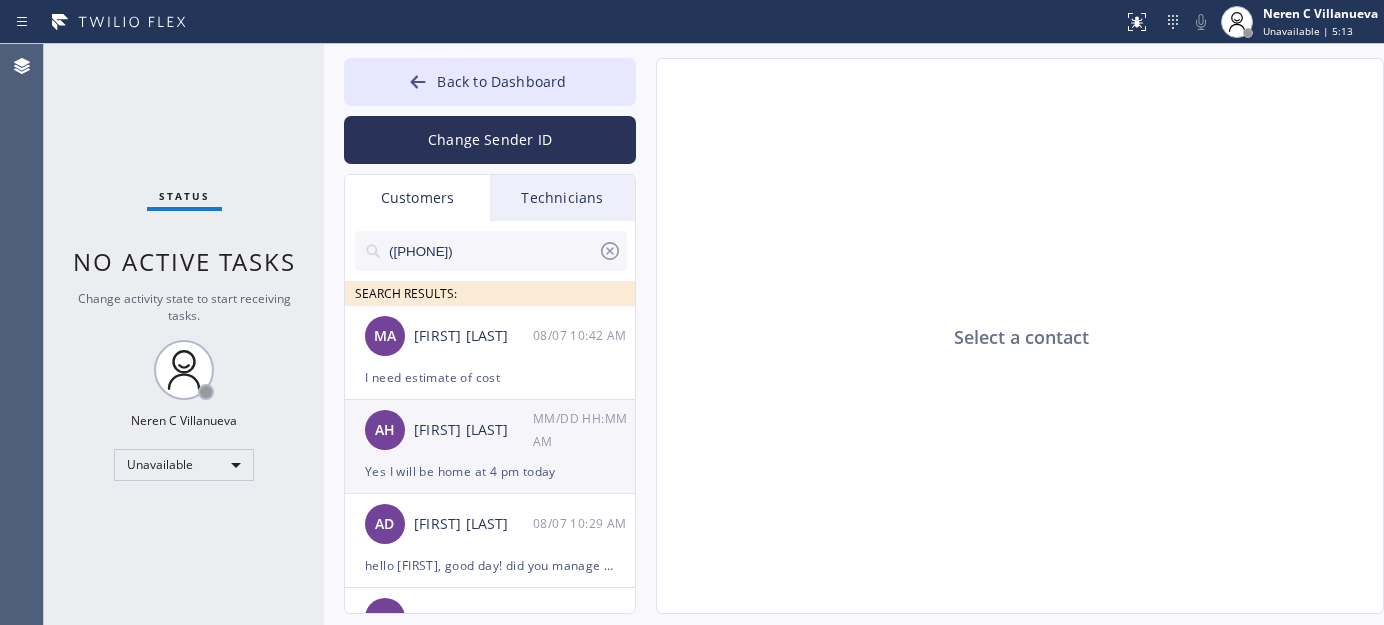 click on "Yes I will be home at 4 pm today" at bounding box center (490, 471) 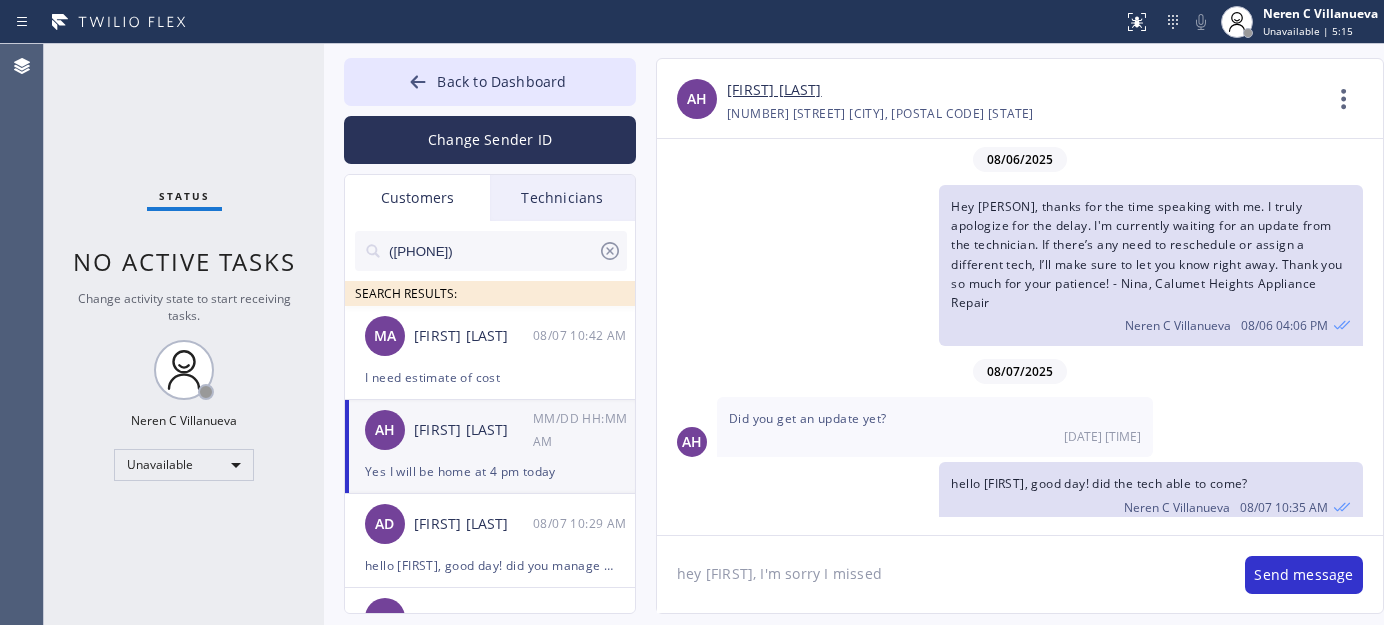 click on "hey [FIRST], I'm sorry I missed" 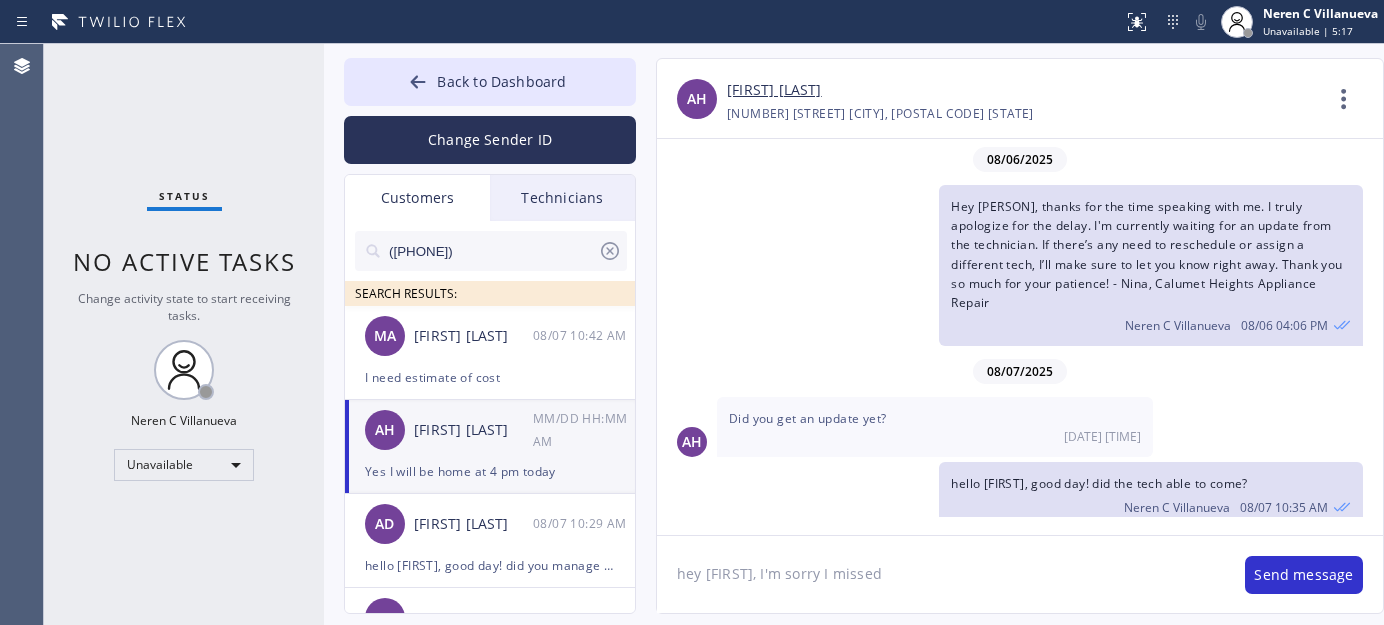 drag, startPoint x: 883, startPoint y: 578, endPoint x: 649, endPoint y: 575, distance: 234.01923 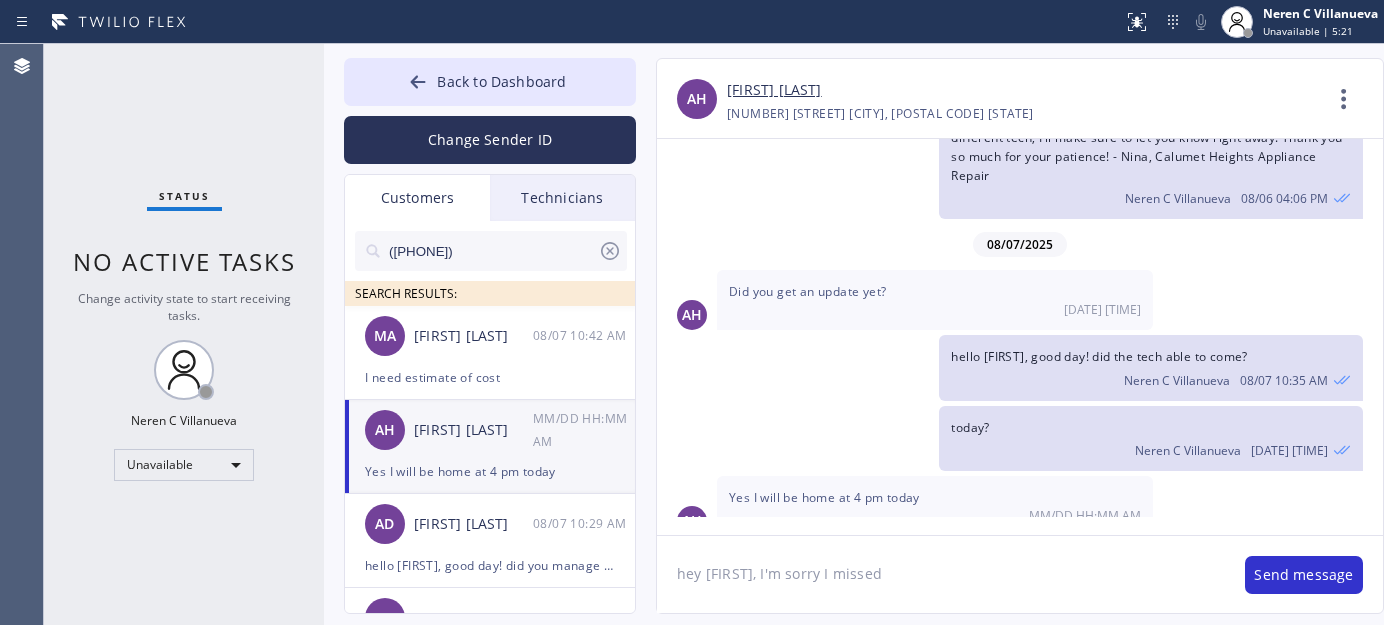 scroll, scrollTop: 128, scrollLeft: 0, axis: vertical 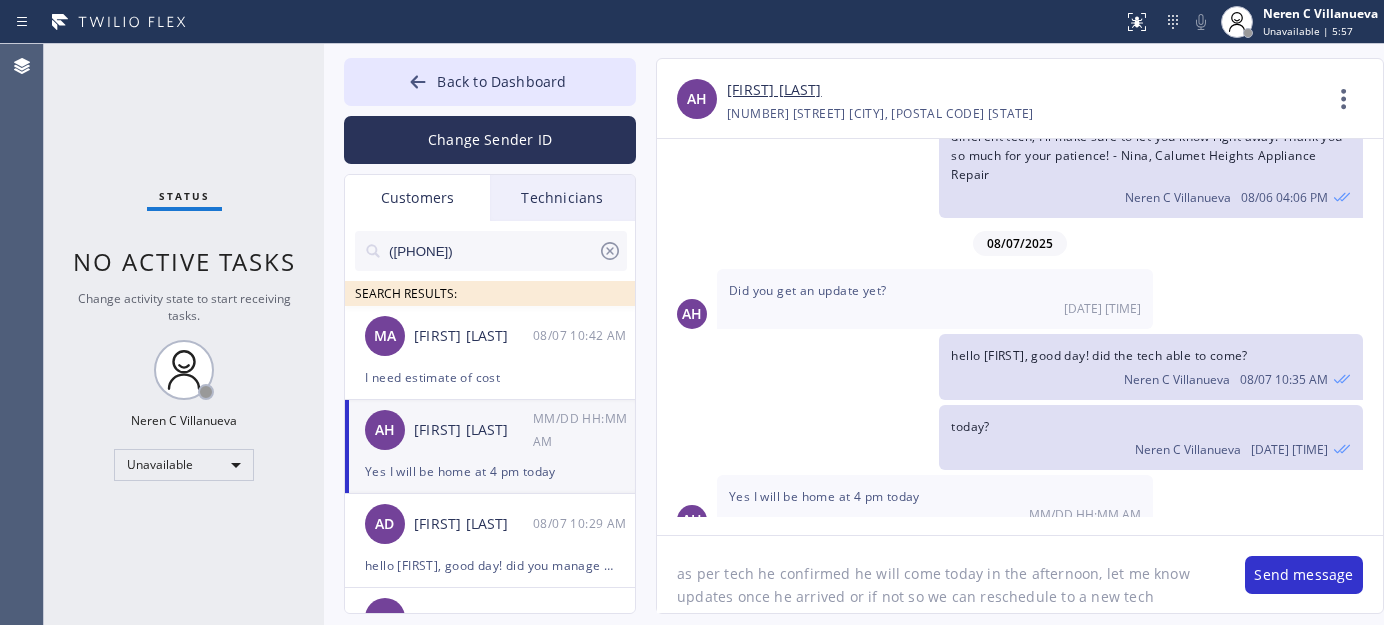 type on "as per tech he confirmed he will come today in the afternoon, let me know updates once he arrived or if not so we can reschedule to a new tech." 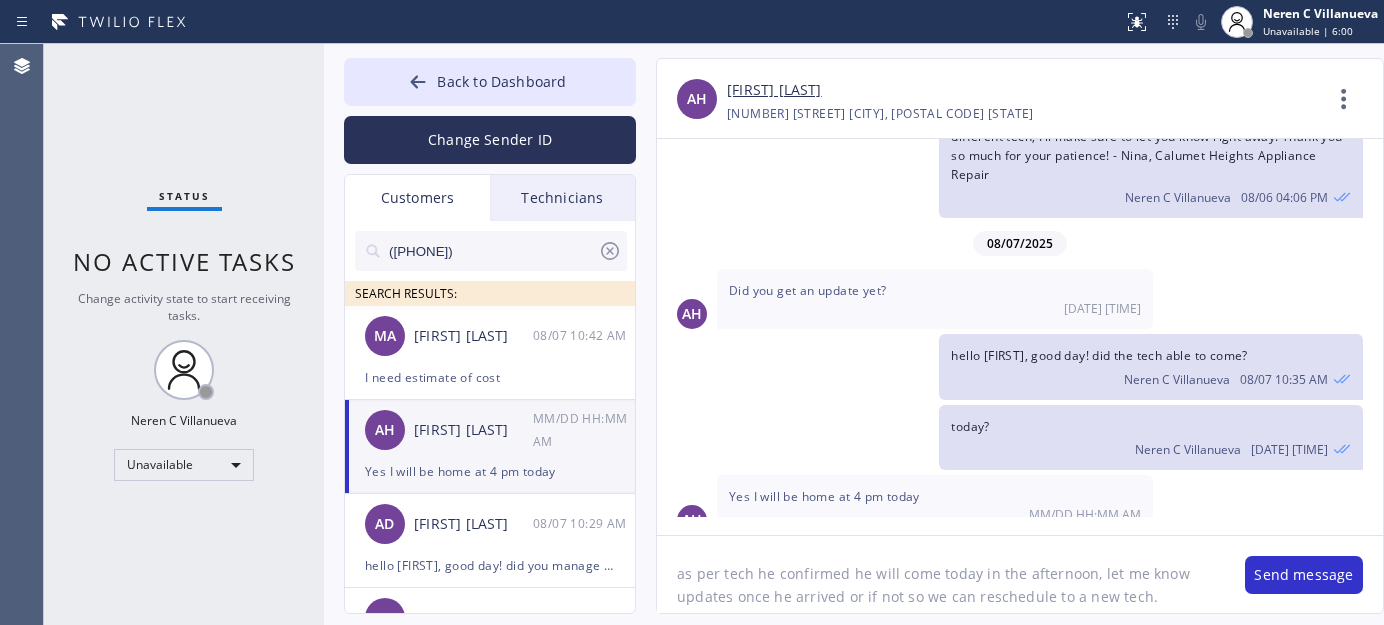 drag, startPoint x: 1167, startPoint y: 599, endPoint x: 644, endPoint y: 571, distance: 523.74896 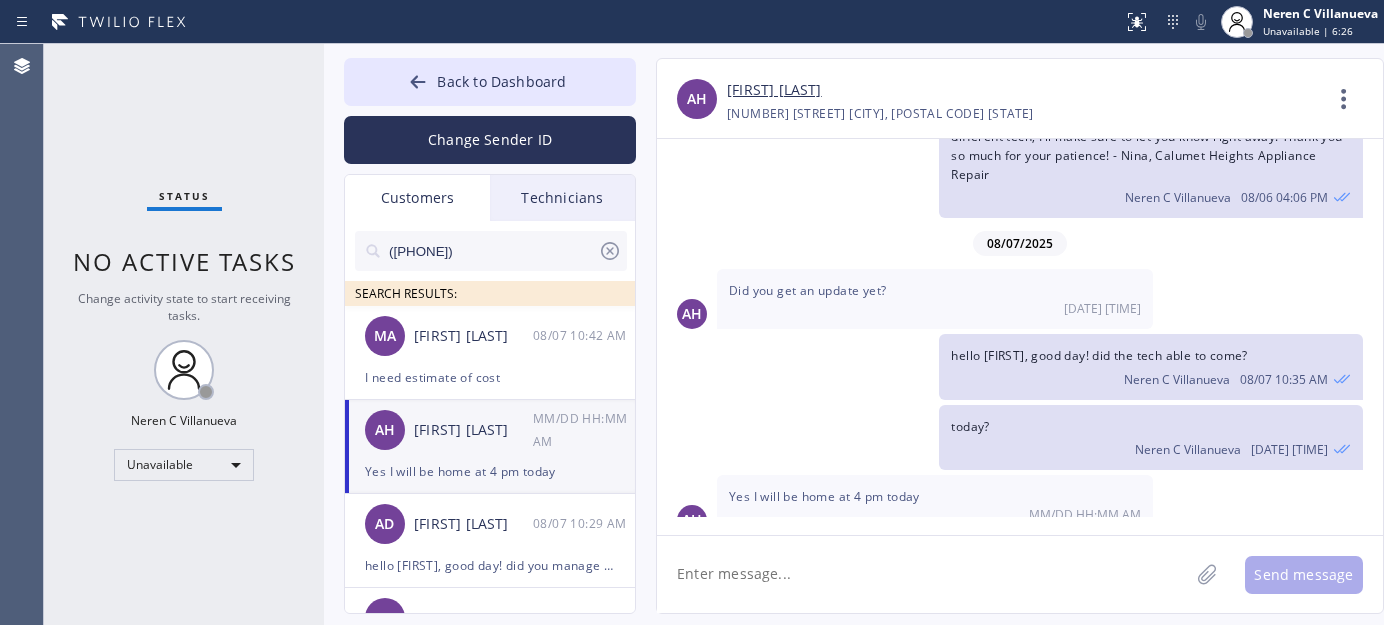 paste on "As per the tech, he confirmed he will come this afternoon. Please let me know once he arrives—or if he doesn't—so we can arrange to reschedule with a different tech if needed." 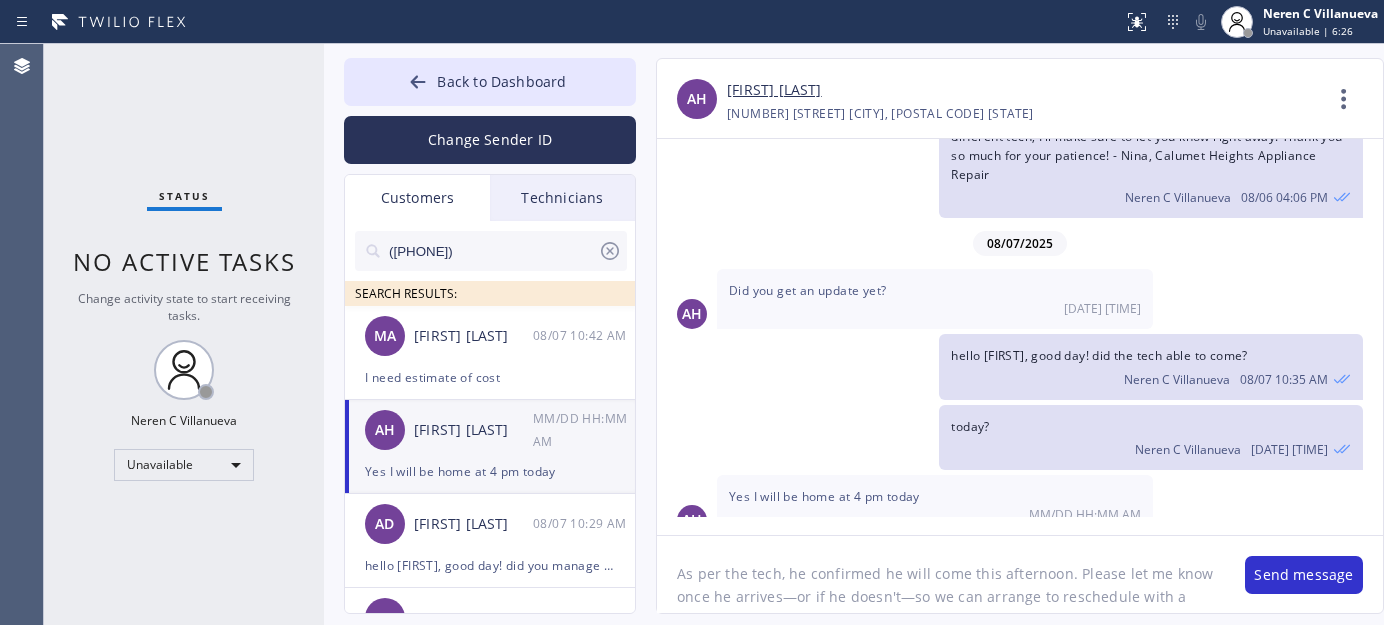 scroll, scrollTop: 16, scrollLeft: 0, axis: vertical 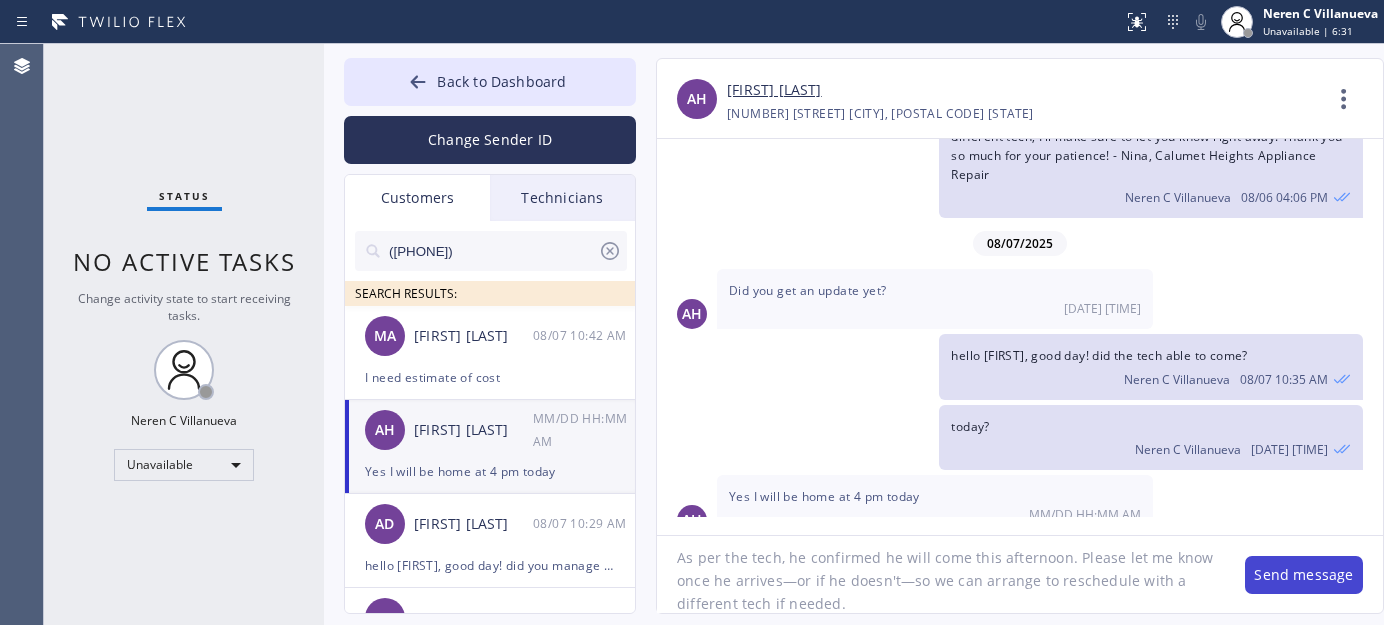 type on "As per the tech, he confirmed he will come this afternoon. Please let me know once he arrives—or if he doesn't—so we can arrange to reschedule with a different tech if needed." 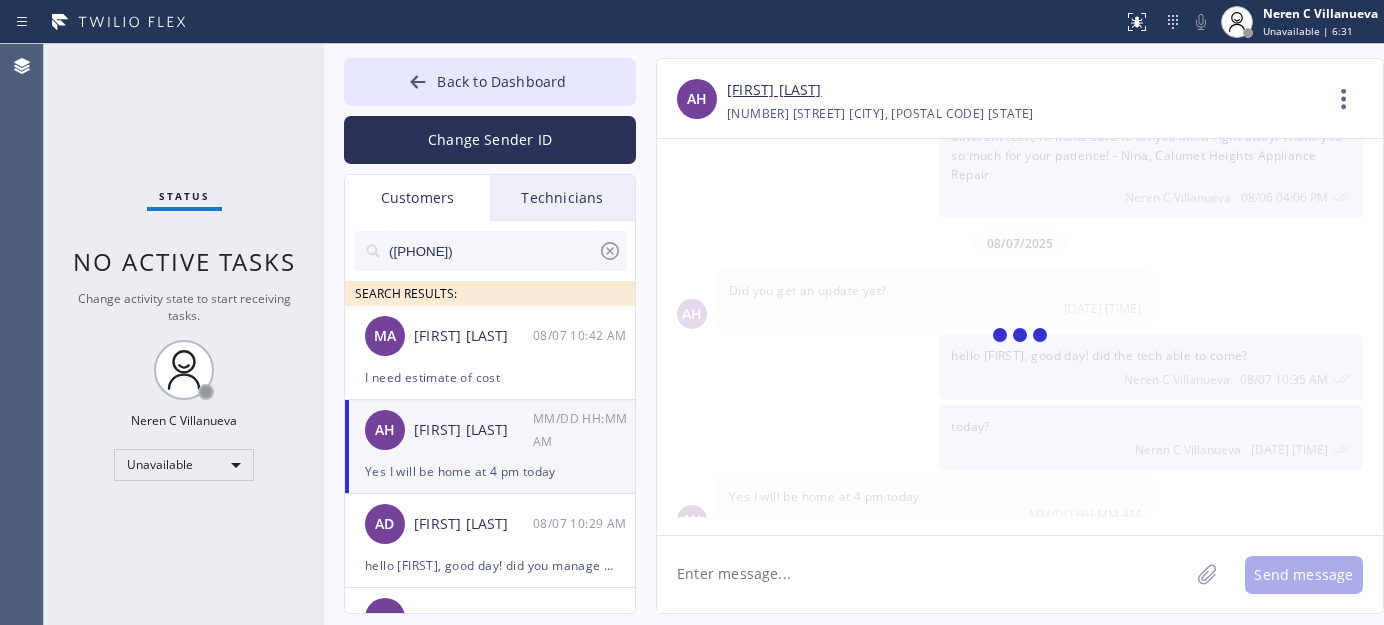 scroll, scrollTop: 0, scrollLeft: 0, axis: both 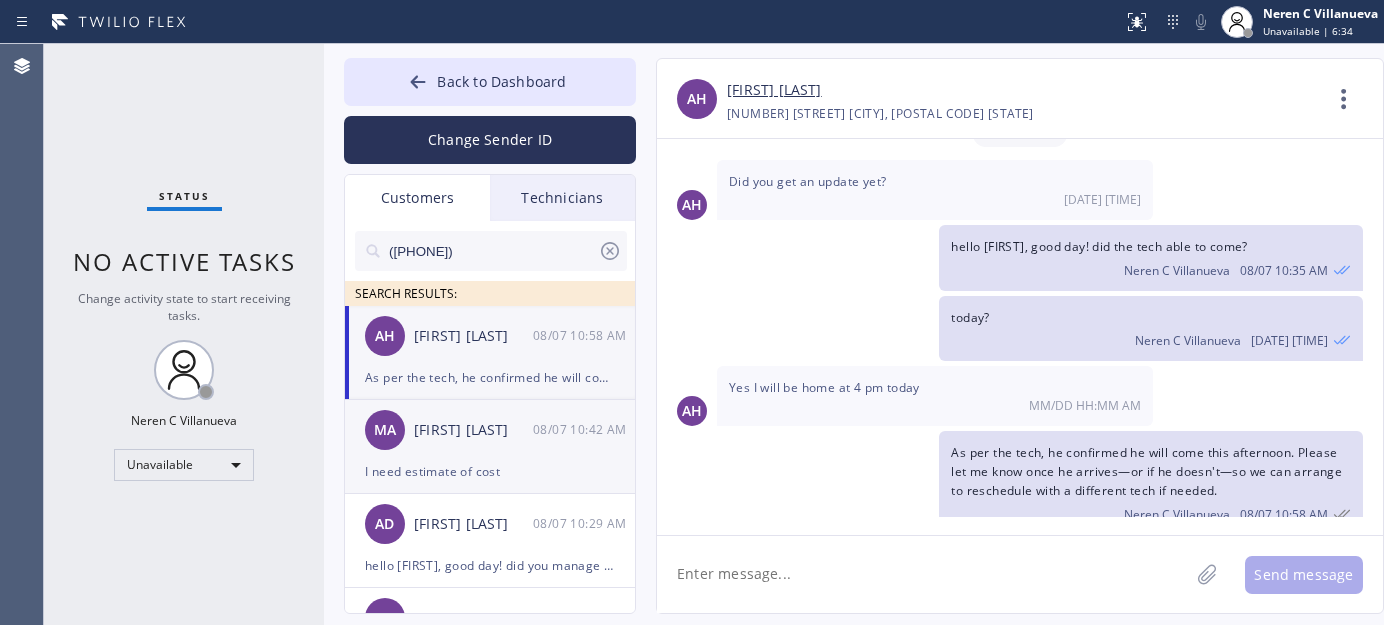 click on "I need estimate of cost" at bounding box center [490, 471] 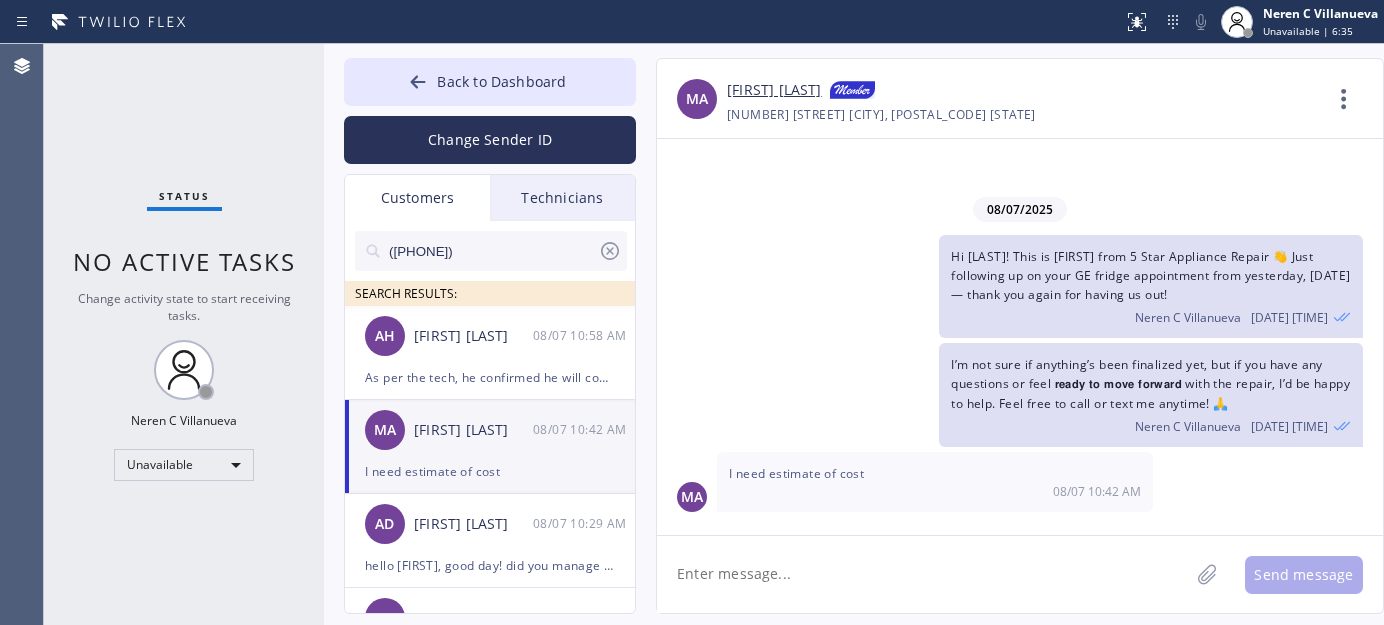 scroll, scrollTop: 0, scrollLeft: 0, axis: both 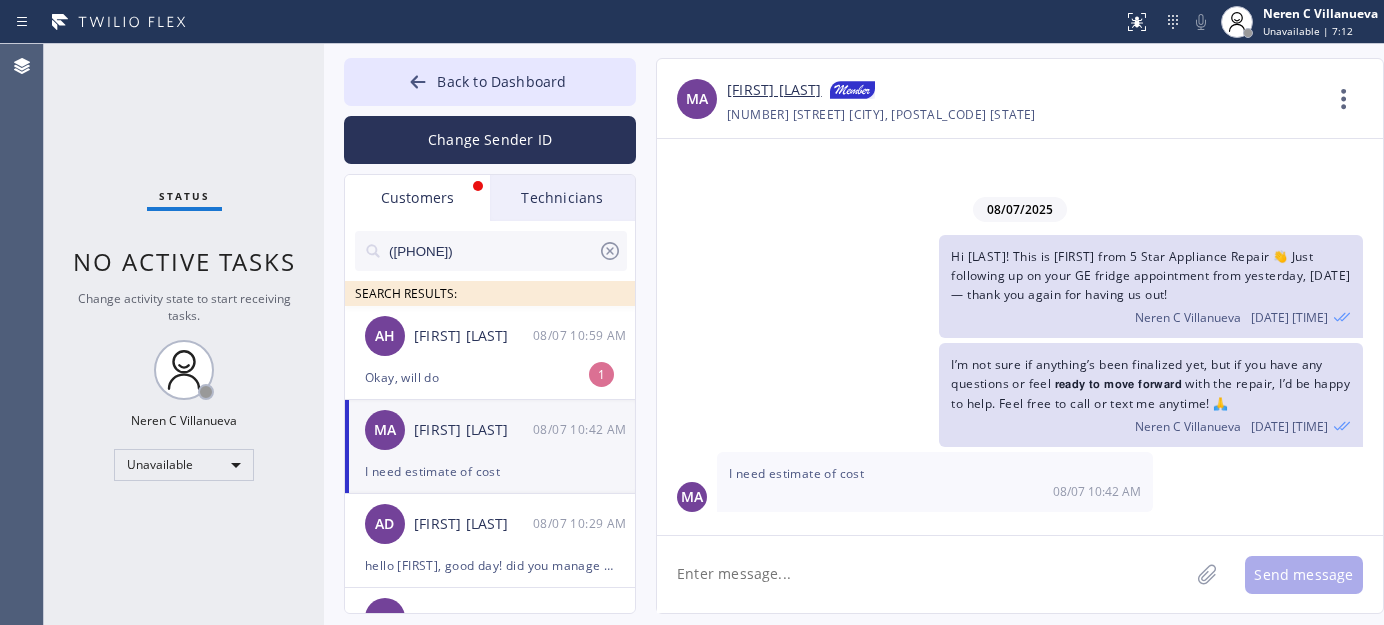 paste on "Thank you for your message. I’m currently on it and will get back to you as soon as I have an update. Appreciate your patience!" 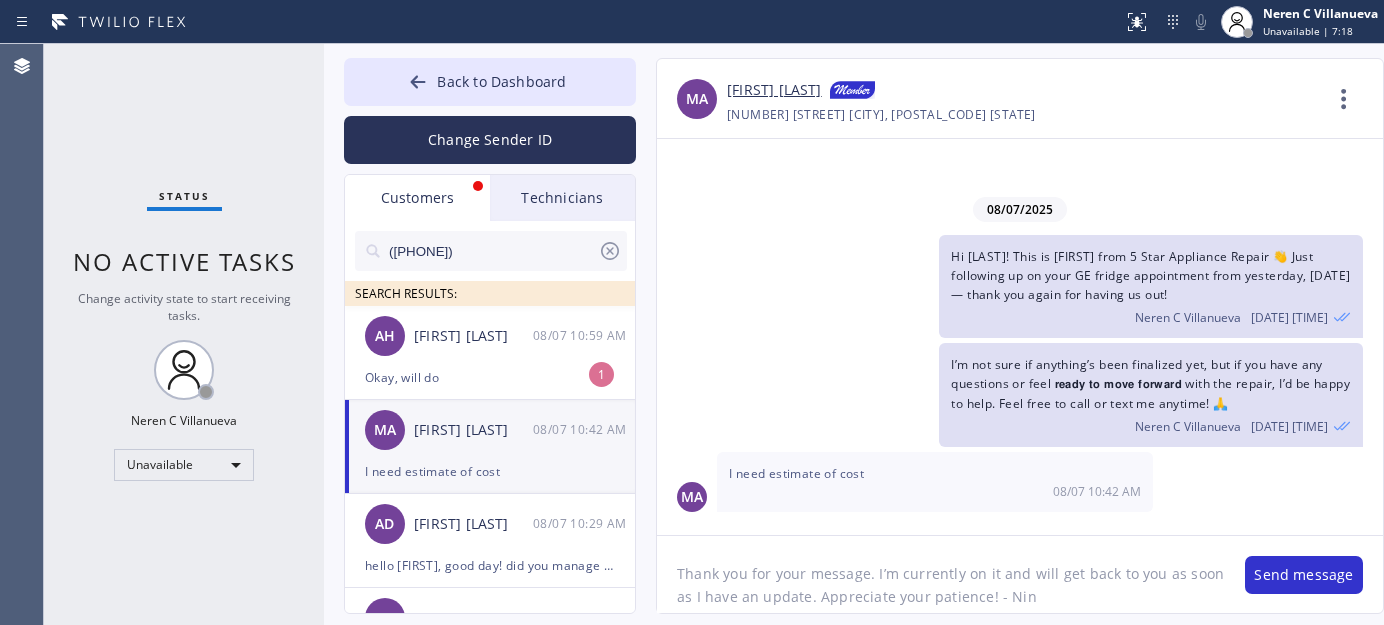 type on "Thank you for your message. I’m currently on it and will get back to you as soon as I have an update. Appreciate your patience! - Nina" 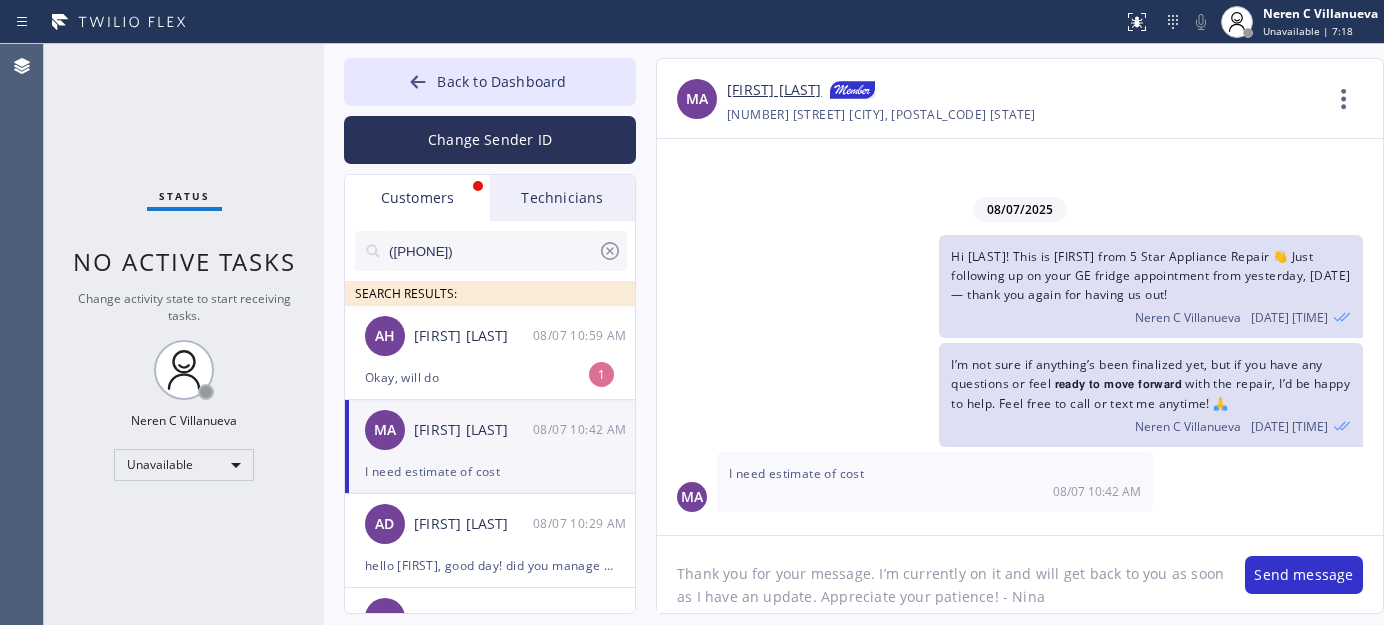 type 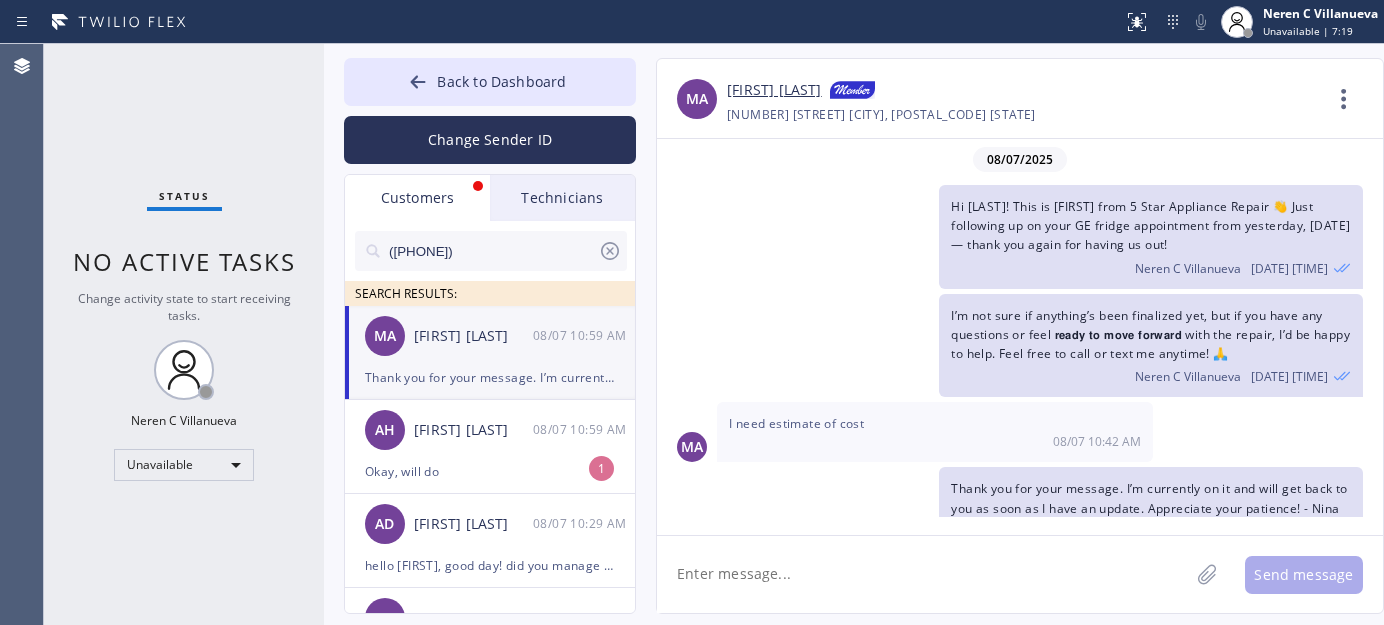 scroll, scrollTop: 56, scrollLeft: 0, axis: vertical 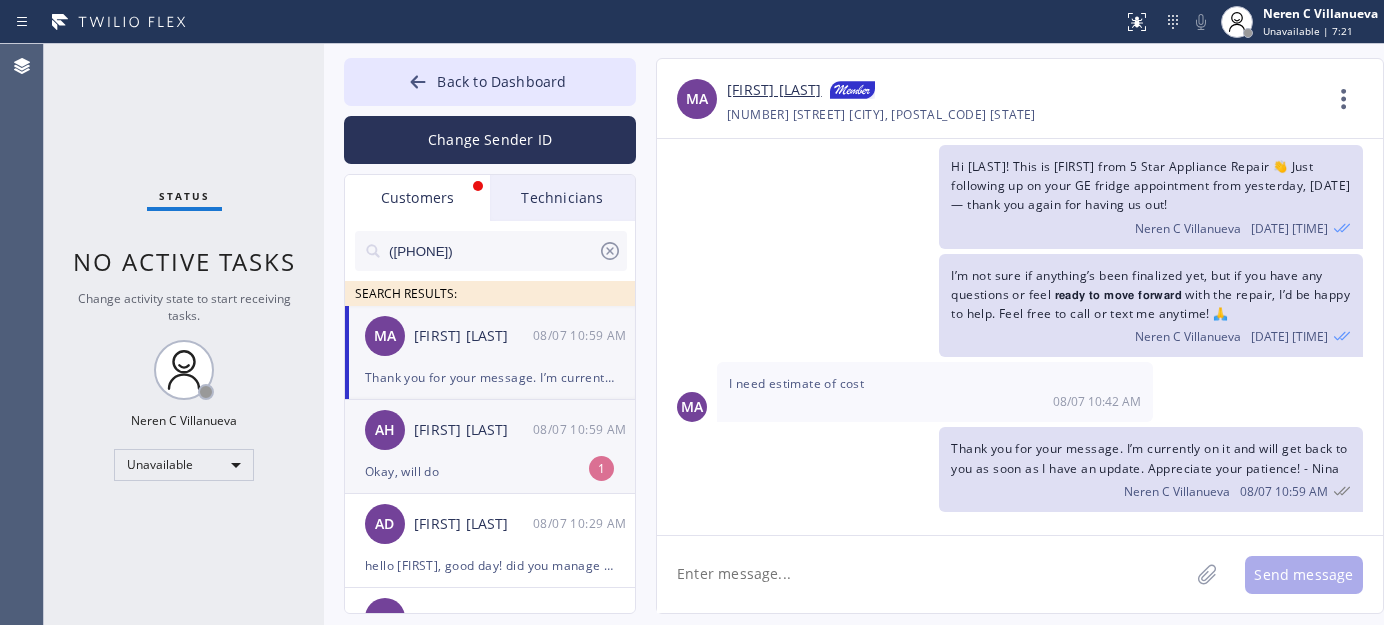 click on "AH [FIRST] [LAST] 10:59 AM" at bounding box center (491, 430) 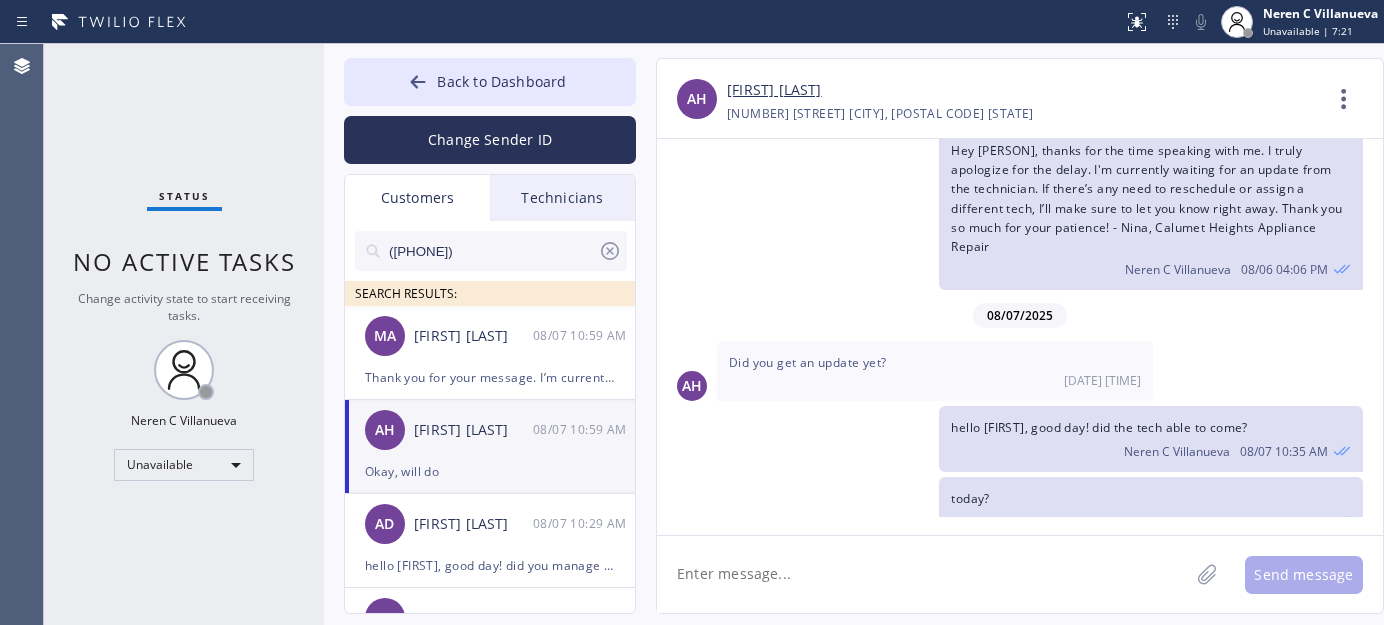 scroll, scrollTop: 301, scrollLeft: 0, axis: vertical 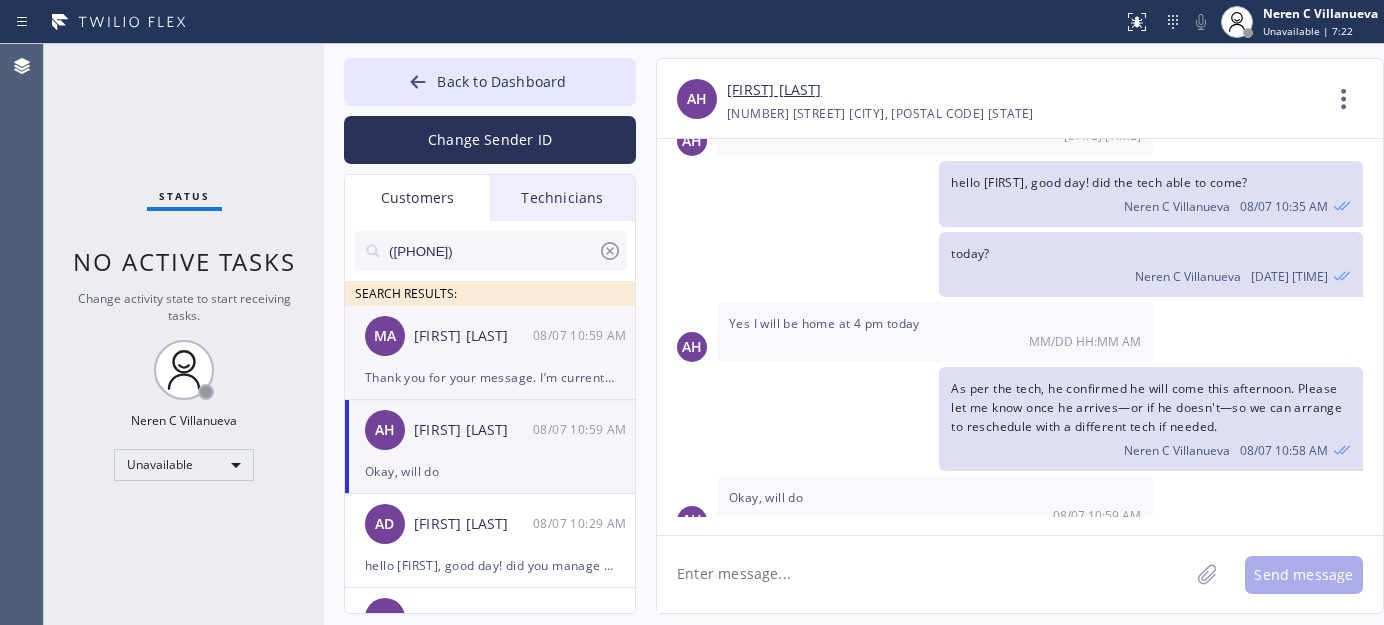 click on "MA [FIRST] [DATE] AM" at bounding box center (491, 336) 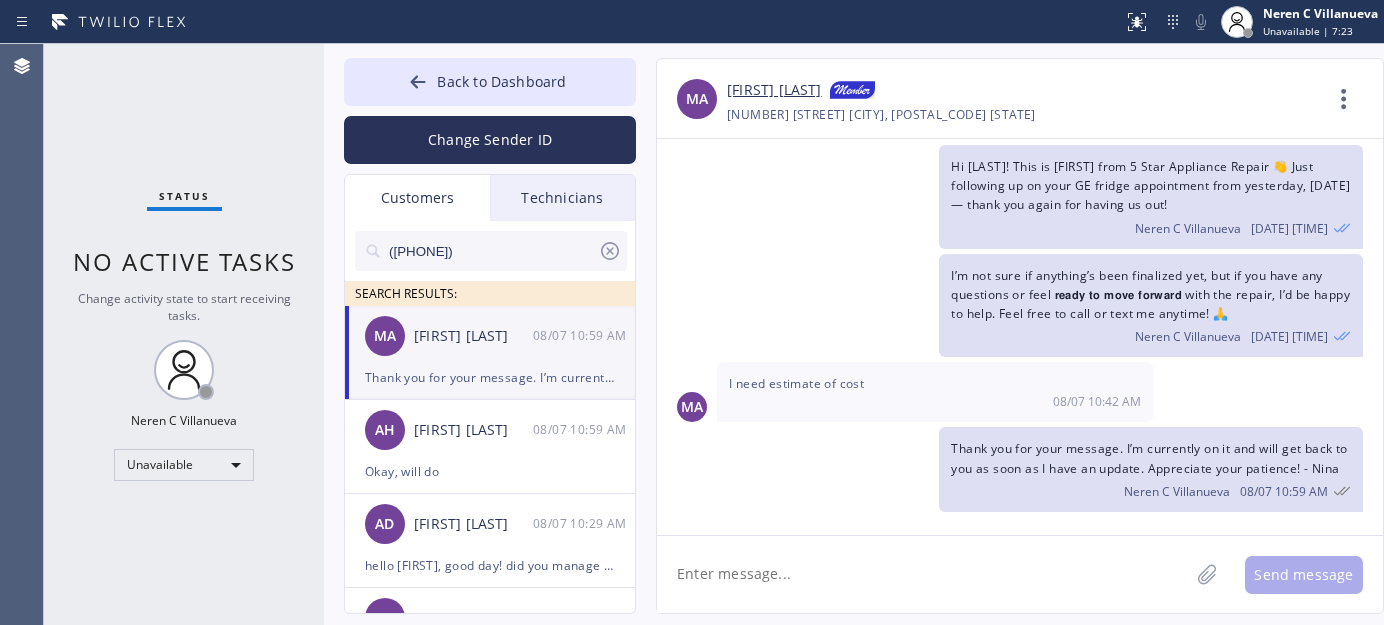 scroll, scrollTop: 56, scrollLeft: 0, axis: vertical 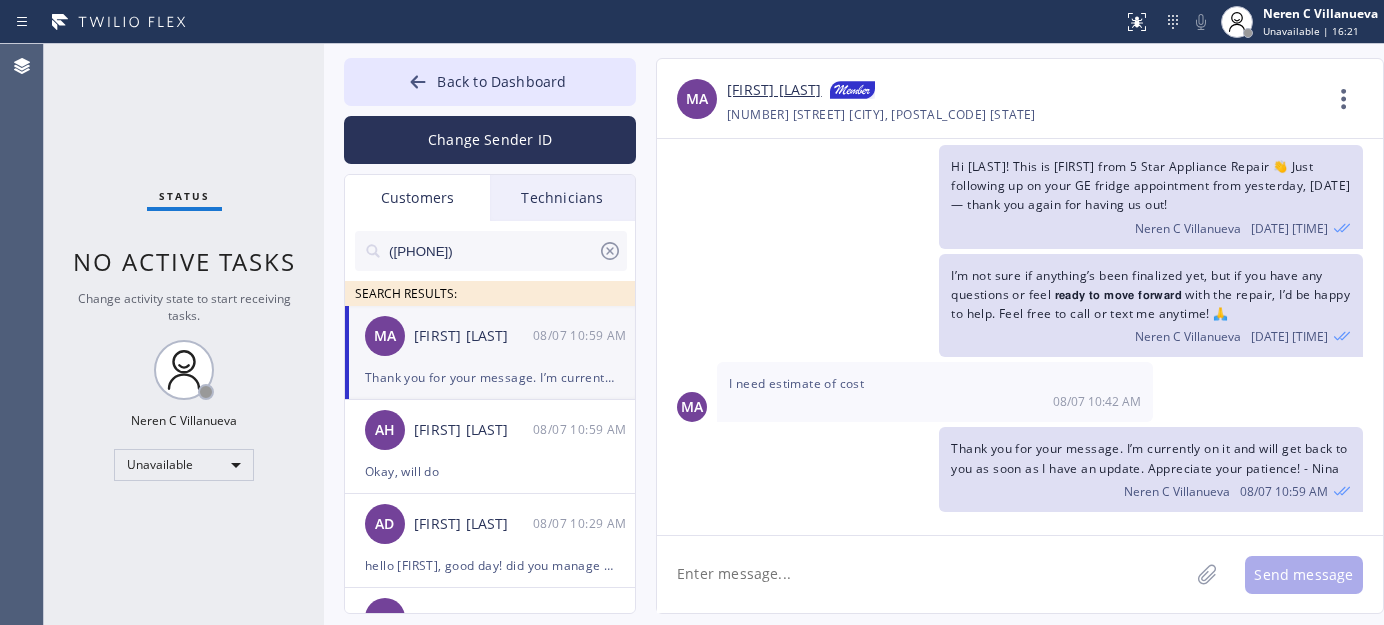 drag, startPoint x: 499, startPoint y: 255, endPoint x: 340, endPoint y: 252, distance: 159.0283 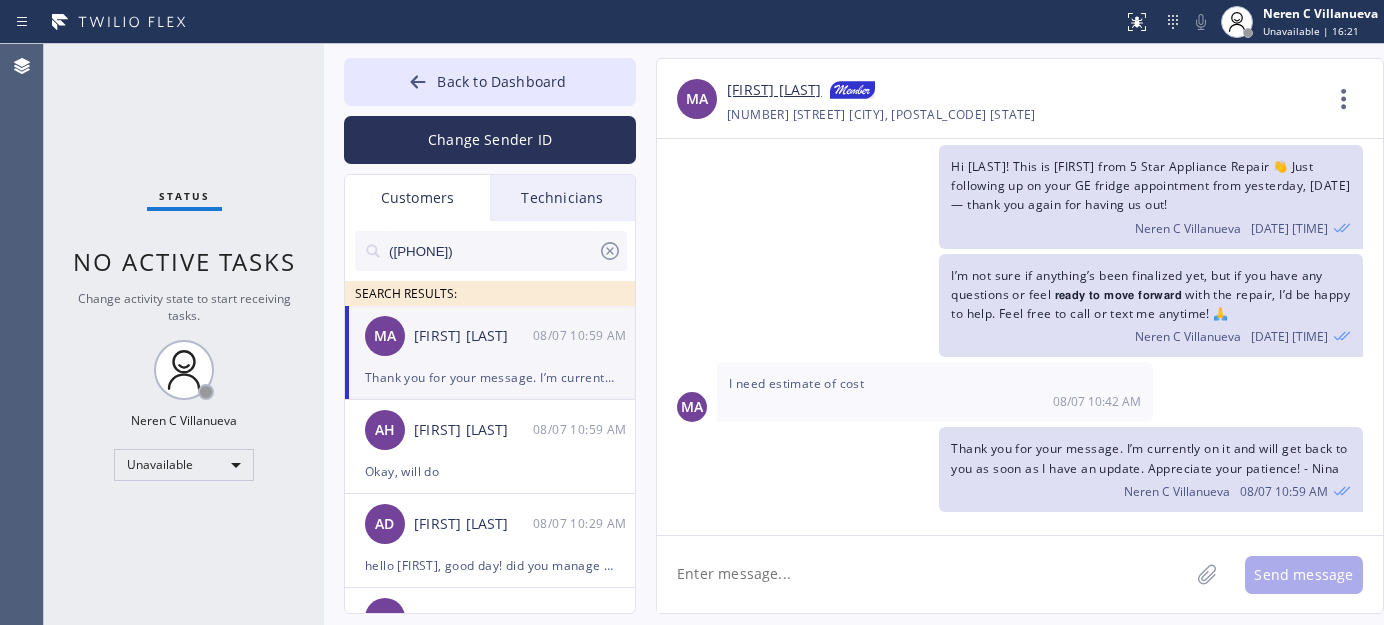 paste on "[PHONE]" 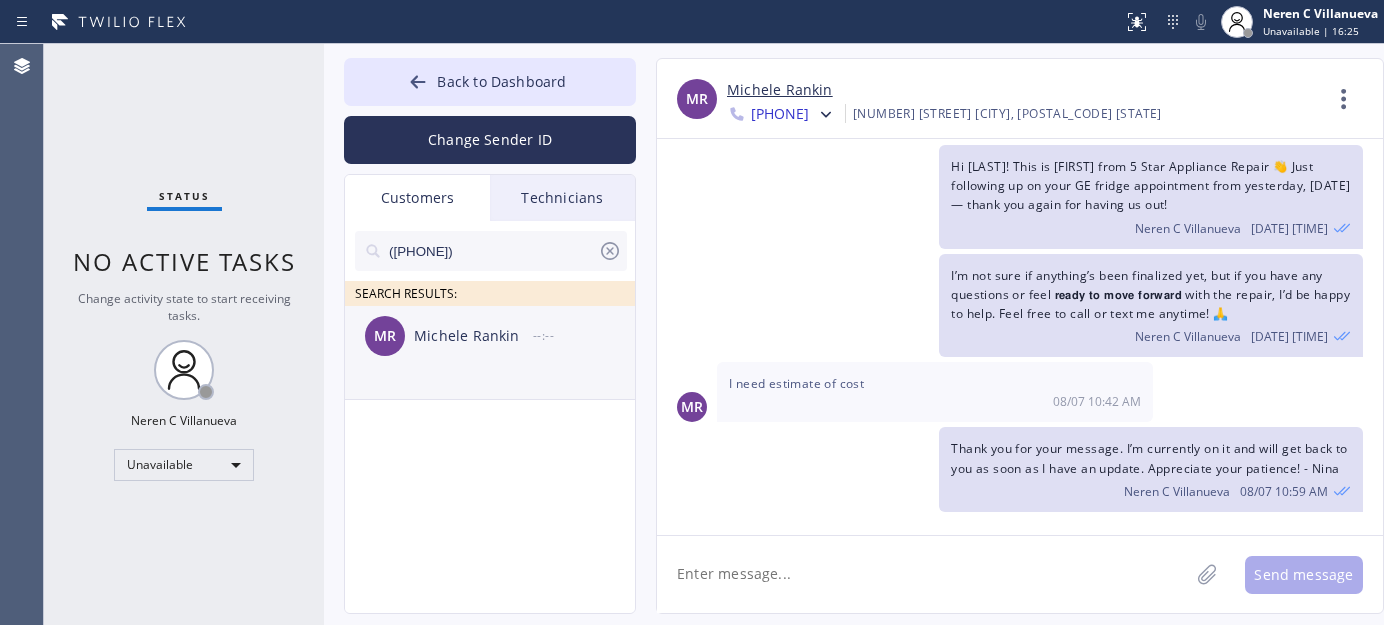 type on "([PHONE])" 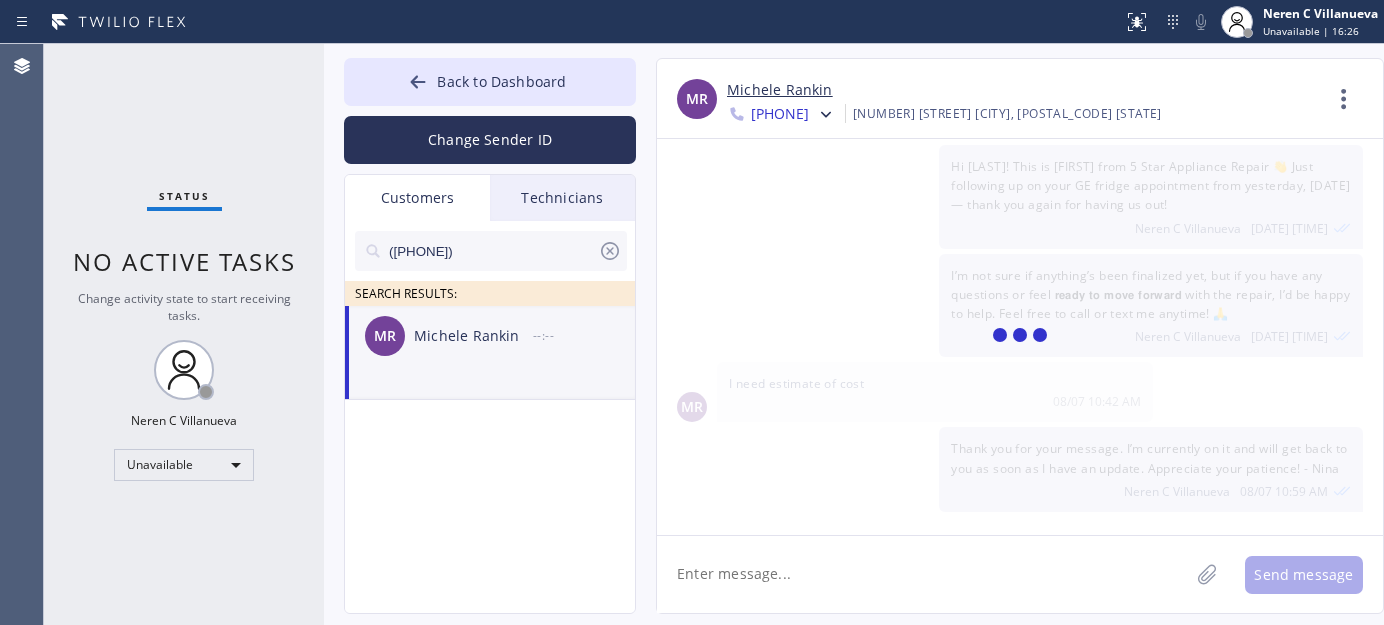 scroll, scrollTop: 493, scrollLeft: 0, axis: vertical 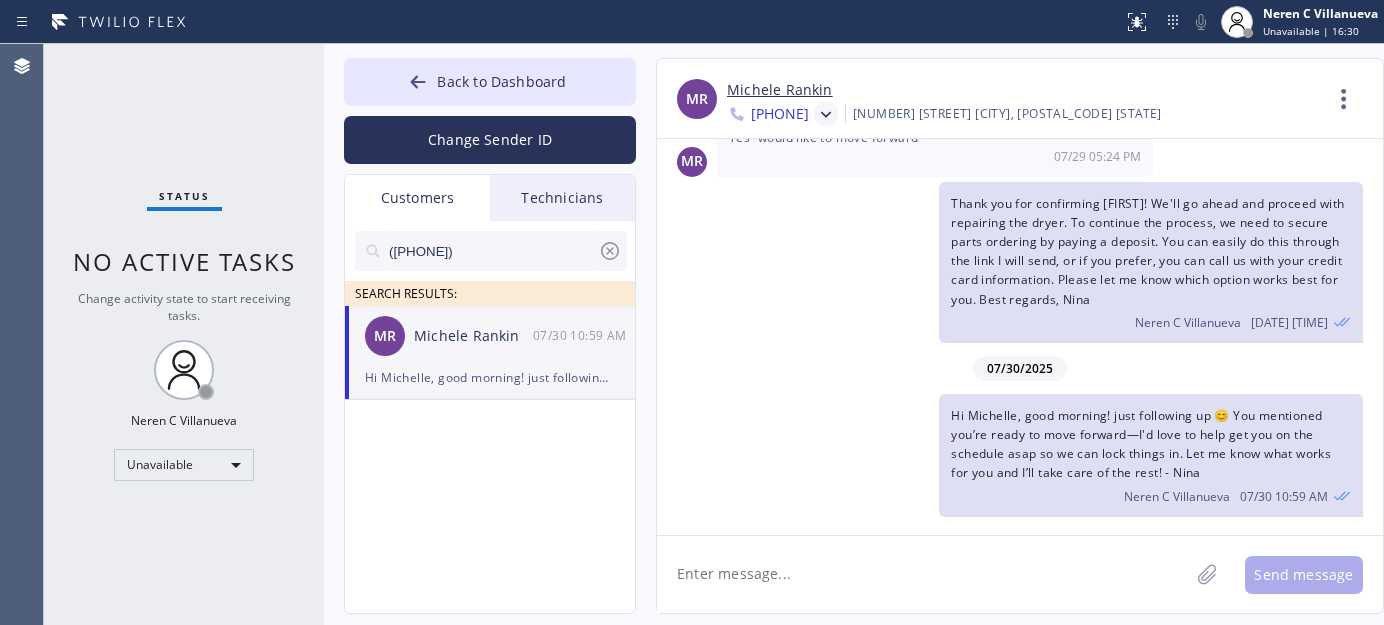 click 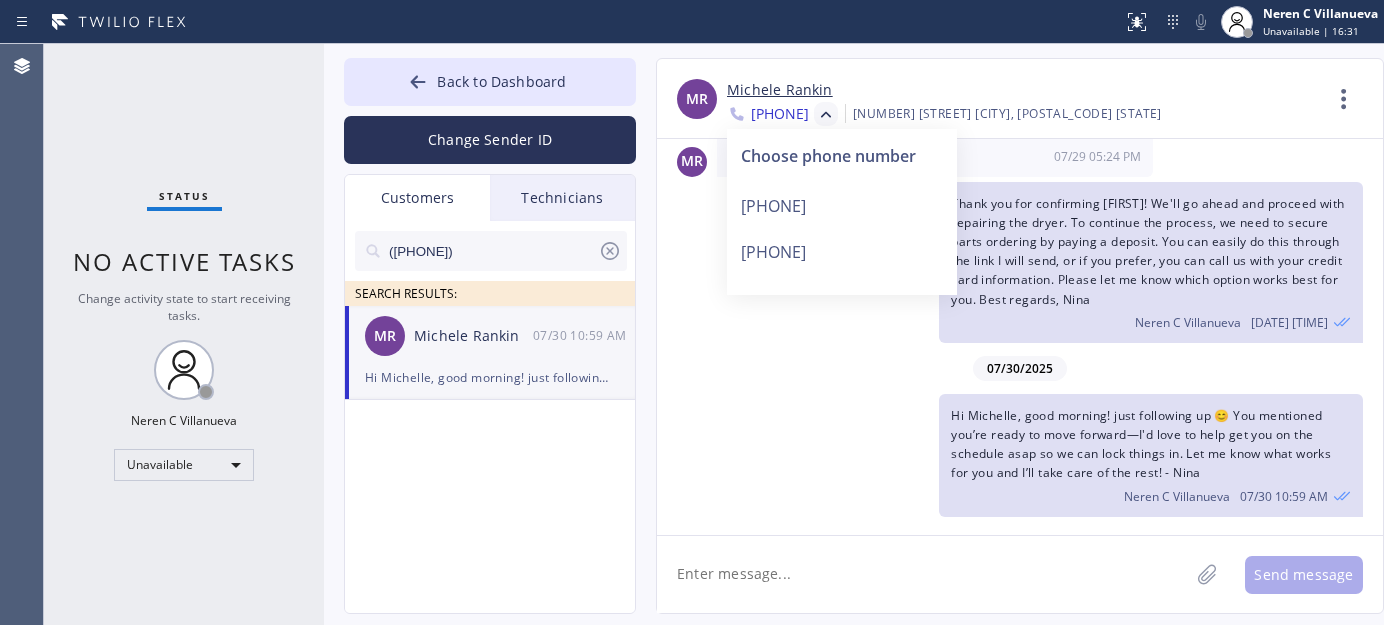 click on "[PHONE]" at bounding box center [842, 252] 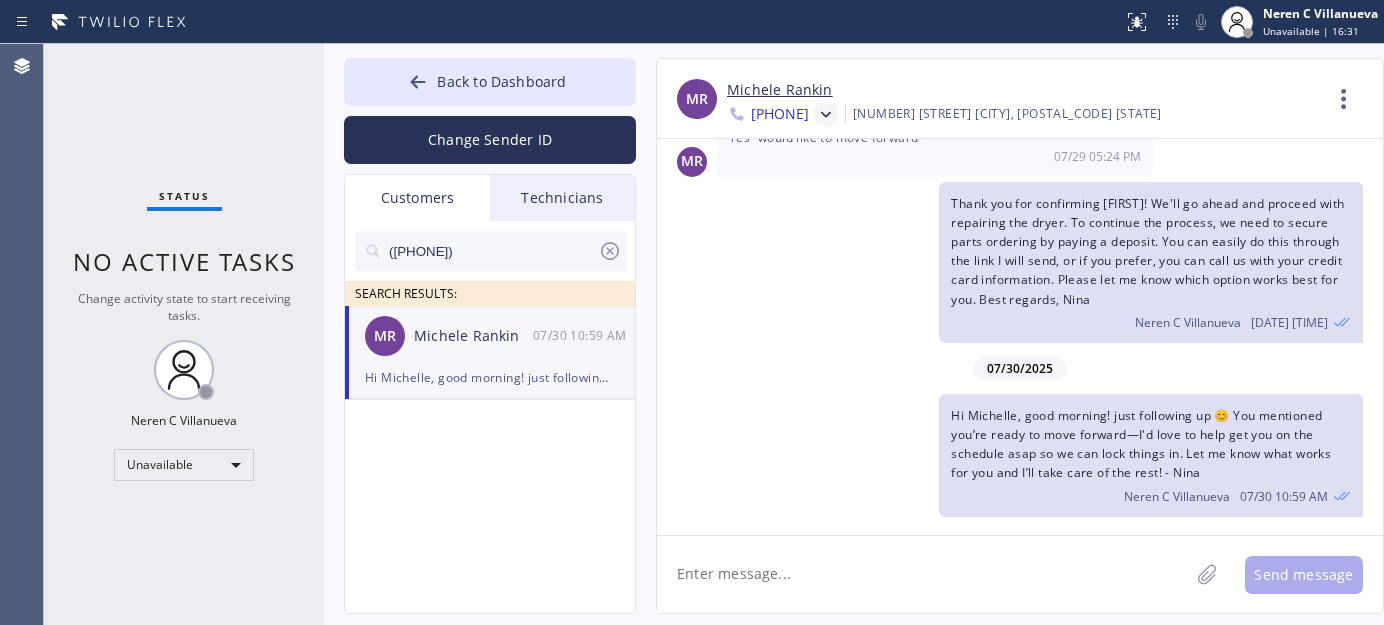 scroll, scrollTop: 0, scrollLeft: 0, axis: both 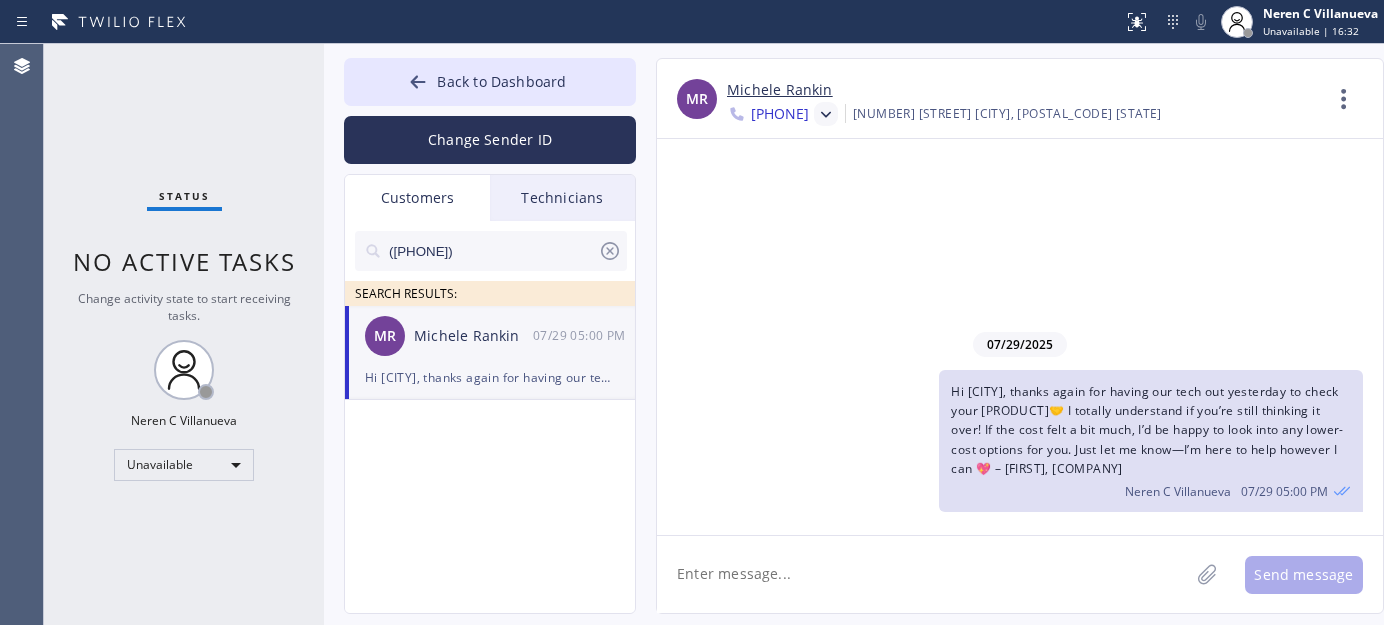 click 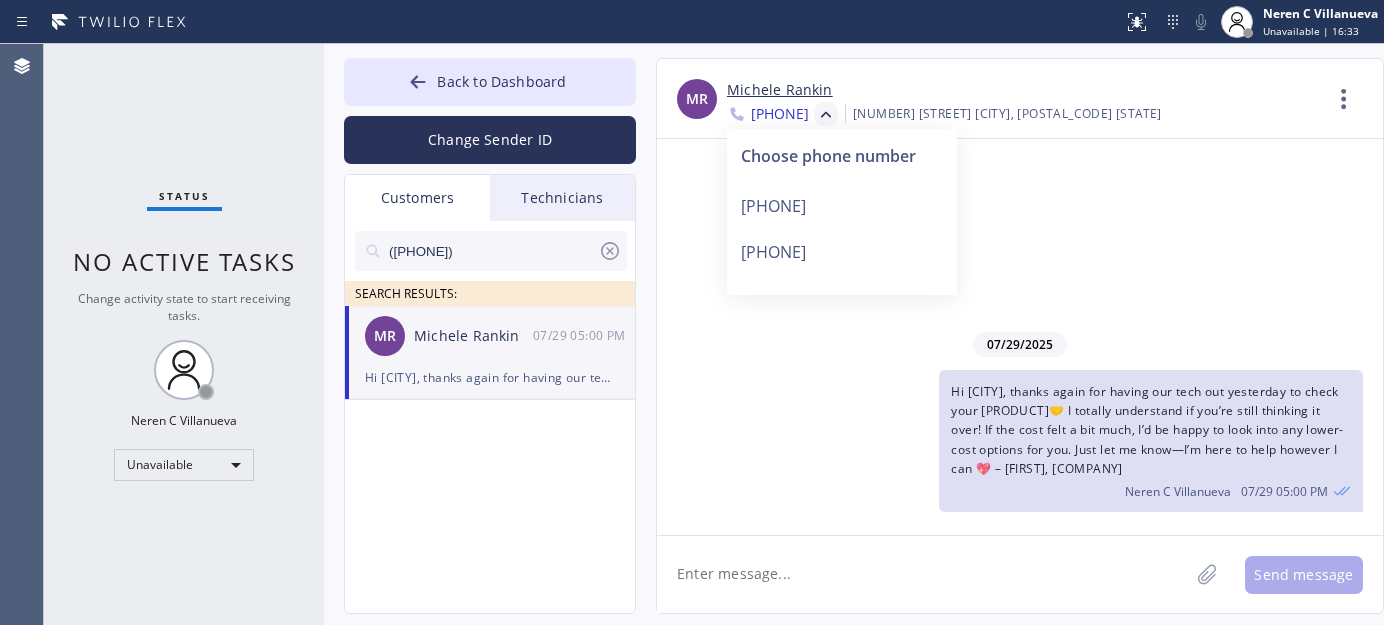 click on "[PHONE]" at bounding box center (842, 206) 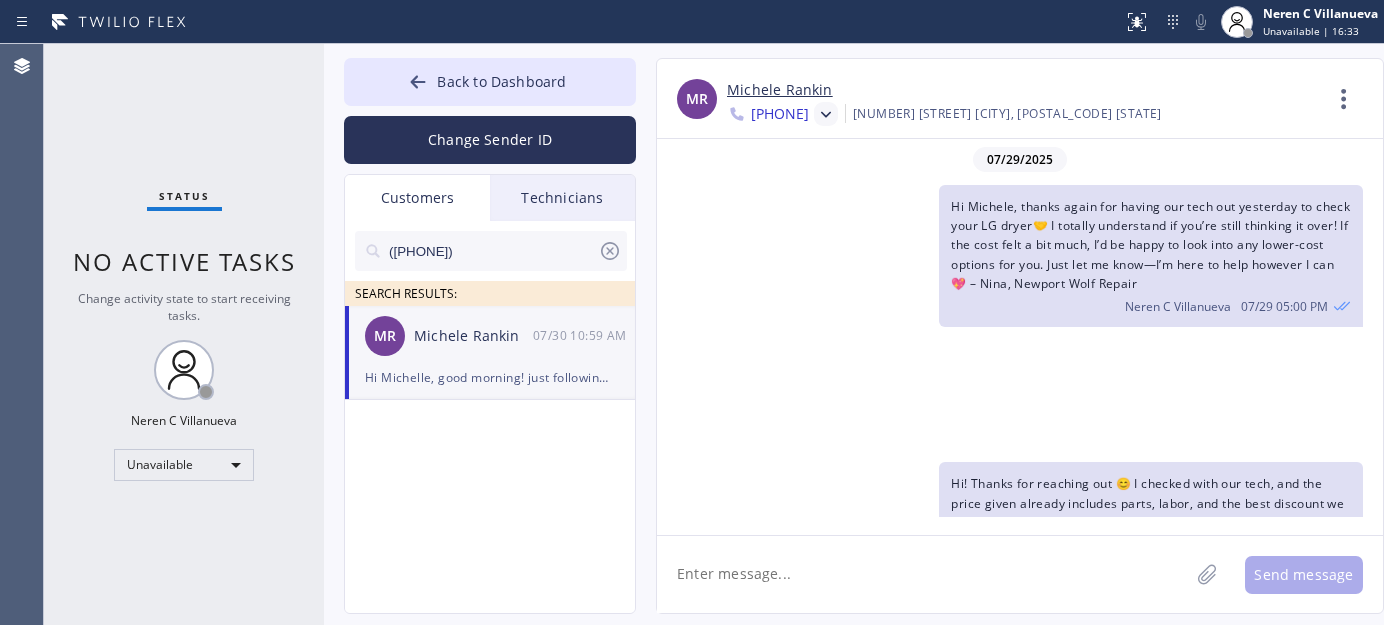 scroll, scrollTop: 493, scrollLeft: 0, axis: vertical 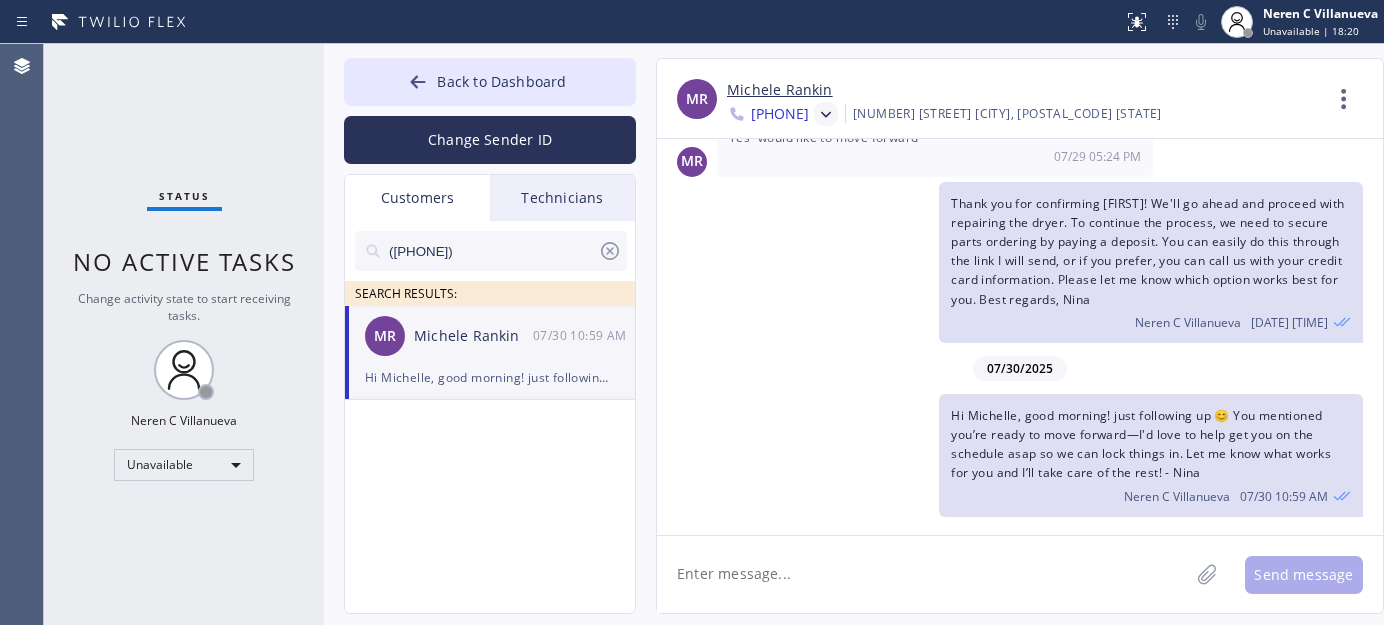 drag, startPoint x: 759, startPoint y: 575, endPoint x: 770, endPoint y: 576, distance: 11.045361 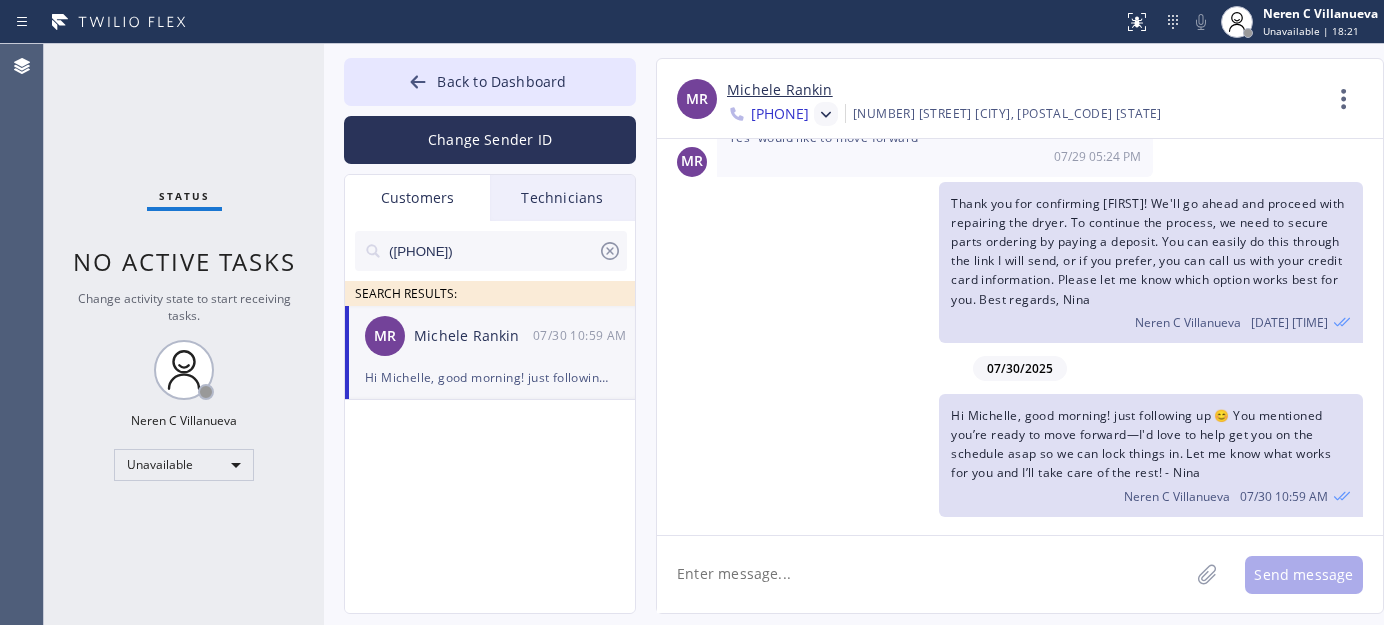 paste on "Hi [CUSTOMER NAME], it’s me again—[Your Name] from [Company Name]. I know you’re leaning toward replacing the washer, but since we've already worked on it, continuing the repair might still be a good, cost-effective option. No pressure at all—just let me know if you'd like to revisit the estimate or have any questions. I'm here to help!" 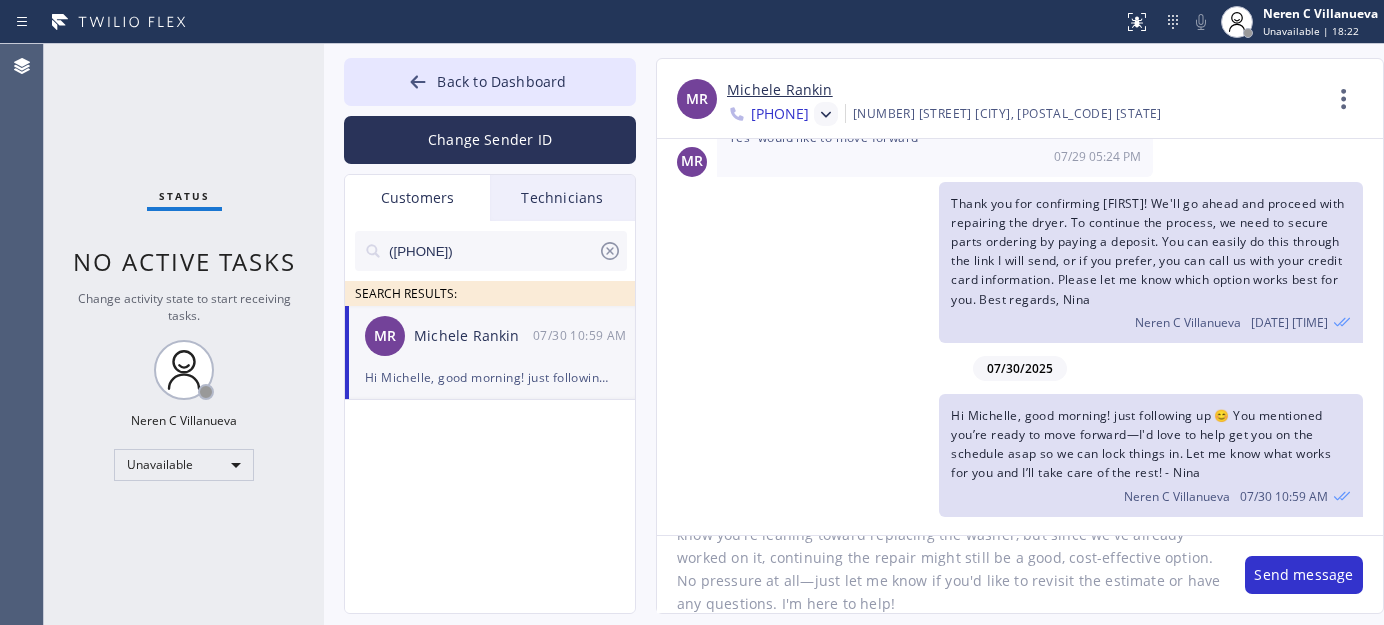 scroll, scrollTop: 0, scrollLeft: 0, axis: both 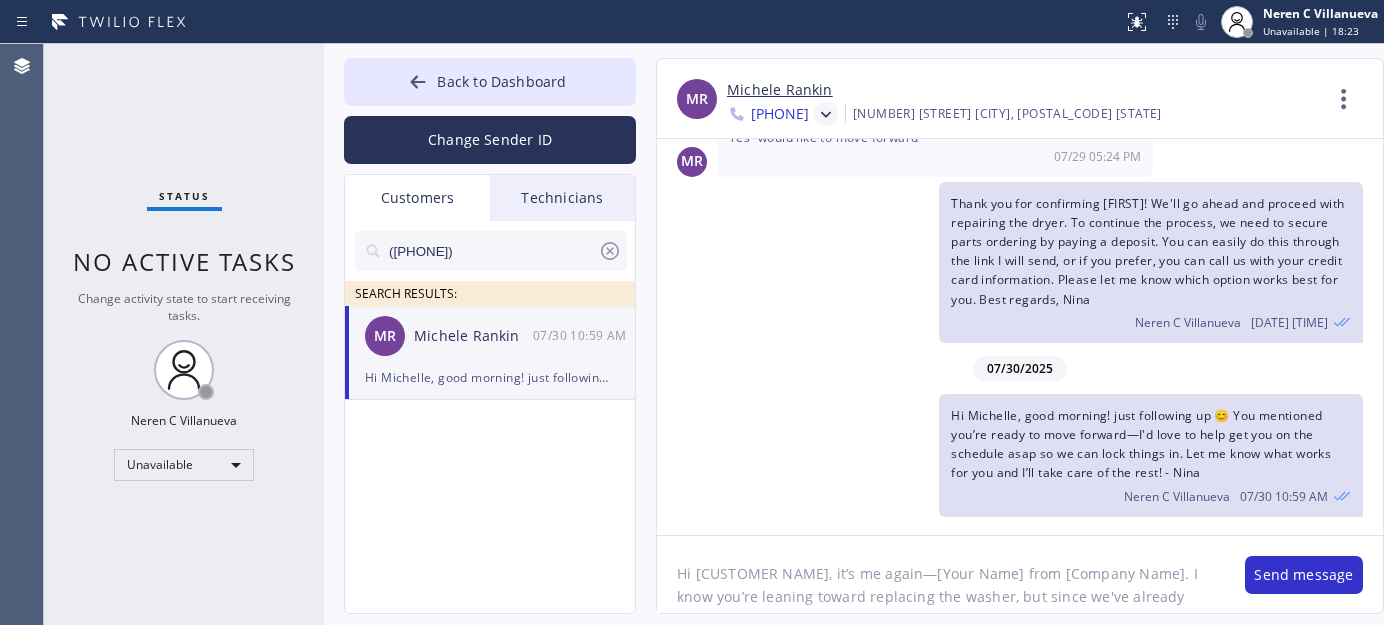 click on "Hi [CUSTOMER NAME], it’s me again—[Your Name] from [Company Name]. I know you’re leaning toward replacing the washer, but since we've already worked on it, continuing the repair might still be a good, cost-effective option. No pressure at all—just let me know if you'd like to revisit the estimate or have any questions. I'm here to help!" 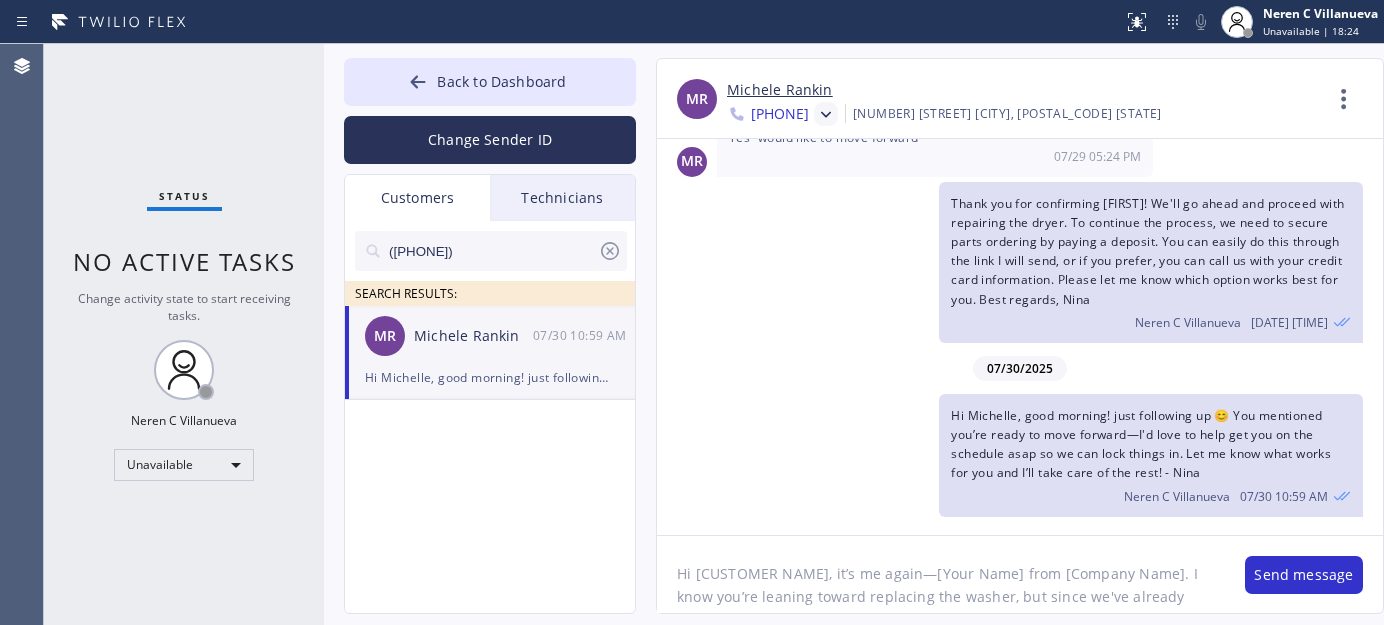 click on "Hi [CUSTOMER NAME], it’s me again—[Your Name] from [Company Name]. I know you’re leaning toward replacing the washer, but since we've already worked on it, continuing the repair might still be a good, cost-effective option. No pressure at all—just let me know if you'd like to revisit the estimate or have any questions. I'm here to help!" 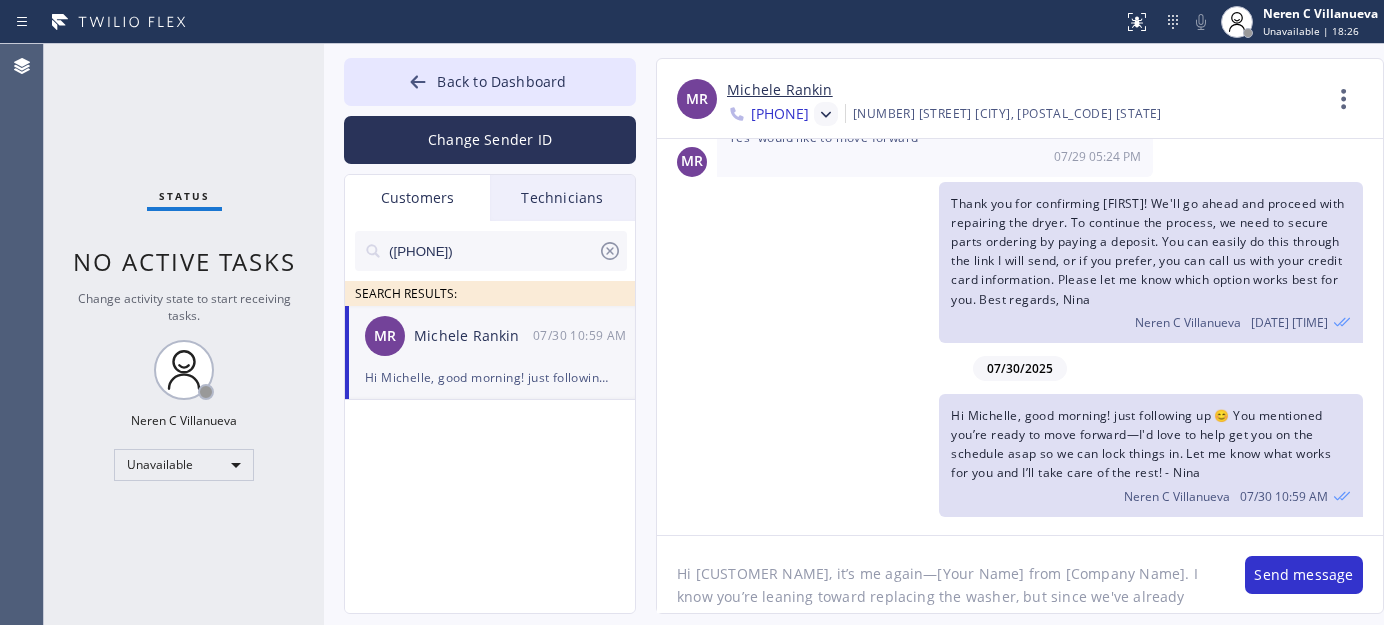 drag, startPoint x: 693, startPoint y: 572, endPoint x: 812, endPoint y: 569, distance: 119.03781 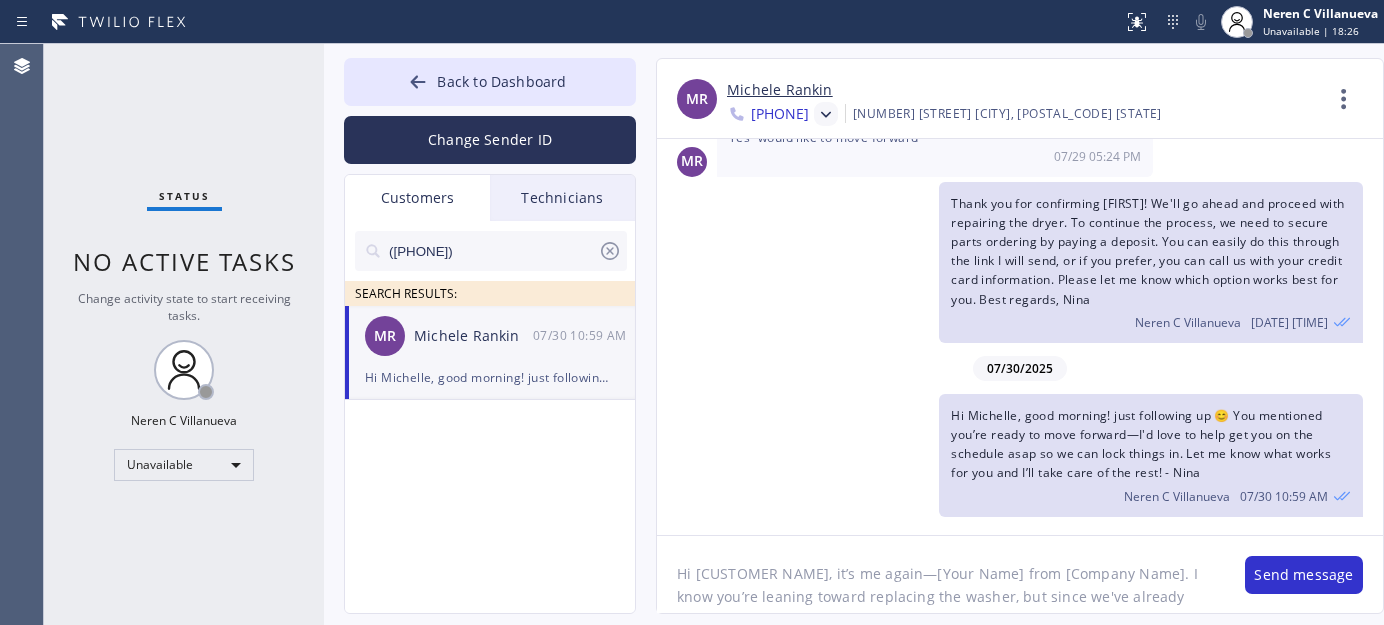 click on "Hi [CUSTOMER NAME], it’s me again—[Your Name] from [Company Name]. I know you’re leaning toward replacing the washer, but since we've already worked on it, continuing the repair might still be a good, cost-effective option. No pressure at all—just let me know if you'd like to revisit the estimate or have any questions. I'm here to help!" 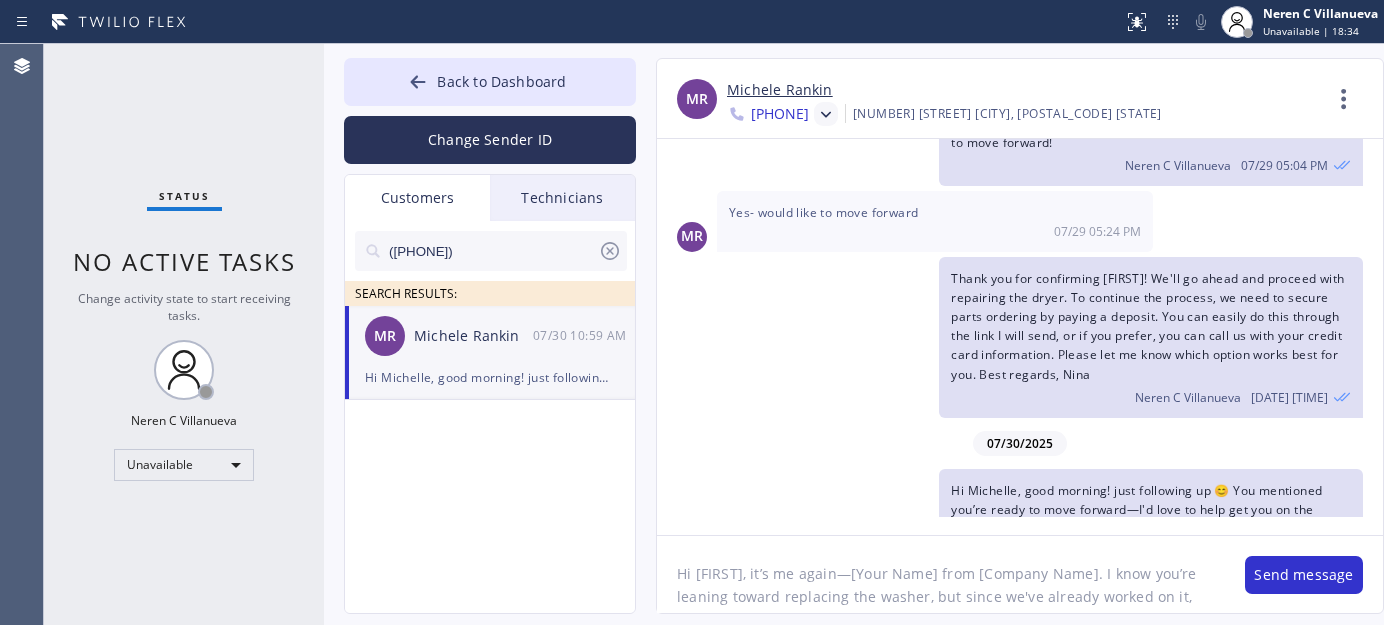 scroll, scrollTop: 493, scrollLeft: 0, axis: vertical 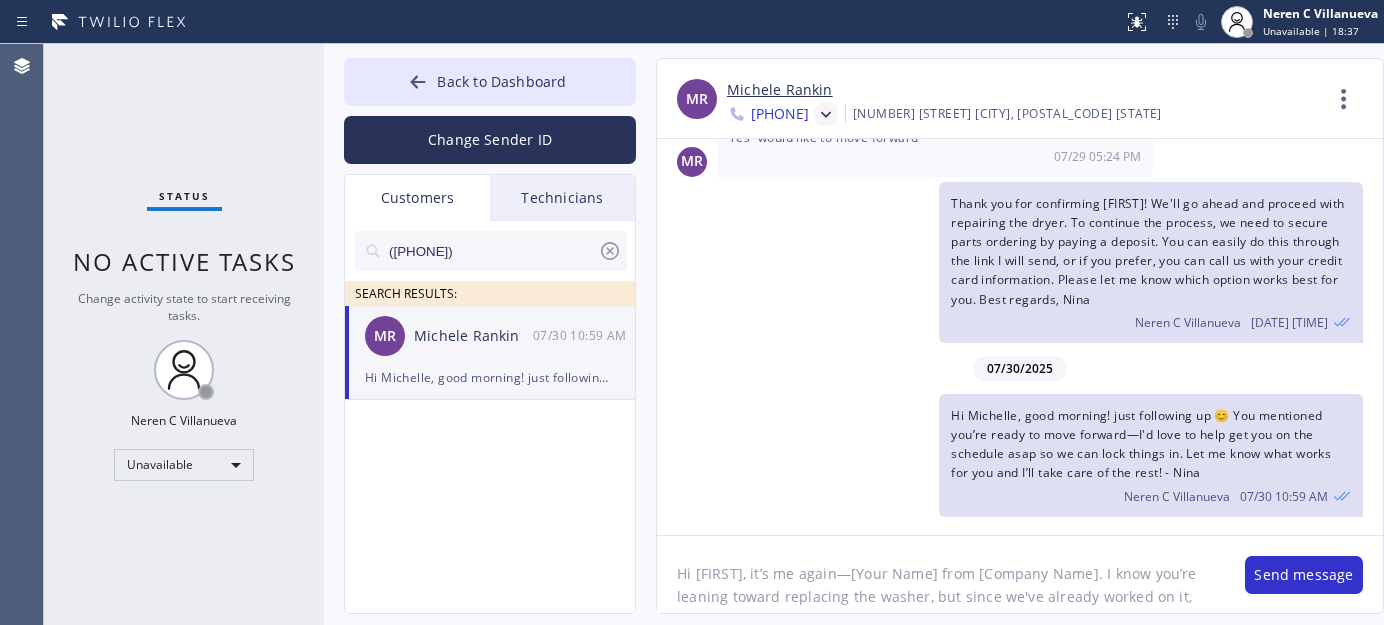 drag, startPoint x: 852, startPoint y: 570, endPoint x: 938, endPoint y: 571, distance: 86.00581 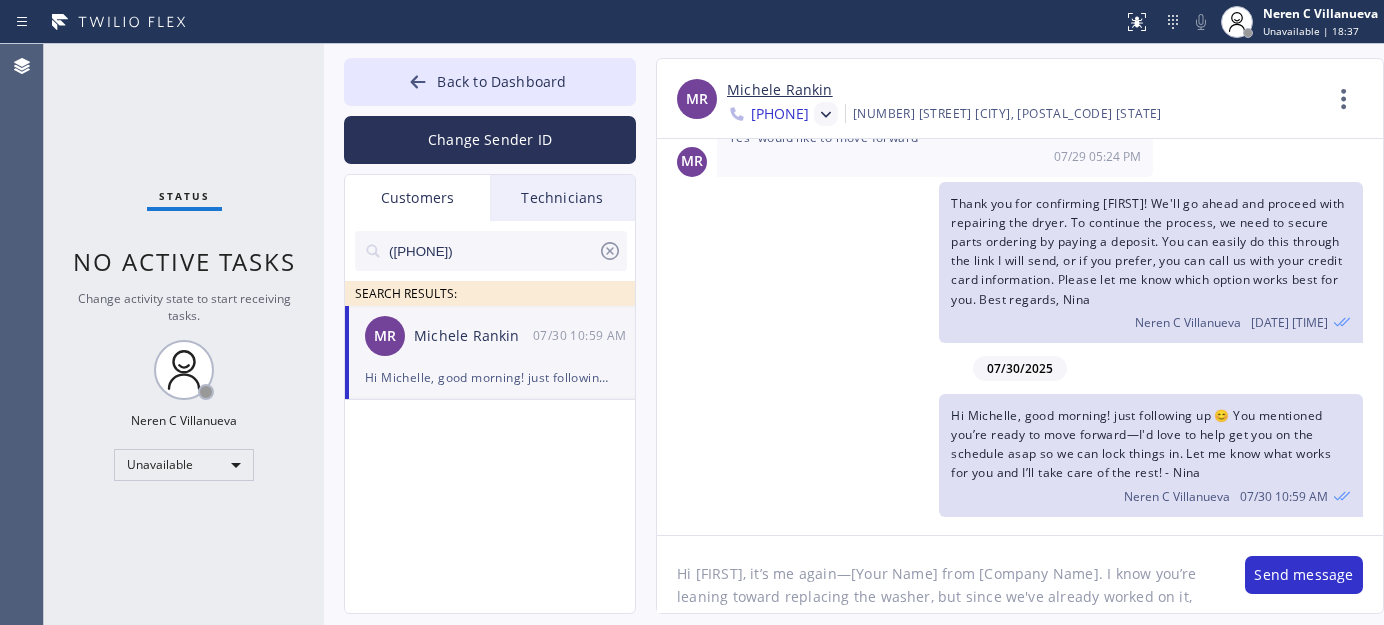 click on "Hi [FIRST], it’s me again—[Your Name] from [Company Name]. I know you’re leaning toward replacing the washer, but since we've already worked on it, continuing the repair might still be a good, cost-effective option. No pressure at all—just let me know if you'd like to revisit the estimate or have any questions. I'm here to help!" 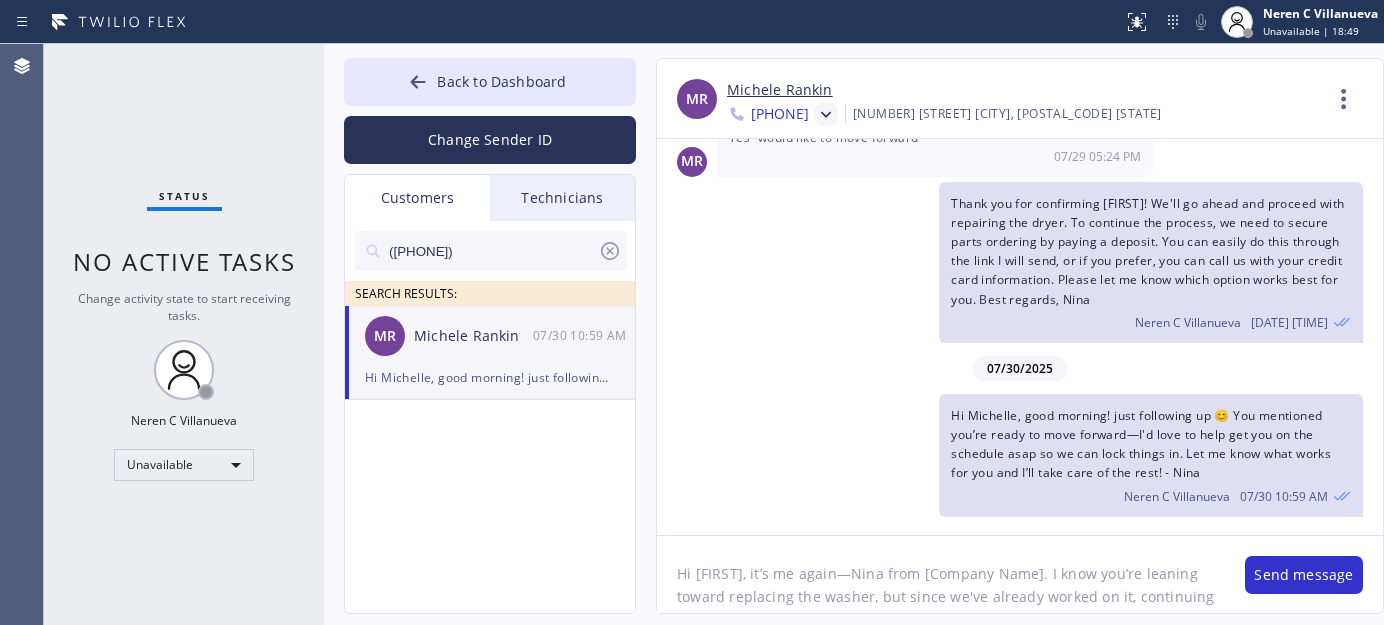 drag, startPoint x: 922, startPoint y: 573, endPoint x: 1038, endPoint y: 571, distance: 116.01724 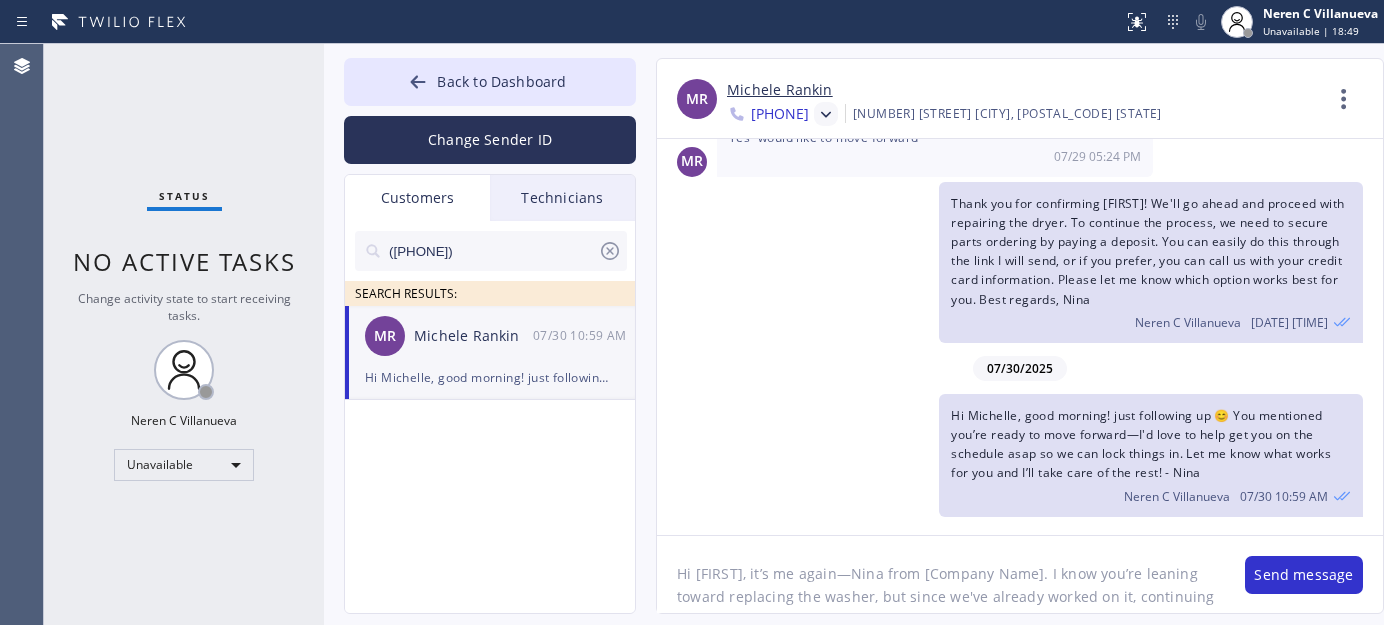 click on "Hi [FIRST], it’s me again—Nina from [Company Name]. I know you’re leaning toward replacing the washer, but since we've already worked on it, continuing the repair might still be a good, cost-effective option. No pressure at all—just let me know if you'd like to revisit the estimate or have any questions. I'm here to help!" 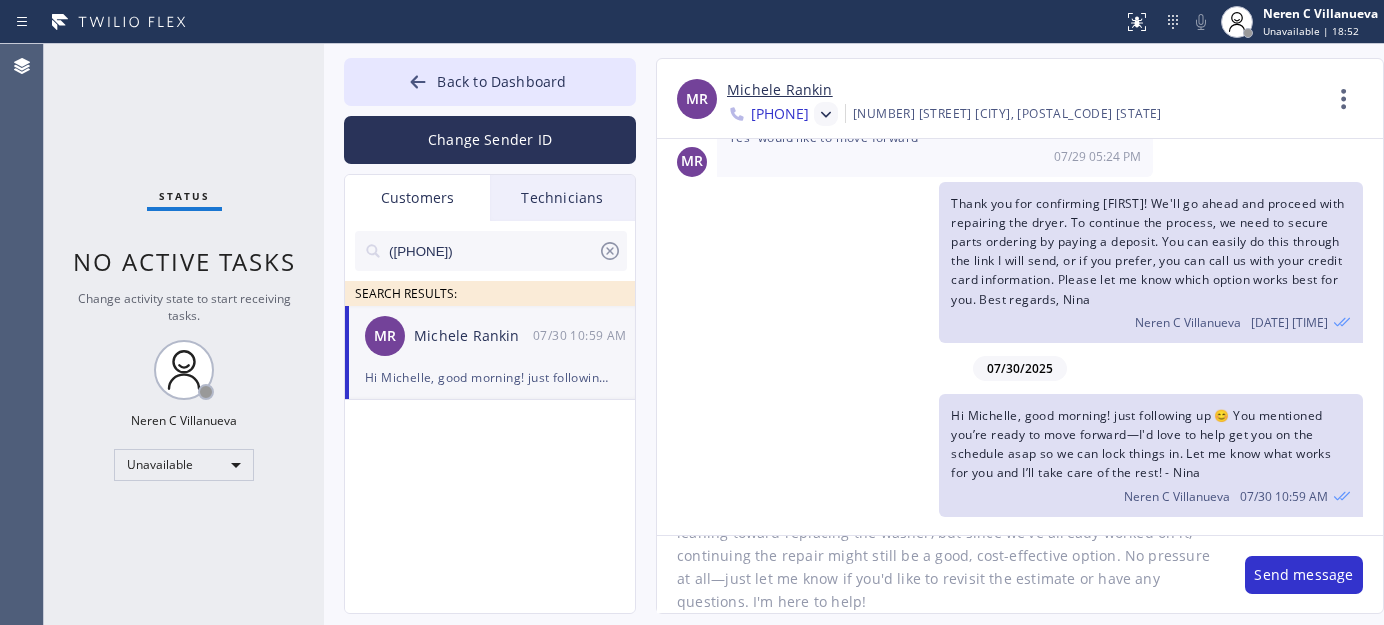 scroll, scrollTop: 0, scrollLeft: 0, axis: both 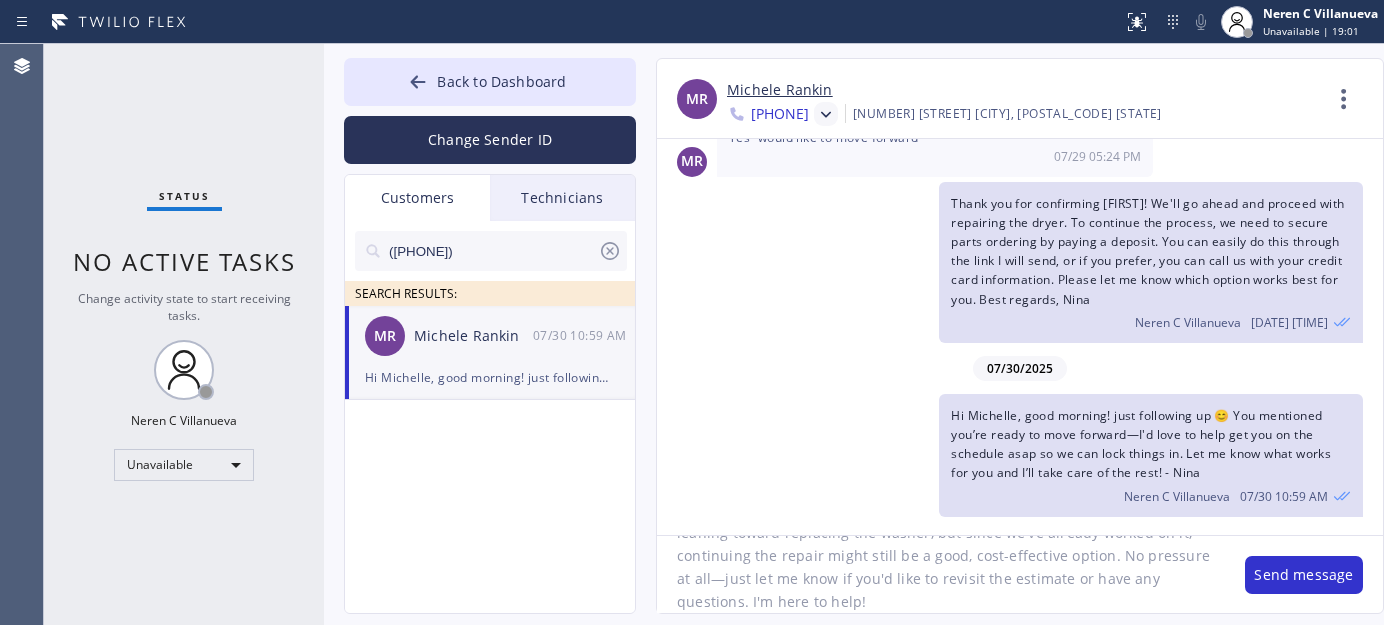 click on "Hi [PERSON], it’s me again—Nina from Newport Wolf Repair. I know you’re leaning toward replacing the washer, but since we've already worked on it, continuing the repair might still be a good, cost-effective option. No pressure at all—just let me know if you'd like to revisit the estimate or have any questions. I'm here to help!" 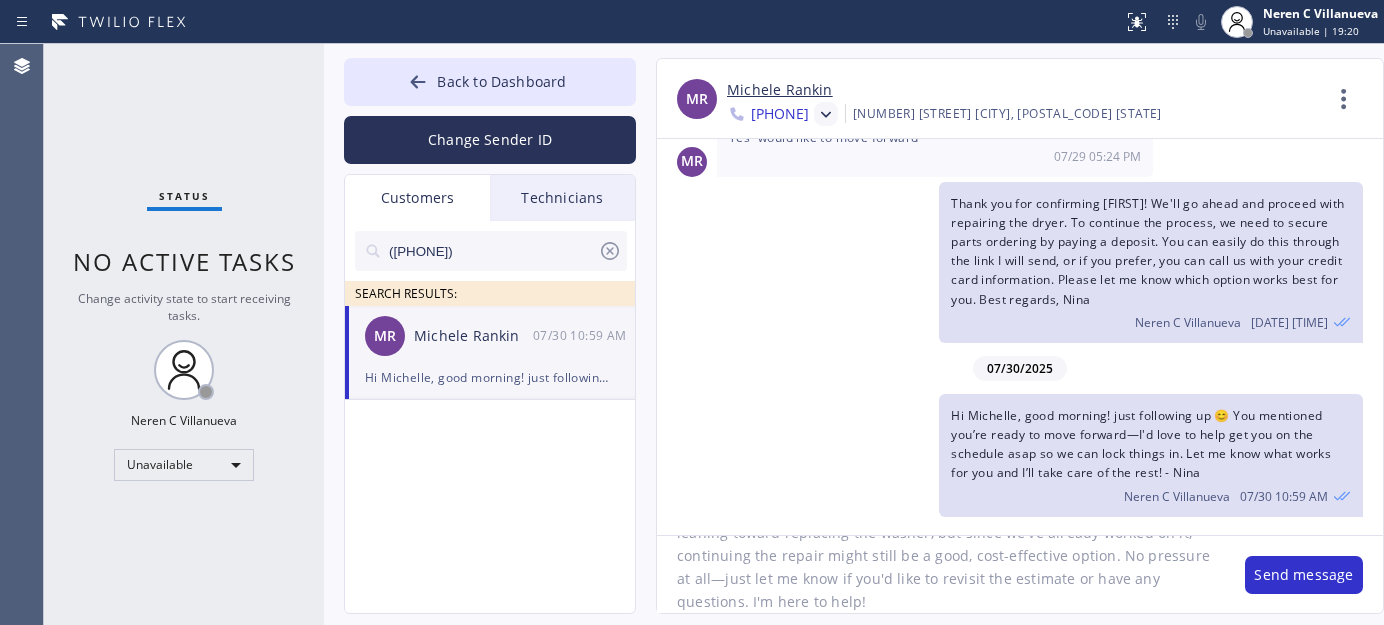 click on "Hi [PERSON], it’s me again—Nina from Newport Wolf Repair. I know you’re leaning toward replacing the washer, but since we've already worked on it, continuing the repair might still be a good, cost-effective option. No pressure at all—just let me know if you'd like to revisit the estimate or have any questions. I'm here to help!" 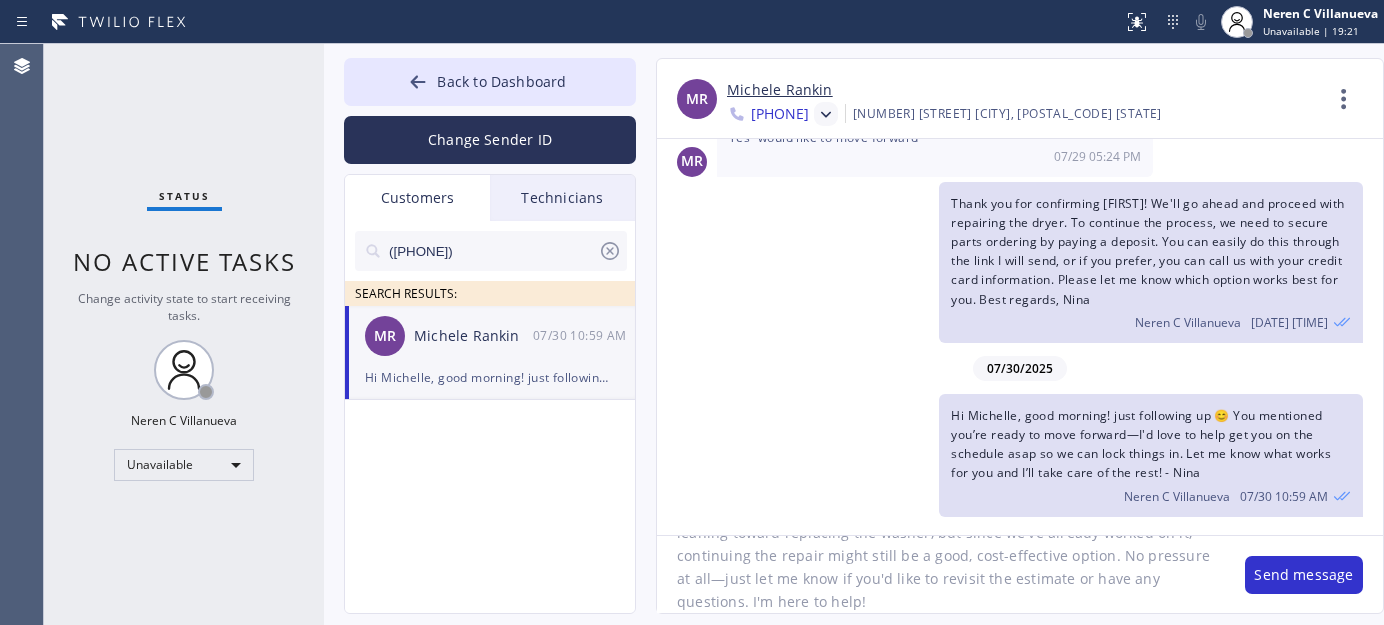 paste on "😉" 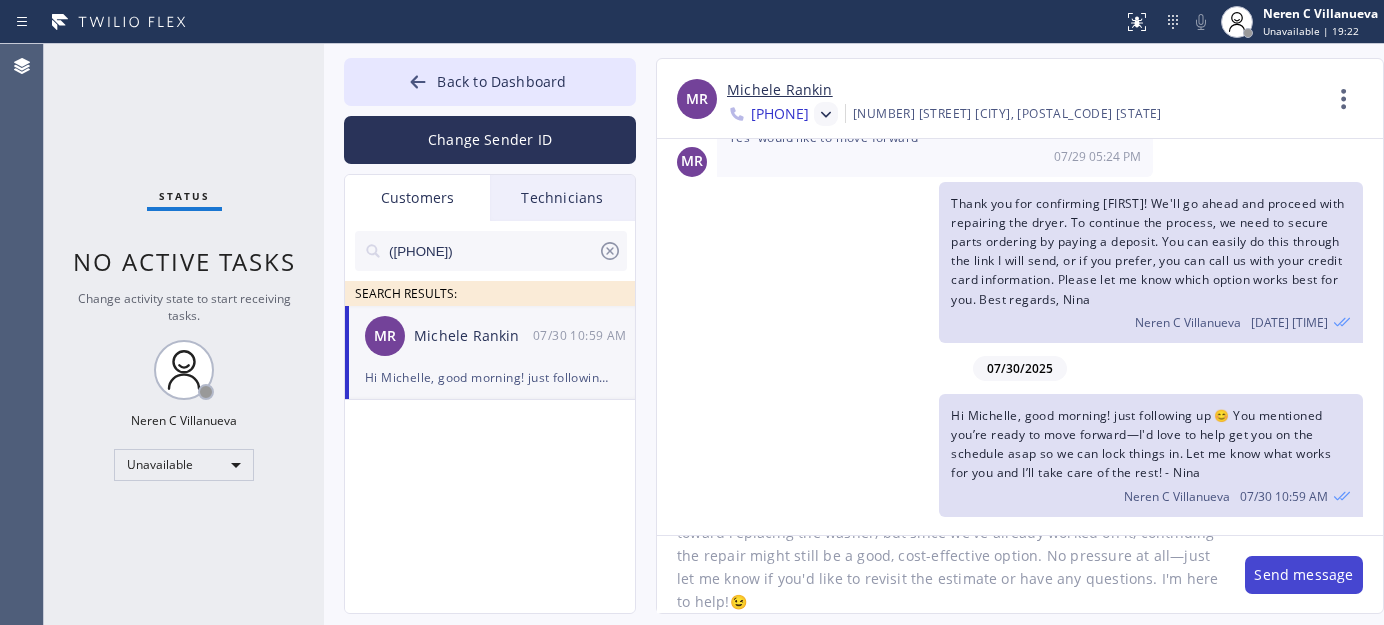 type on "Hi [FIRST], it’s me again—Nina from Newport Wolf Repair. I know you’re leaning toward replacing the washer, but since we've already worked on it, continuing the repair might still be a good, cost-effective option. No pressure at all—just let me know if you'd like to revisit the estimate or have any questions. I'm here to help!😉" 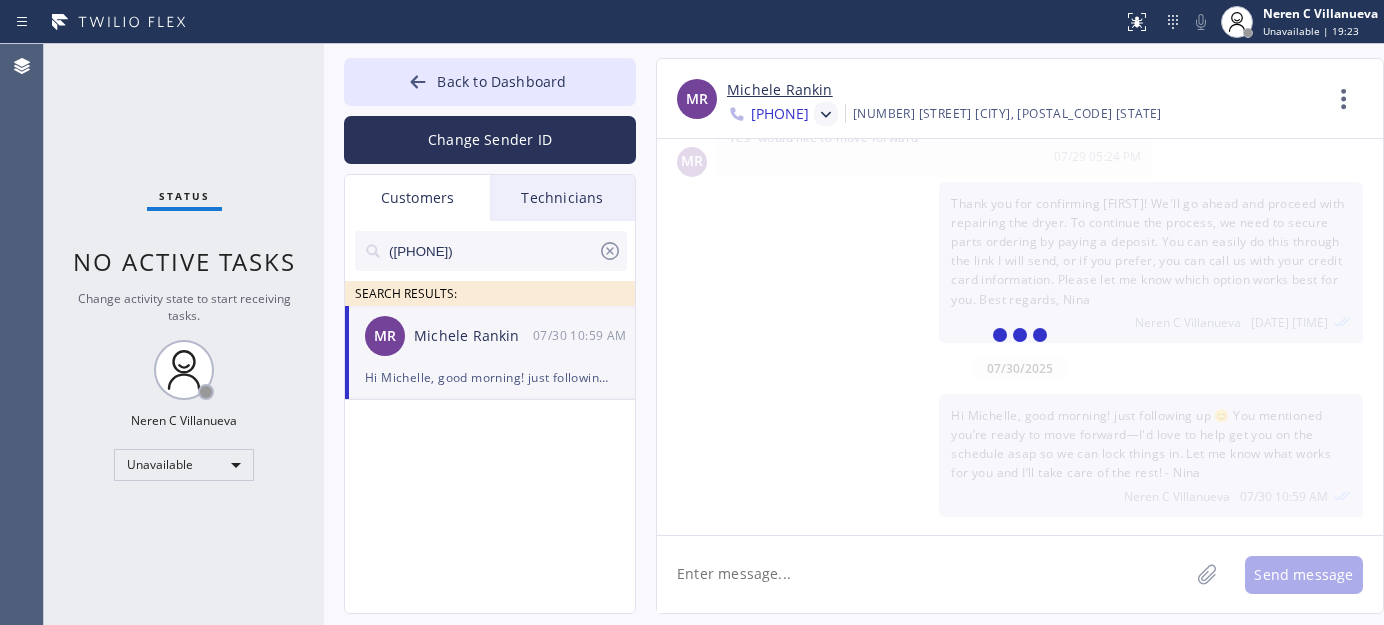 scroll, scrollTop: 0, scrollLeft: 0, axis: both 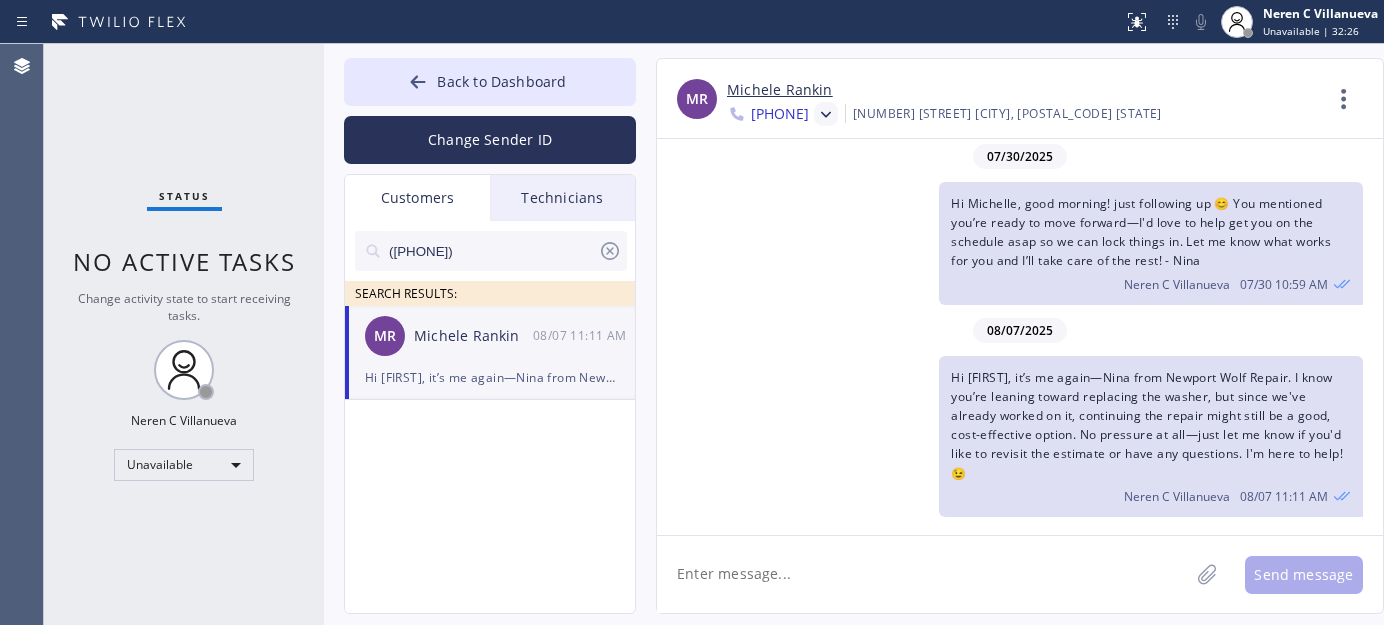 drag, startPoint x: 507, startPoint y: 245, endPoint x: 303, endPoint y: 230, distance: 204.55072 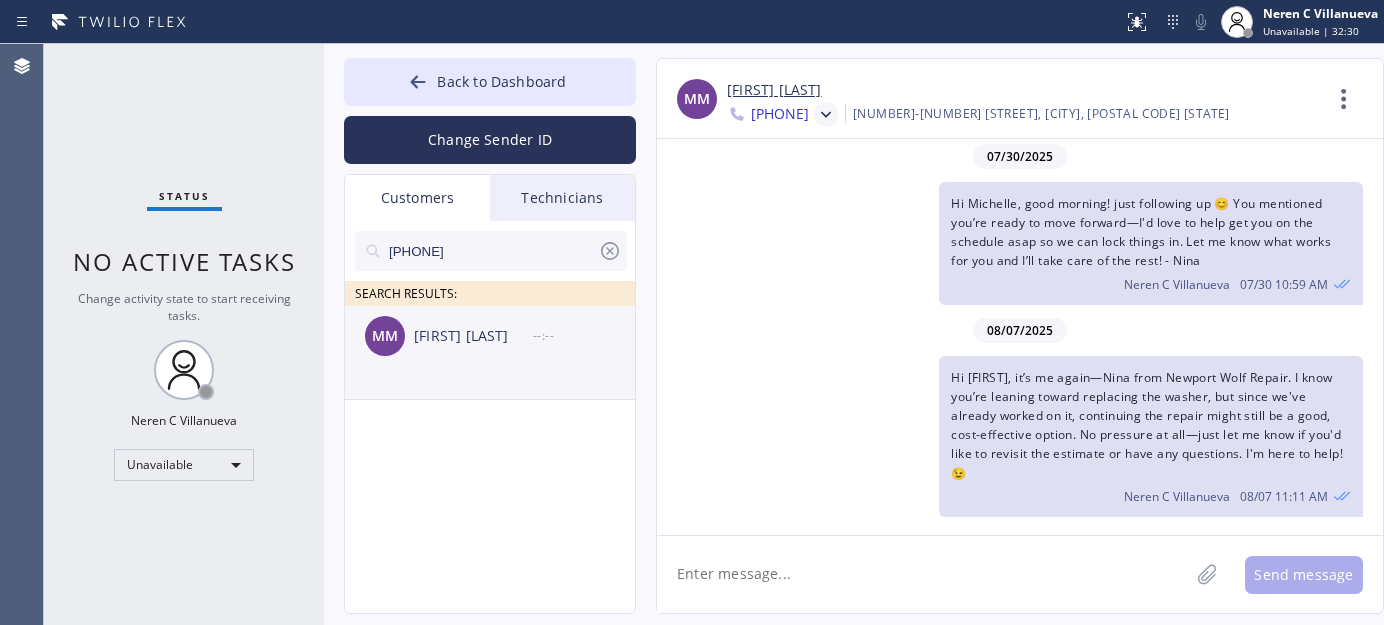 type on "[PHONE]" 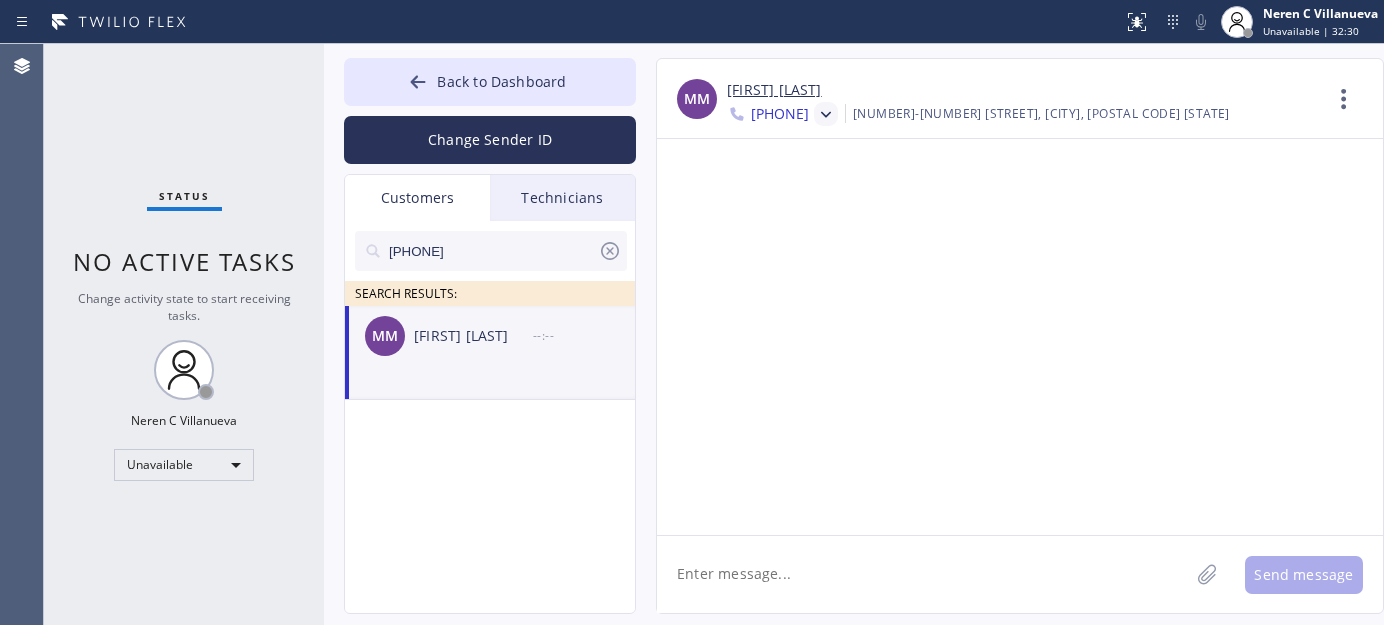 scroll, scrollTop: 0, scrollLeft: 0, axis: both 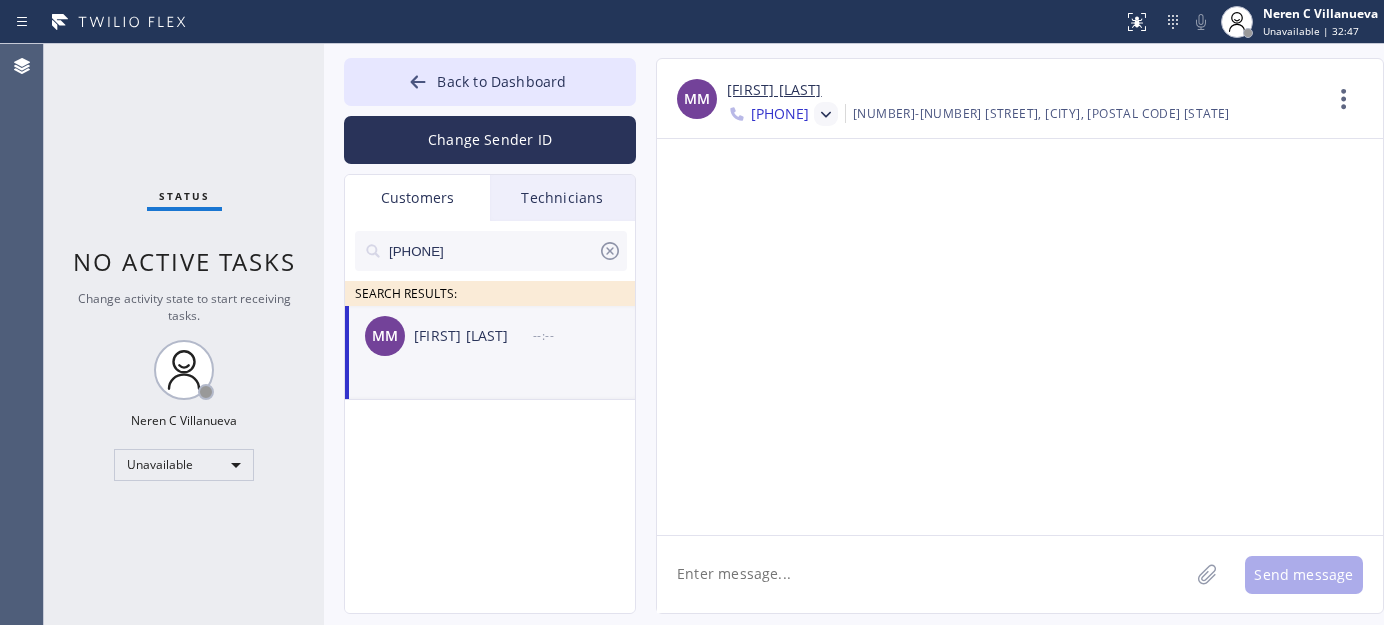 paste on "Hi Keith! This is Nina from Calumet Heights Appliance Repair 👋 Just following up on your XXXX appointment from yesterday, 08/06 — thank you again for having us out!" 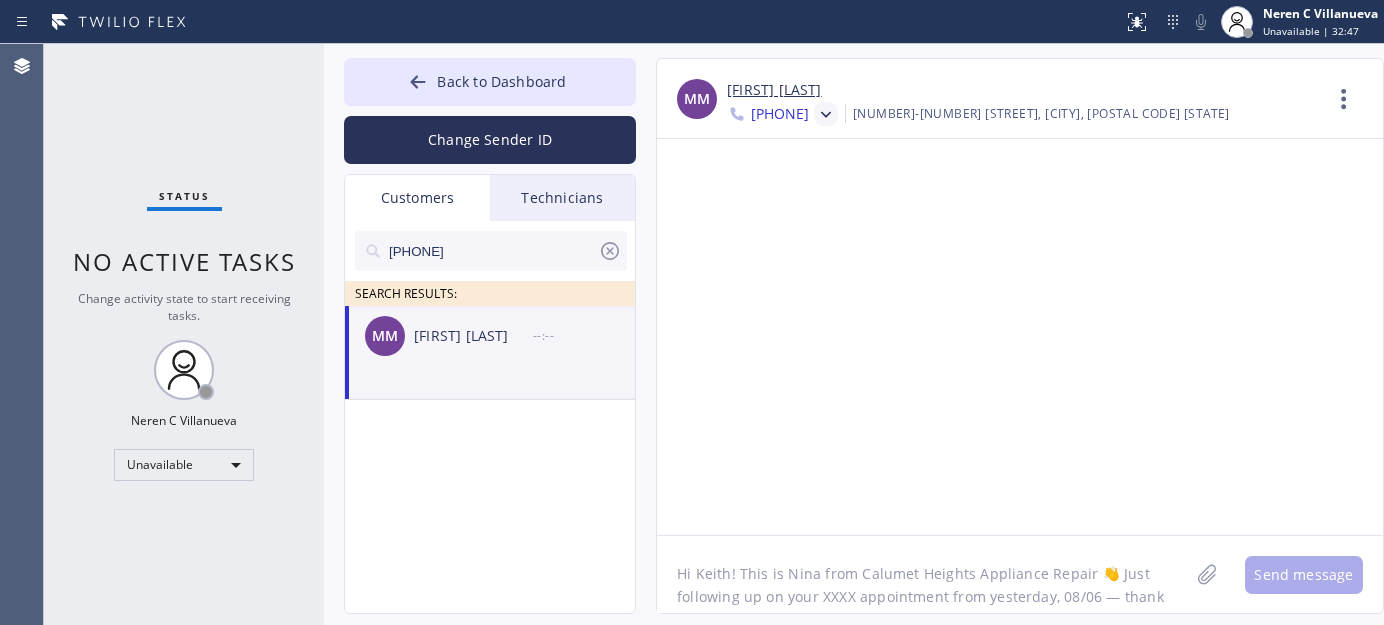scroll, scrollTop: 16, scrollLeft: 0, axis: vertical 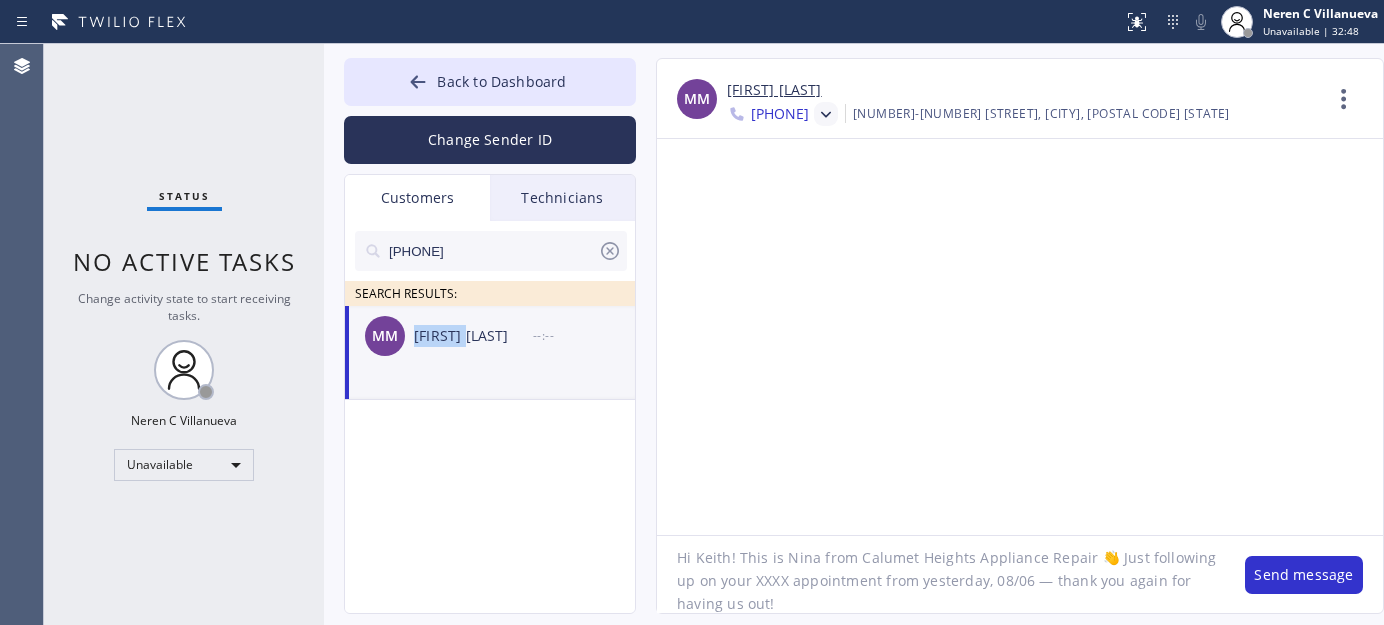 drag, startPoint x: 417, startPoint y: 340, endPoint x: 492, endPoint y: 344, distance: 75.10659 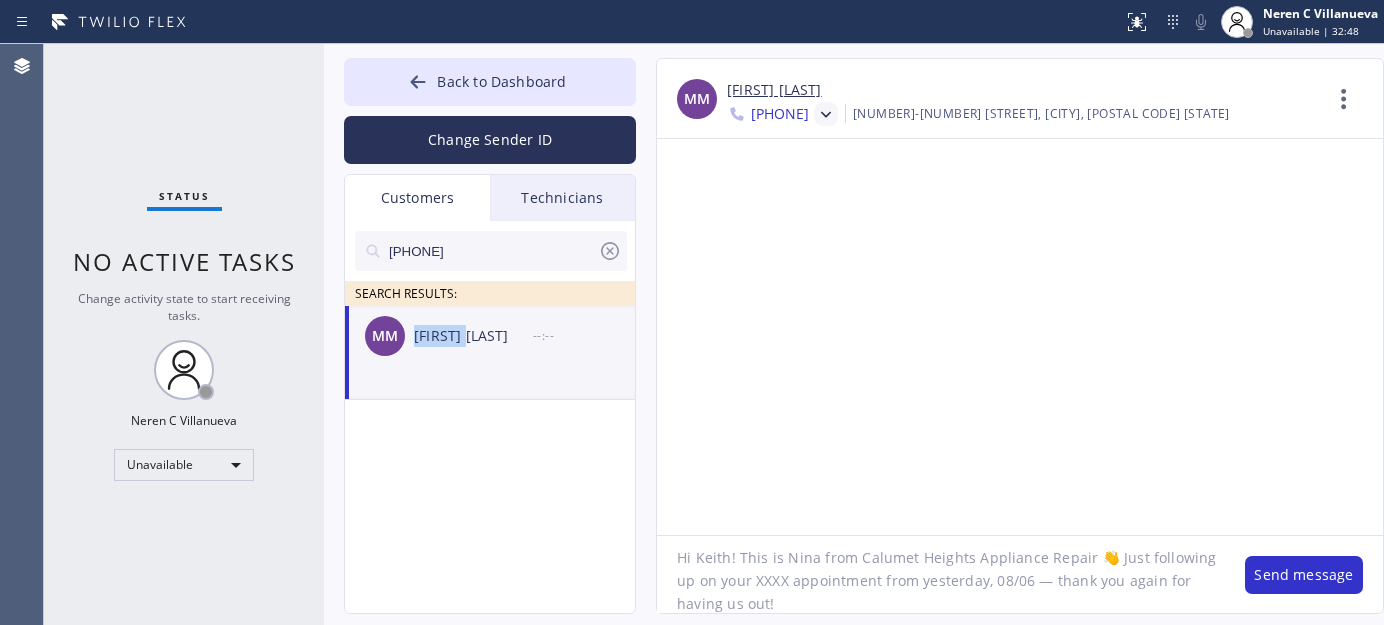 click on "[FIRST] [LAST]" at bounding box center [473, 336] 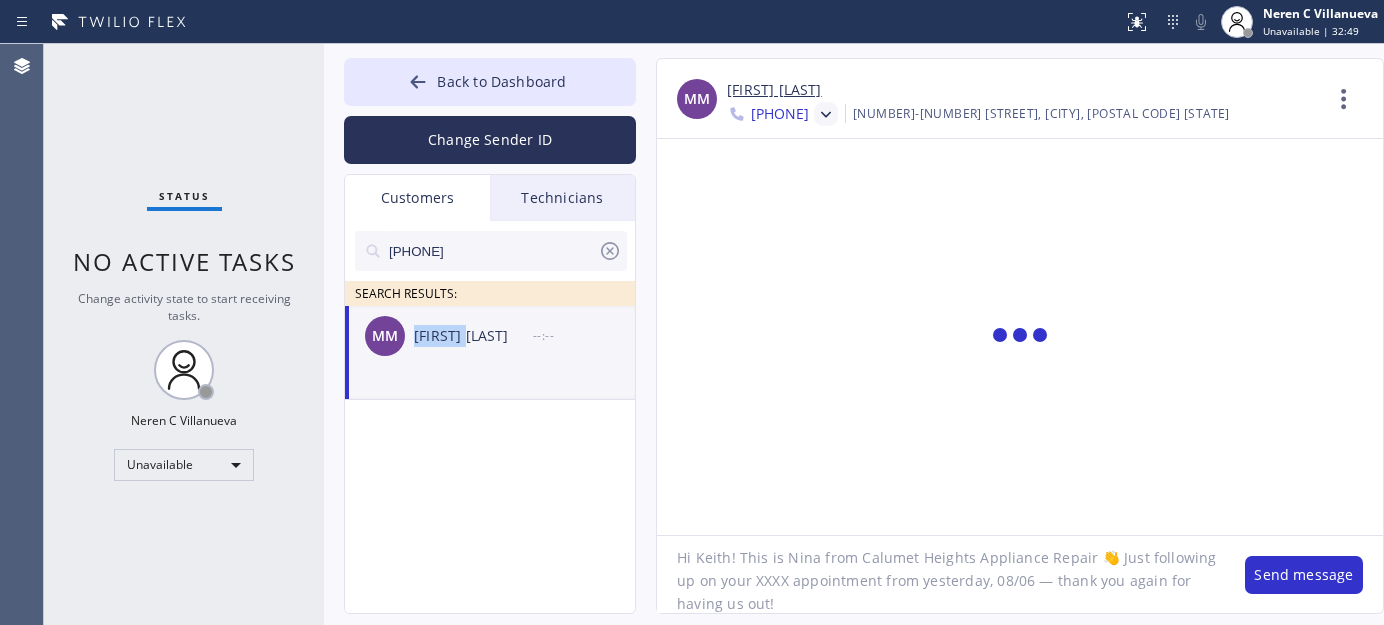 copy on "[FIRST]" 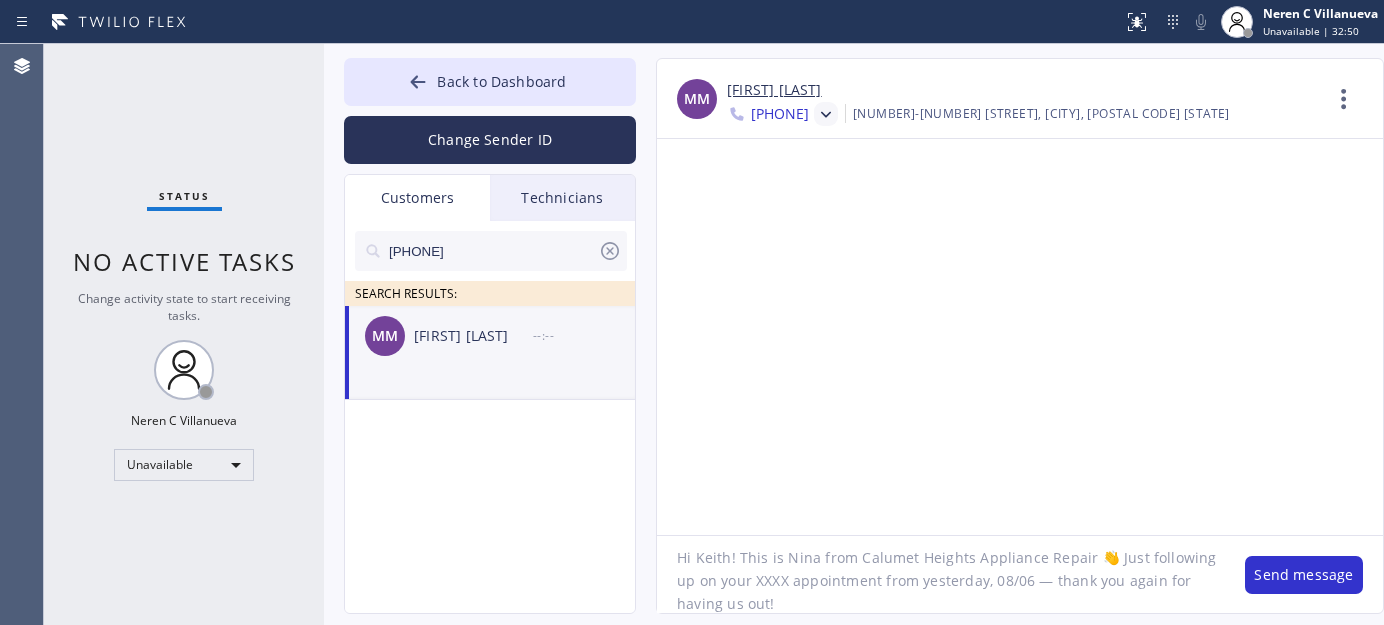 click on "Hi Keith! This is Nina from Calumet Heights Appliance Repair 👋 Just following up on your XXXX appointment from yesterday, 08/06 — thank you again for having us out!" 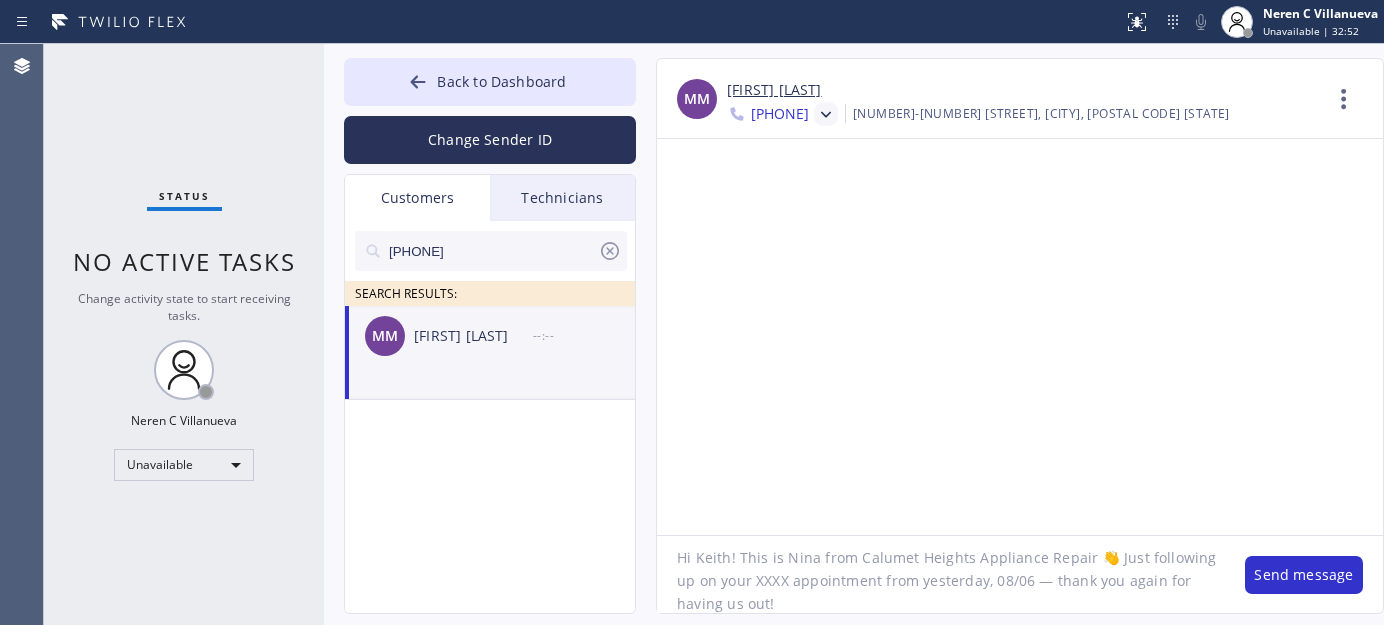 drag, startPoint x: 696, startPoint y: 554, endPoint x: 728, endPoint y: 554, distance: 32 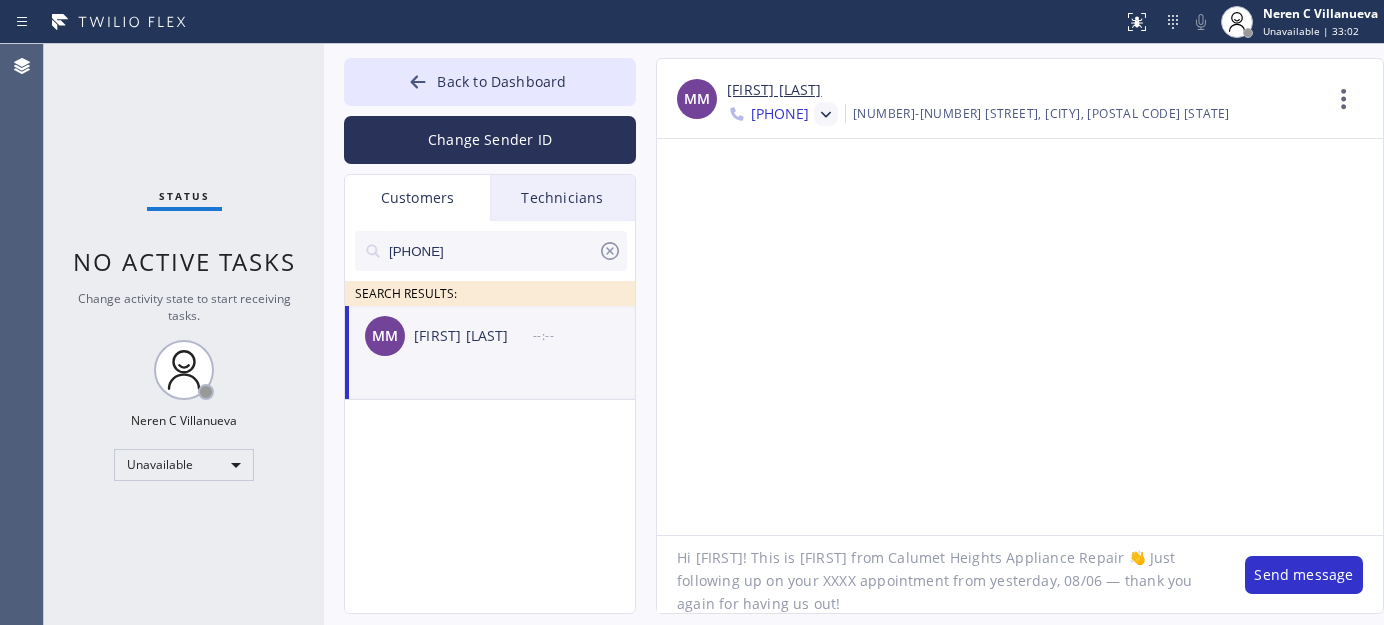 drag, startPoint x: 902, startPoint y: 551, endPoint x: 1126, endPoint y: 551, distance: 224 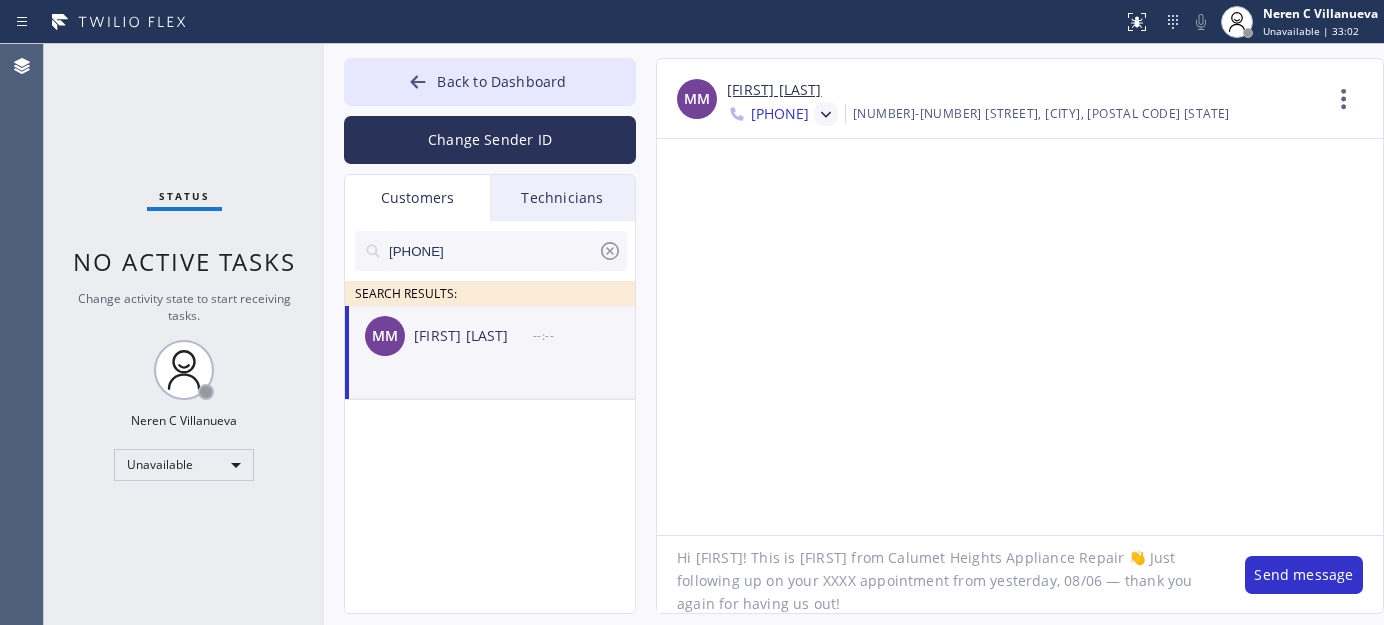 click on "Hi [FIRST]! This is [FIRST] from Calumet Heights Appliance Repair 👋 Just following up on your XXXX appointment from yesterday, 08/06 — thank you again for having us out!" 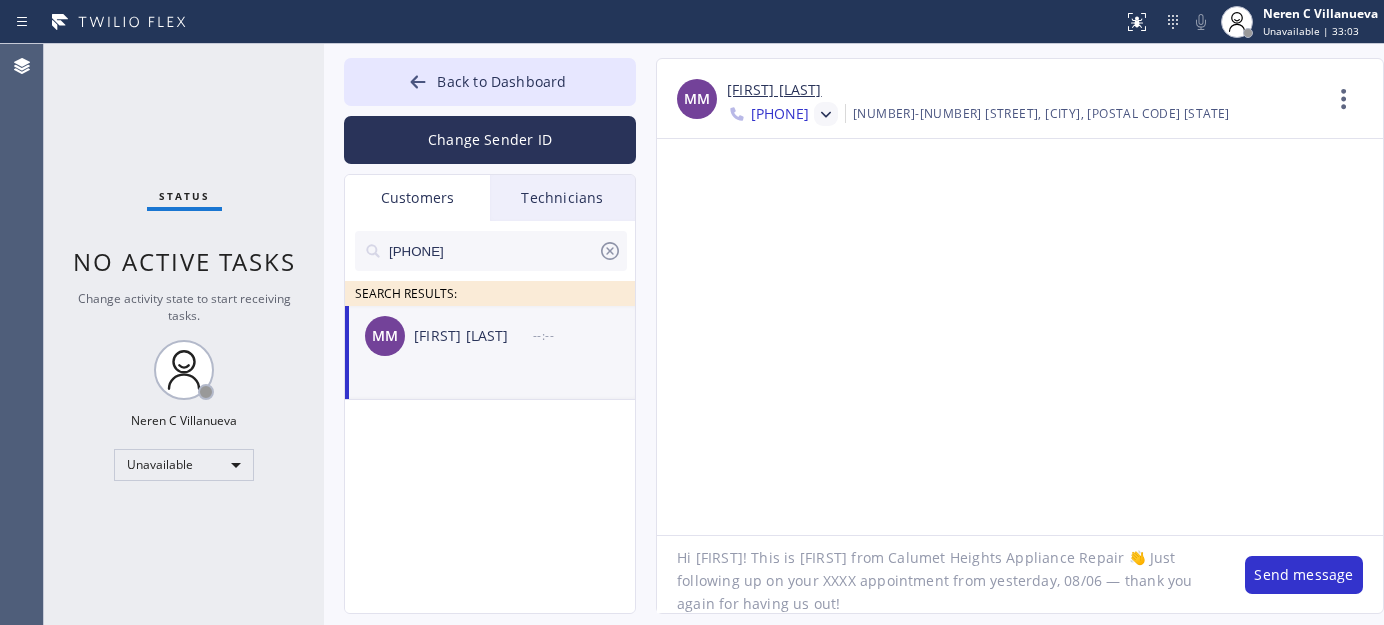 paste on "Repair Twist of New York" 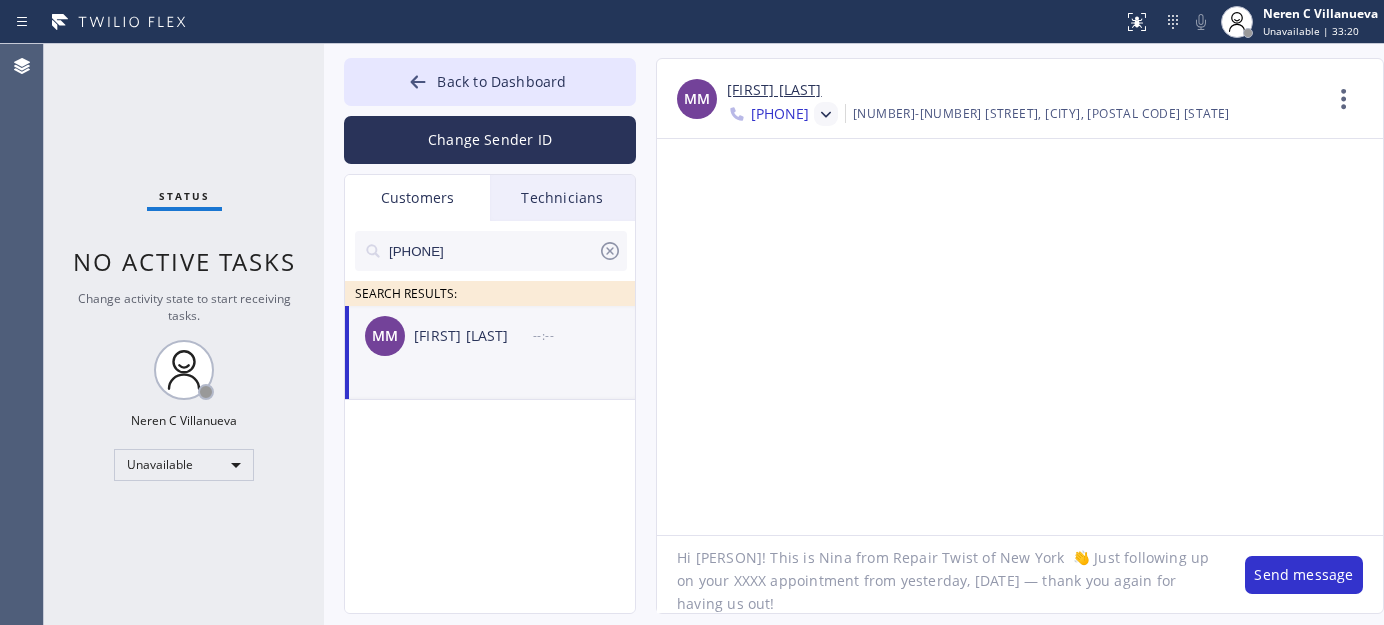 drag, startPoint x: 734, startPoint y: 580, endPoint x: 764, endPoint y: 580, distance: 30 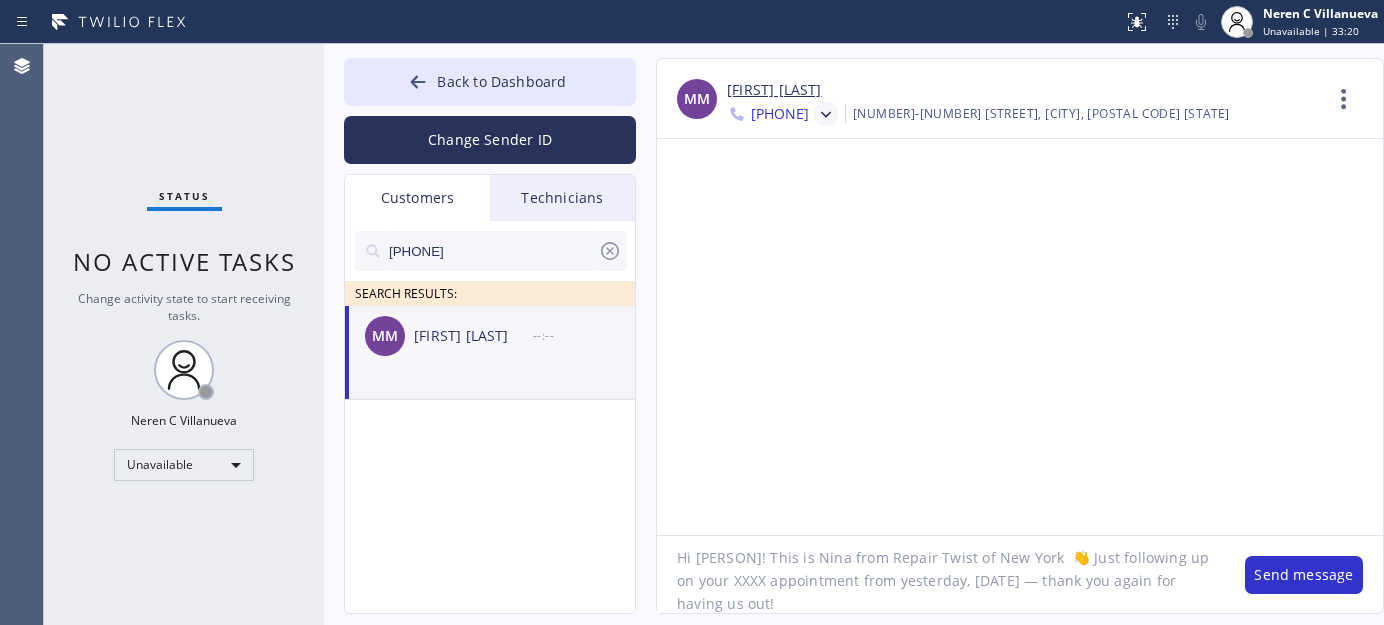 click on "Hi [PERSON]! This is Nina from Repair Twist of New York  👋 Just following up on your XXXX appointment from yesterday, [DATE] — thank you again for having us out!" 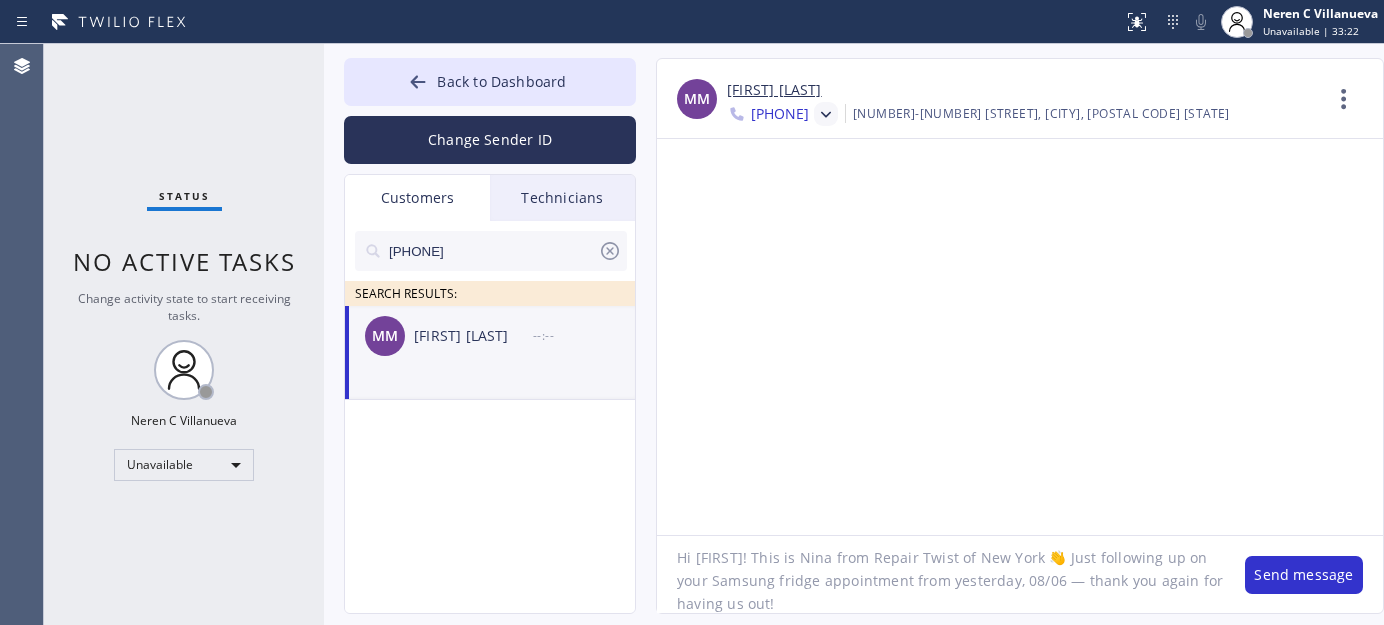 scroll, scrollTop: 18, scrollLeft: 0, axis: vertical 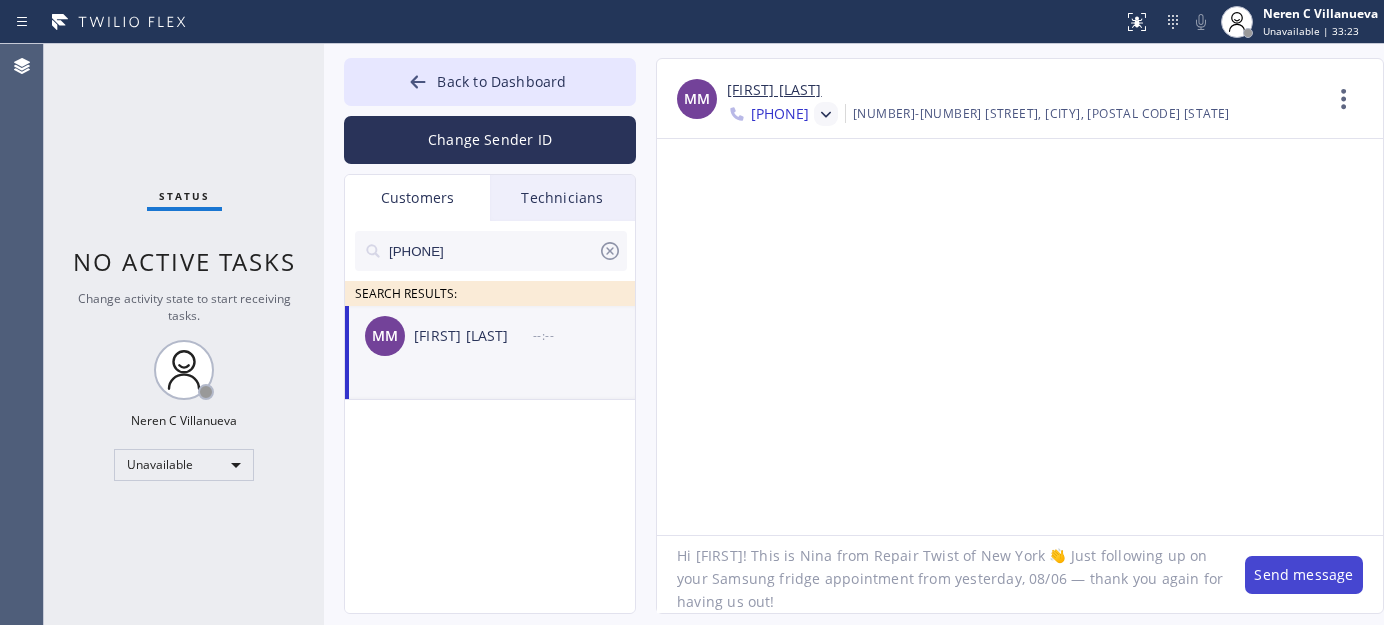 type on "Hi [FIRST]! This is Nina from Repair Twist of New York 👋 Just following up on your Samsung fridge appointment from yesterday, 08/06 — thank you again for having us out!" 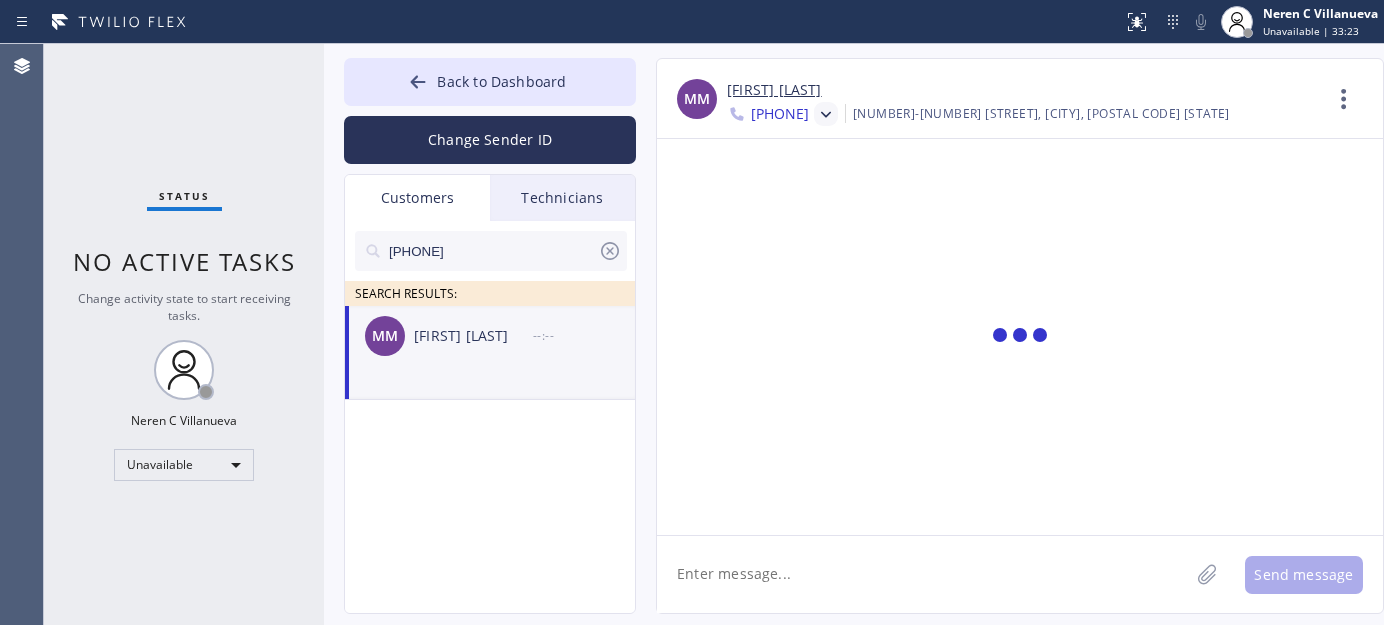 scroll, scrollTop: 0, scrollLeft: 0, axis: both 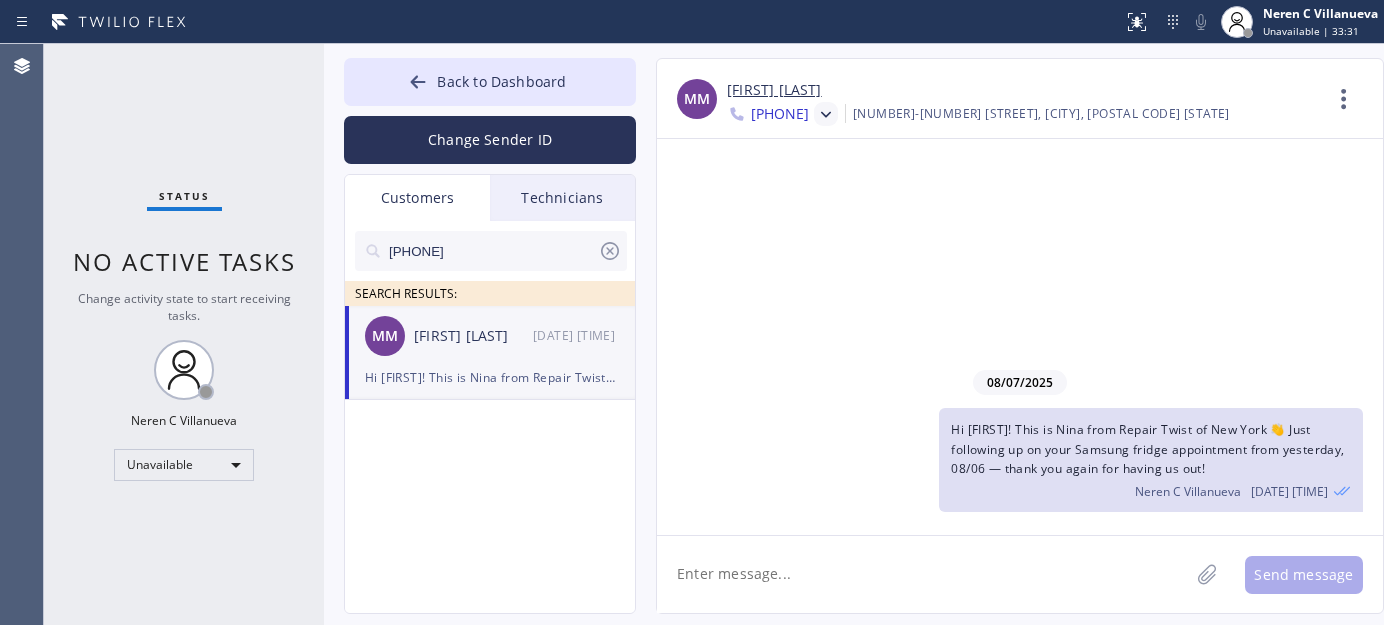 paste on "I’m not sure if anything’s been finalized yet, but if you have any questions or feel 𝗿𝗲𝗮𝗱𝘆 𝘁𝗼 𝗺𝗼𝘃𝗲 𝗳𝗼𝗿𝘄𝗮𝗿𝗱 with the repair, I’d be happy to help. Feel free to call or text me anytime! 🙏" 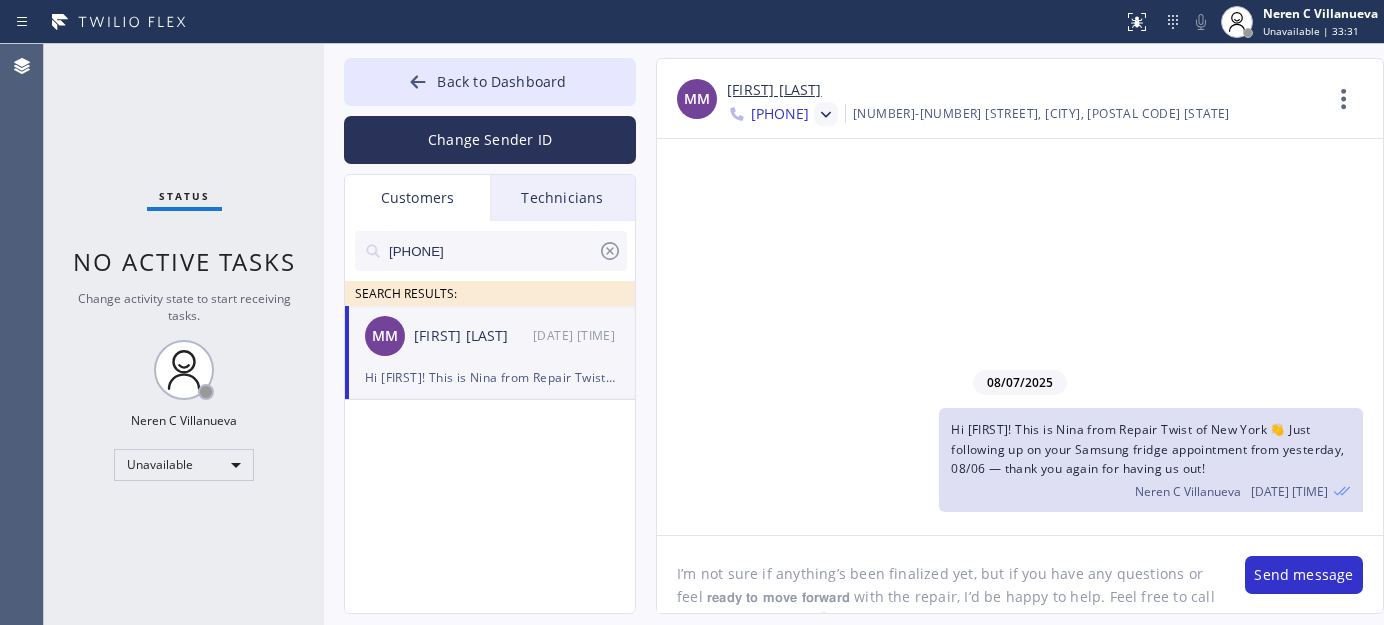 scroll, scrollTop: 40, scrollLeft: 0, axis: vertical 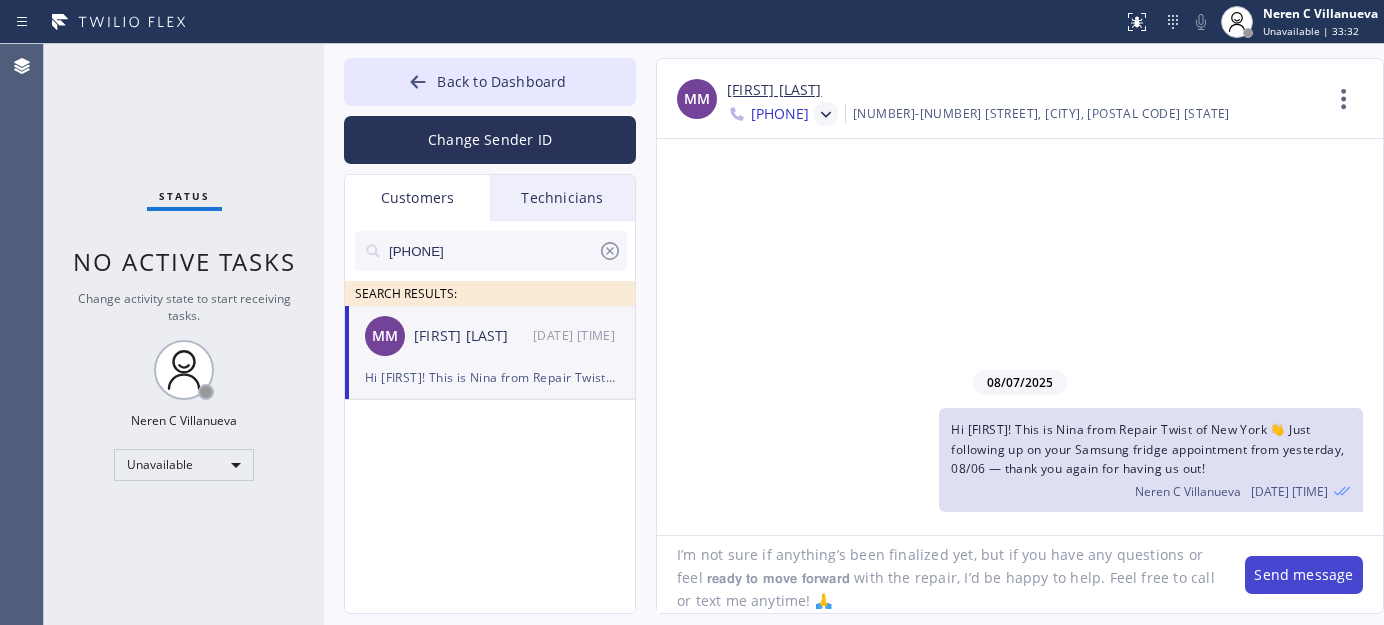 type on "I’m not sure if anything’s been finalized yet, but if you have any questions or feel 𝗿𝗲𝗮𝗱𝘆 𝘁𝗼 𝗺𝗼𝘃𝗲 𝗳𝗼𝗿𝘄𝗮𝗿𝗱 with the repair, I’d be happy to help. Feel free to call or text me anytime! 🙏" 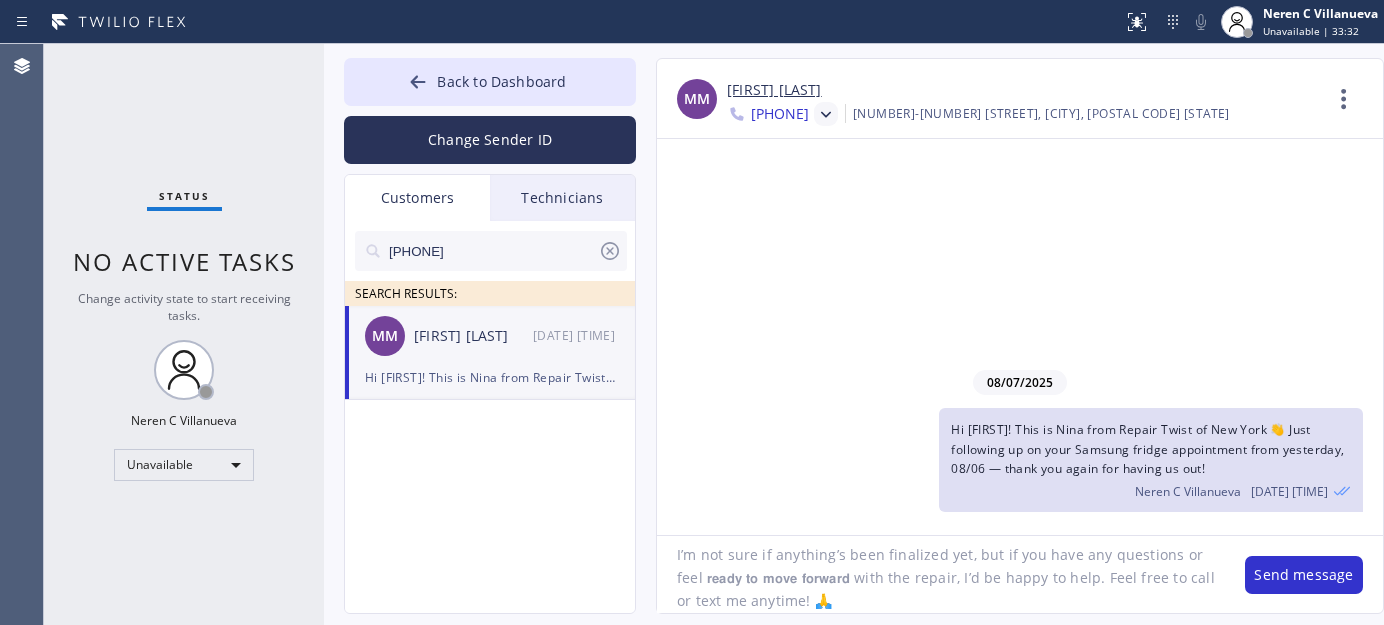 type 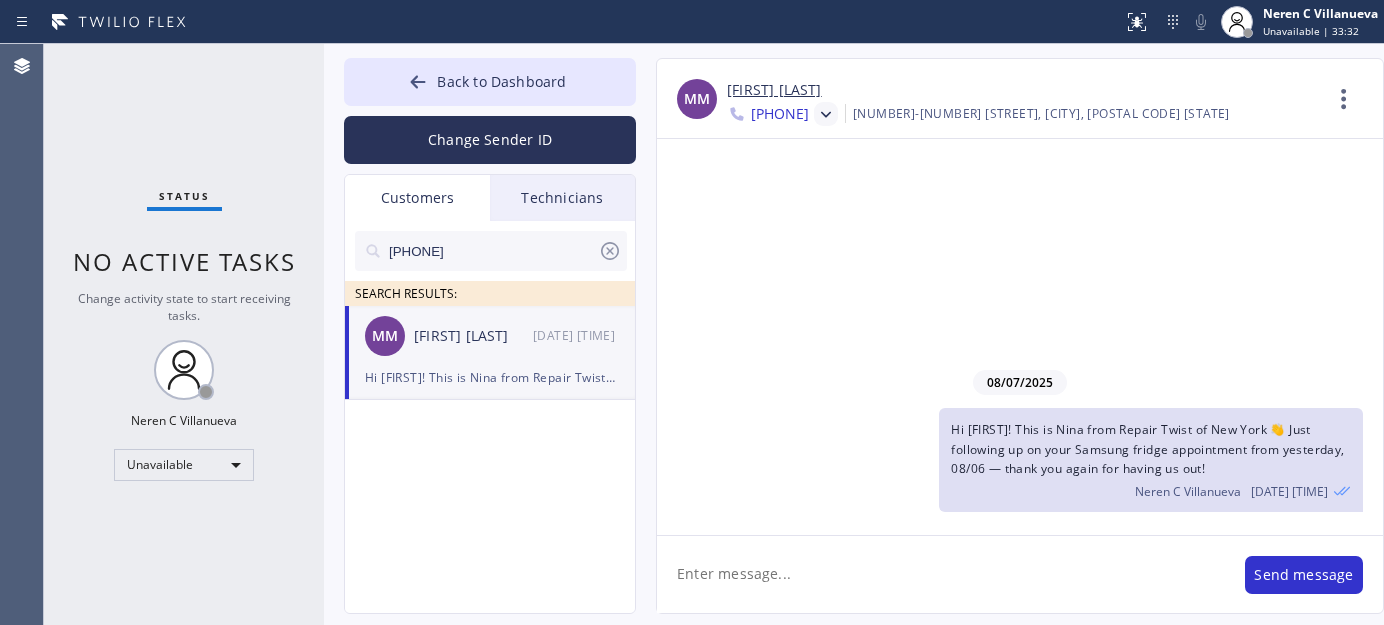 scroll, scrollTop: 0, scrollLeft: 0, axis: both 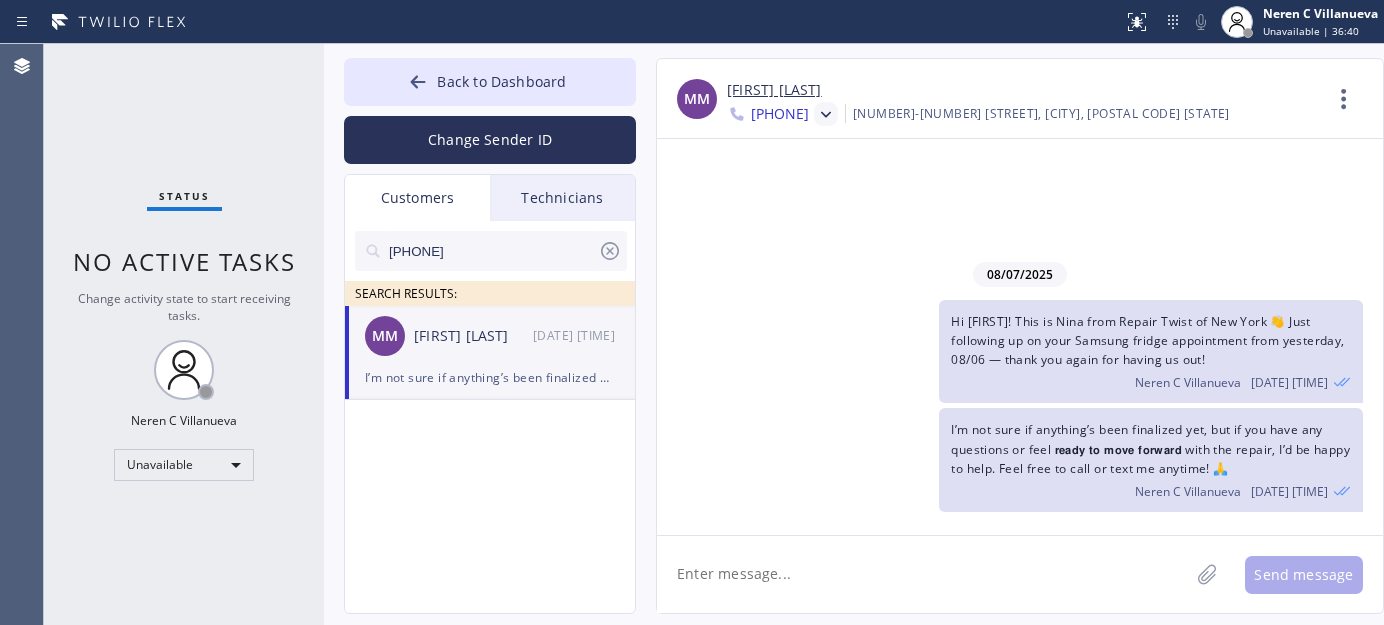 drag, startPoint x: 517, startPoint y: 254, endPoint x: 343, endPoint y: 250, distance: 174.04597 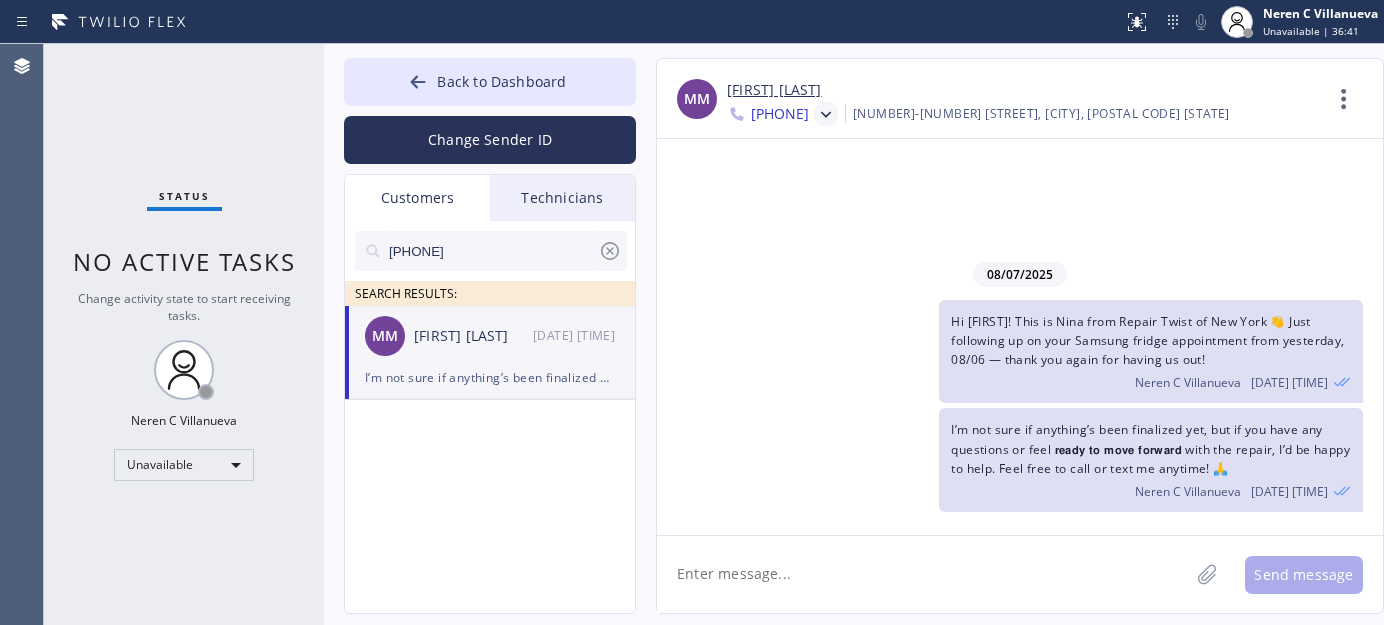 paste on "([PHONE])" 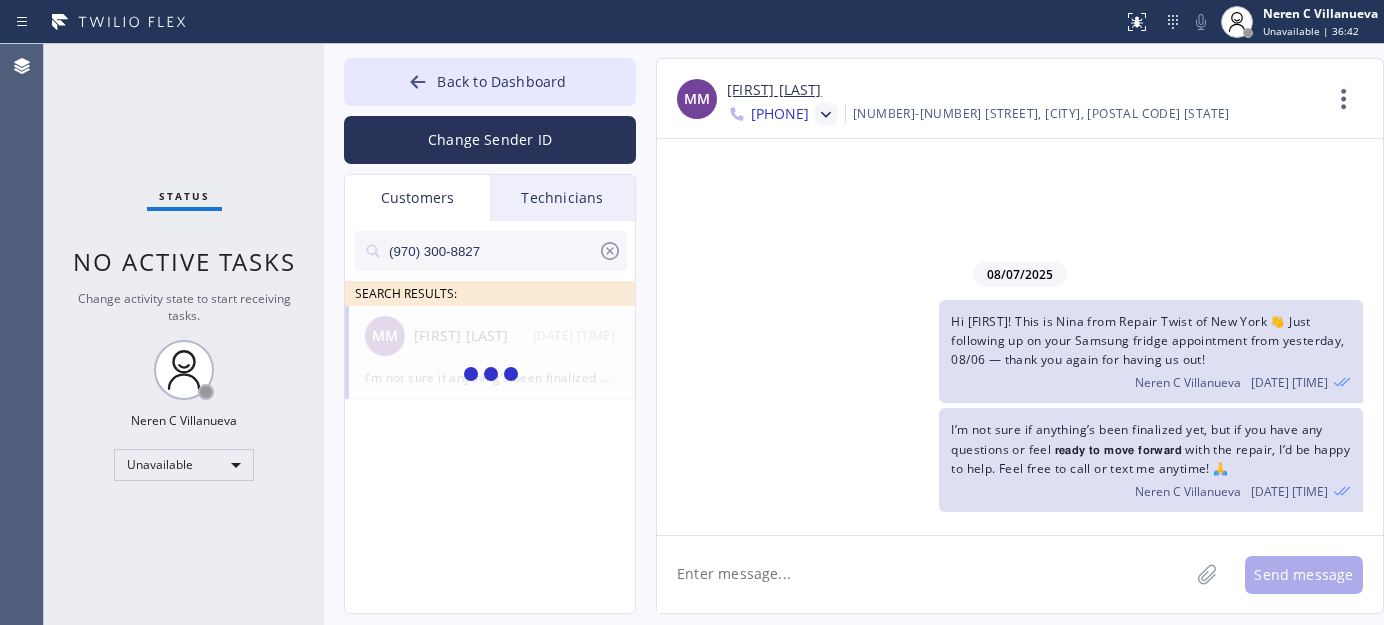 type on "(970) 300-8827" 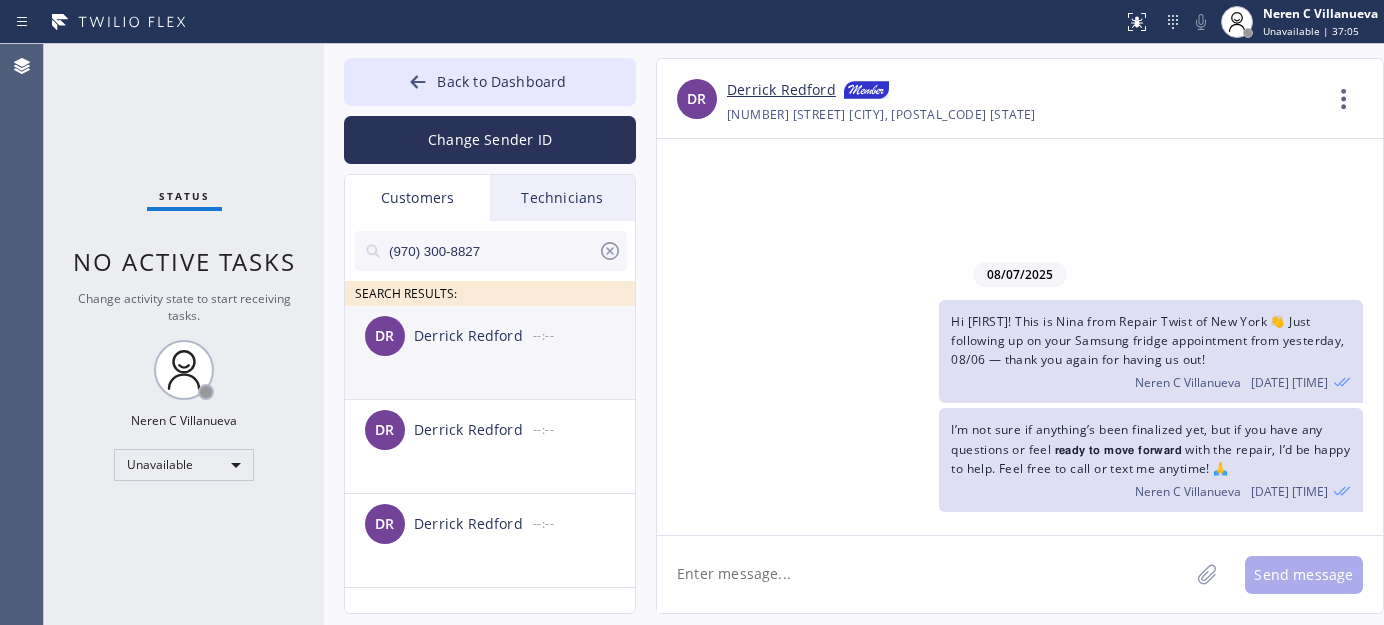 click on "DR [LAST] --:--" at bounding box center (491, 336) 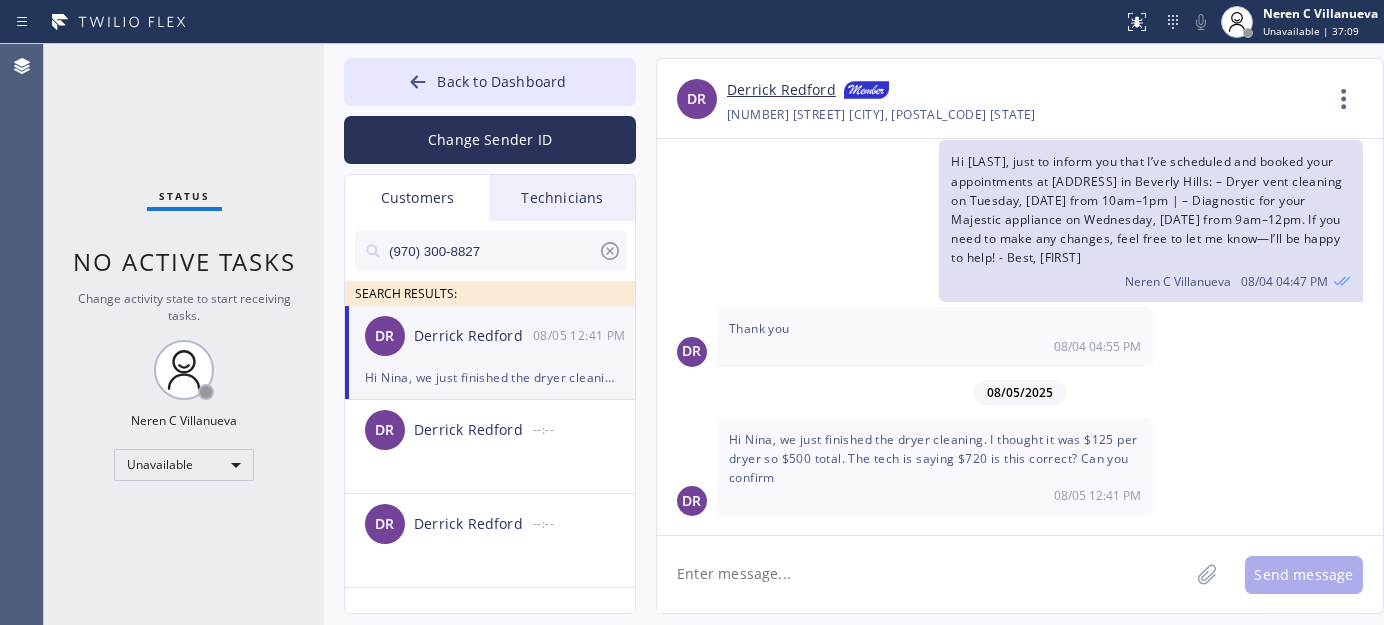 scroll, scrollTop: 616, scrollLeft: 0, axis: vertical 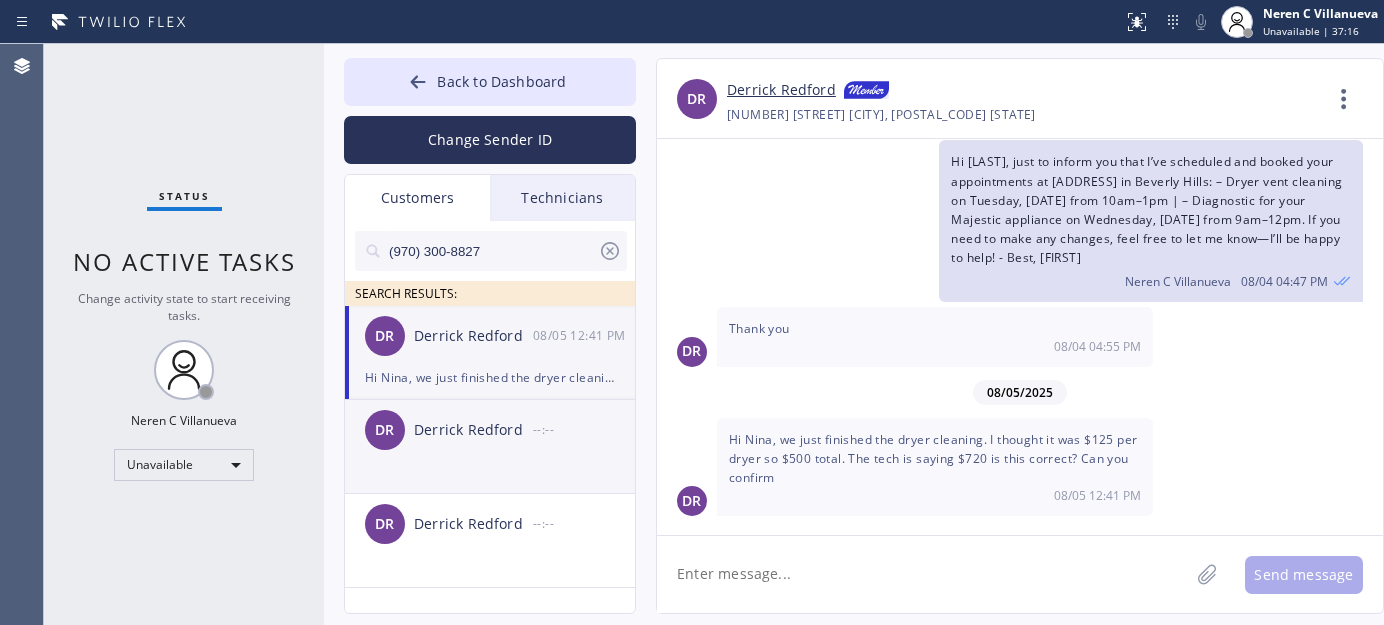 click on "DR [LAST] --:--" at bounding box center (491, 430) 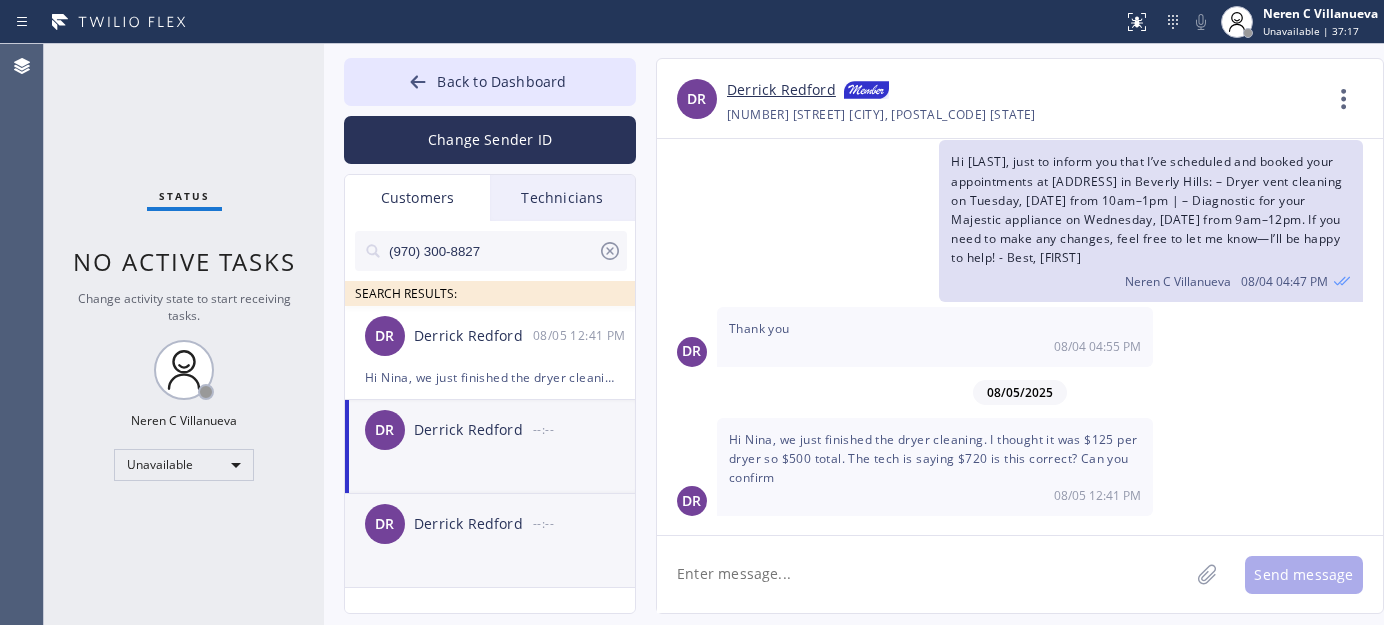 click on "DR [LAST] --:--" 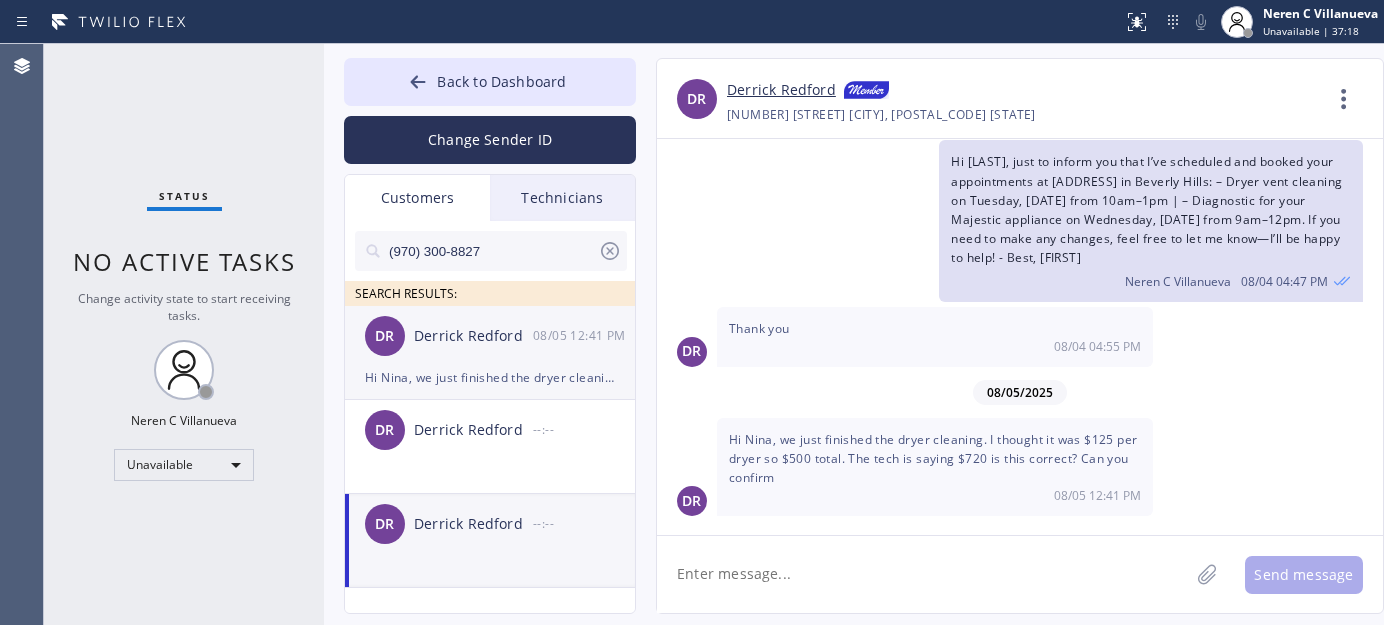 click on "DR [LAST] [DATE]" at bounding box center (491, 336) 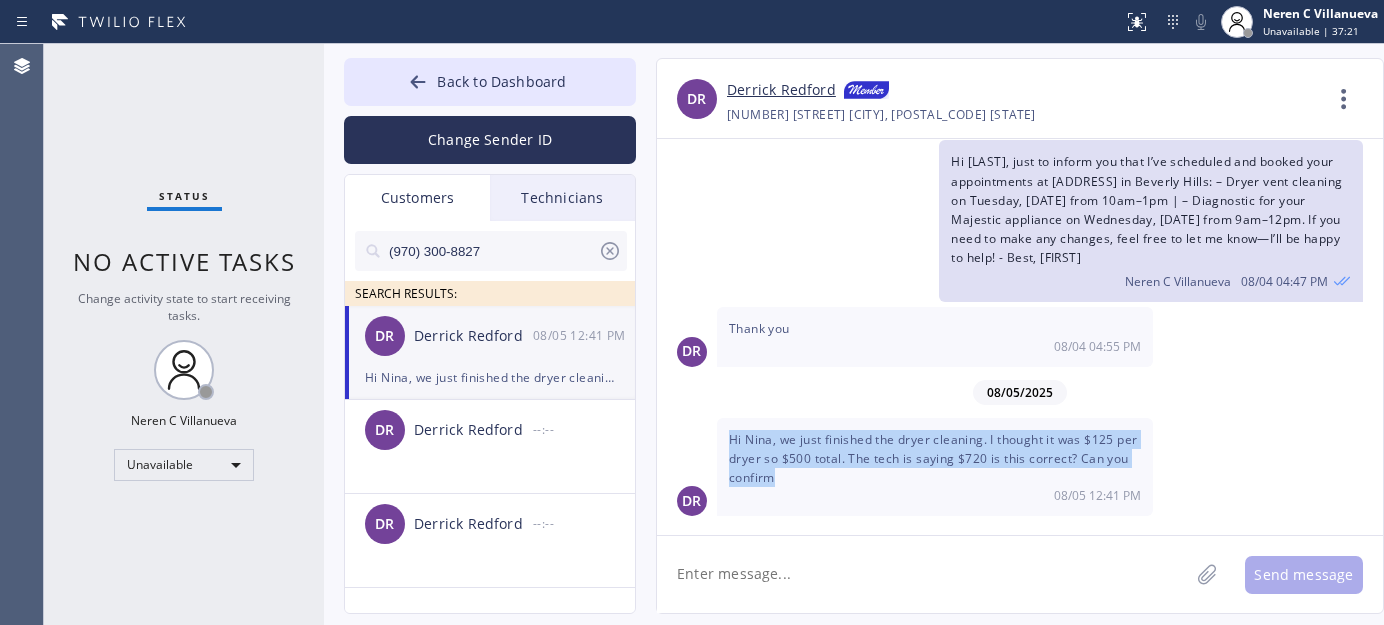 drag, startPoint x: 815, startPoint y: 477, endPoint x: 731, endPoint y: 437, distance: 93.03763 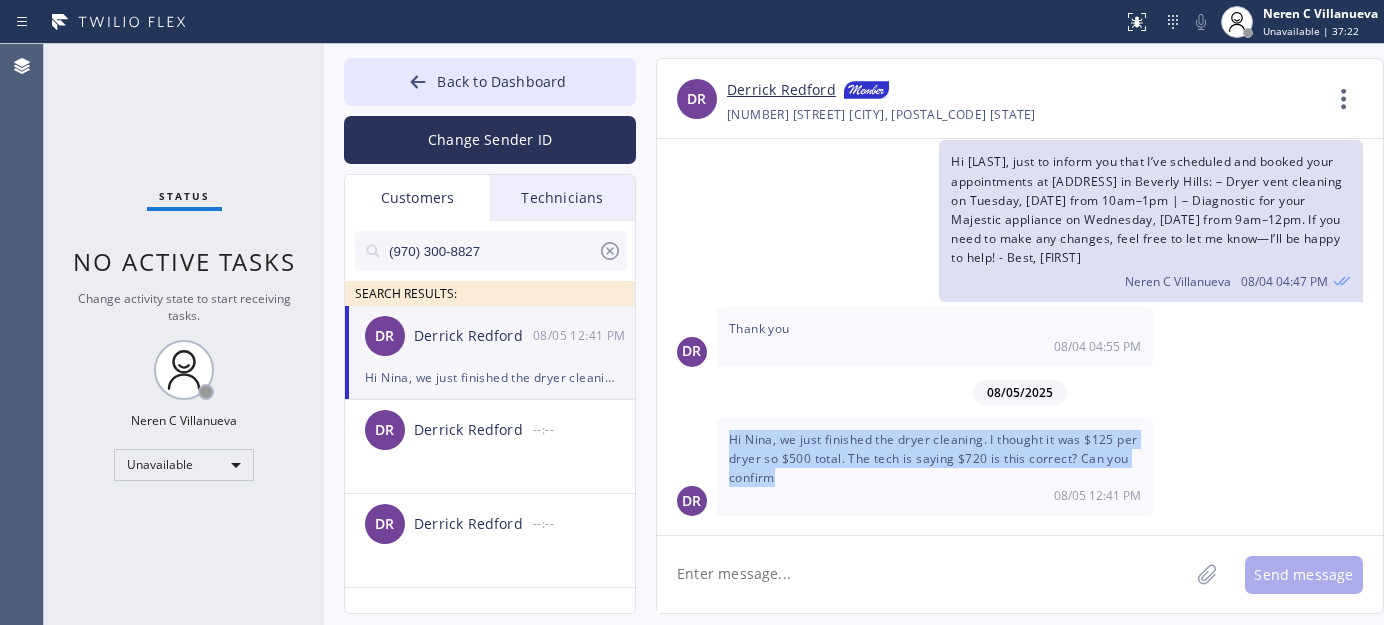 copy on "Hi Nina, we just finished the dryer cleaning. I thought it was $125 per dryer so $500 total. The tech is saying $720 is this correct? Can you confirm" 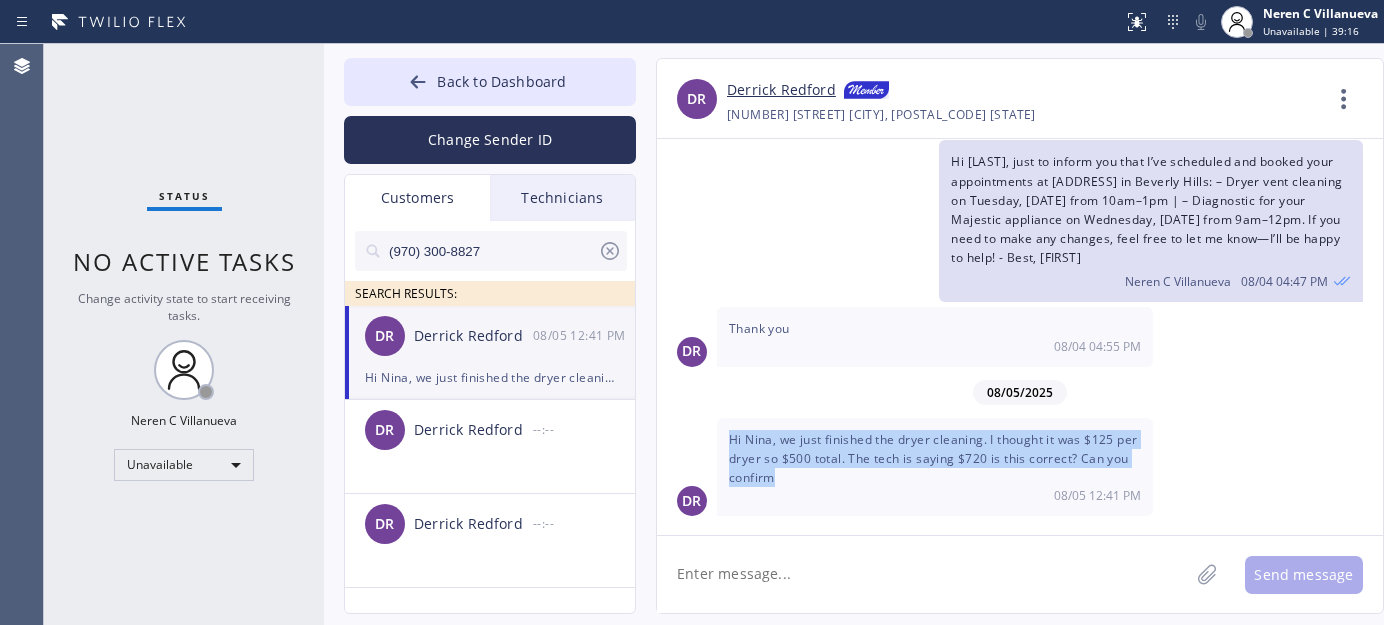 copy on "Hi Nina, we just finished the dryer cleaning. I thought it was $125 per dryer so $500 total. The tech is saying $720 is this correct? Can you confirm" 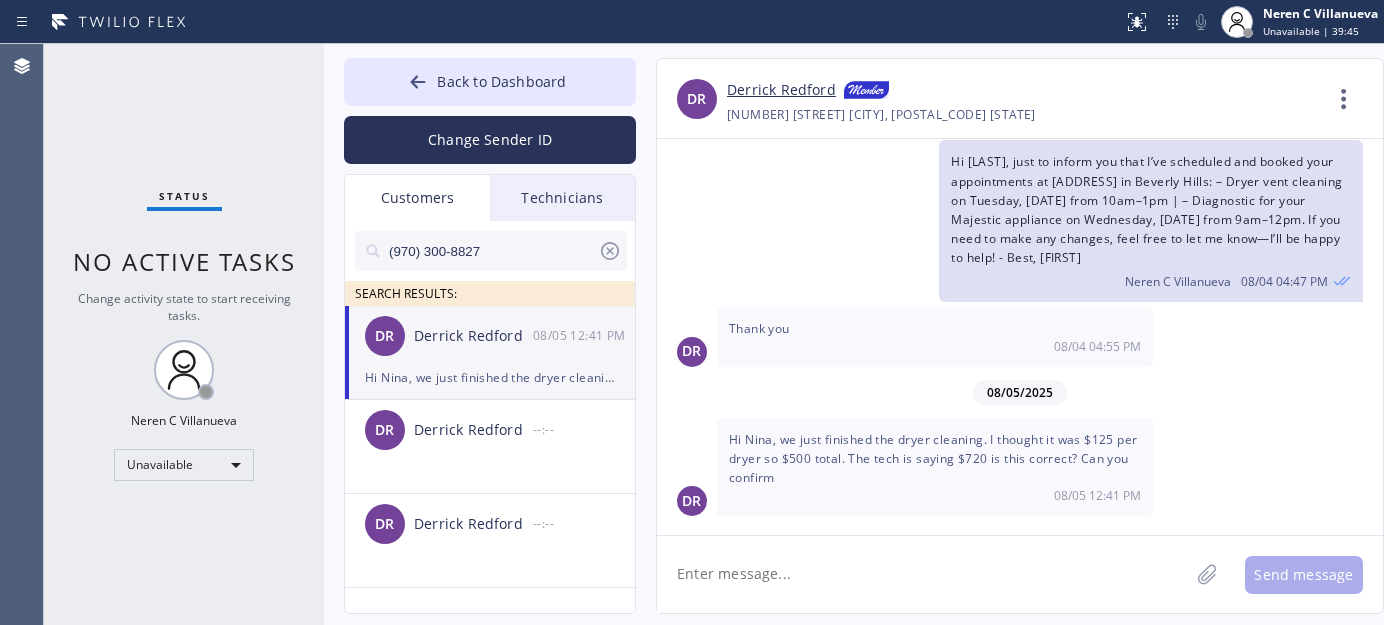 paste on "Hi! Sorry for the late reply — I actually tried calling you, but your voicemail isn’t set up.
Based on what I found out, the booking representative had clarified and informed you that the rate is $179 per vent, not $125. I truly apologize for any confusion, and thank you for your understanding." 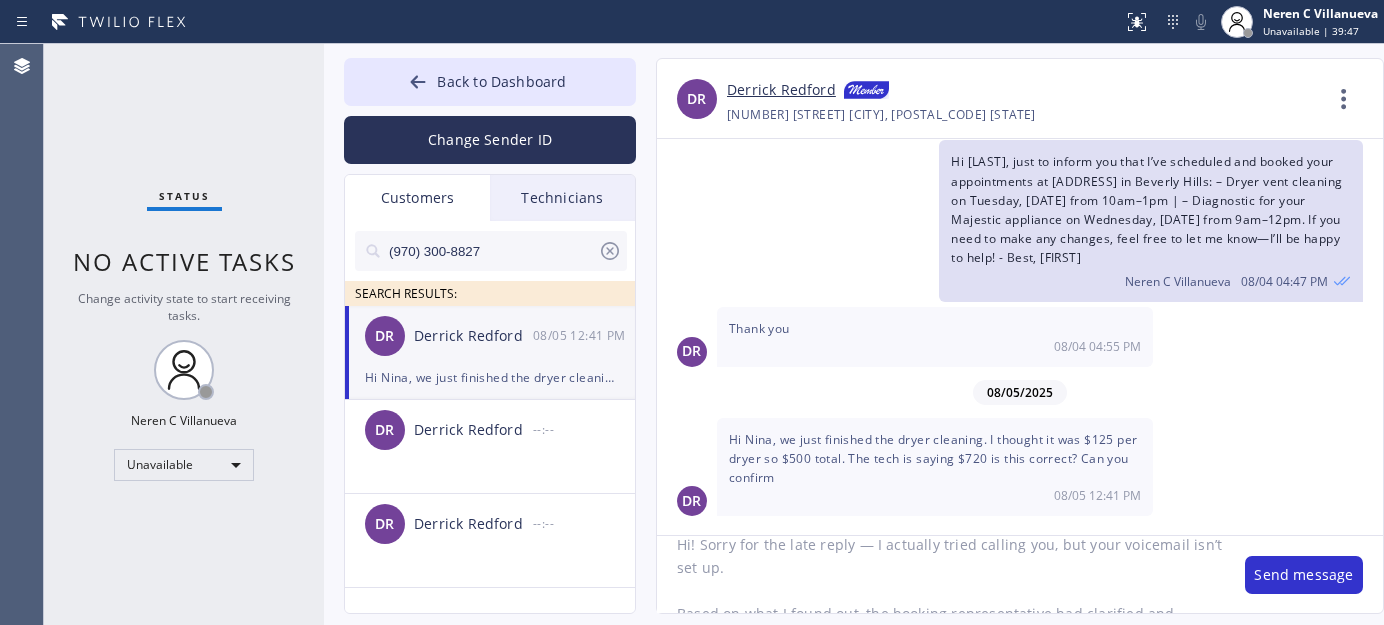 scroll, scrollTop: 0, scrollLeft: 0, axis: both 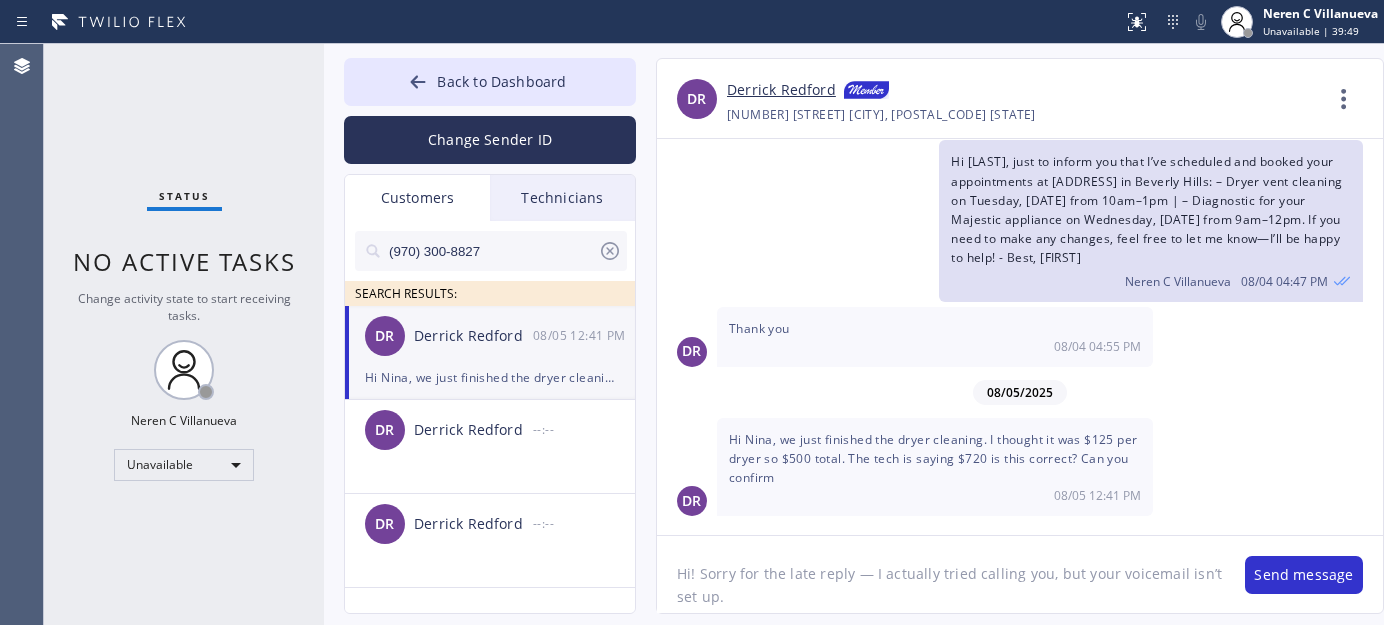 click on "Hi! Sorry for the late reply — I actually tried calling you, but your voicemail isn’t set up.
Based on what I found out, the booking representative had clarified and informed you that the rate is $179 per vent, not $125. I truly apologize for any confusion, and thank you for your understanding." 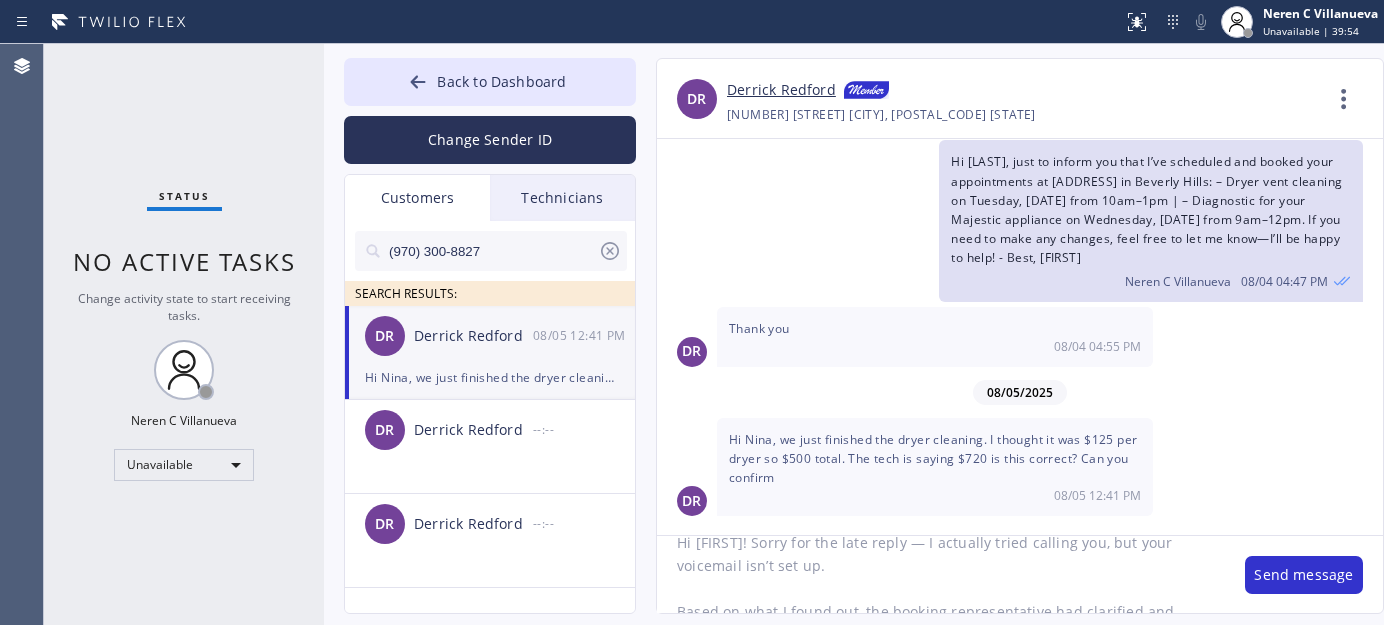 scroll, scrollTop: 0, scrollLeft: 0, axis: both 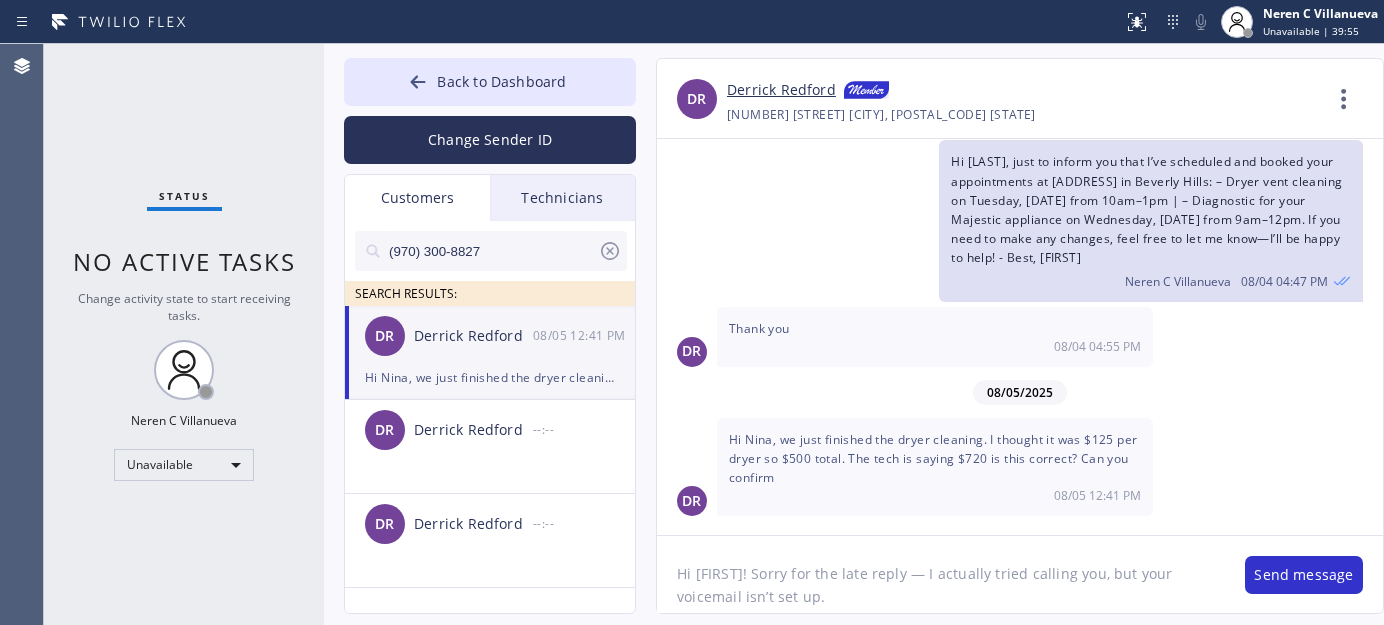 click on "Hi [FIRST]! Sorry for the late reply — I actually tried calling you, but your voicemail isn’t set up.
Based on what I found out, the booking representative had clarified and informed you that the rate is $179 per vent, not $125. I truly apologize for any confusion, and thank you for your understanding." 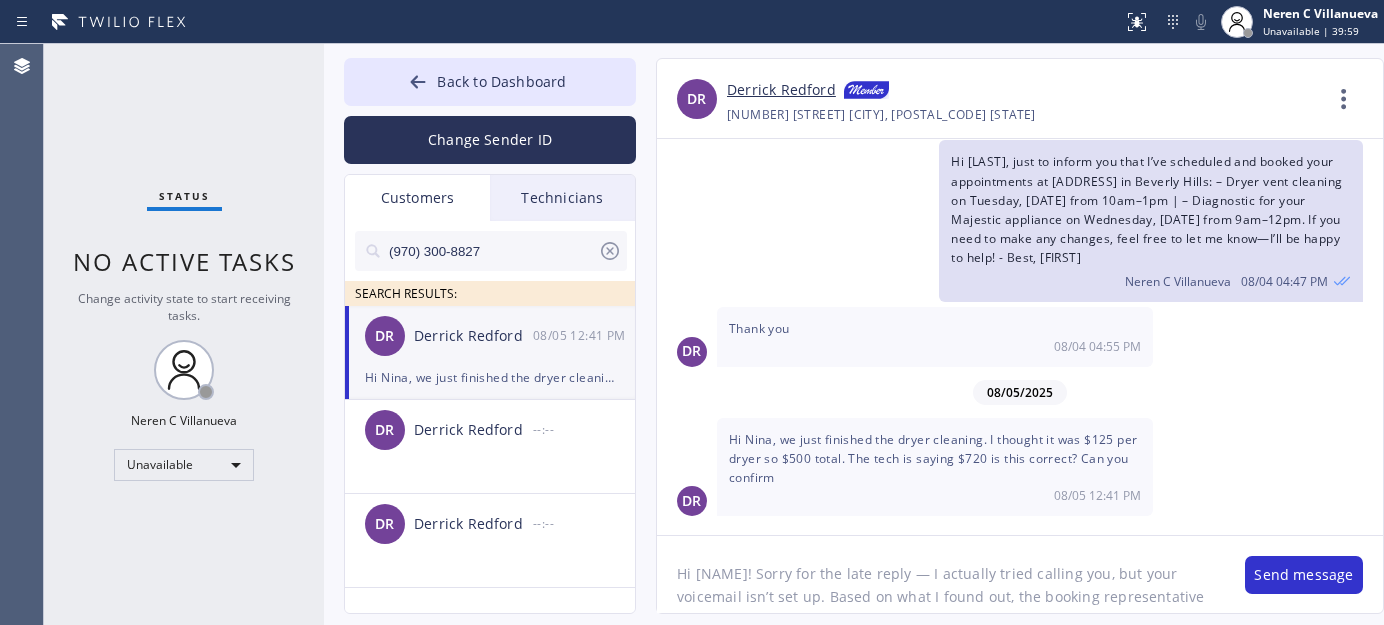 scroll, scrollTop: 36, scrollLeft: 0, axis: vertical 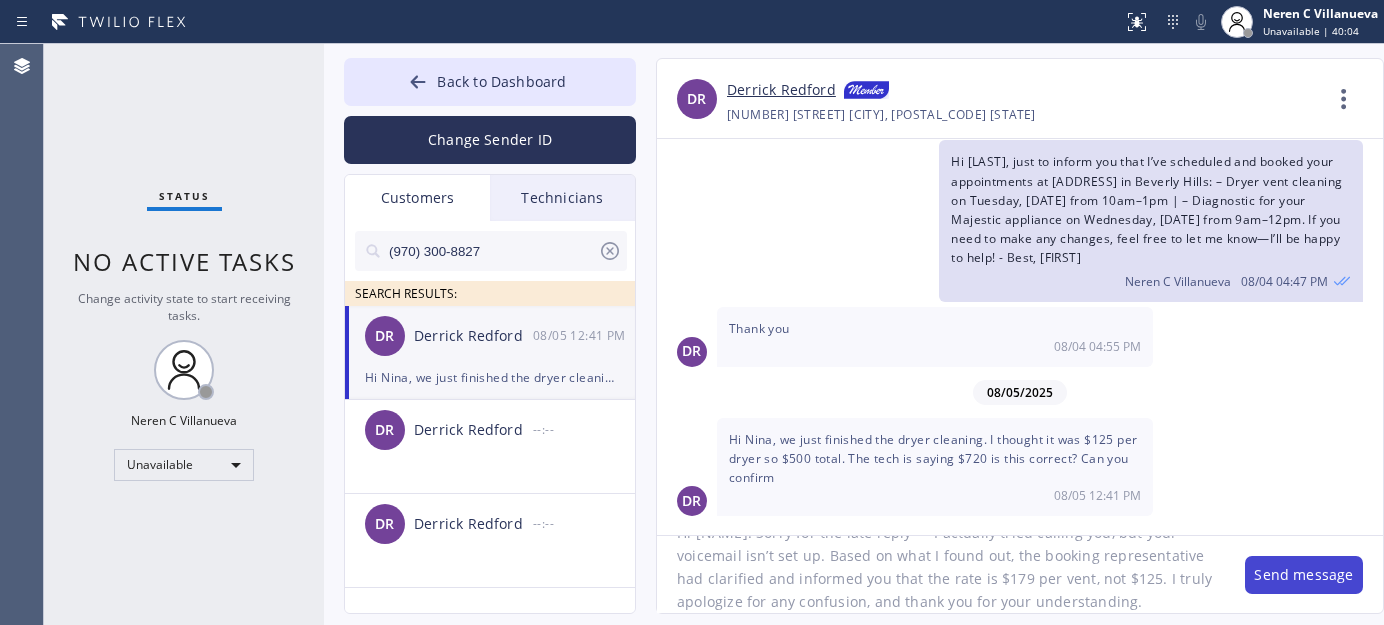 type on "Hi [NAME]! Sorry for the late reply — I actually tried calling you, but your voicemail isn’t set up. Based on what I found out, the booking representative had clarified and informed you that the rate is $179 per vent, not $125. I truly apologize for any confusion, and thank you for your understanding." 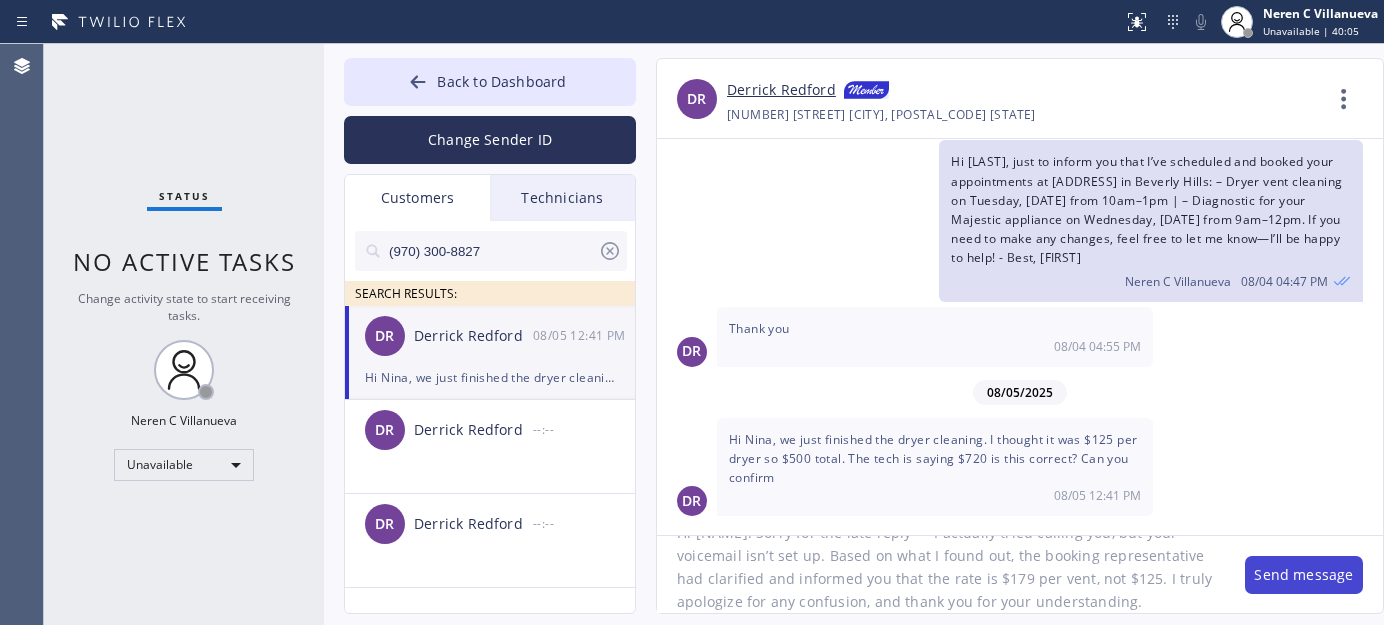 click on "Send message" at bounding box center [1304, 575] 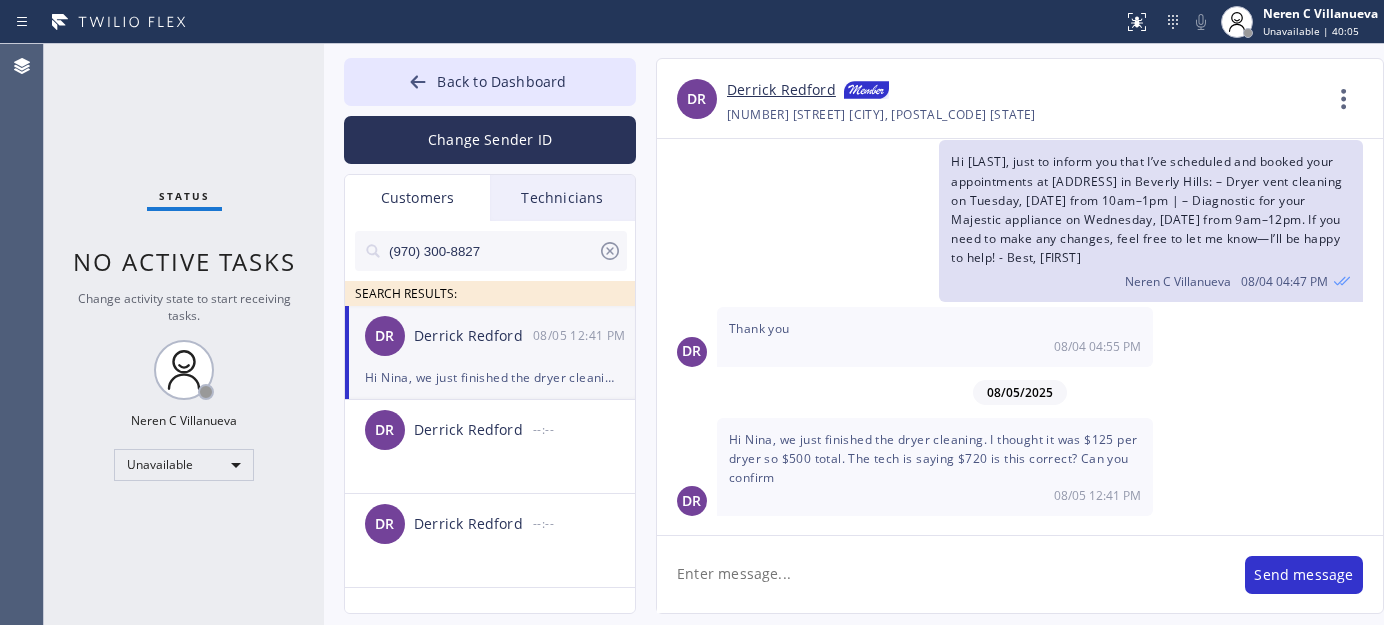 scroll, scrollTop: 616, scrollLeft: 0, axis: vertical 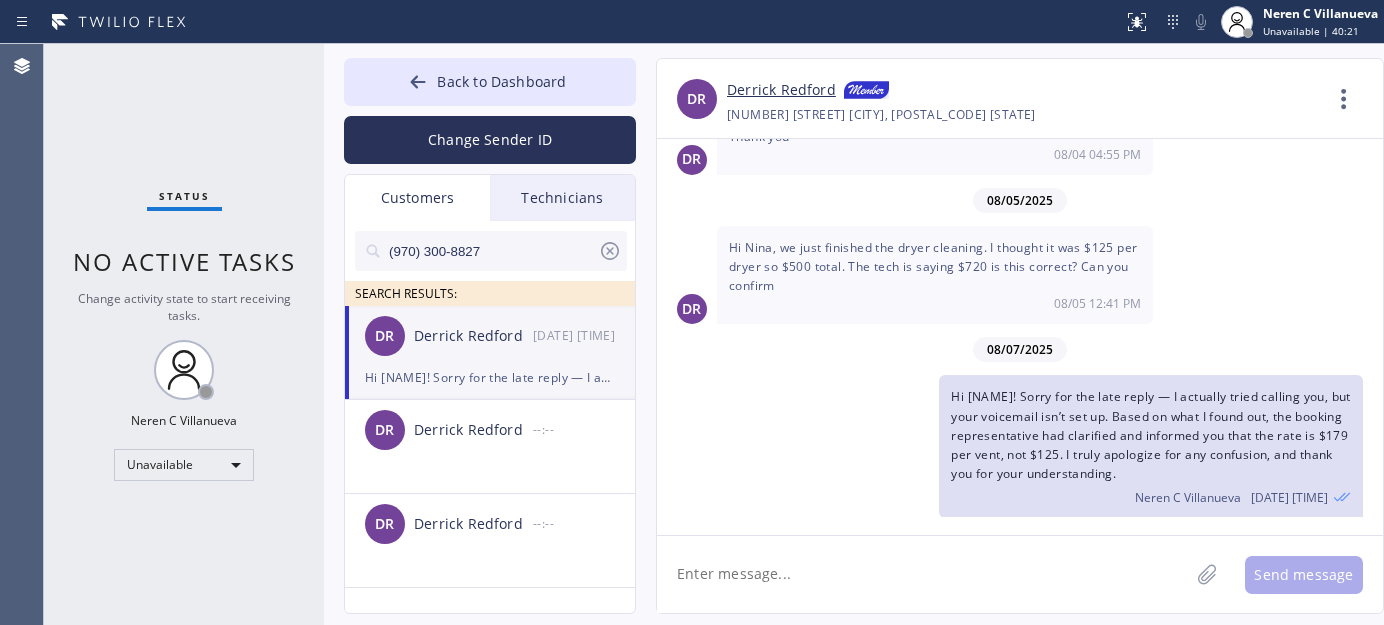 paste on "By the way, how did the Majestic oven appointment go?
Also, where can I reach you by phone? I’d be happy to explain further if needed." 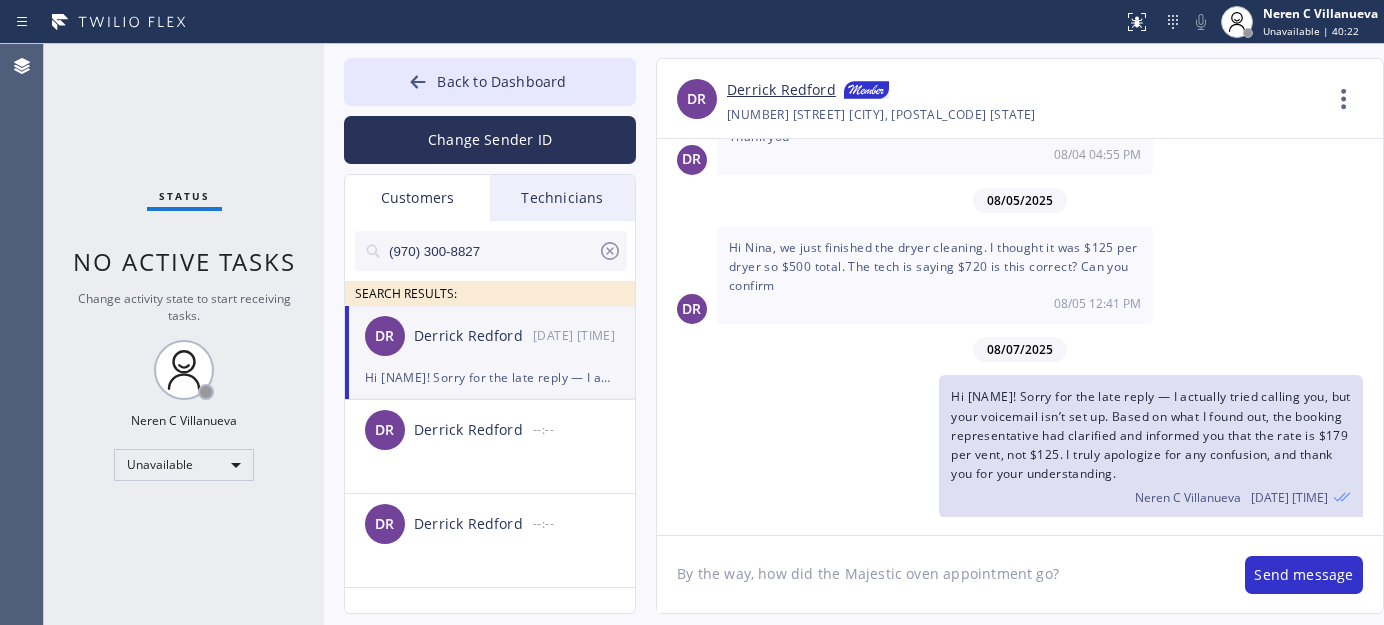 scroll, scrollTop: 16, scrollLeft: 0, axis: vertical 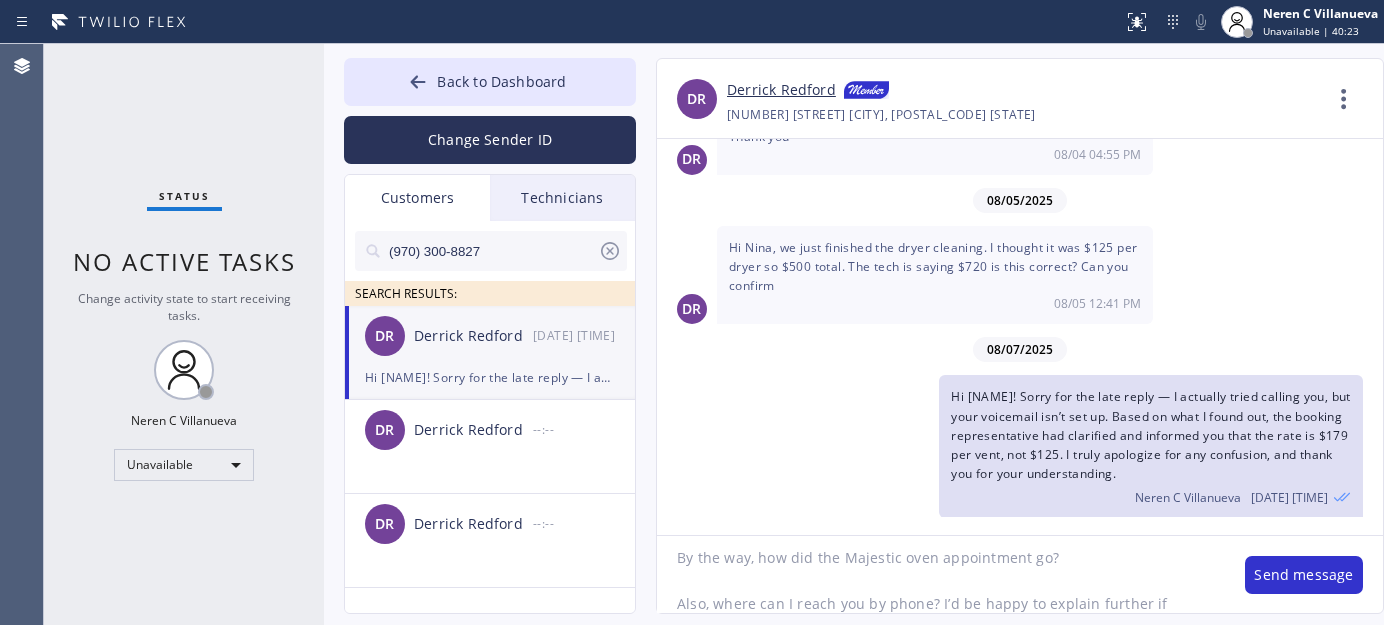 click on "By the way, how did the Majestic oven appointment go?
Also, where can I reach you by phone? I’d be happy to explain further if needed." 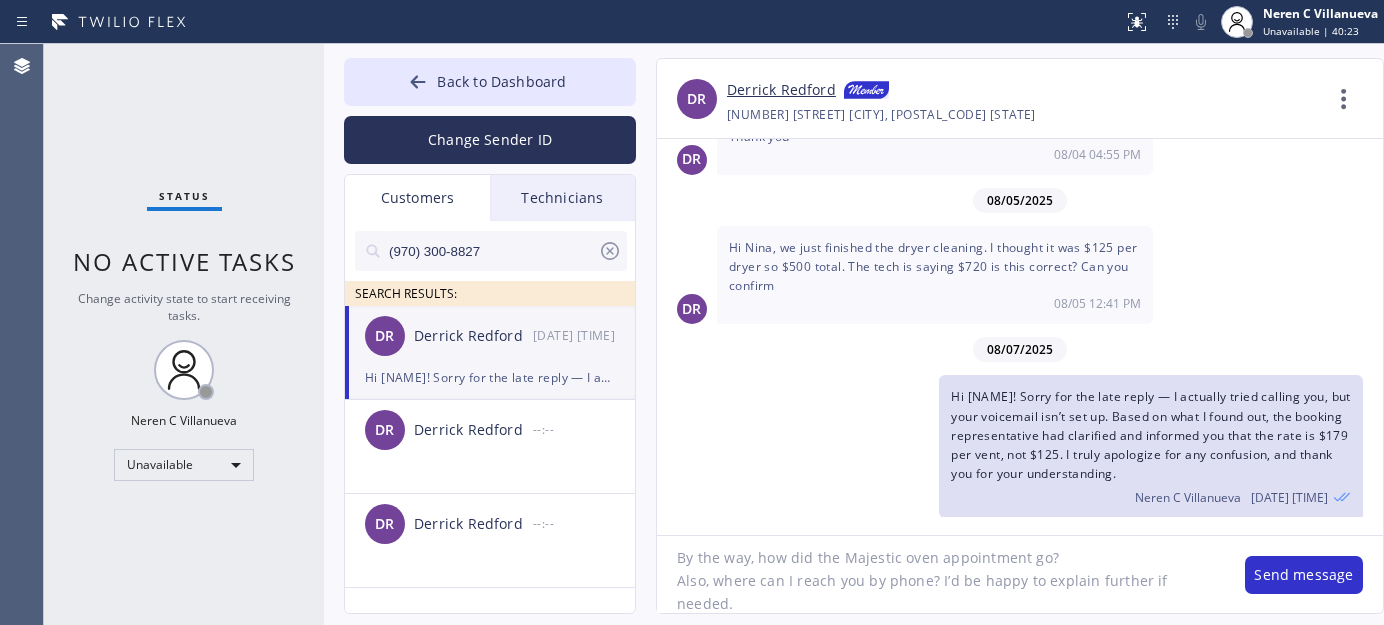 scroll, scrollTop: 0, scrollLeft: 0, axis: both 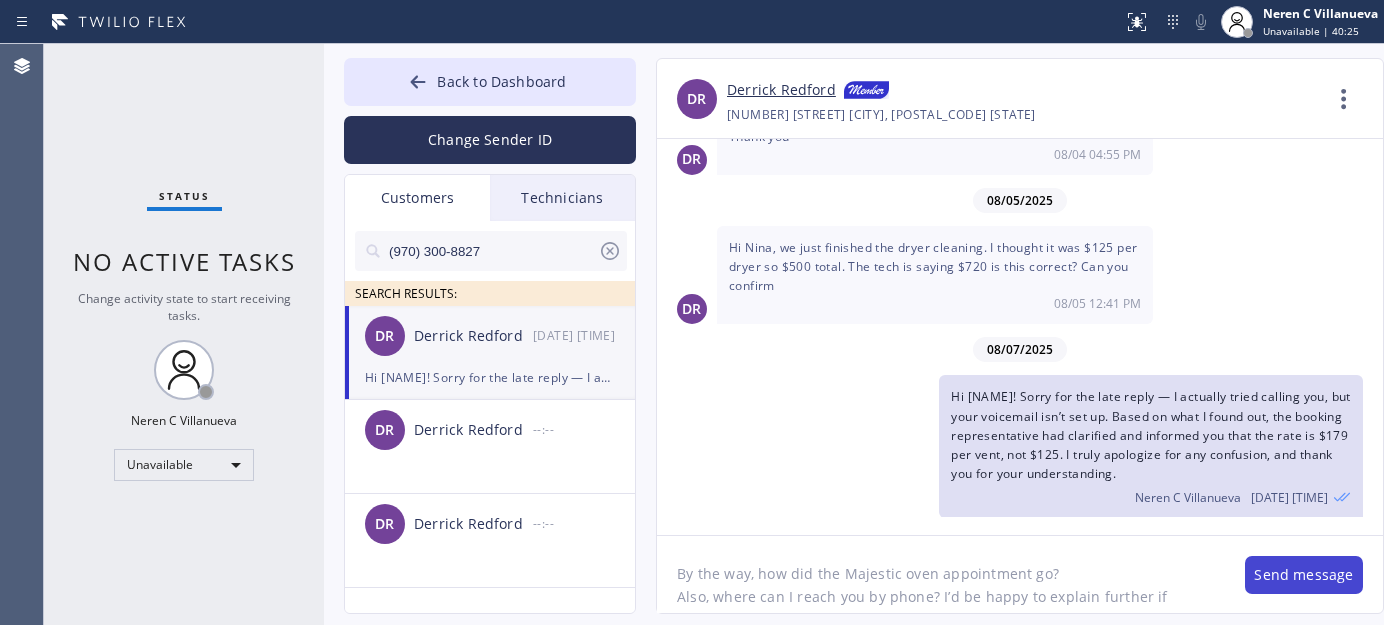 type on "By the way, how did the Majestic oven appointment go?
Also, where can I reach you by phone? I’d be happy to explain further if needed." 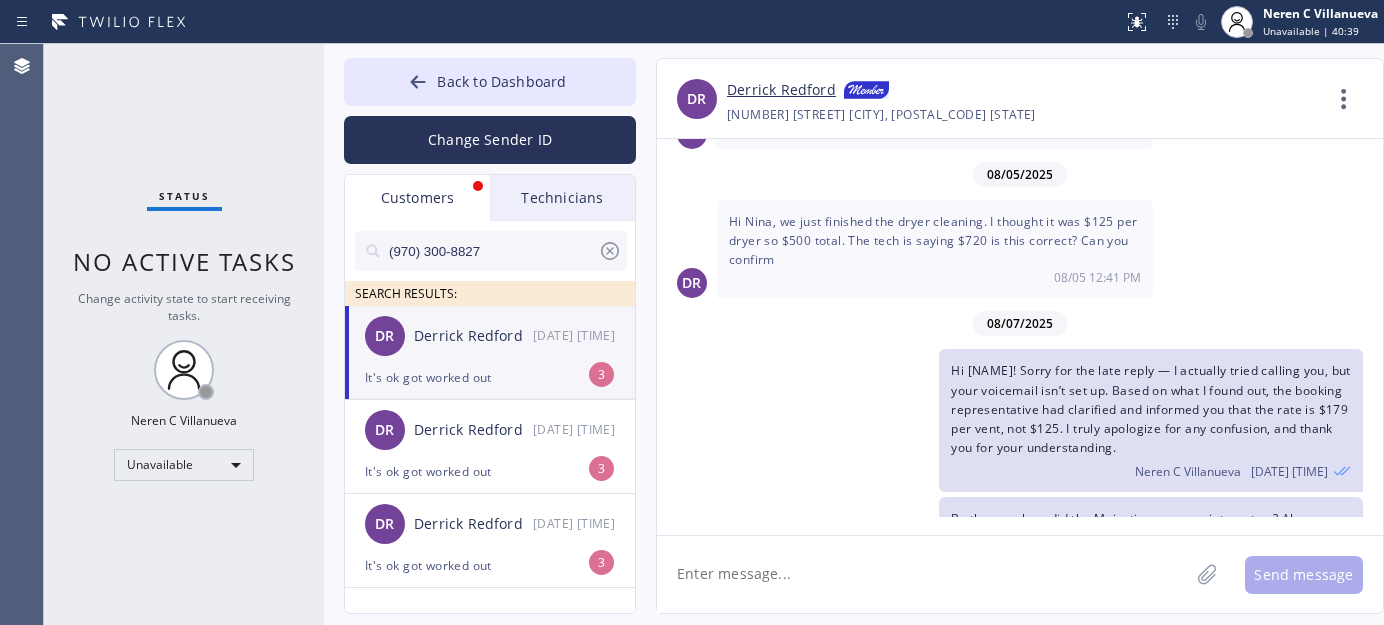 scroll, scrollTop: 890, scrollLeft: 0, axis: vertical 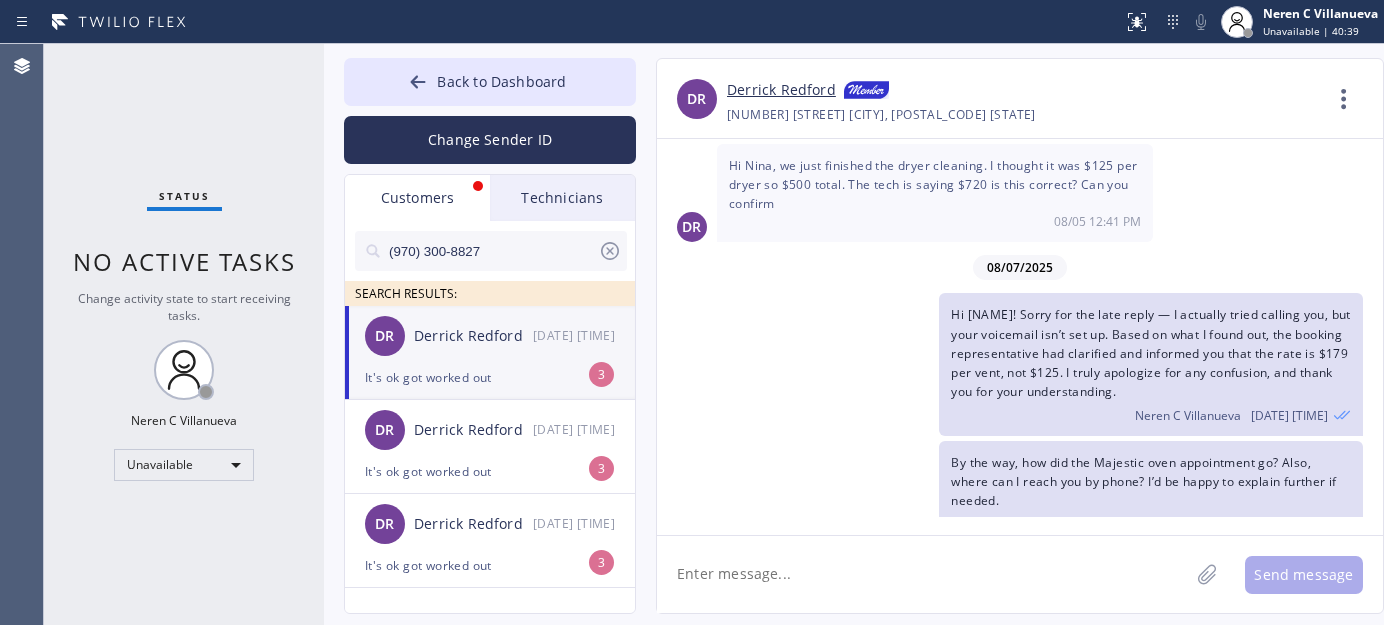 click on "It's ok got worked out" at bounding box center [490, 377] 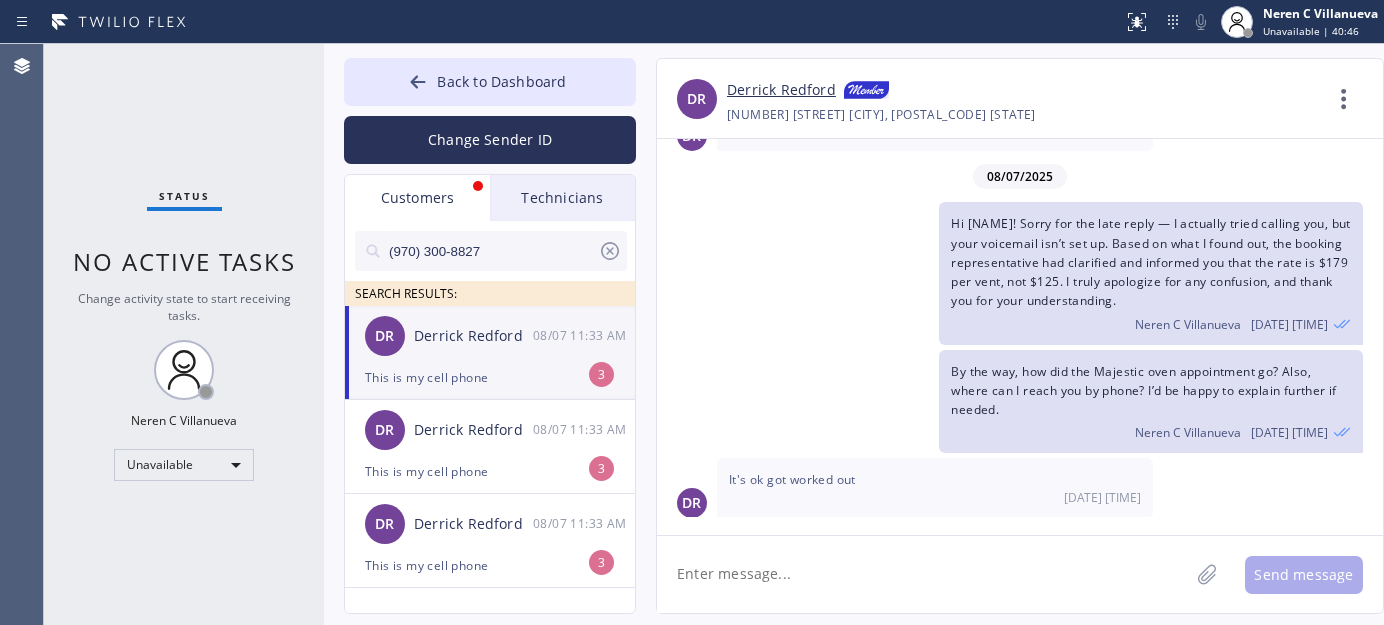 scroll, scrollTop: 1047, scrollLeft: 0, axis: vertical 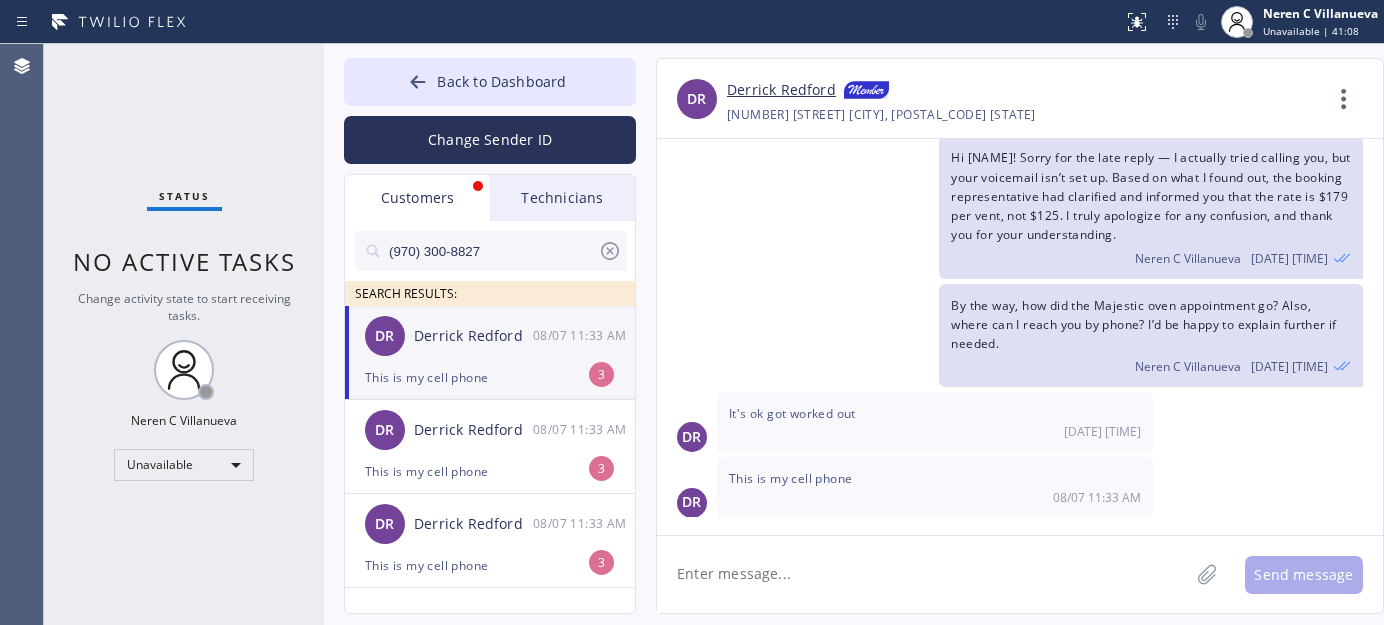 click on "This is my cell phone" at bounding box center (490, 377) 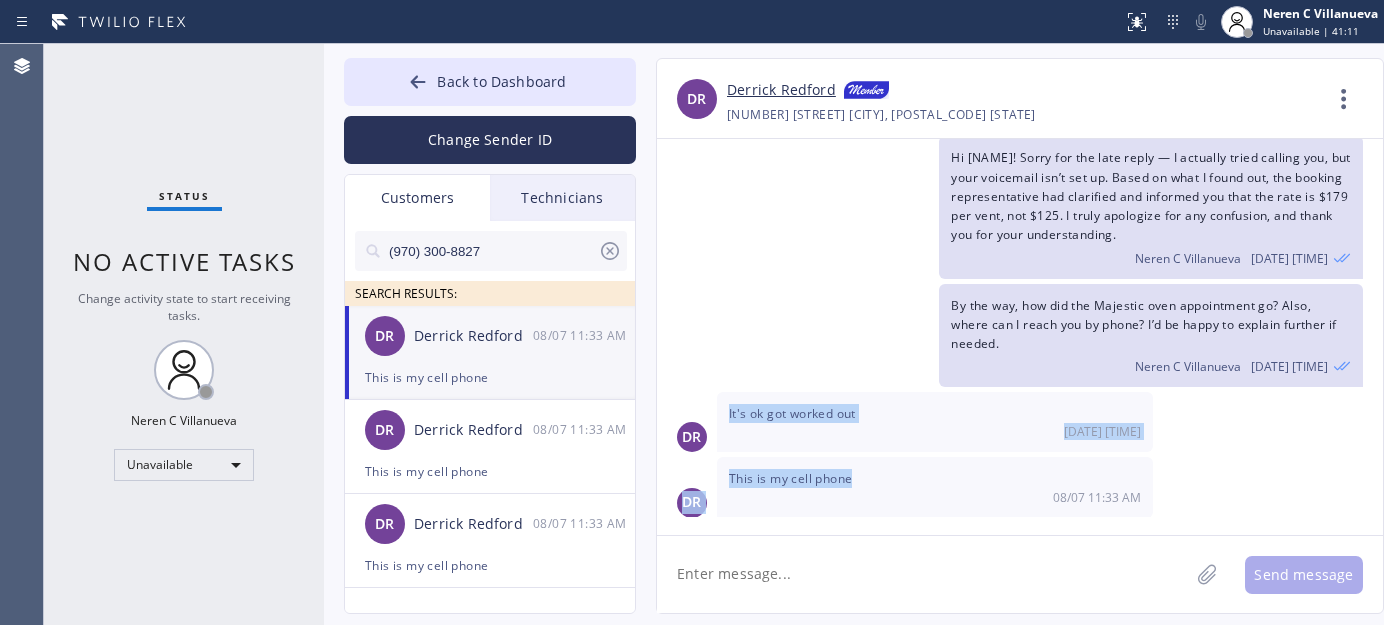 drag, startPoint x: 729, startPoint y: 411, endPoint x: 869, endPoint y: 476, distance: 154.35349 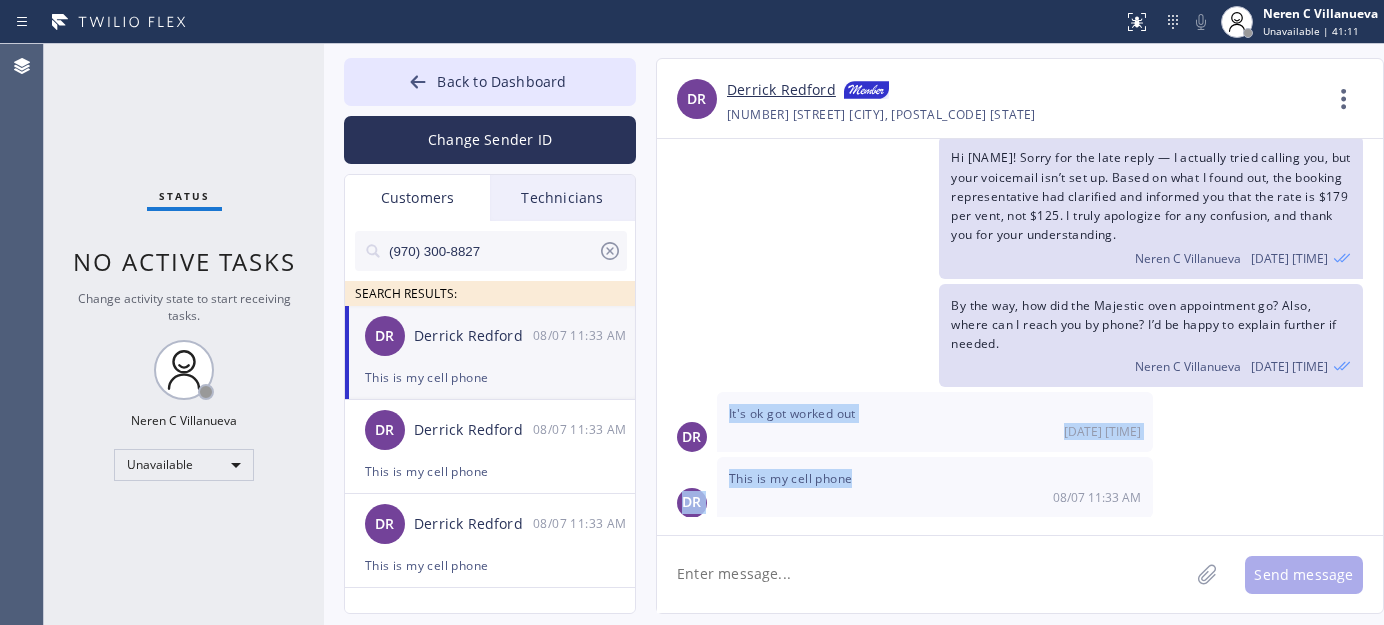 click on "07/06/2023 Hey [NAME] , this is Nina from 5 Star Appliance Repair team. Just wanted to say thank you for the opportunity to earn your business 🙏
[LAST] [LAST] 07/06 12:10 PM 08/04/2025 Hi [NAME]! 😊 It’s Nina from 5 Star Appliance Repair. I’m so glad to hear your Hot Point washer at  [ADDRESS] is working fine! Just wanted to say thanks again for choosing us. If you ever need help down the road—whether it’s for maintenance or another appliance—I’m always here for you! ❤️🔧 [LAST] [LAST] 08/04 11:42 AM [LAST] [LAST] 08/04 11:43 AM DR Nina,
Yes I sent an email requesting service for my other property at [ADDRESS] in [CITY]. I need four dryer vents cleaned and I need a Majestic oven and stove repaired. Please let me know when we can set up asap. 08/04 11:45 AM [LAST] [LAST] 08/04 04:47 PM DR Thank you  08/04 04:55 PM 08/05/2025 DR 08/05 12:41 PM 08/07/2025 [LAST] [LAST] 08/07 11:32 AM [LAST] [LAST] 08/07 11:32 AM DR DR" 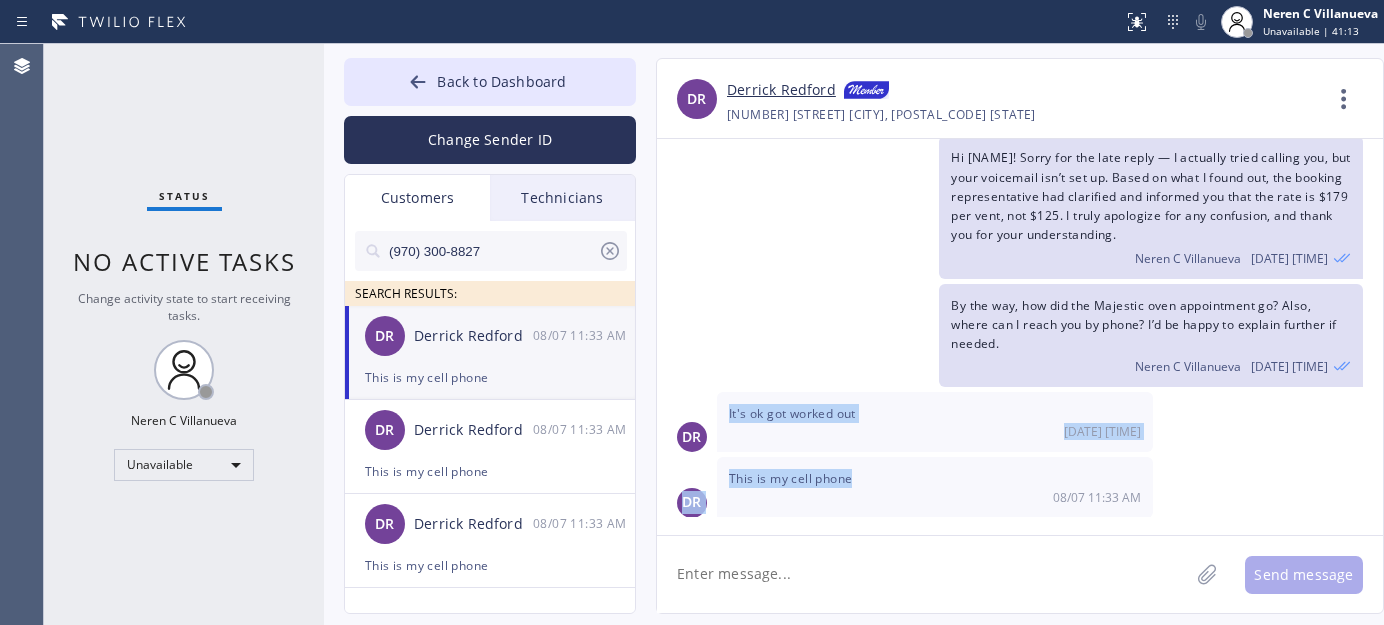 copy on "It's ok got worked out  08/07 11:32 AM DR This is my cell phone" 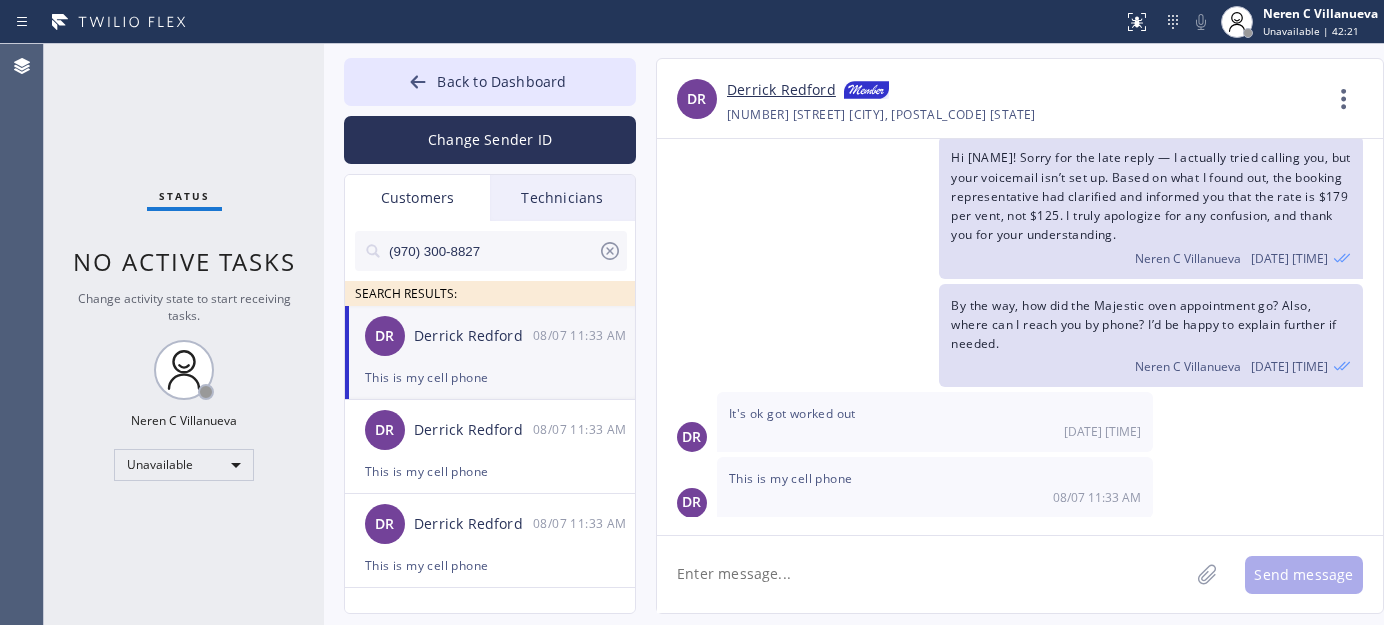click 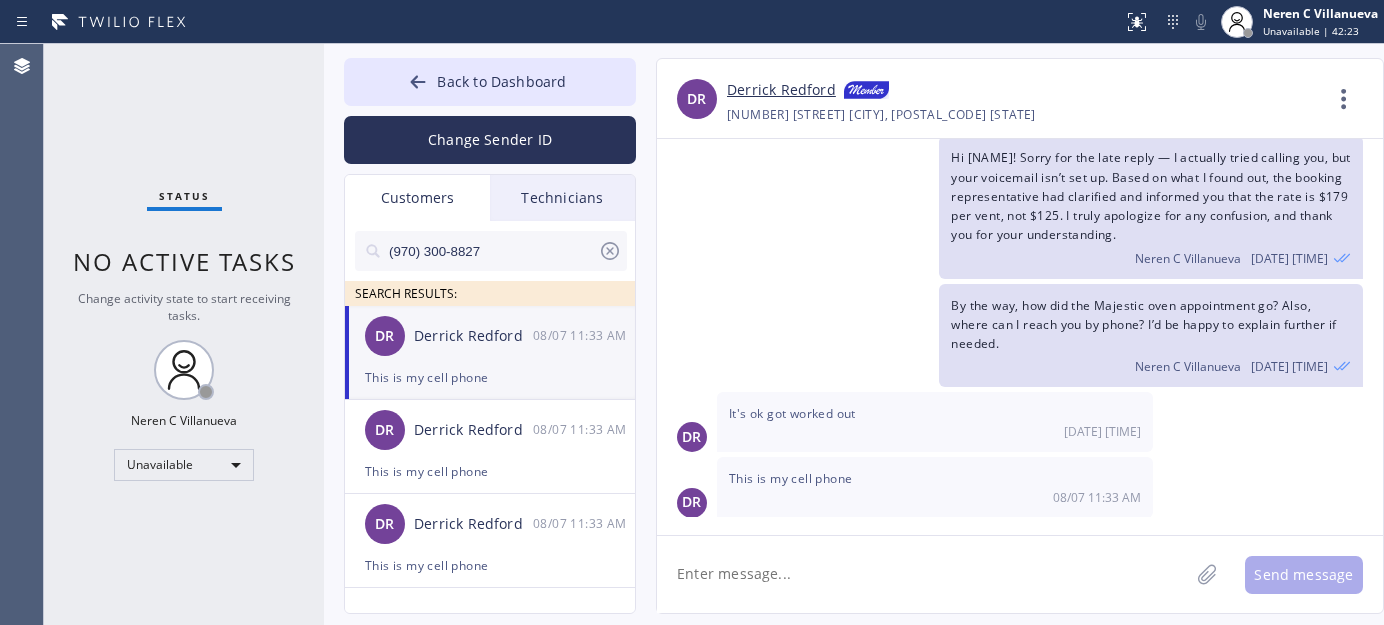 paste on "Thank you! Glad to hear everything got worked out.
Just checking in as well — how did the oven appointment go? Hope all went smoothly." 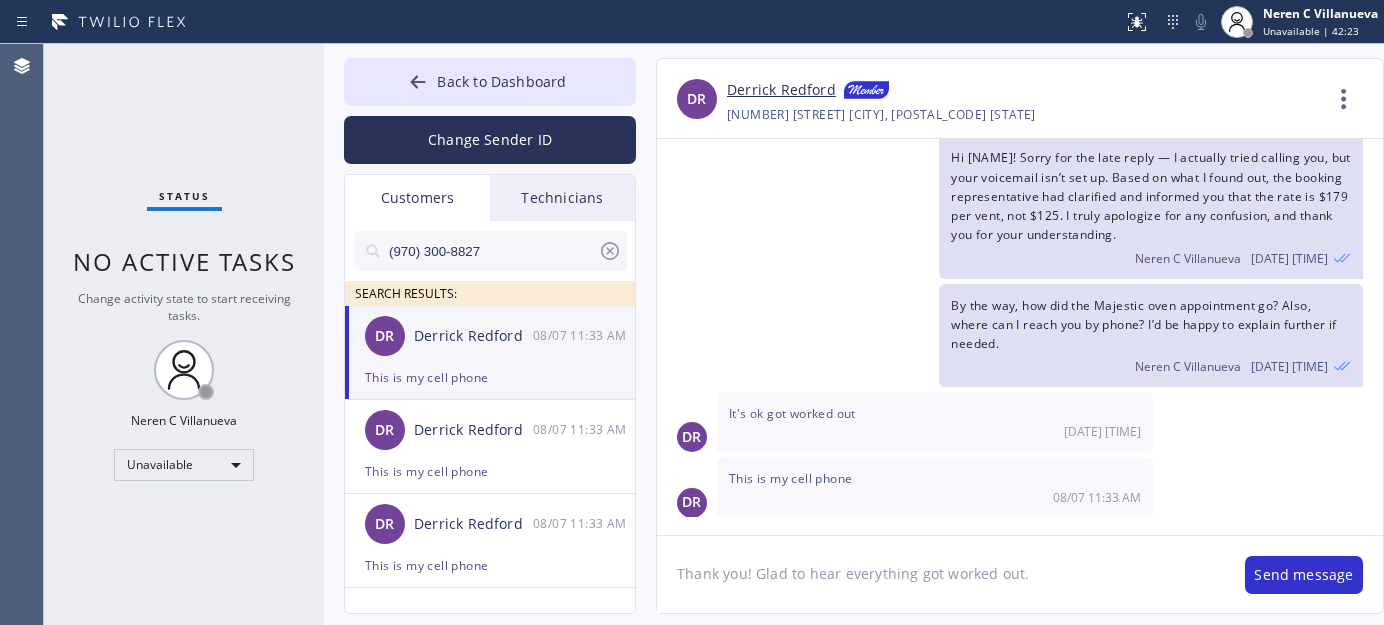 scroll, scrollTop: 40, scrollLeft: 0, axis: vertical 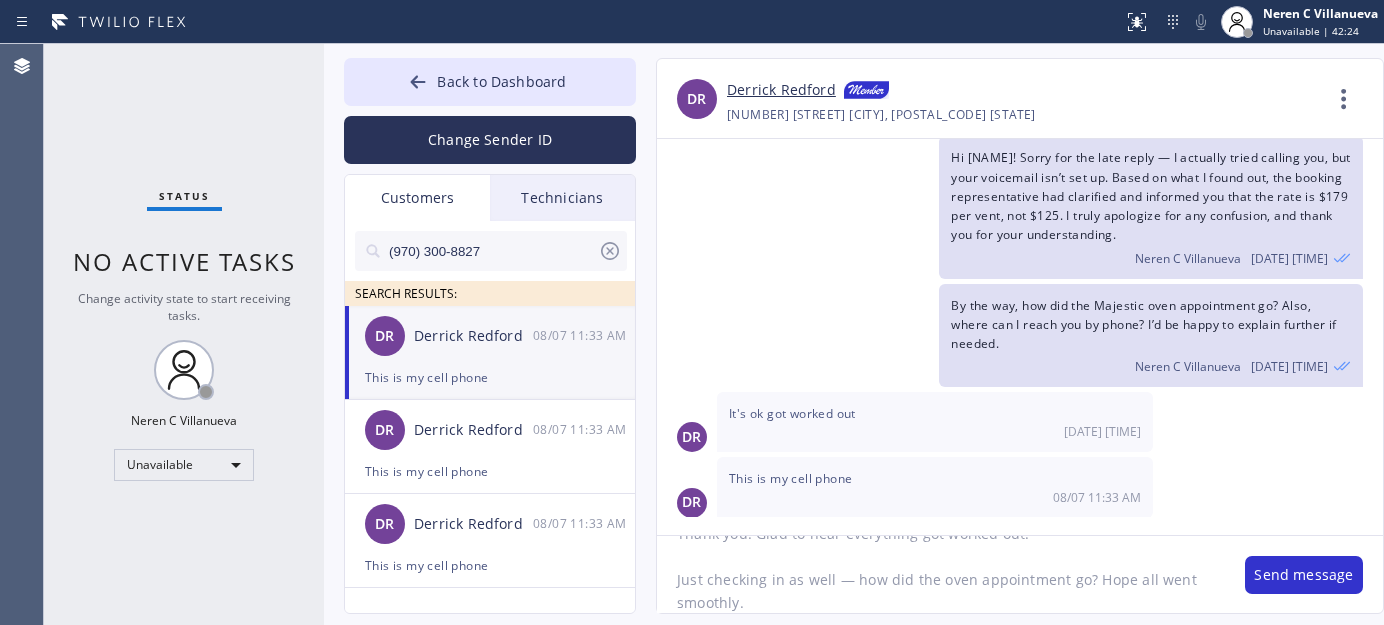 click on "Thank you! Glad to hear everything got worked out.
Just checking in as well — how did the oven appointment go? Hope all went smoothly." 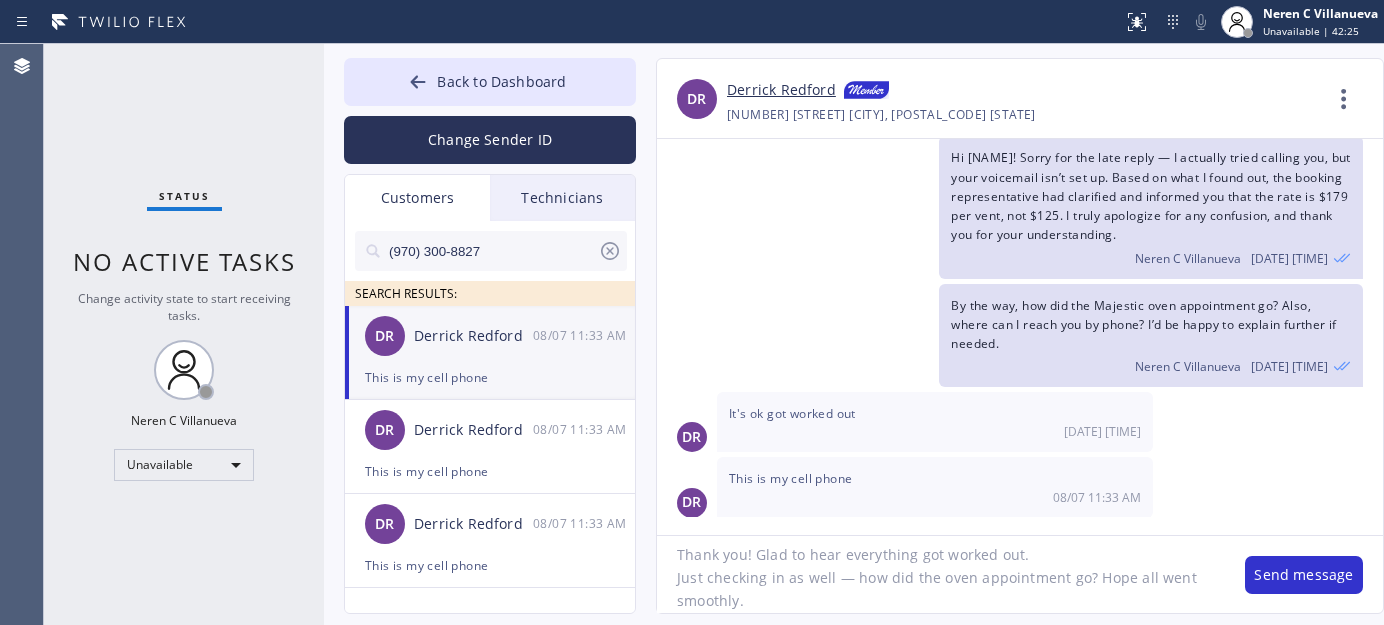 scroll, scrollTop: 17, scrollLeft: 0, axis: vertical 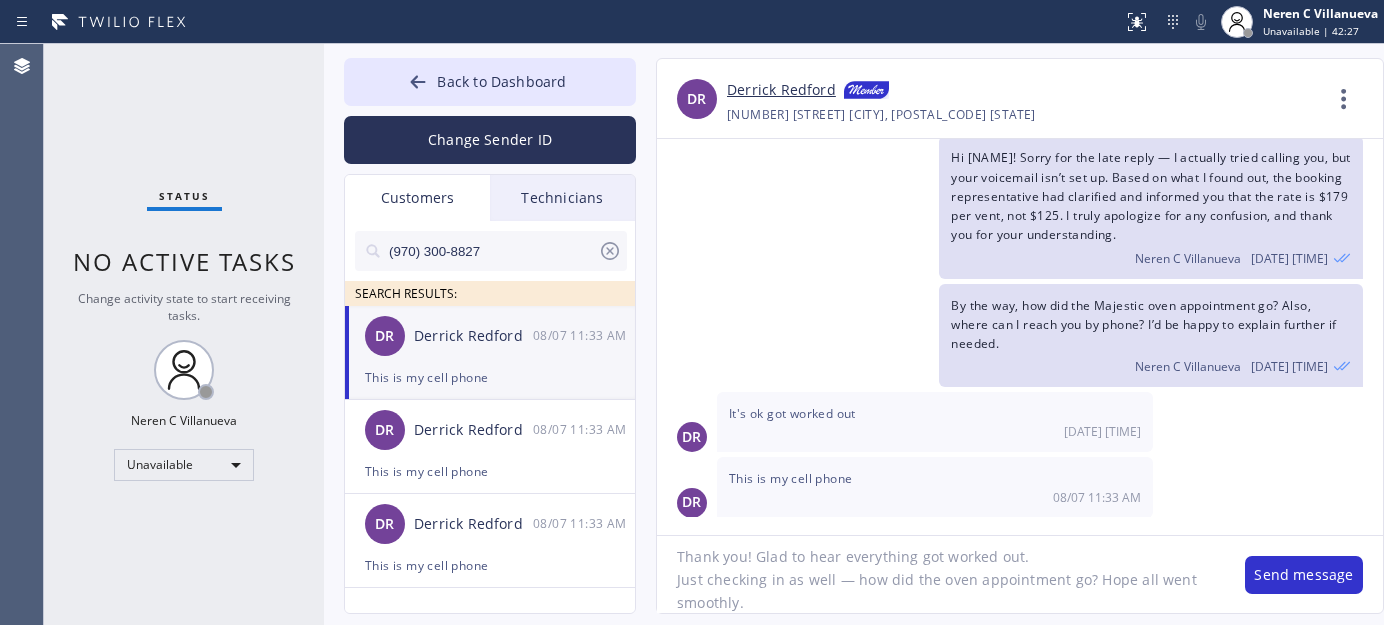 type on "Thank you! Glad to hear everything got worked out.
Just checking in as well — how did the oven appointment go? Hope all went smoothly." 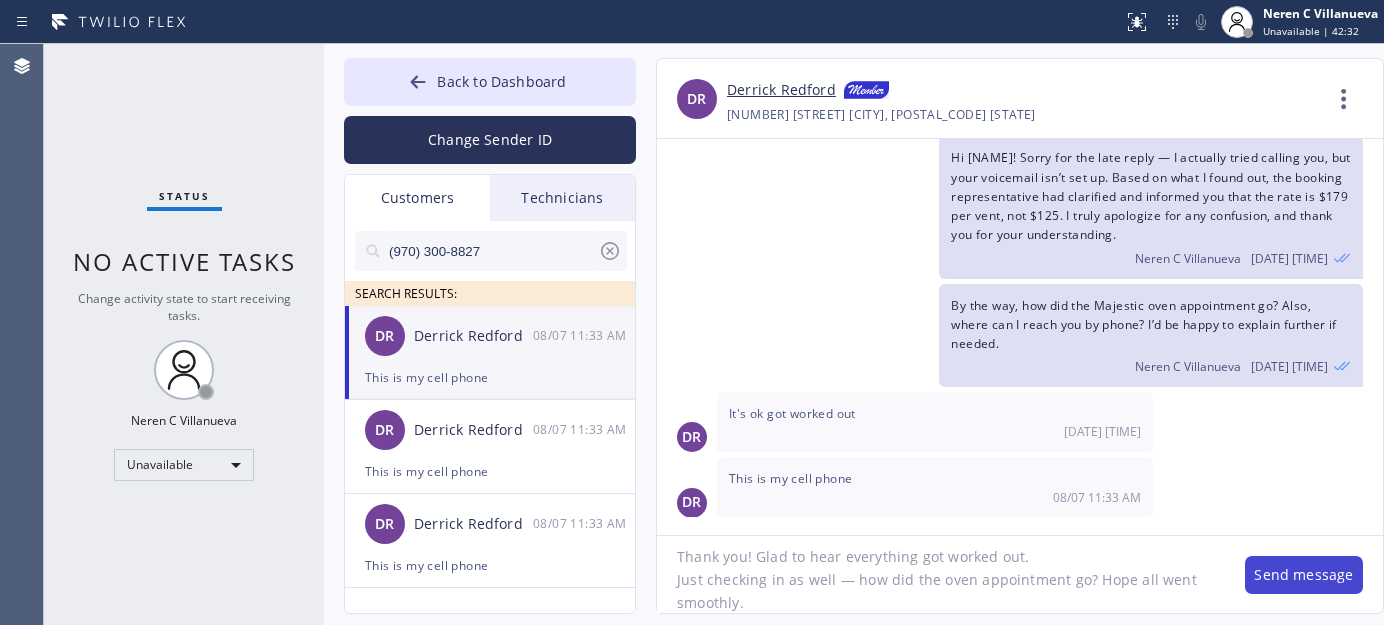 click on "Send message" at bounding box center (1304, 575) 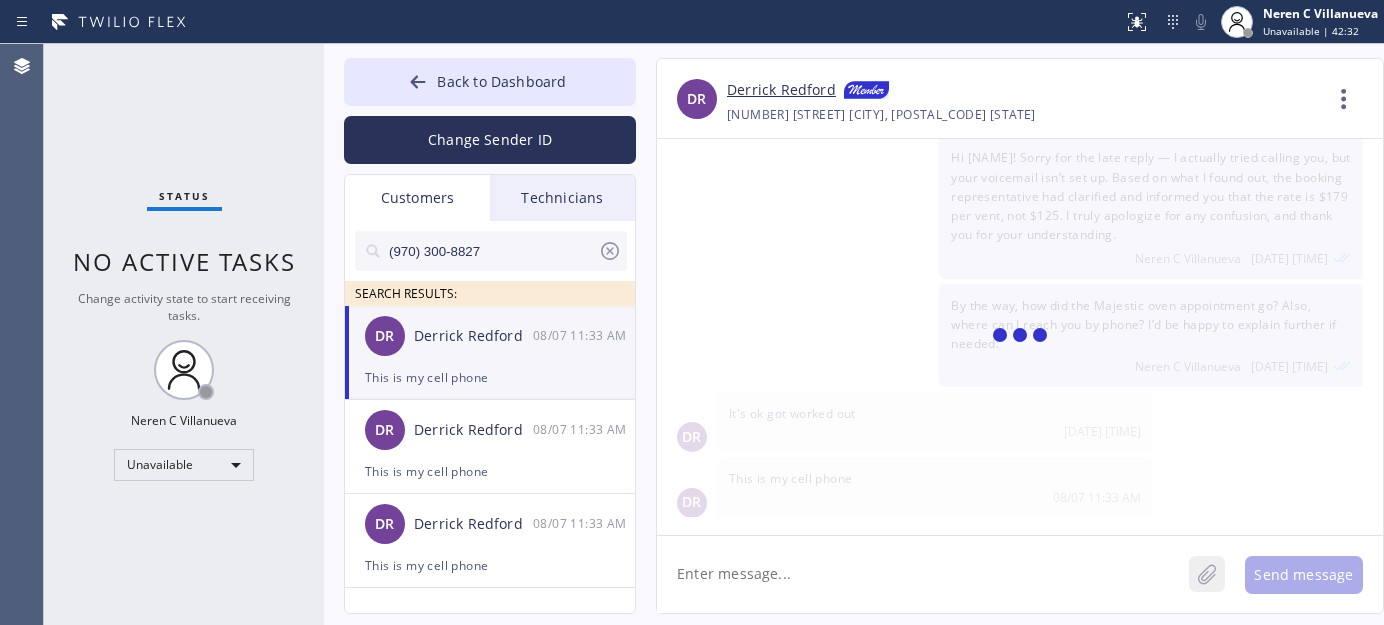 scroll, scrollTop: 0, scrollLeft: 0, axis: both 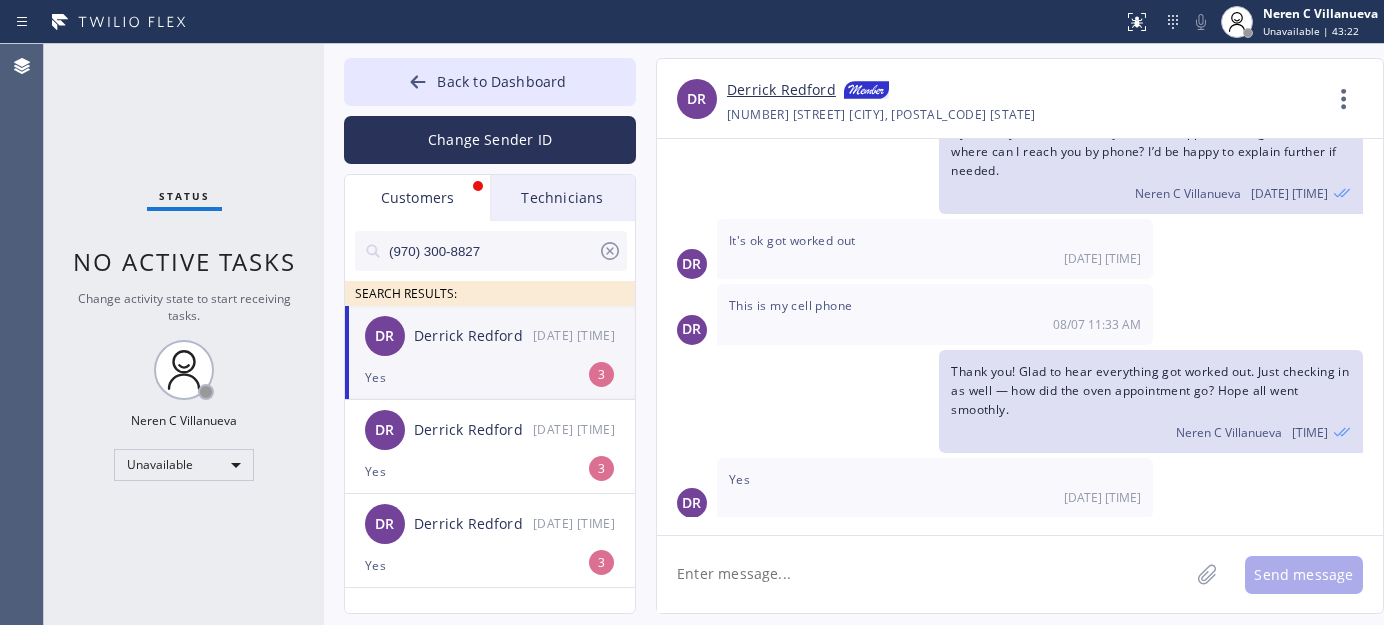 drag, startPoint x: 467, startPoint y: 356, endPoint x: 511, endPoint y: 376, distance: 48.332184 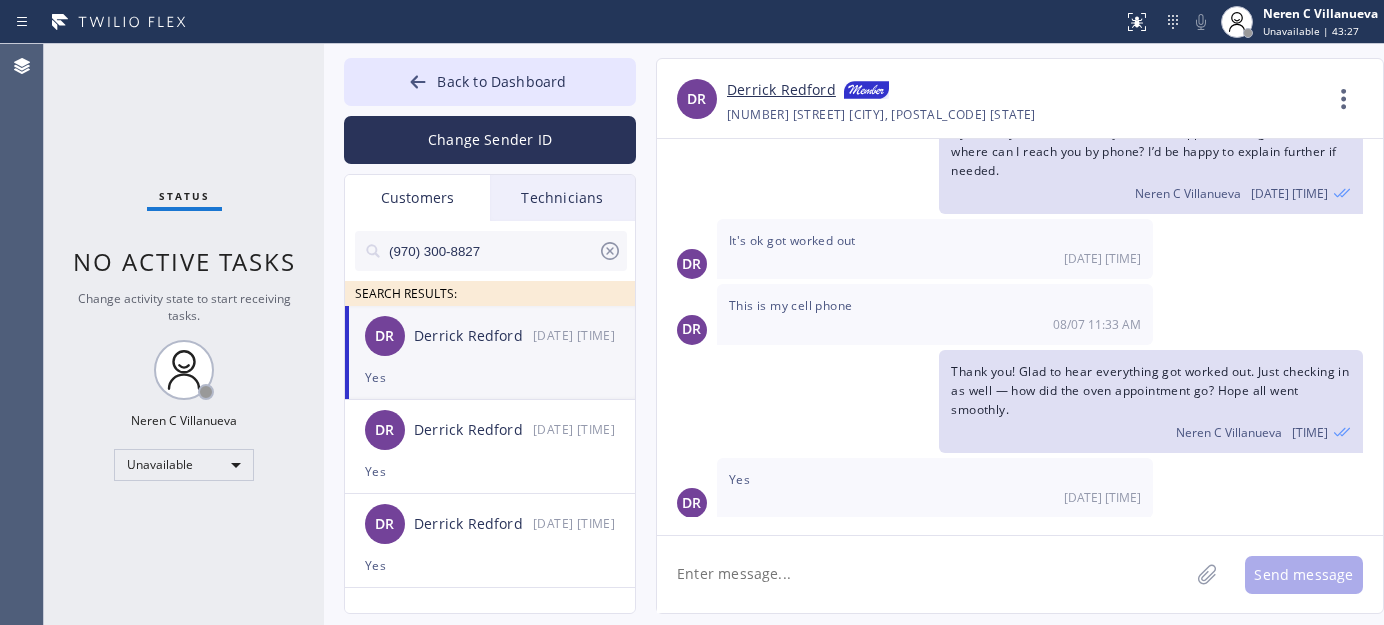 click 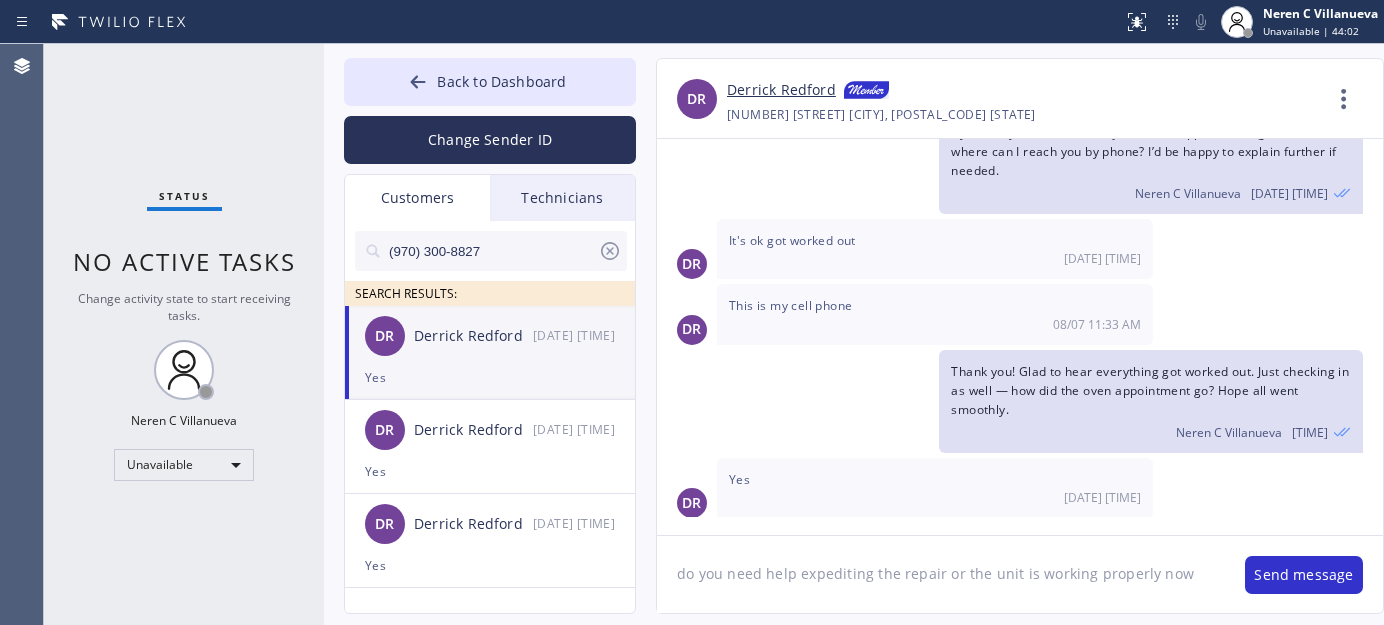 type on "do you need help expediting the repair or the unit is working properly now" 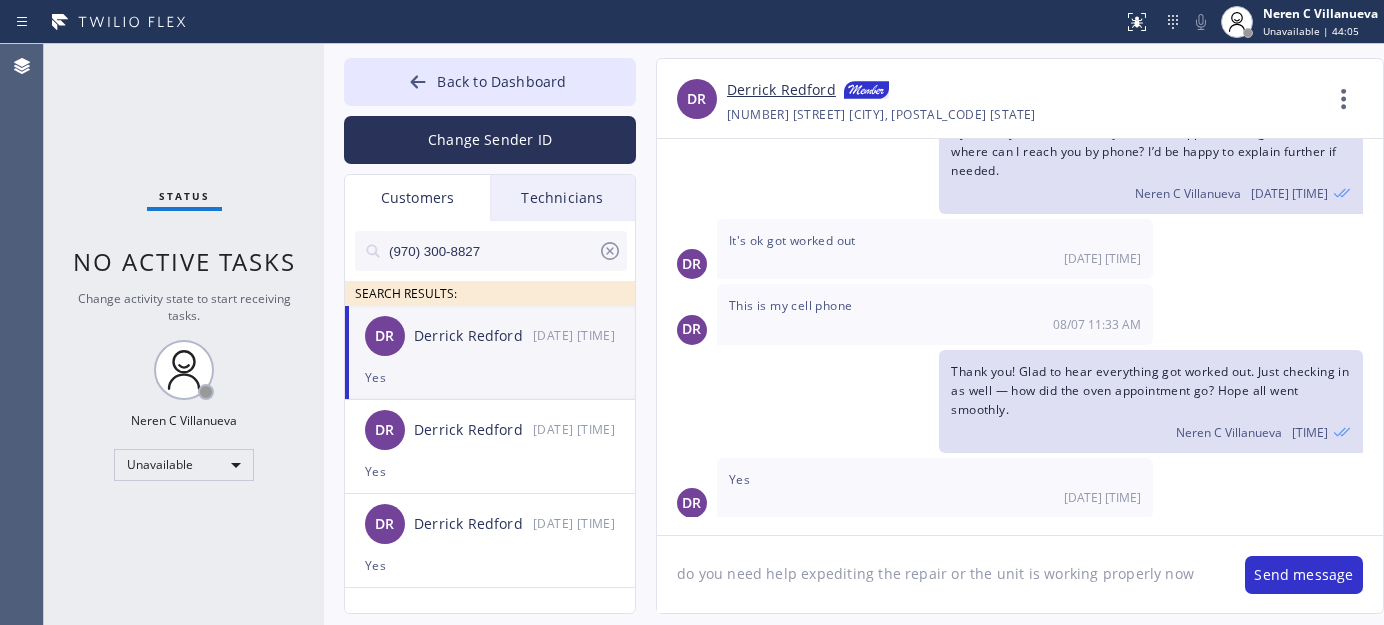 drag, startPoint x: 1185, startPoint y: 575, endPoint x: 669, endPoint y: 587, distance: 516.1395 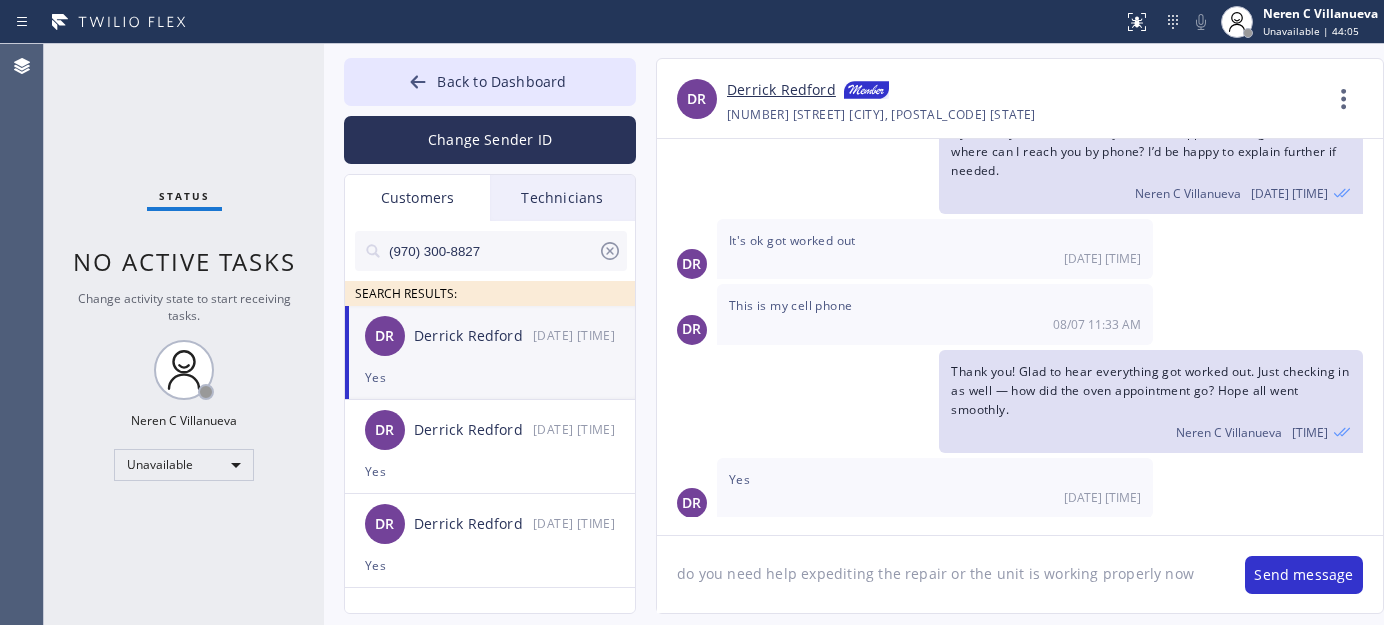 click on "do you need help expediting the repair or the unit is working properly now" 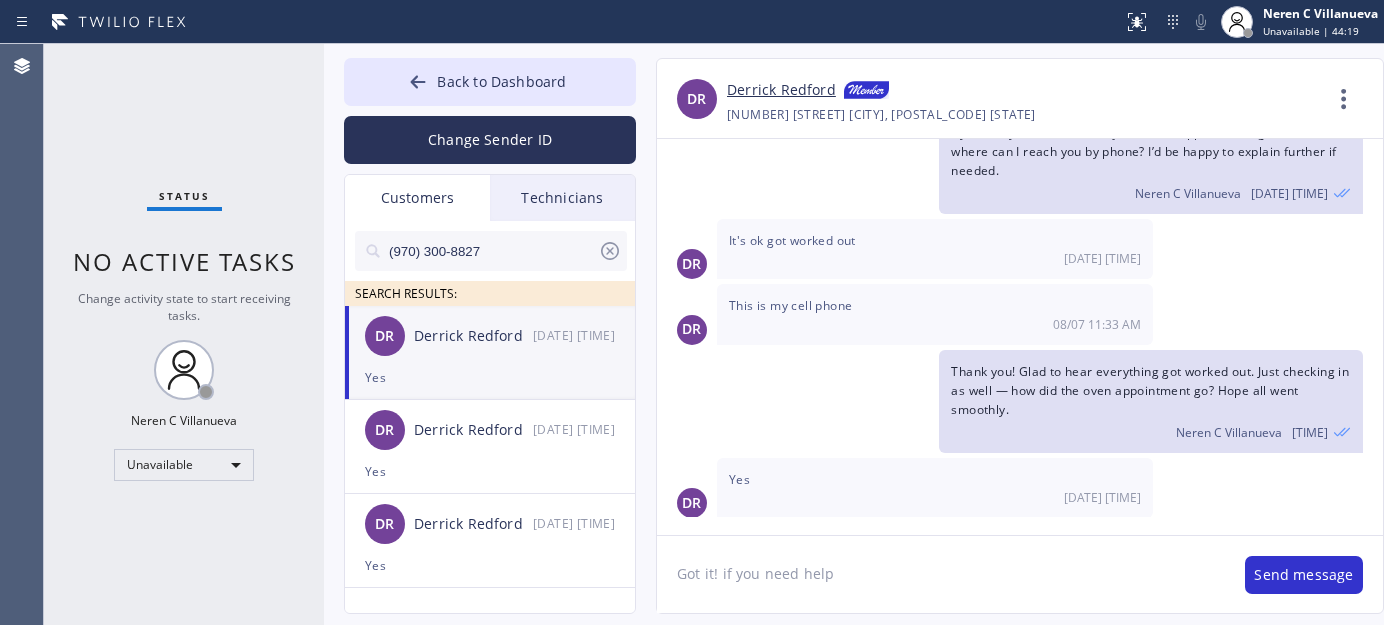 click on "Got it! if you need help" 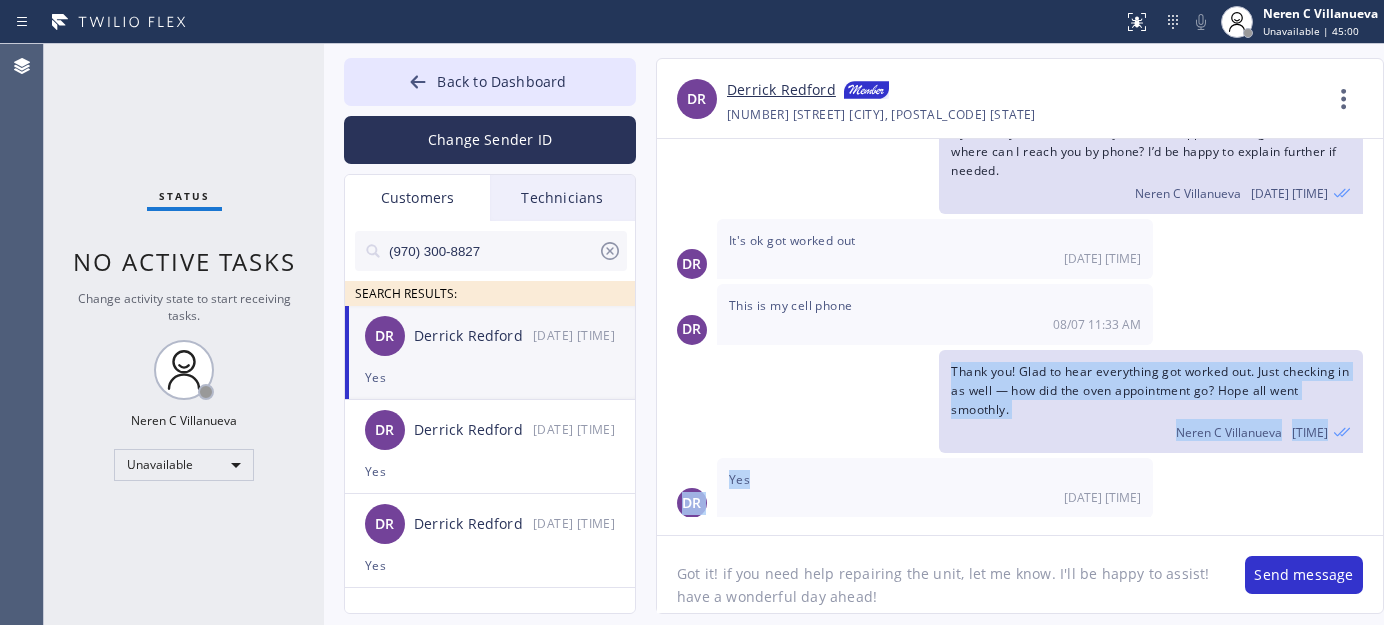 drag, startPoint x: 952, startPoint y: 362, endPoint x: 992, endPoint y: 462, distance: 107.70329 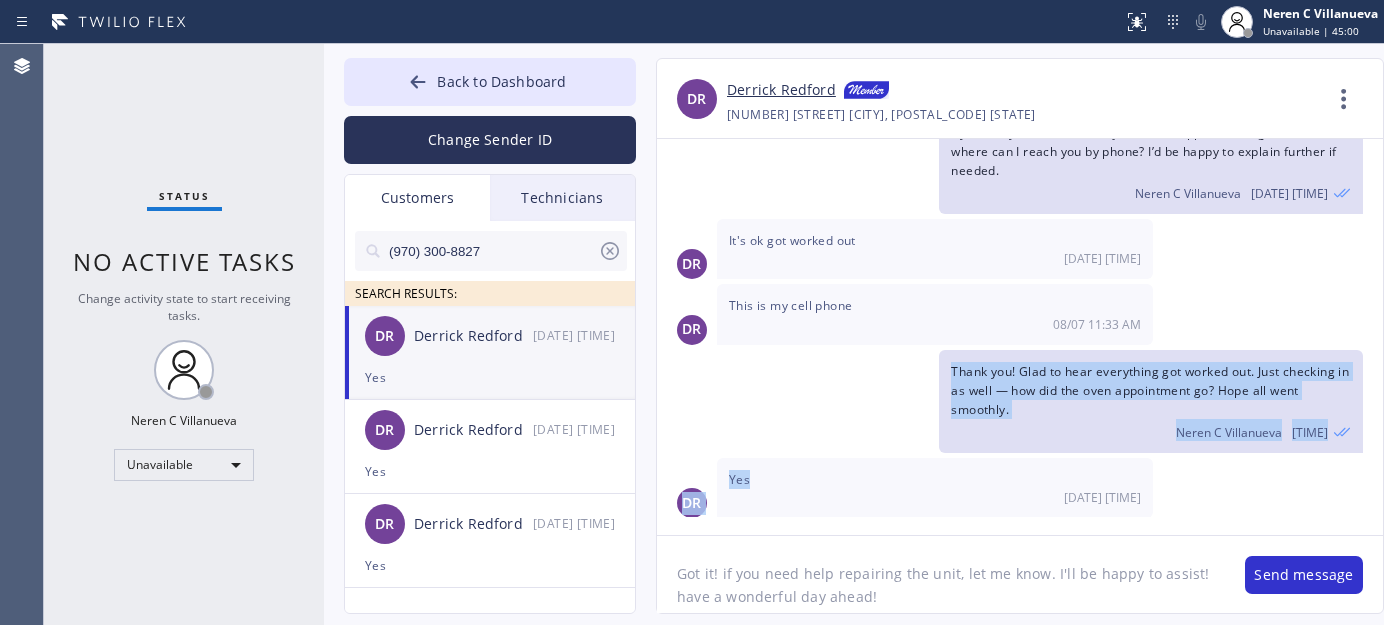 click on "[DATE] Hey [FIRST] , this is Nina from 5 Star Appliance Repair team. Just wanted to say thank you for the opportunity to earn your business 🙏
[FIRST] [LAST] [DATE] [TIME] [DATE] Hi [FIRST]! 😊 It’s Nina from 5 Star Appliance Repair. I’m so glad to hear your Hot Point washer at [NUMBER] [STREET] is working fine! Just wanted to say thanks again for choosing us. If you ever need help down the road—whether it’s for maintenance or another appliance—I’m always here for you! ❤️🔧 [FIRST] [LAST] [DATE] [TIME] [FIRST] [LAST] [DATE] [TIME] DR Nina,
Yes I sent an email requesting service for my other property at [NUMBER] [STREET] in [CITY]. I need four dryer vents cleaned and I need a Majestic oven and stove repaired. Please let me know when we can set up asap. [DATE] [TIME] [FIRST] [LAST] [DATE] [TIME] DR Thank you [DATE] [TIME] [DATE] DR [DATE] [TIME] [FIRST] [LAST] [DATE] [TIME] [FIRST] [LAST] [DATE] [TIME] DR DR DR Yes" 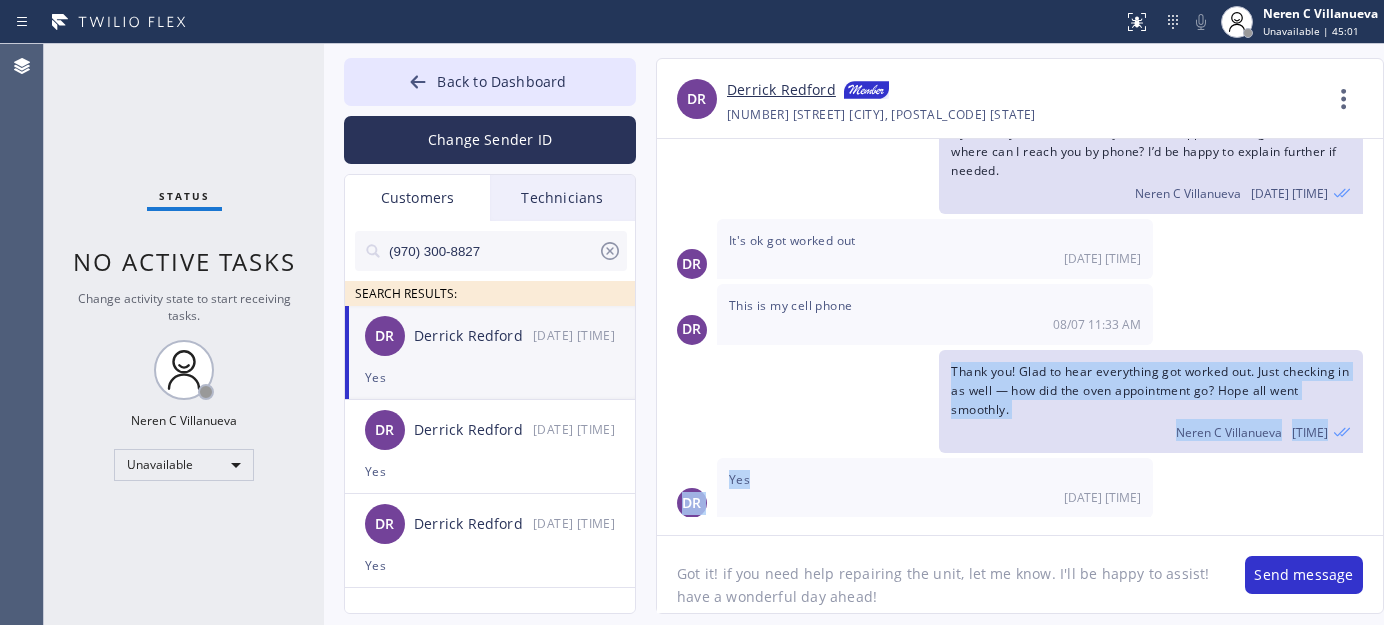 copy on "Thank you! Glad to hear everything got worked out.
Just checking in as well — how did the oven appointment go? Hope all went smoothly. [PERSON] [LAST] MM/DD HH:MM AM DR Yes" 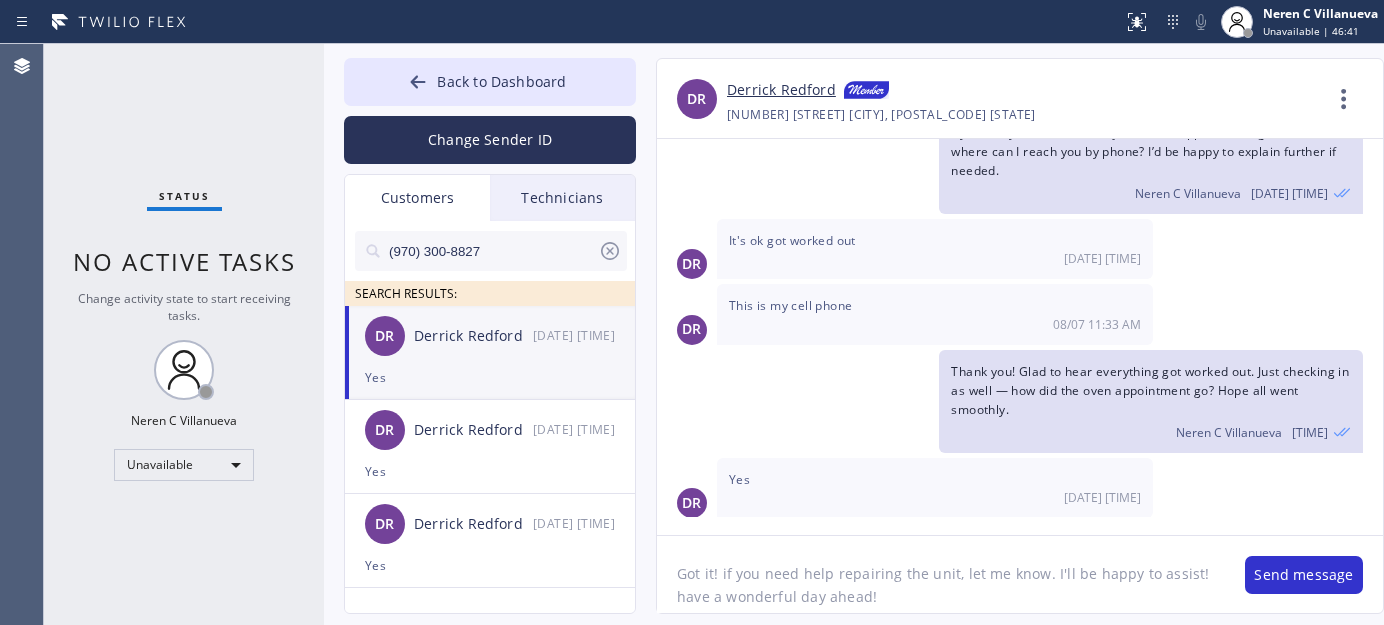 click on "Got it! if you need help repairing the unit, let me know. I'll be happy to assist! have a wonderful day ahead!" 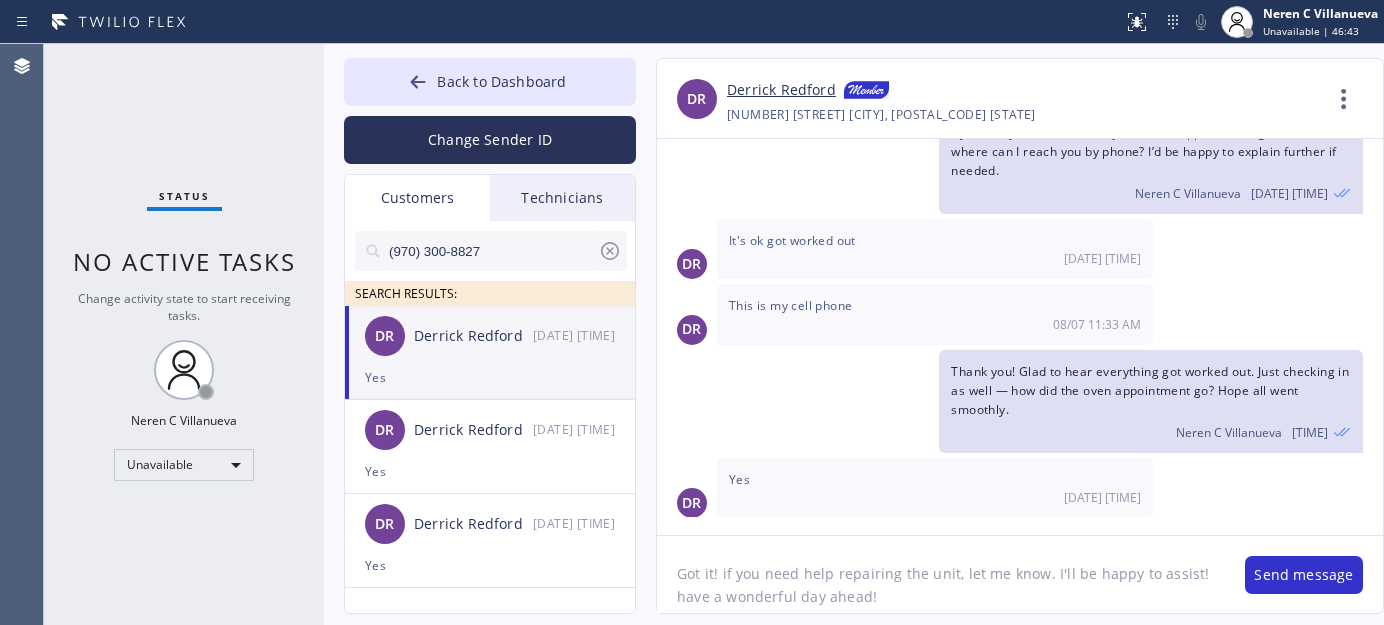 drag, startPoint x: 720, startPoint y: 575, endPoint x: 851, endPoint y: 602, distance: 133.75351 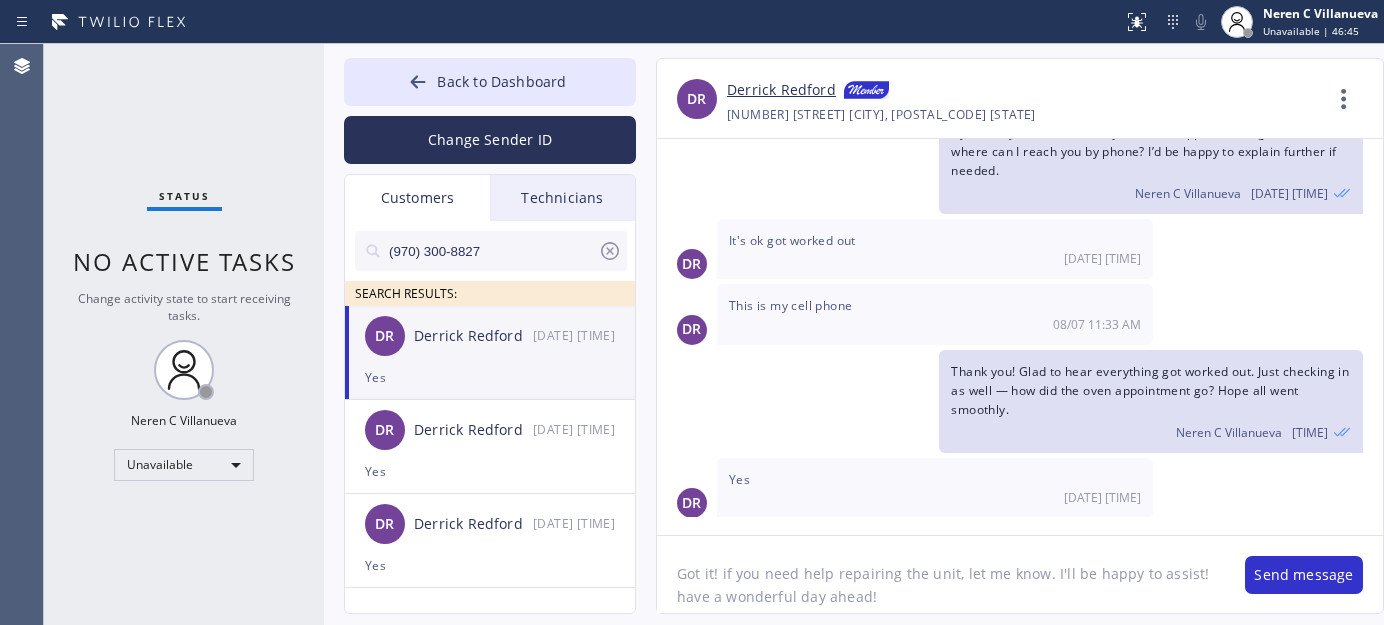 paste on "I’m not sure if the tech already handled everything during the visit, but I’m here to assist if anything’s still needed." 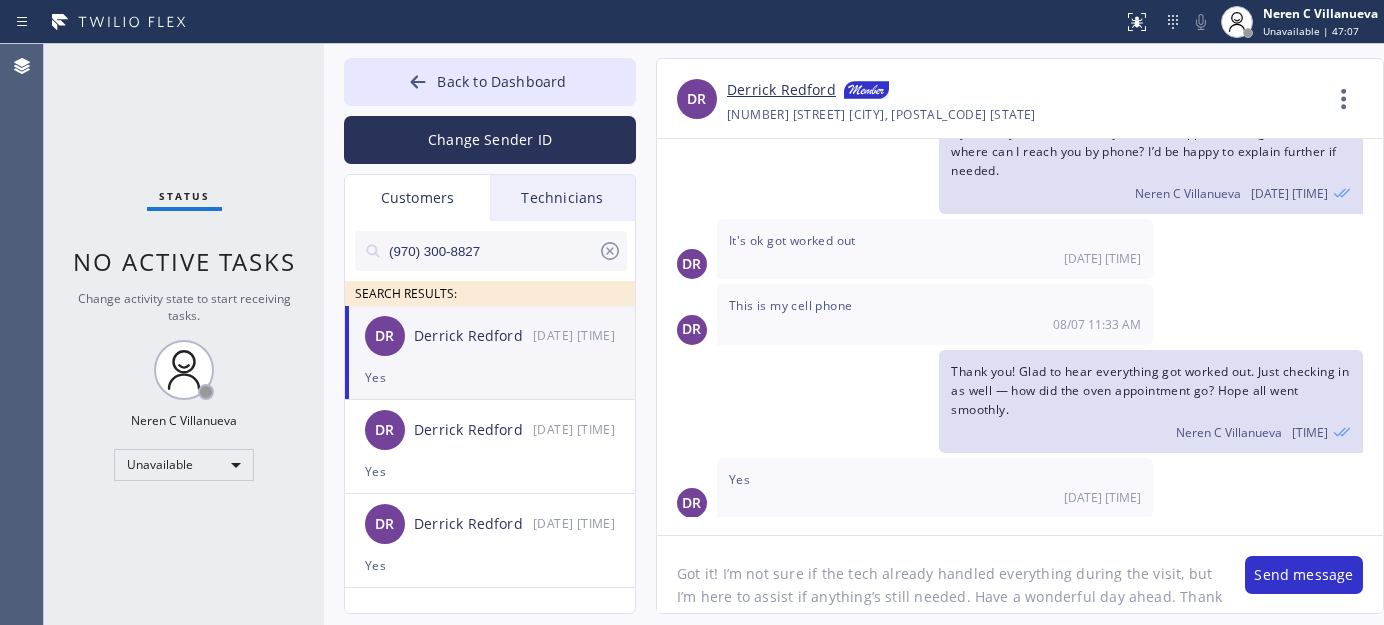 type on "Got it! I’m not sure if the tech already handled everything during the visit, but I’m here to assist if anything’s still needed. Have a wonderful day ahead. Thank you!" 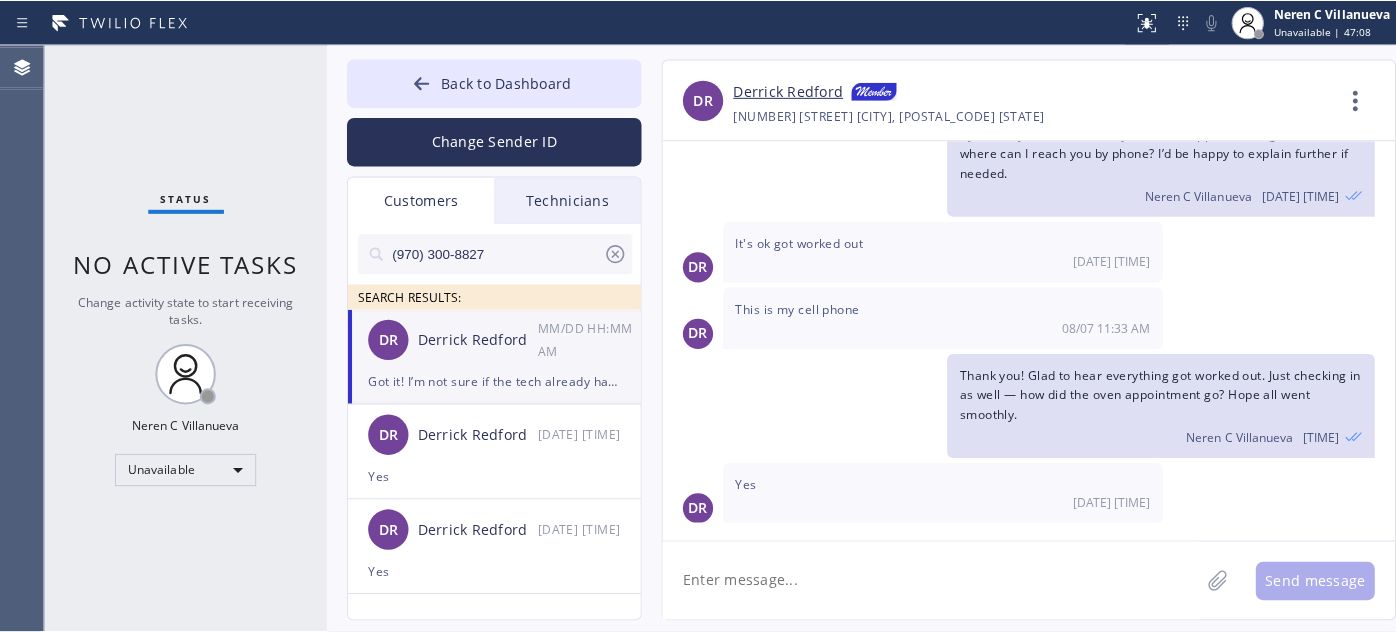 scroll, scrollTop: 1328, scrollLeft: 0, axis: vertical 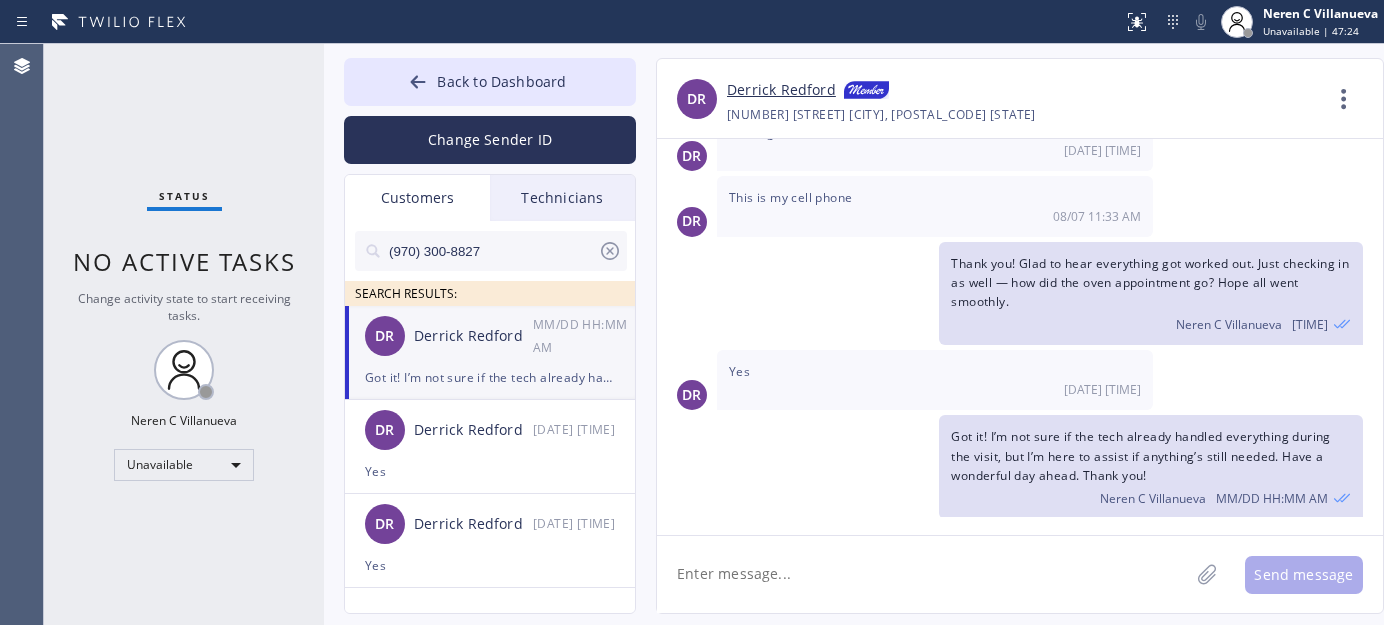 type 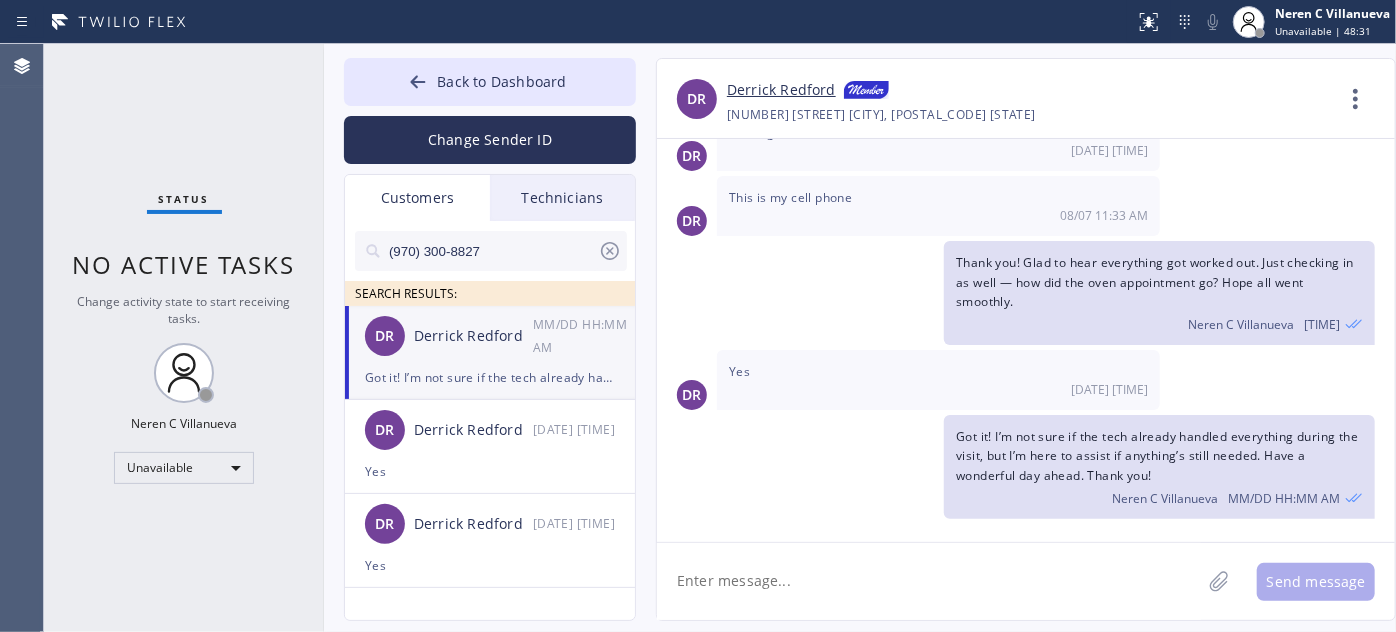 scroll, scrollTop: 1302, scrollLeft: 0, axis: vertical 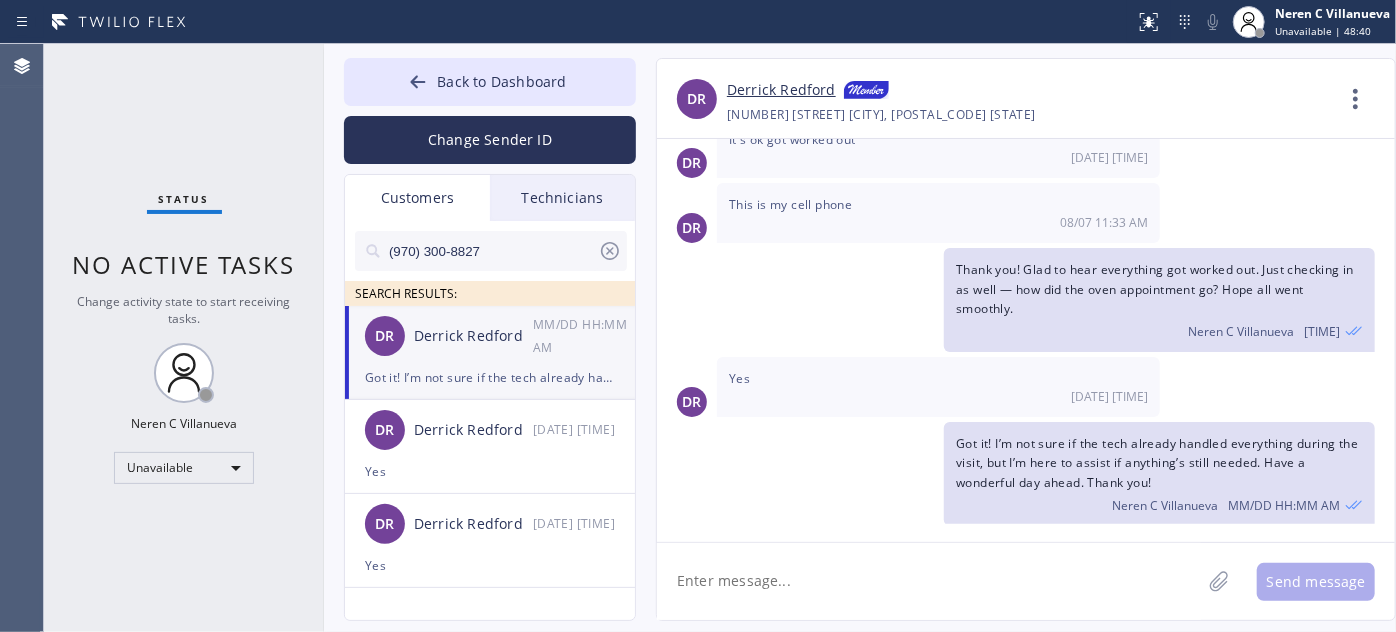 drag, startPoint x: 439, startPoint y: 253, endPoint x: 331, endPoint y: 251, distance: 108.01852 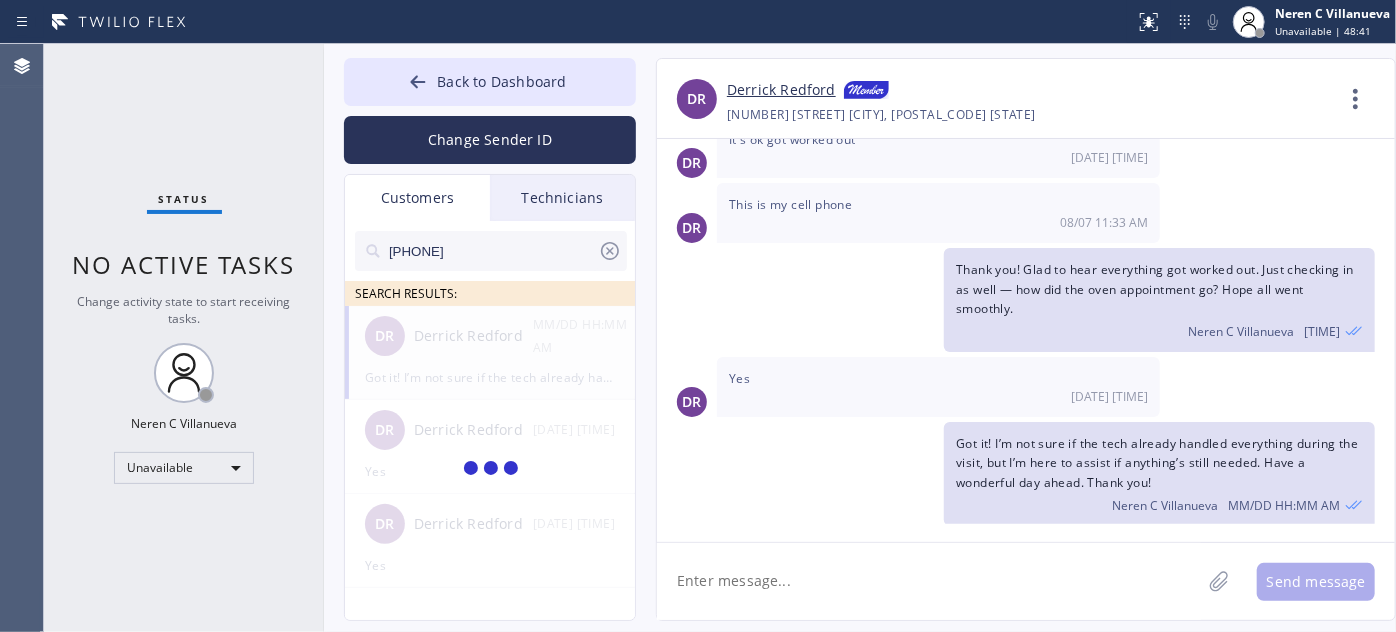 type on "[PHONE]" 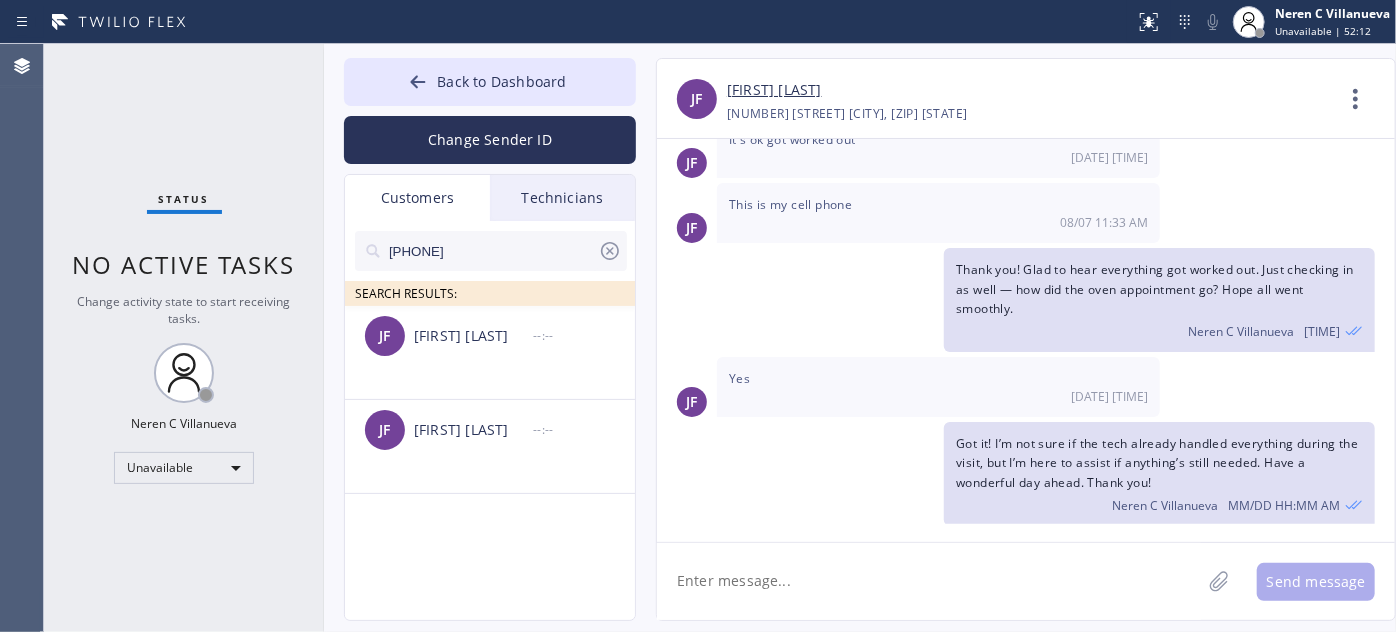 click on "[PHONE]" at bounding box center [492, 251] 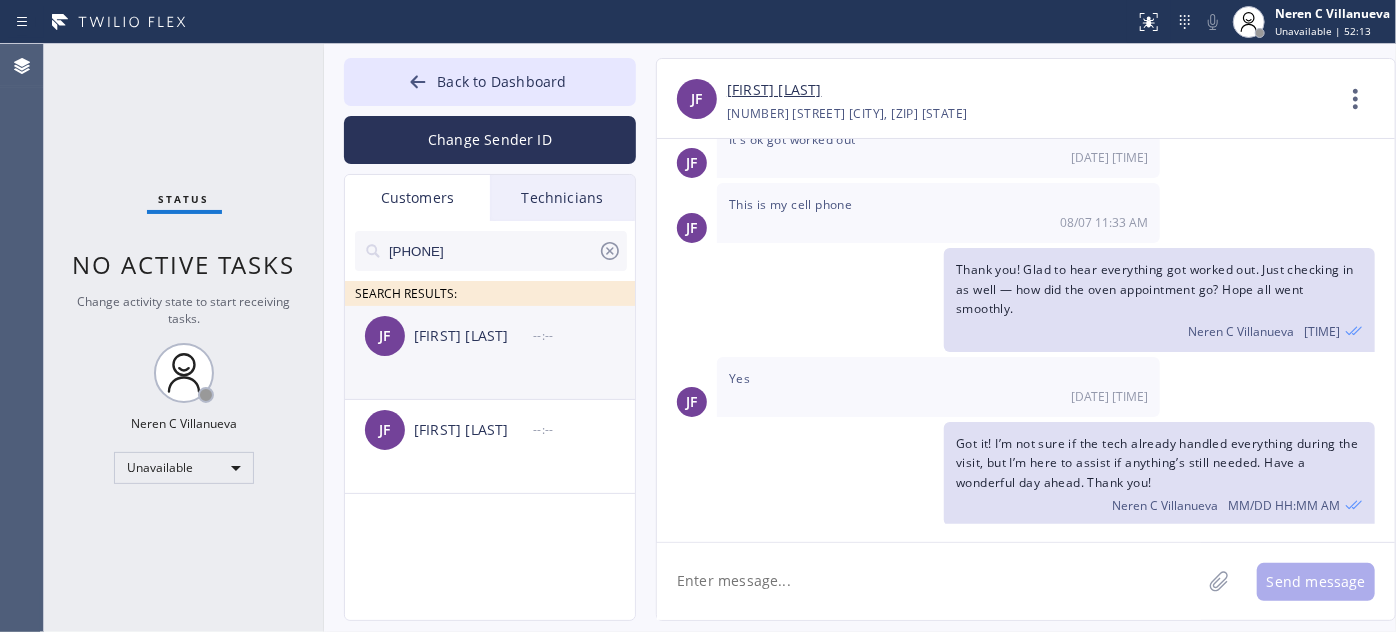 click on "JF [FIRST] --:--" 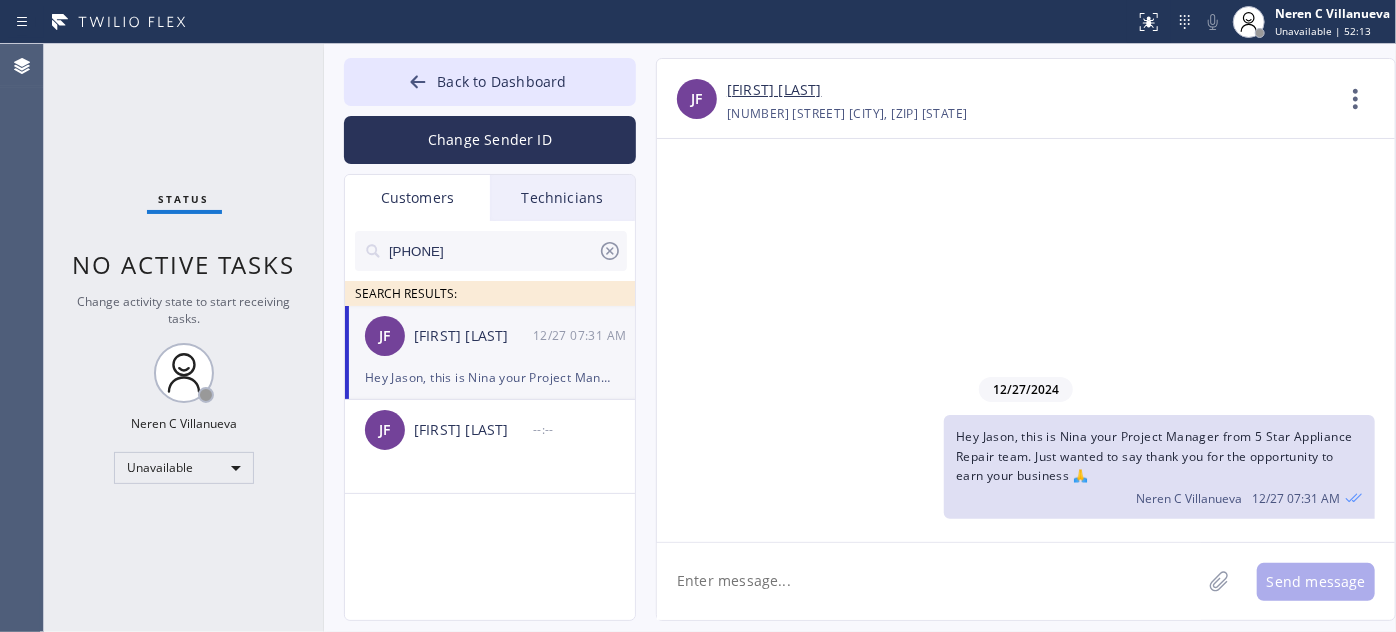 scroll, scrollTop: 0, scrollLeft: 0, axis: both 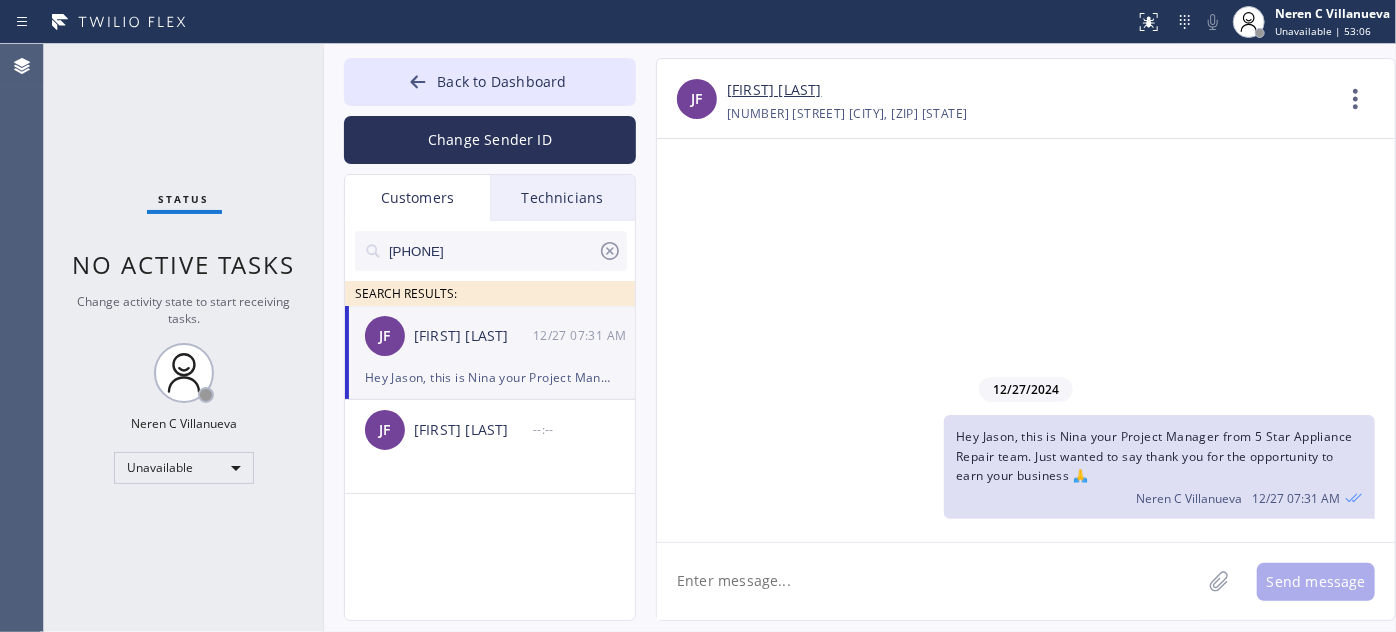 paste on "Thanks for taking the time to speak with me today! I really appreciate it. Just a quick heads-up—we’re offering special promos 🔥 this month on 𝗛𝗩𝗔𝗖, 𝗺𝗮𝗶𝗻𝘁𝗲𝗻𝗮𝗻𝗰𝗲/𝗮𝗽𝗽𝗹𝗶𝗮𝗻𝗰𝗲 𝗿𝗲𝗽𝗮𝗶𝗿, 𝗽𝗹𝘂𝗺𝗯𝗶𝗻𝗴, 𝗲𝗹𝗲𝗰𝘁𝗿𝗶𝗰𝗮𝗹 𝘄𝗼𝗿𝗸, 𝗮𝗶𝗿 𝗱𝘂𝗰𝘁 𝗰𝗹𝗲𝗮𝗻𝗶𝗻𝗴, 𝗿𝗲𝗺𝗼𝘁𝗲 𝗳𝗶𝘅𝗲𝘀, and even 𝗵𝗼𝗺𝗲 𝗰𝗹𝗲𝗮𝗻𝗶𝗻𝗴. If you need anything, just let me know—I’d be happy to help! ✨" 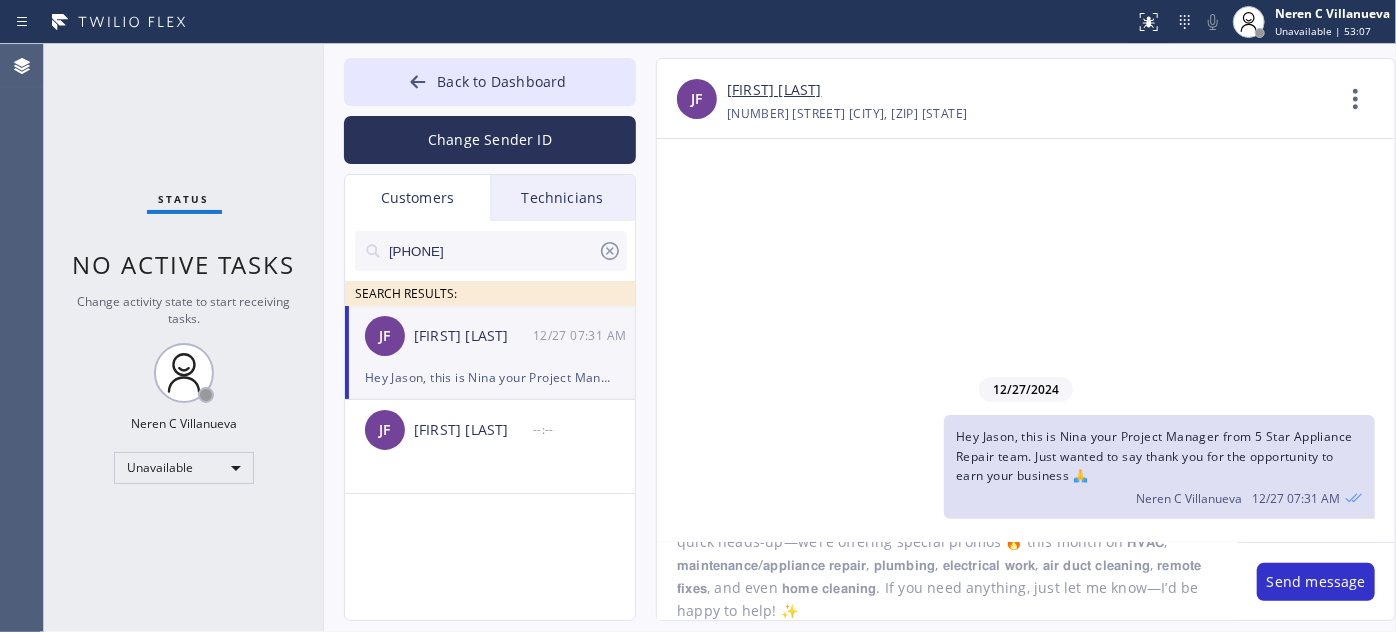 scroll, scrollTop: 0, scrollLeft: 0, axis: both 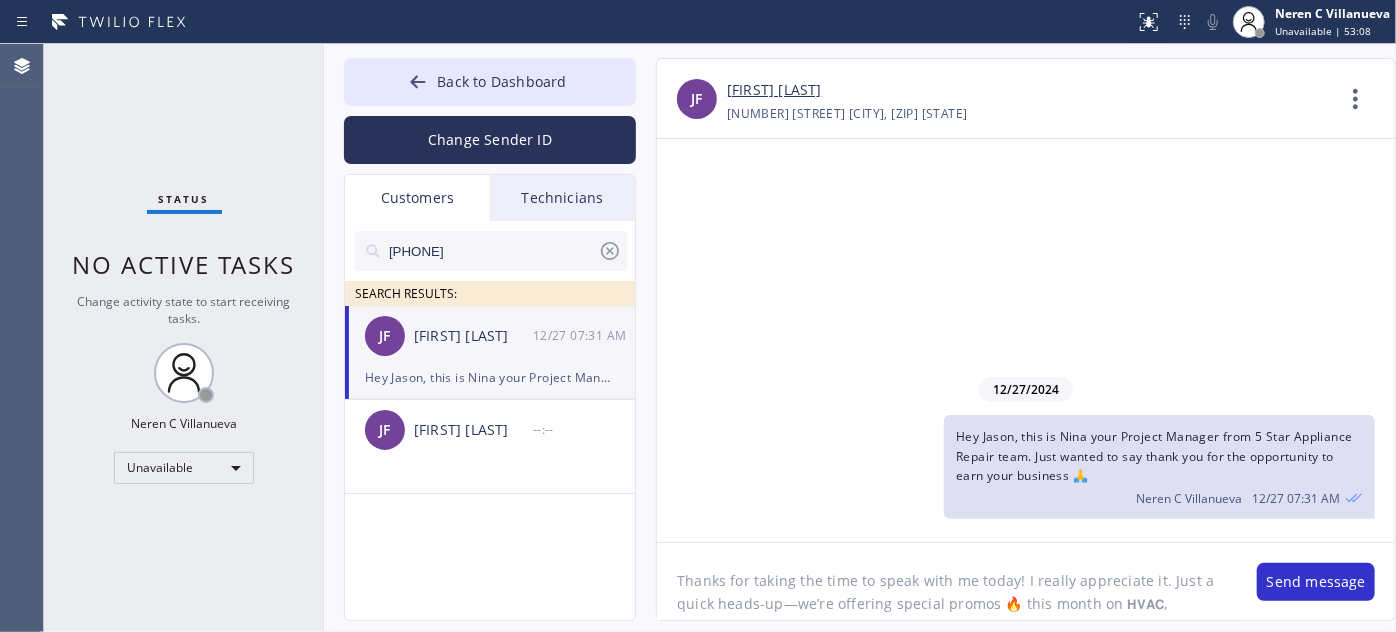 click on "Thanks for taking the time to speak with me today! I really appreciate it. Just a quick heads-up—we’re offering special promos 🔥 this month on 𝗛𝗩𝗔𝗖, 𝗺𝗮𝗶𝗻𝘁𝗲𝗻𝗮𝗻𝗰𝗲/𝗮𝗽𝗽𝗹𝗶𝗮𝗻𝗰𝗲 𝗿𝗲𝗽𝗮𝗶𝗿, 𝗽𝗹𝘂𝗺𝗯𝗶𝗻𝗴, 𝗲𝗹𝗲𝗰𝘁𝗿𝗶𝗰𝗮𝗹 𝘄𝗼𝗿𝗸, 𝗮𝗶𝗿 𝗱𝘂𝗰𝘁 𝗰𝗹𝗲𝗮𝗻𝗶𝗻𝗴, 𝗿𝗲𝗺𝗼𝘁𝗲 𝗳𝗶𝘅𝗲𝘀, and even 𝗵𝗼𝗺𝗲 𝗰𝗹𝗲𝗮𝗻𝗶𝗻𝗴. If you need anything, just let me know—I’d be happy to help! ✨" 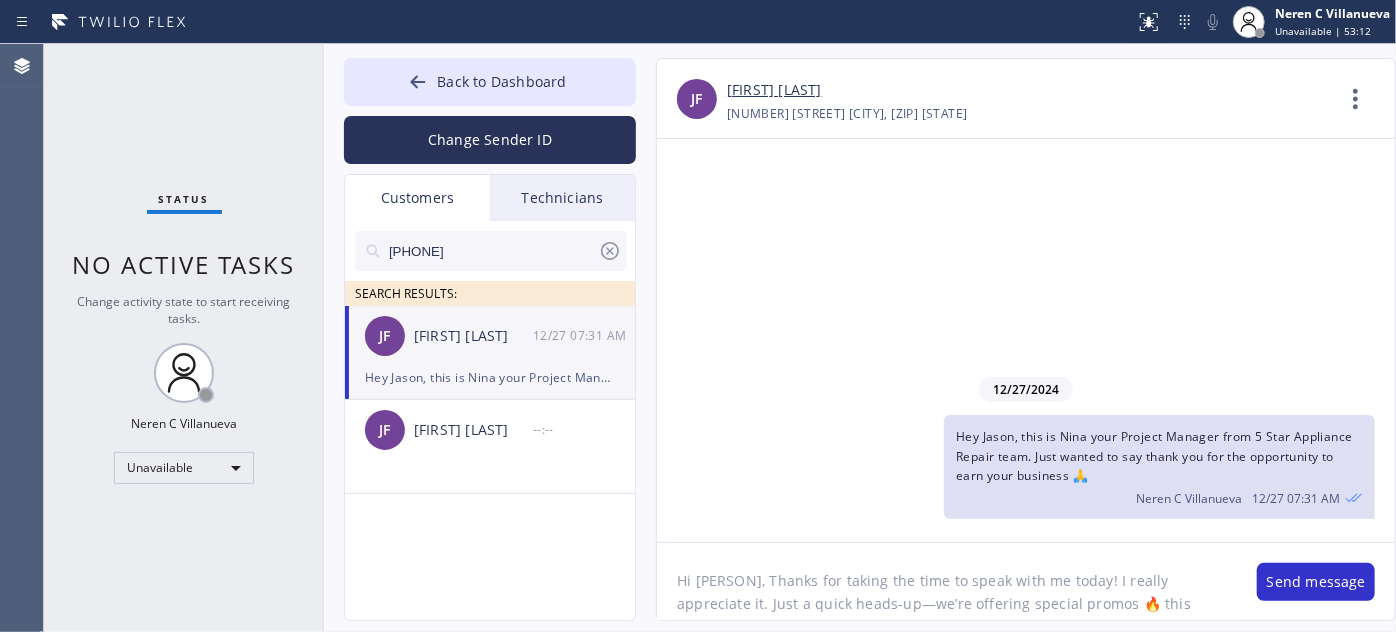 scroll, scrollTop: 64, scrollLeft: 0, axis: vertical 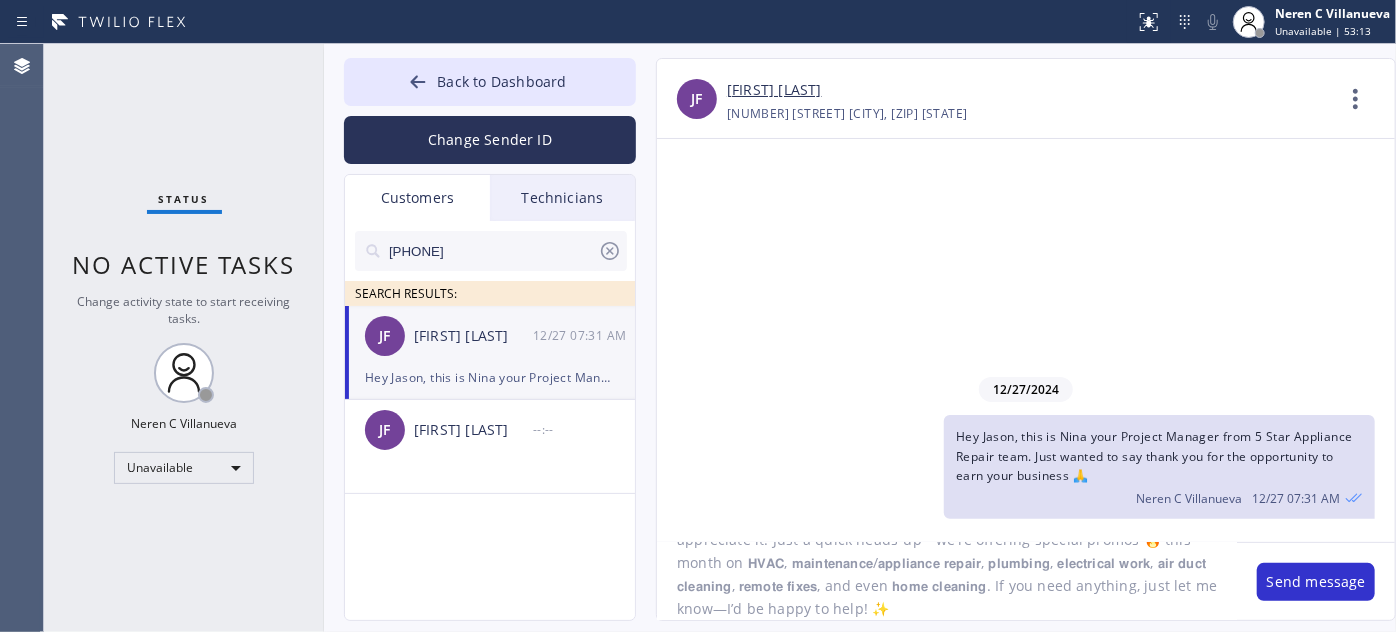 click on "Hi [PERSON], Thanks for taking the time to speak with me today! I really appreciate it. Just a quick heads-up—we’re offering special promos 🔥 this month on 𝗛𝗩𝗔𝗖, 𝗺𝗮𝗶𝗻𝘁𝗲𝗻𝗮𝗻𝗰𝗲/𝗮𝗽𝗽𝗹𝗶𝗮𝗻𝗰𝗲 𝗿𝗲𝗽𝗮𝗶𝗿, 𝗽𝗹𝘂𝗺𝗯𝗶𝗻𝗴, 𝗲𝗹𝗲𝗰𝘁𝗿𝗶𝗰𝗮𝗹 𝘄𝗼𝗿𝗸, 𝗮𝗶𝗿 𝗱𝘂𝗰𝘁 𝗰𝗹𝗲𝗮𝗻𝗶𝗻𝗴, 𝗿𝗲𝗺𝗼𝘁𝗲 𝗳𝗶𝘅𝗲𝘀, and even 𝗵𝗼𝗺𝗲 𝗰𝗹𝗲𝗮𝗻𝗶𝗻𝗴. If you need anything, just let me know—I’d be happy to help! ✨" 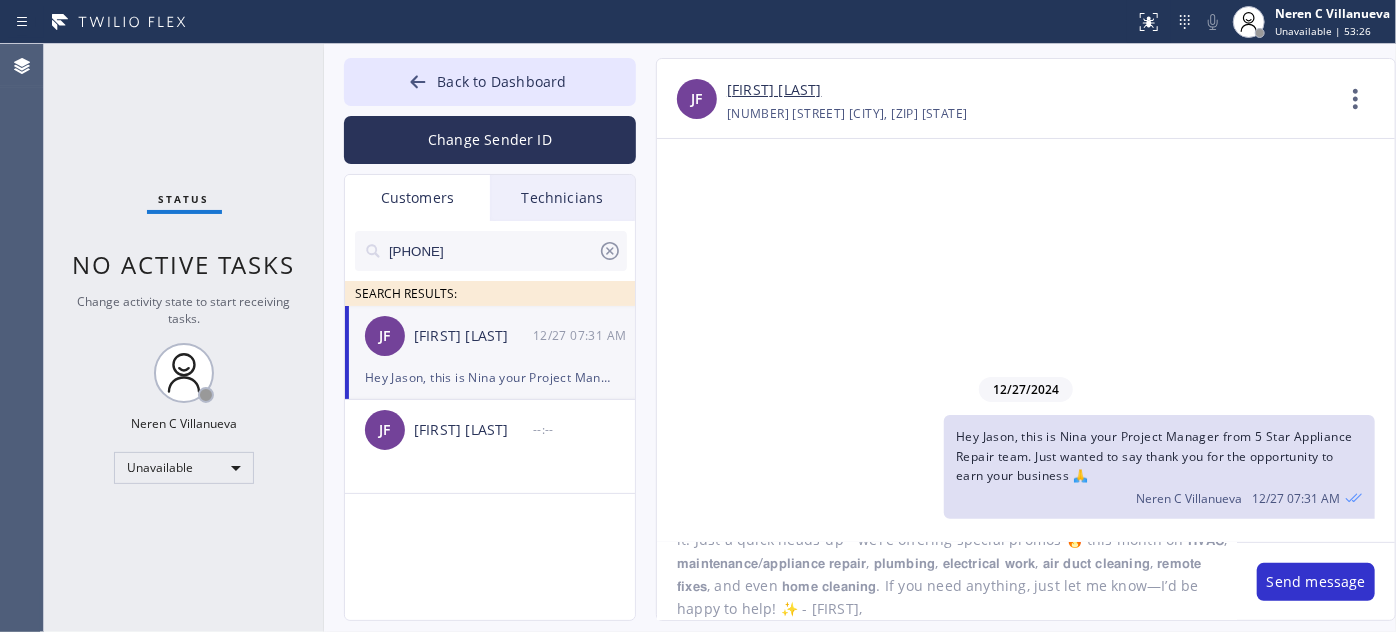 paste on "HVAC Alliance Expert" 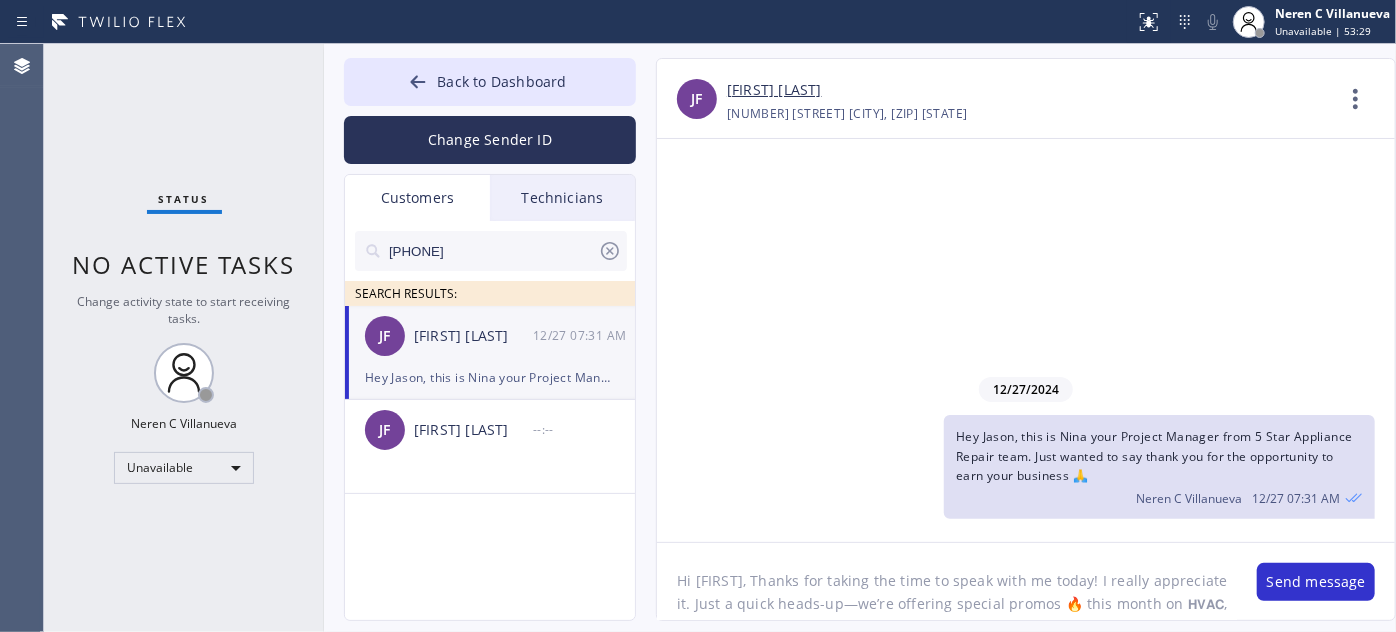 scroll, scrollTop: 64, scrollLeft: 0, axis: vertical 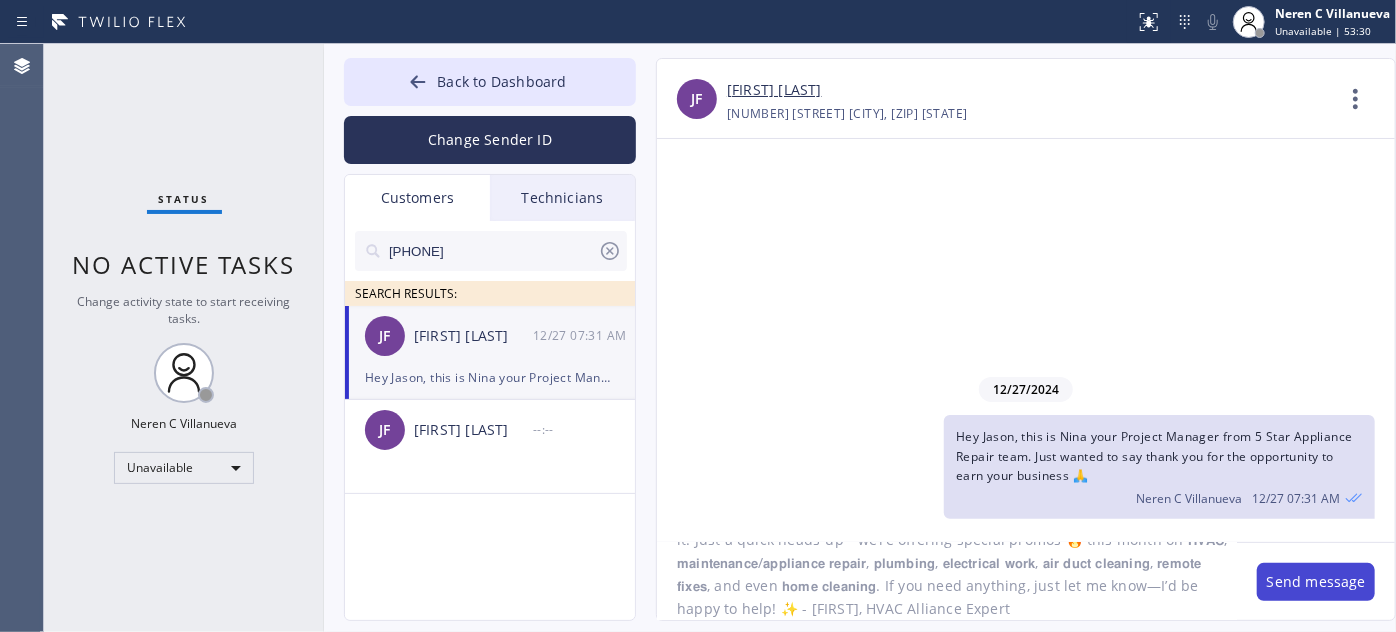 type on "Hi [FIRST], Thanks for taking the time to speak with me today! I really appreciate it. Just a quick heads-up—we’re offering special promos 🔥 this month on 𝗛𝗩𝗔𝗖, 𝗺𝗮𝗶𝗻𝘁𝗲𝗻𝗮𝗻𝗰𝗲/𝗮𝗽𝗽𝗹𝗶𝗮𝗻𝗰𝗲 𝗿𝗲𝗽𝗮𝗶𝗿, 𝗽𝗹𝘂𝗺𝗯𝗶𝗻𝗴, 𝗲𝗹𝗲𝗰𝘁𝗿𝗶𝗰𝗮𝗹 𝘄𝗼𝗿𝗸, 𝗮𝗶𝗿 𝗱𝘂𝗰𝘁 𝗰𝗹𝗲𝗮𝗻𝗶𝗻𝗴, 𝗿𝗲𝗺𝗼𝘁𝗲 𝗳𝗶𝘅𝗲𝘀, and even 𝗵𝗼𝗺𝗲 𝗰𝗹𝗲𝗮𝗻𝗶𝗻𝗴. If you need anything, just let me know—I’d be happy to help! ✨ - [FIRST], HVAC Alliance Expert" 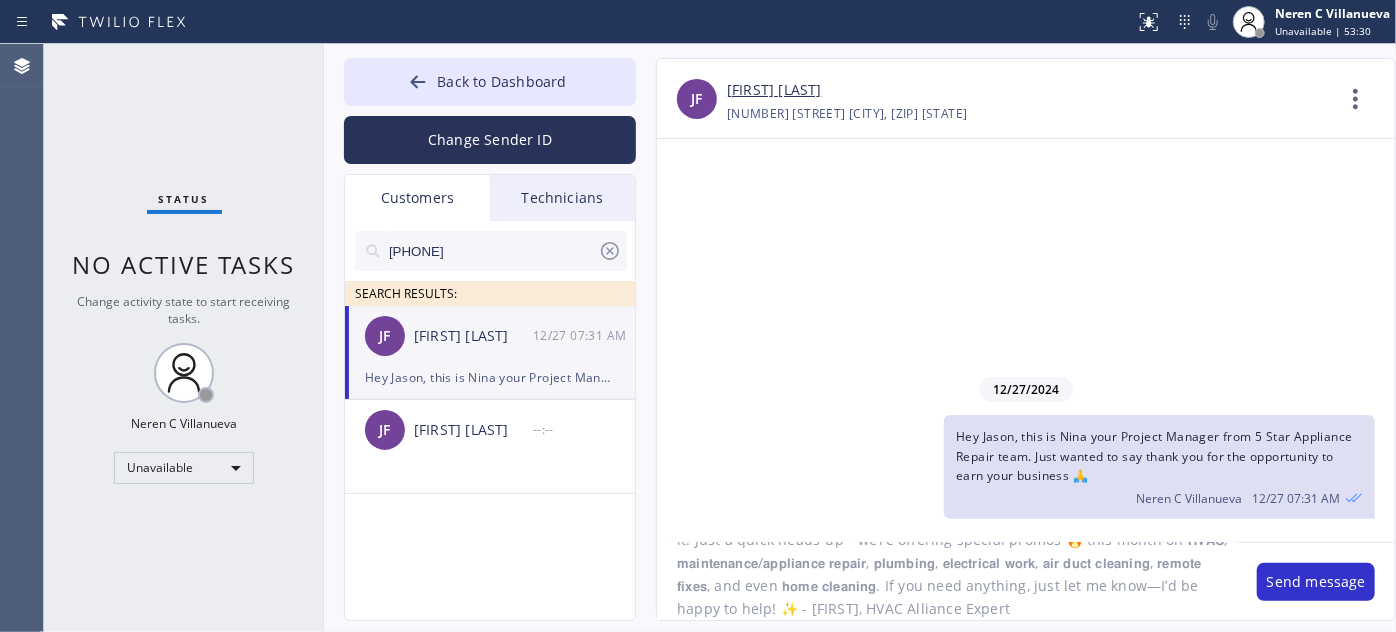 type 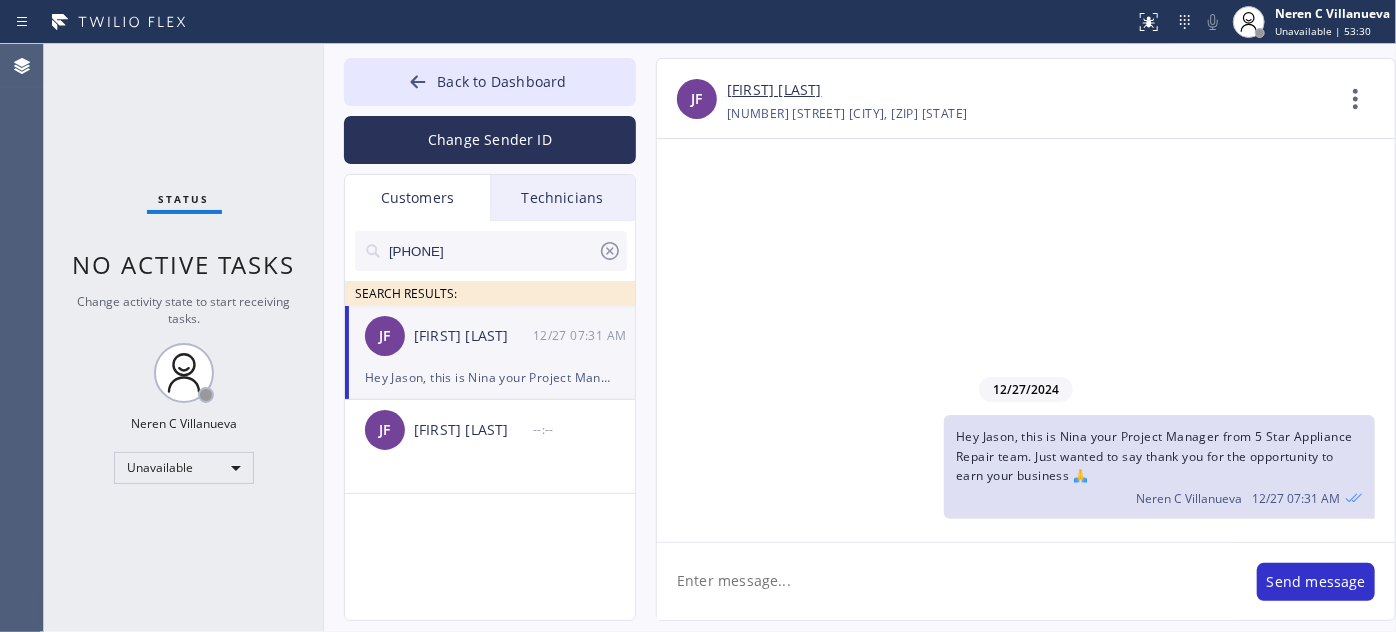 scroll, scrollTop: 0, scrollLeft: 0, axis: both 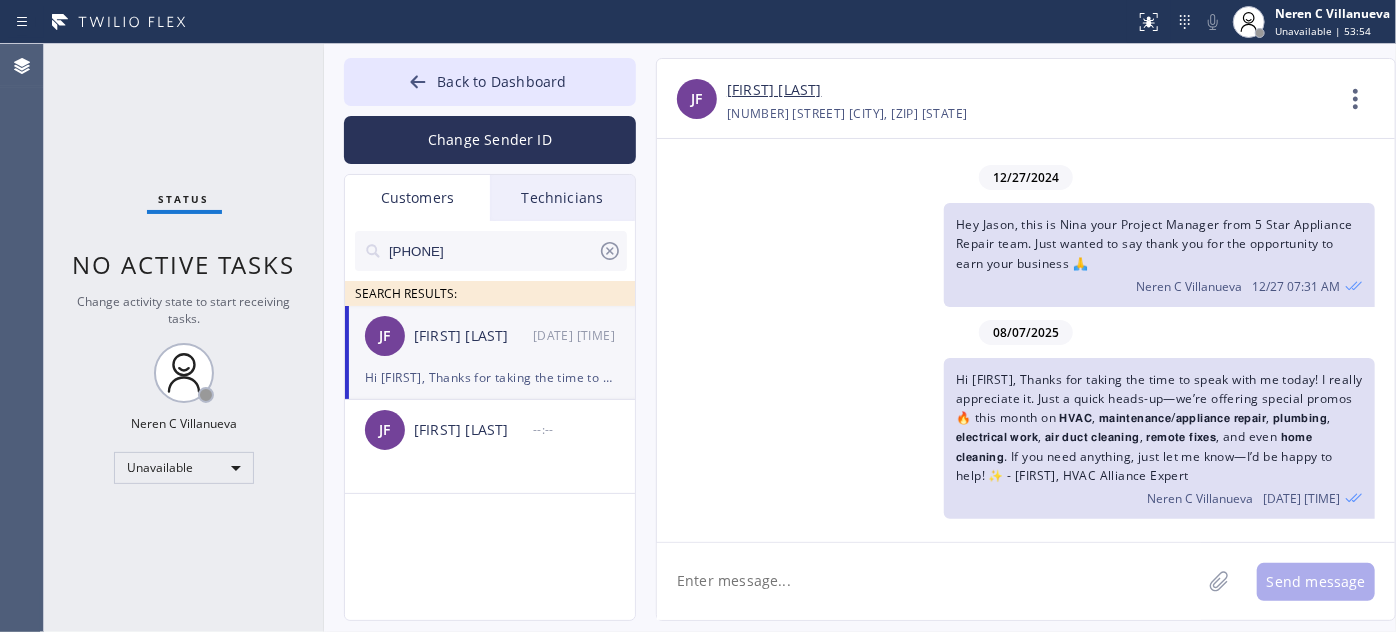 drag, startPoint x: 506, startPoint y: 247, endPoint x: 263, endPoint y: 212, distance: 245.50764 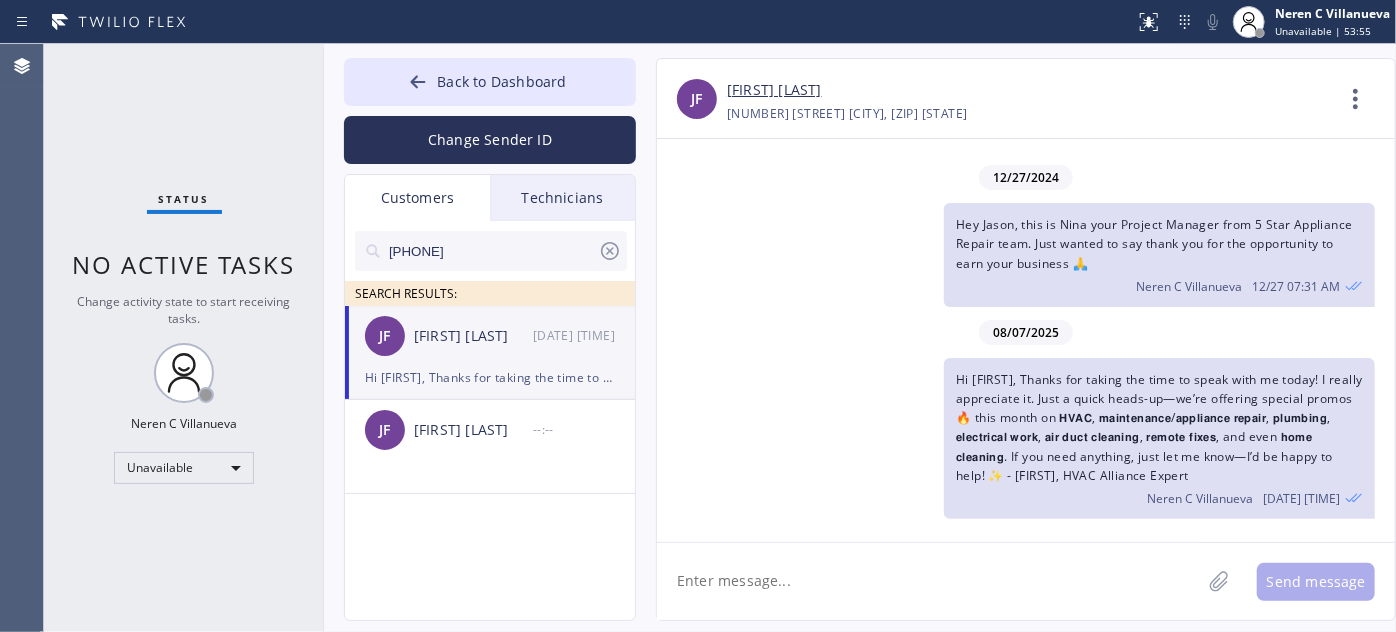 paste on "+15553065520" 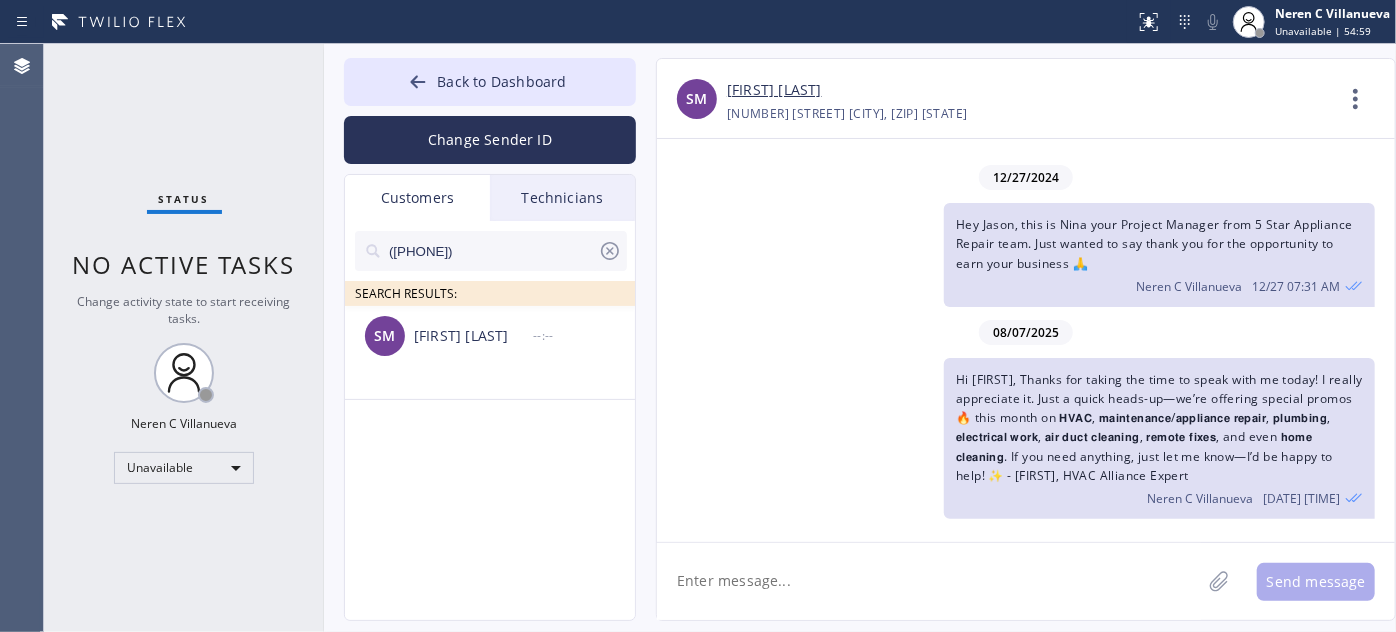 drag, startPoint x: 507, startPoint y: 251, endPoint x: 325, endPoint y: 251, distance: 182 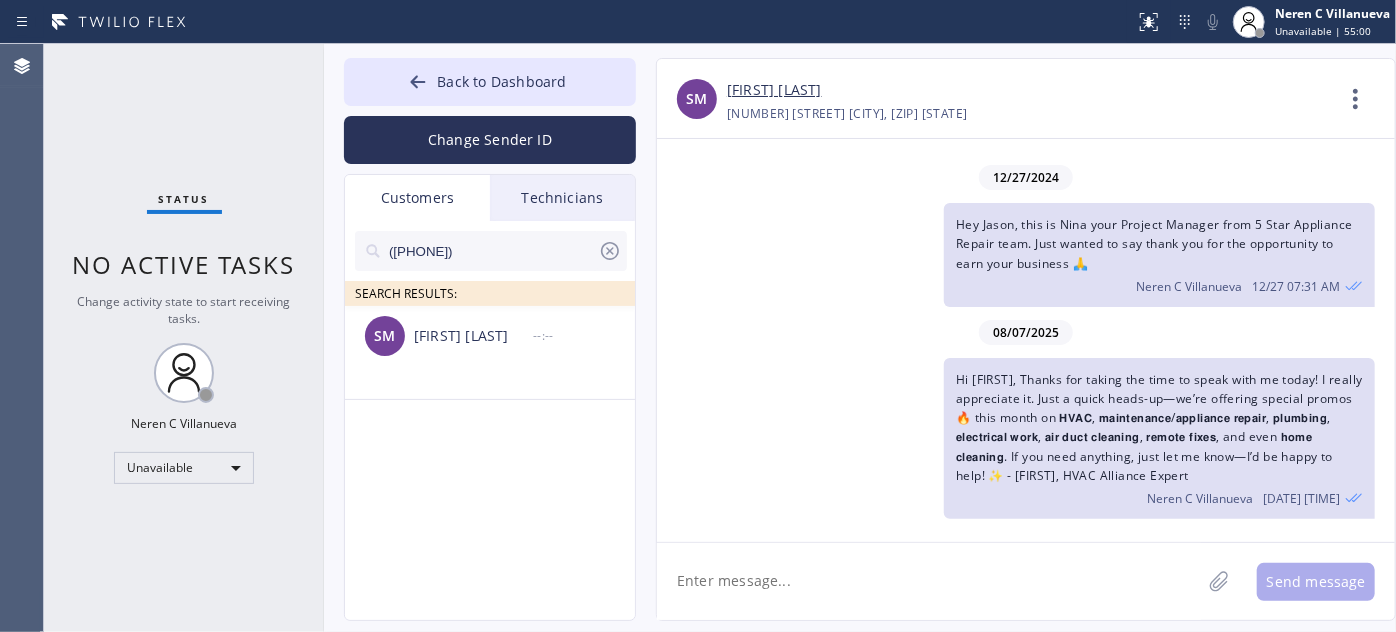 paste on "[PHONE]" 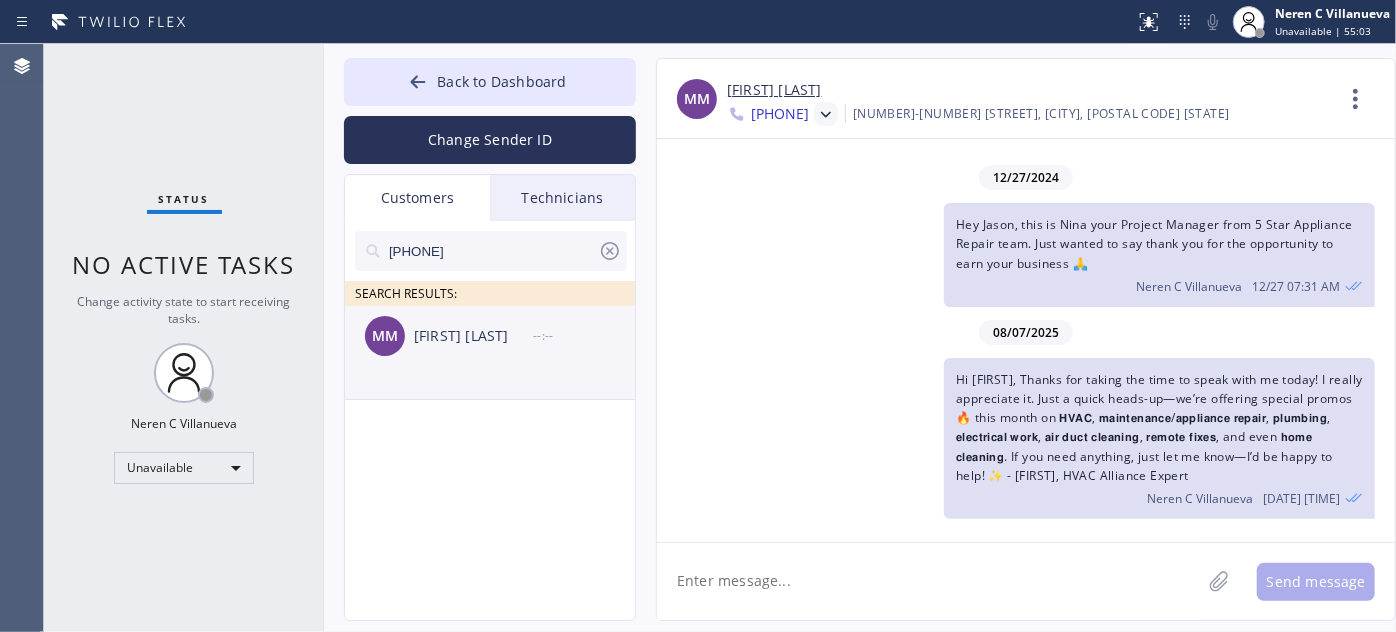 click on "MM [FIRST] [LAST] --:--" 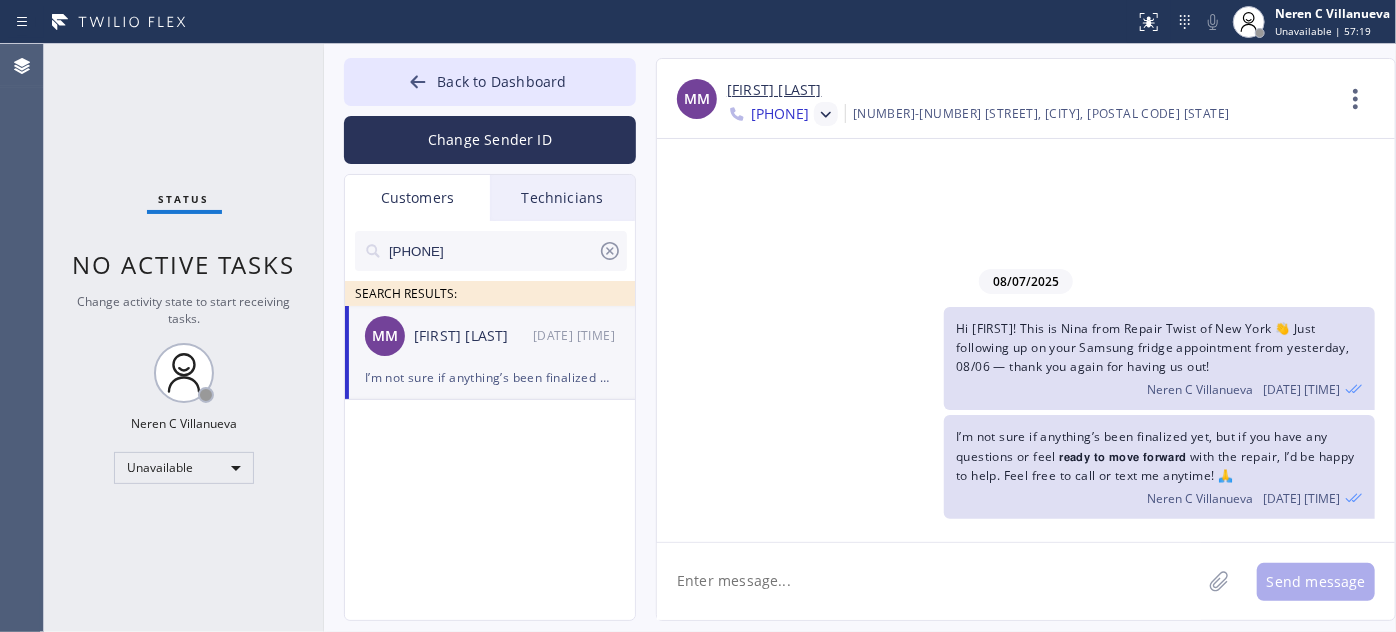 drag, startPoint x: 506, startPoint y: 247, endPoint x: 349, endPoint y: 244, distance: 157.02866 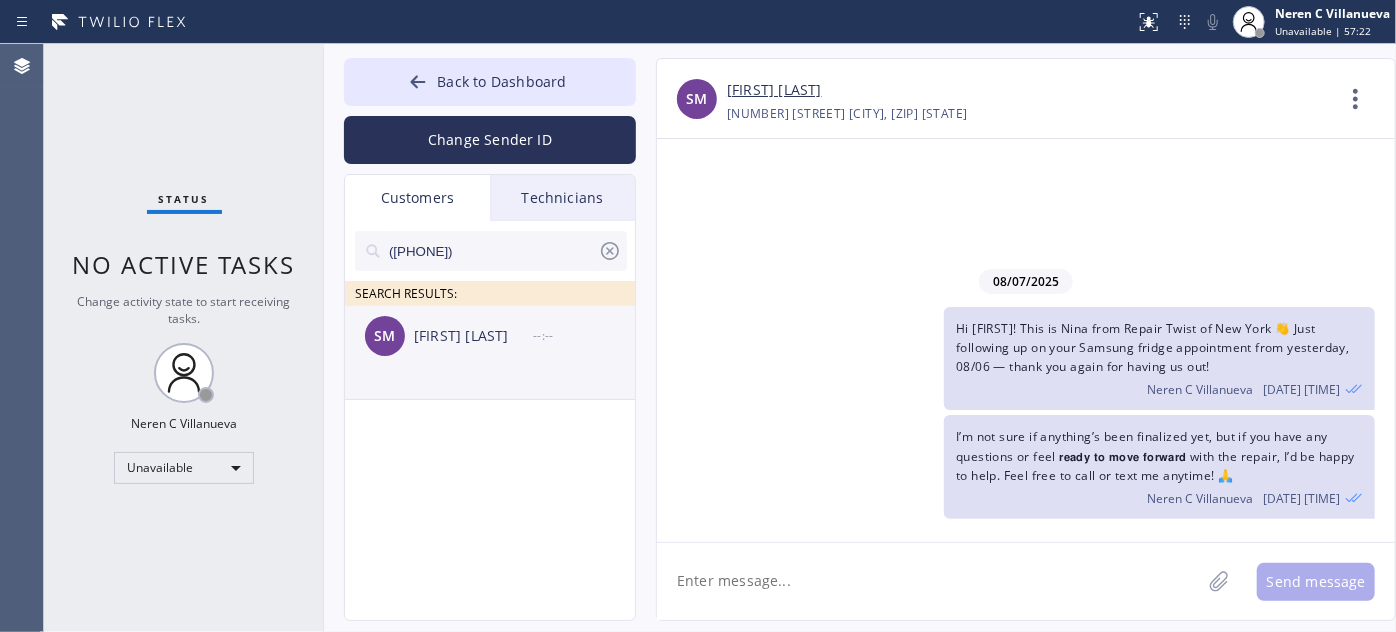 type on "([PHONE])" 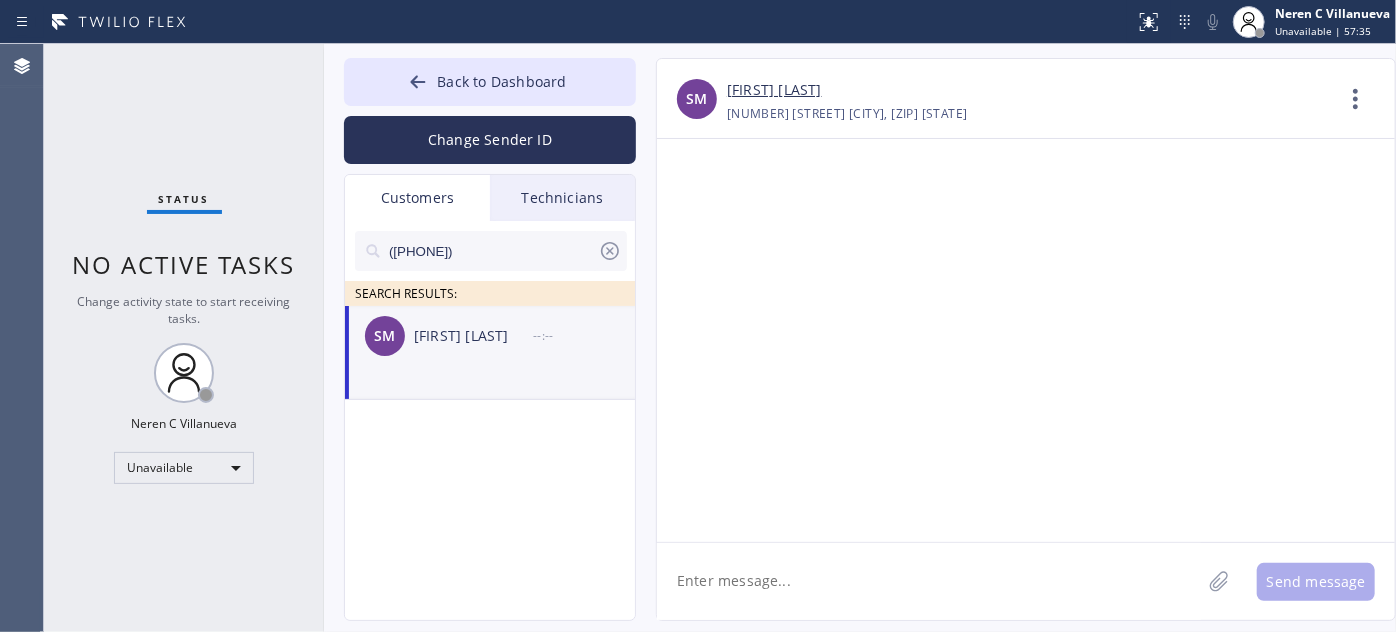 drag, startPoint x: 717, startPoint y: 580, endPoint x: 741, endPoint y: 587, distance: 25 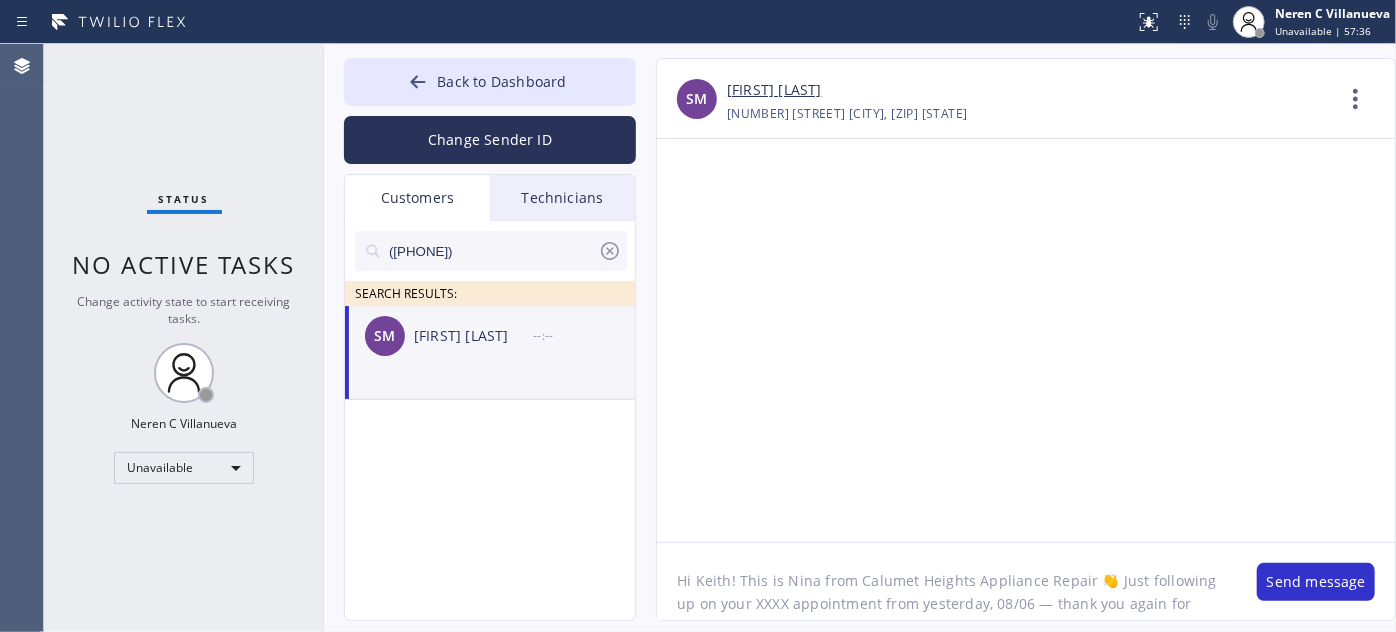 scroll, scrollTop: 16, scrollLeft: 0, axis: vertical 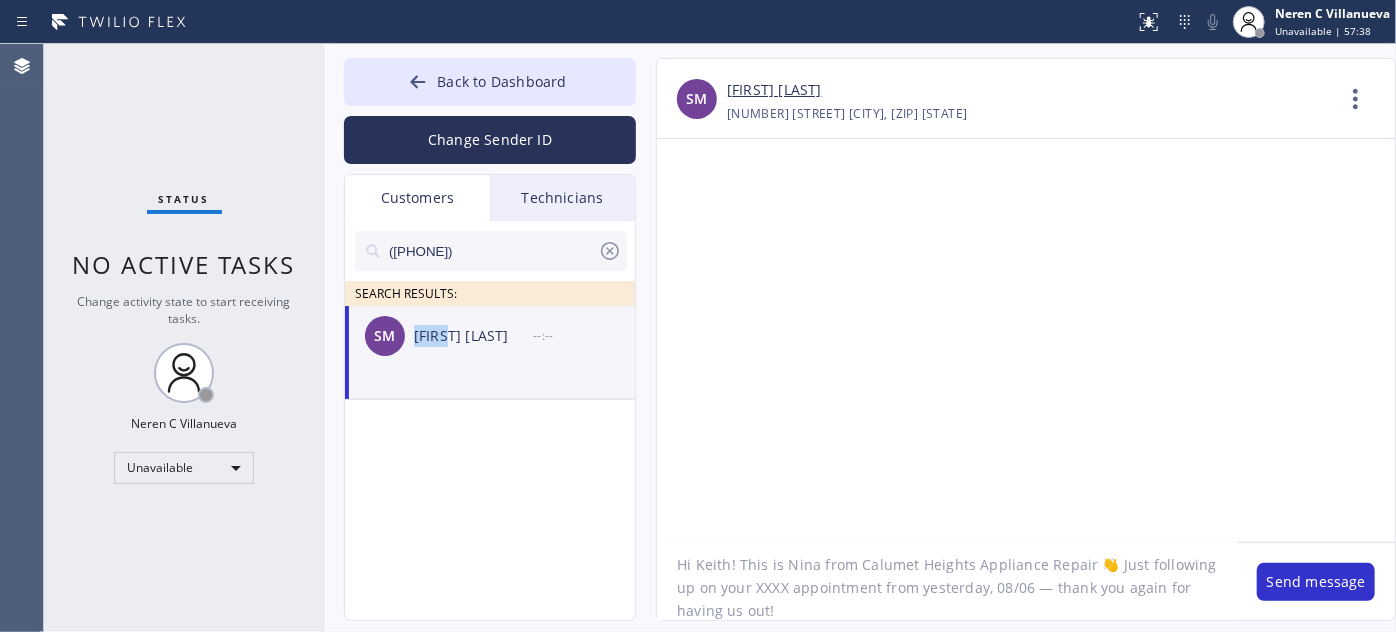 drag, startPoint x: 413, startPoint y: 342, endPoint x: 448, endPoint y: 356, distance: 37.696156 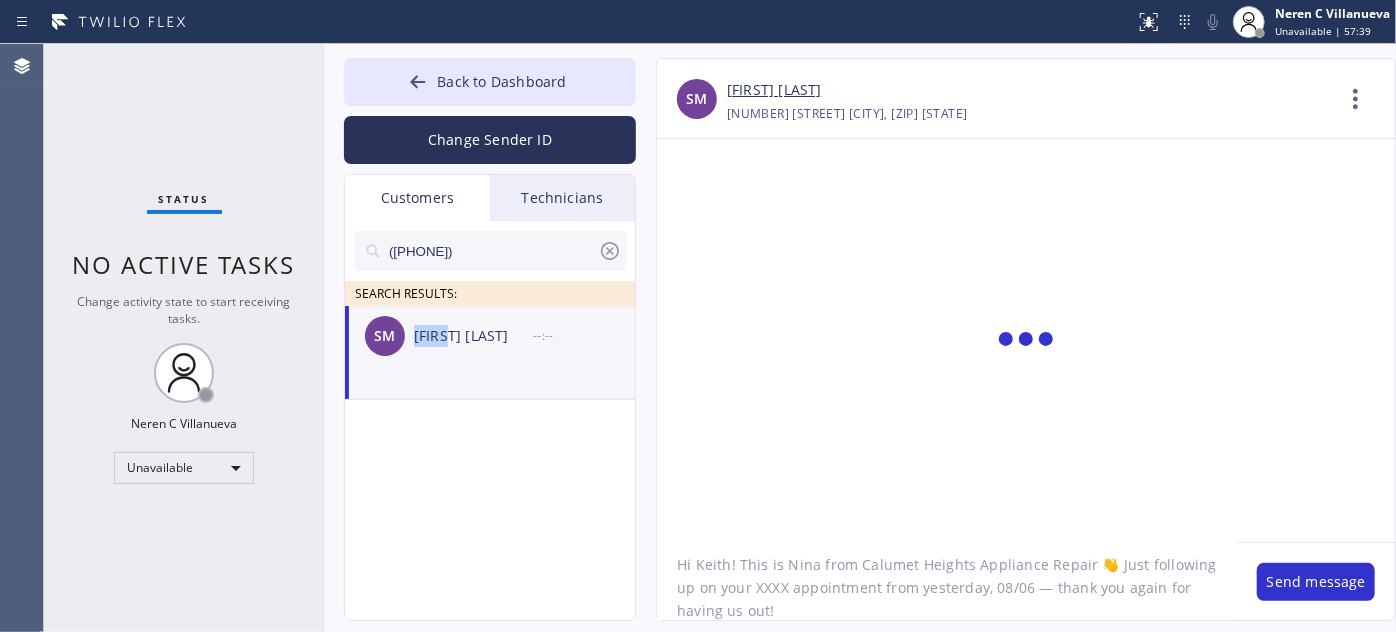 copy on "[FIRST]" 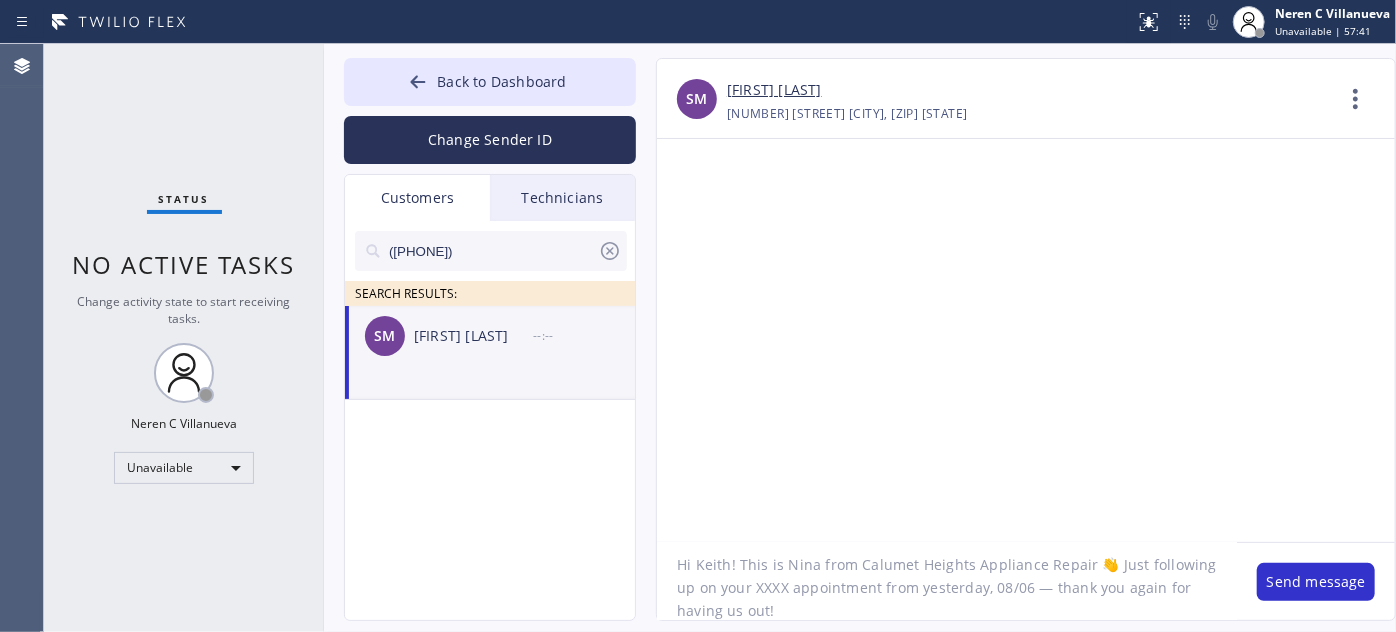 drag, startPoint x: 696, startPoint y: 565, endPoint x: 725, endPoint y: 569, distance: 29.274563 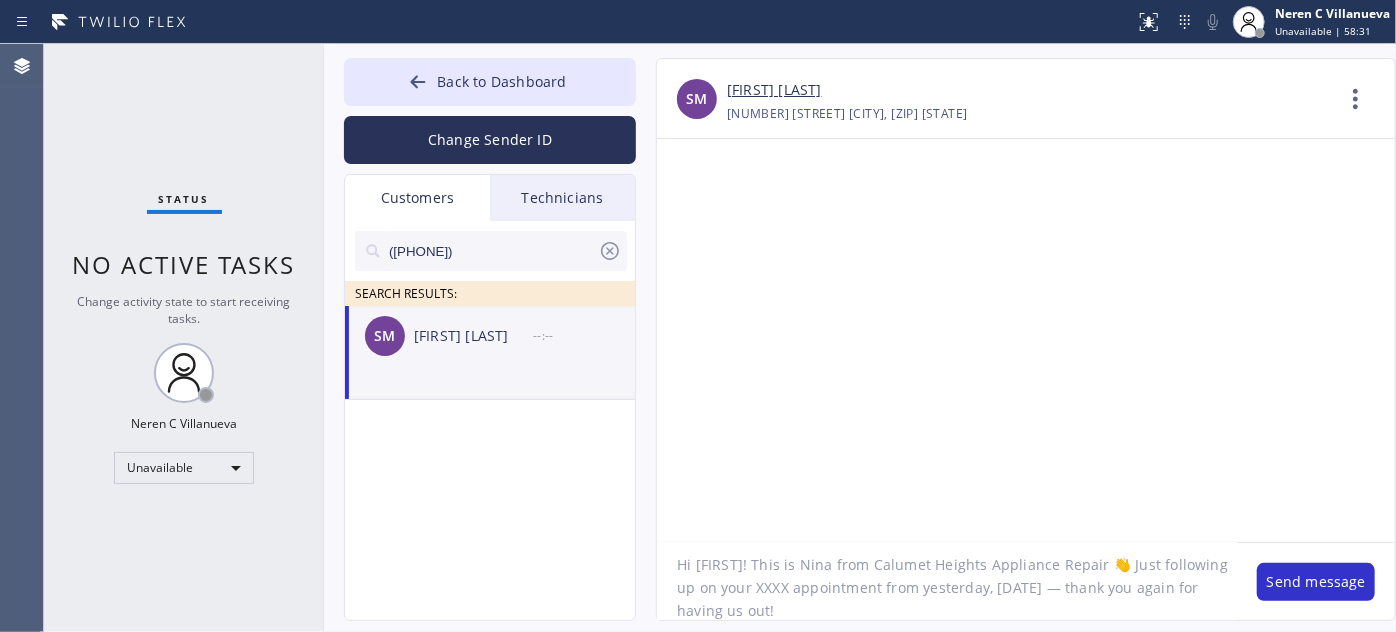 drag, startPoint x: 858, startPoint y: 562, endPoint x: 1078, endPoint y: 560, distance: 220.0091 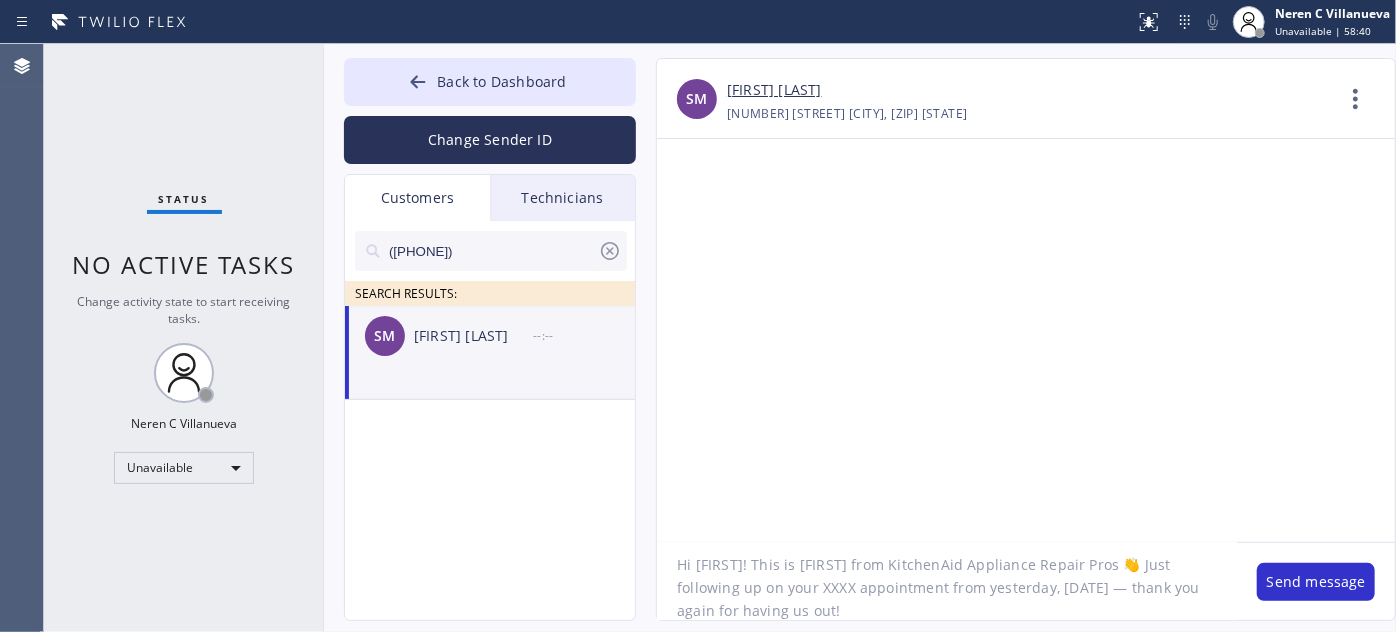 drag, startPoint x: 732, startPoint y: 584, endPoint x: 765, endPoint y: 584, distance: 33 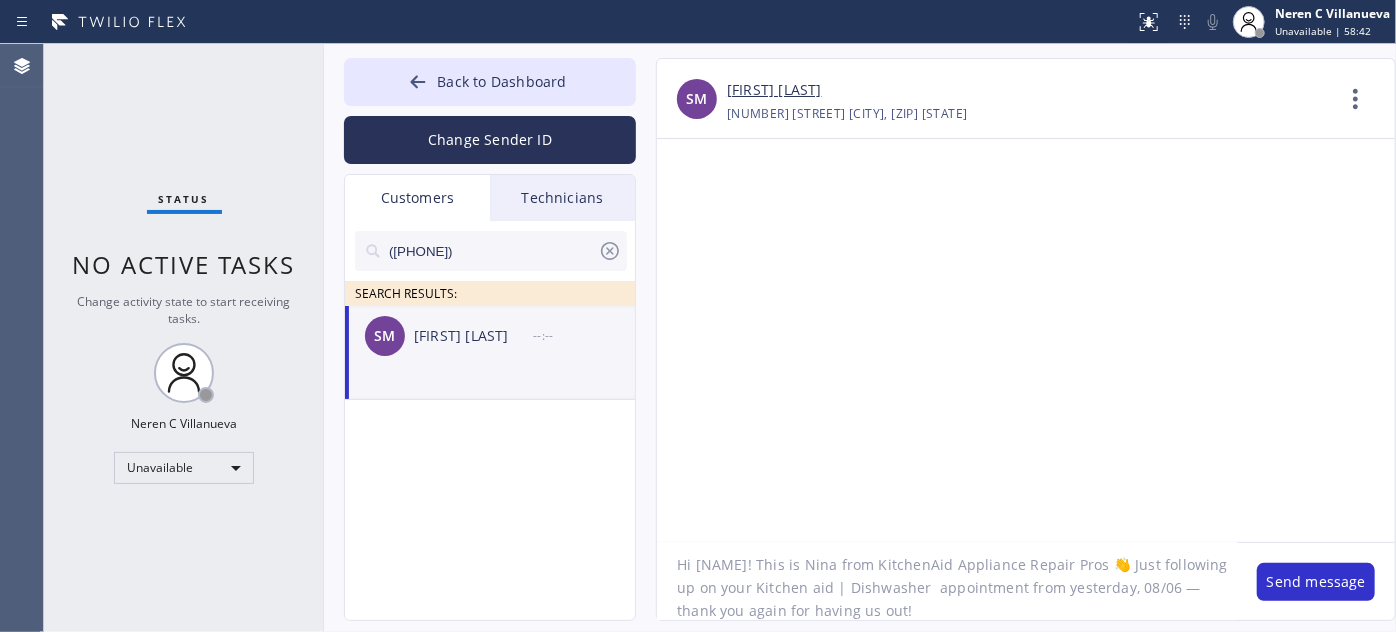 drag, startPoint x: 804, startPoint y: 590, endPoint x: 831, endPoint y: 587, distance: 27.166155 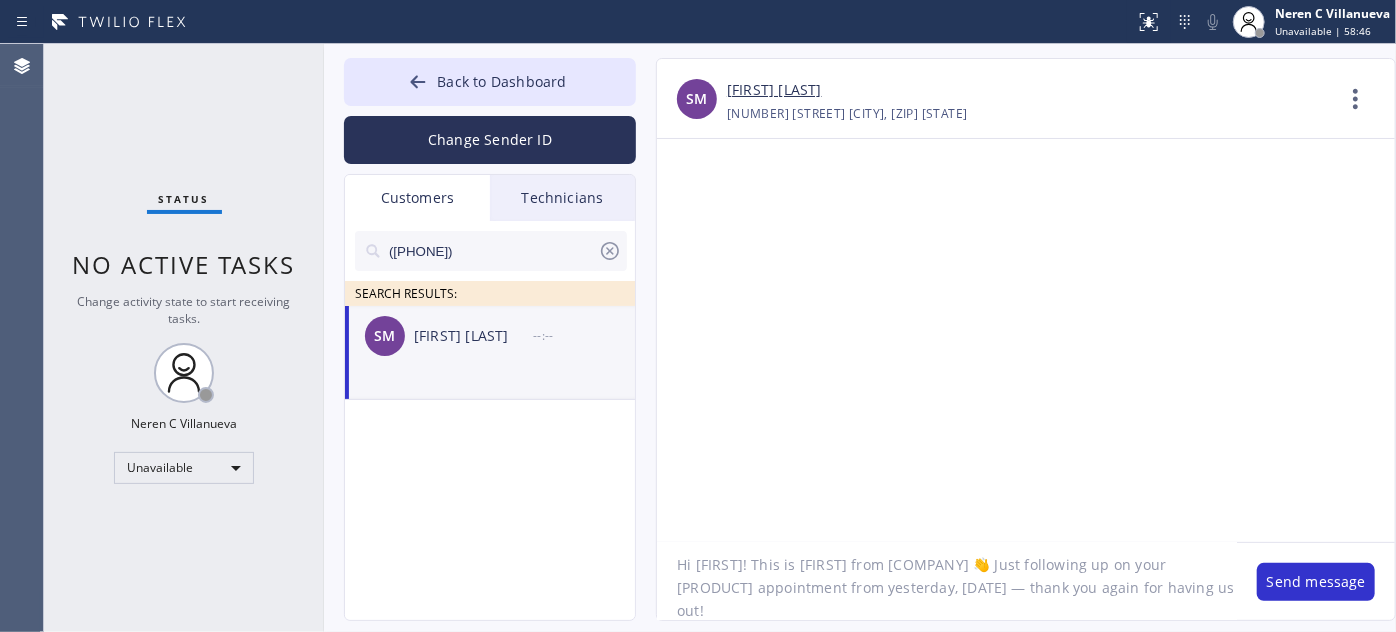 scroll, scrollTop: 18, scrollLeft: 0, axis: vertical 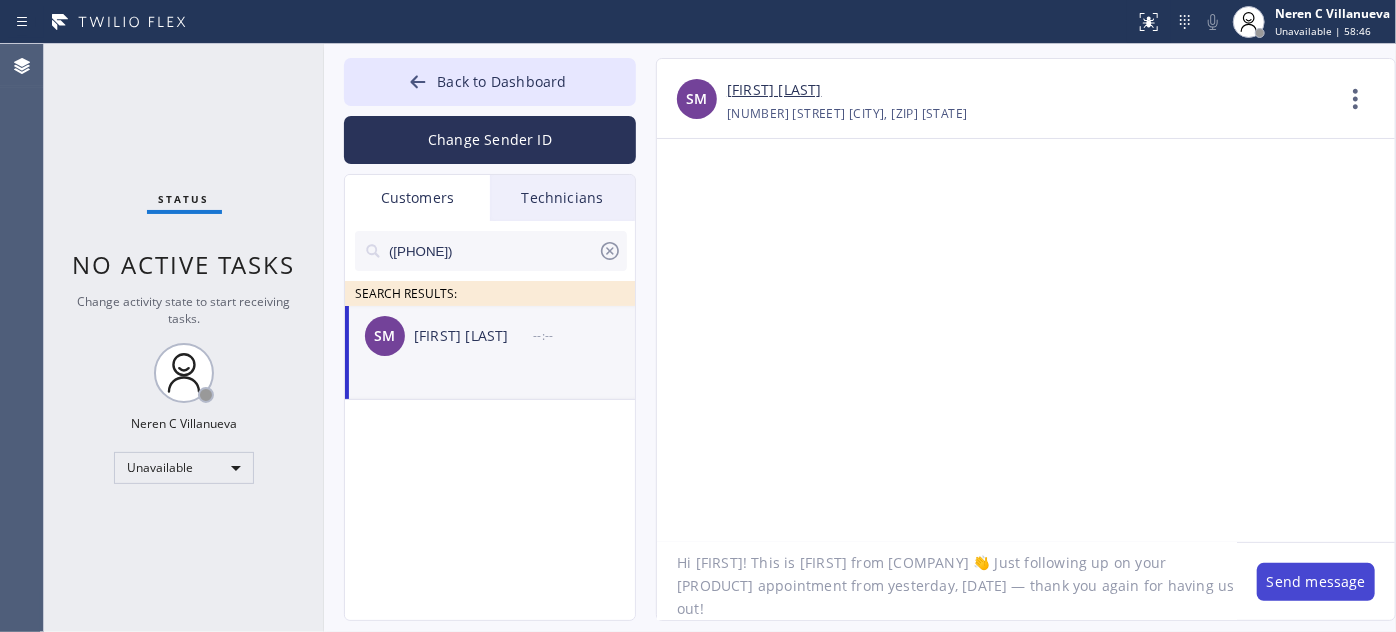 type on "Hi [FIRST]! This is [FIRST] from [COMPANY] 👋 Just following up on your [PRODUCT] appointment from yesterday, [DATE] — thank you again for having us out!" 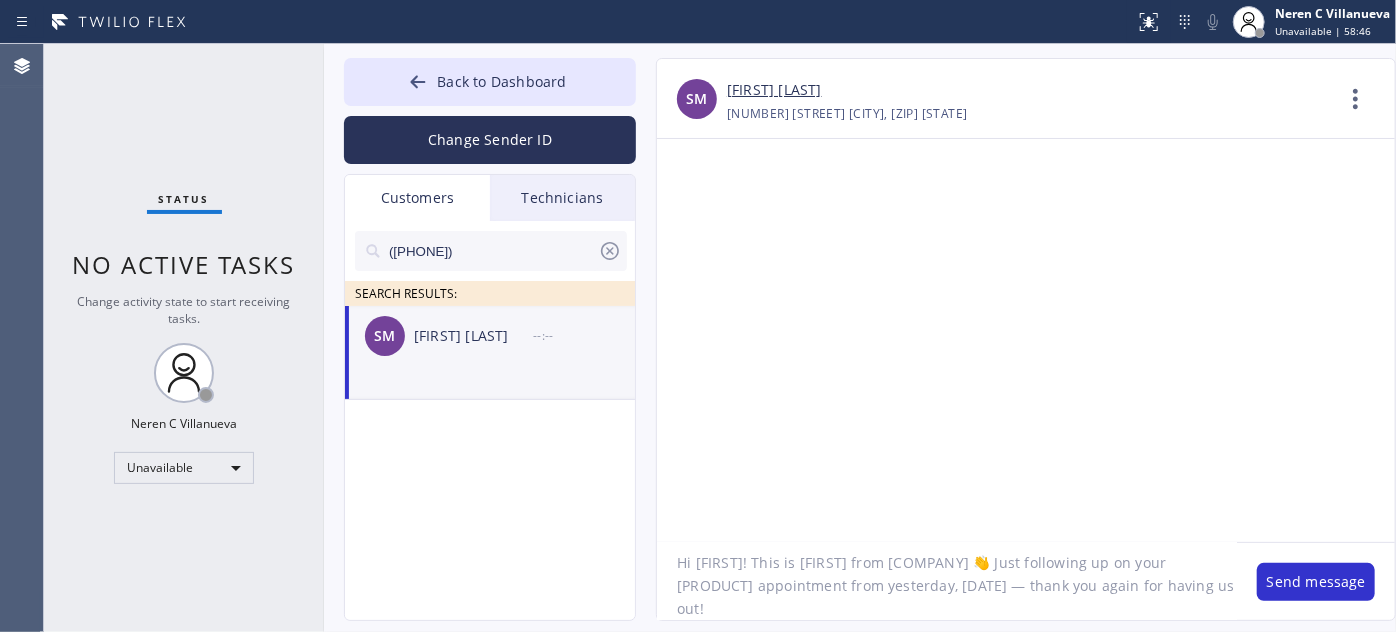 drag, startPoint x: 1292, startPoint y: 569, endPoint x: 1259, endPoint y: 474, distance: 100.56838 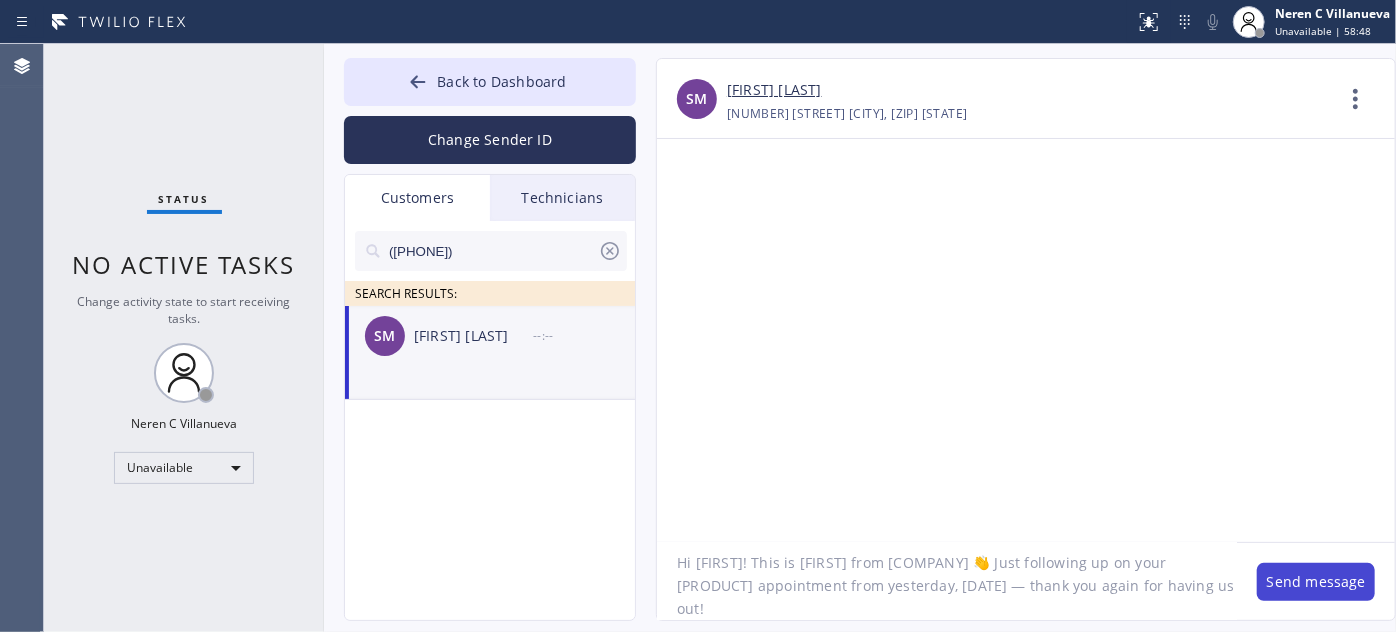 click on "Send message" at bounding box center (1316, 582) 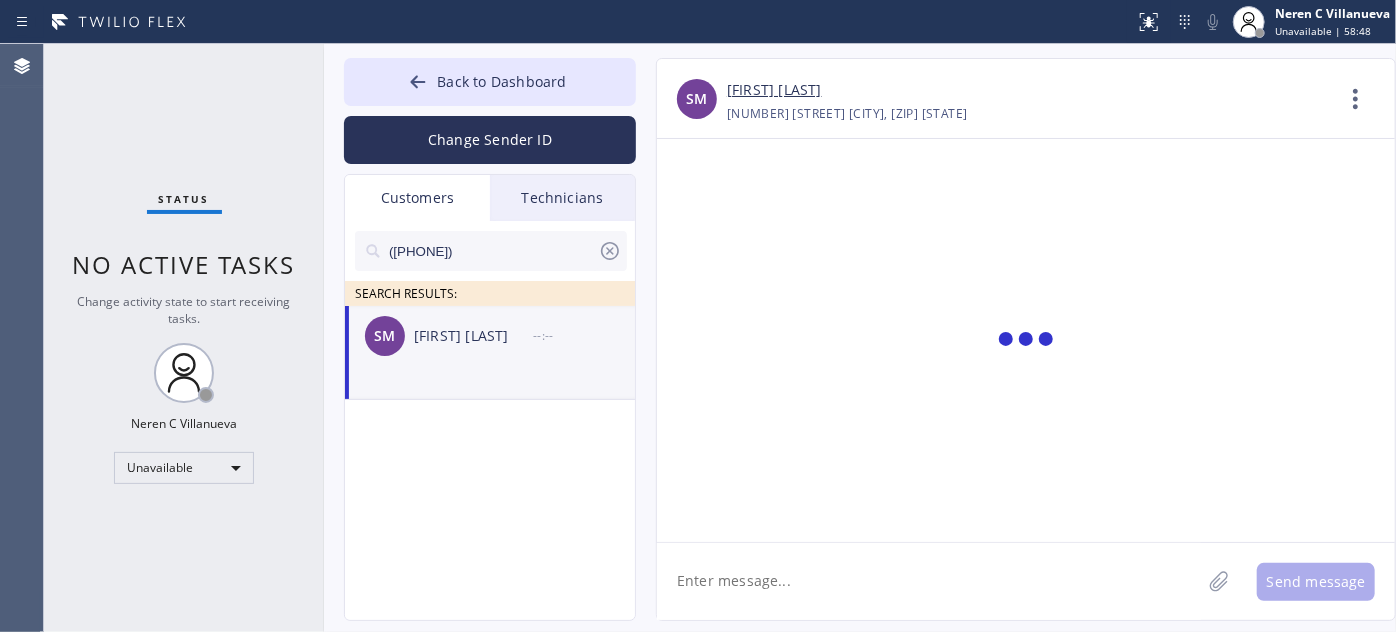 scroll, scrollTop: 0, scrollLeft: 0, axis: both 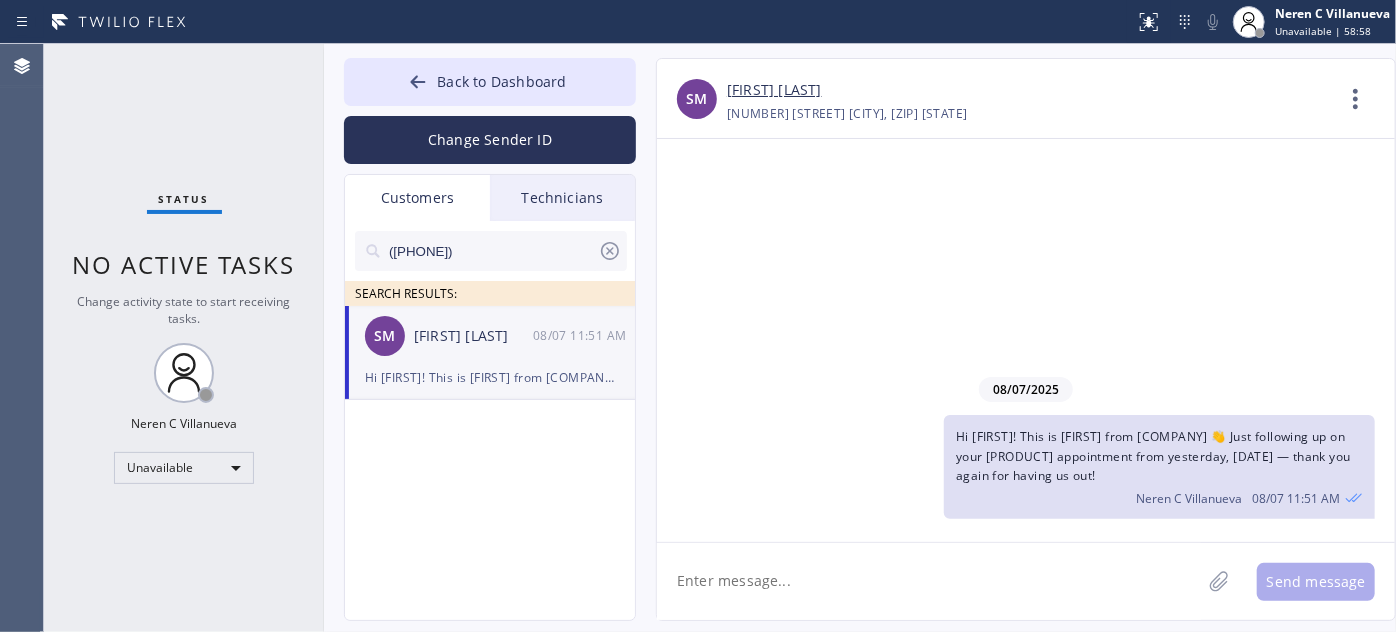 paste on "I’m not sure if anything’s been finalized yet, but if you have any questions or feel 𝗿𝗲𝗮𝗱𝘆 𝘁𝗼 𝗺𝗼𝘃𝗲 𝗳𝗼𝗿𝘄𝗮𝗿𝗱 with the repair, I’d be happy to help. Feel free to call or text me anytime! 🙏" 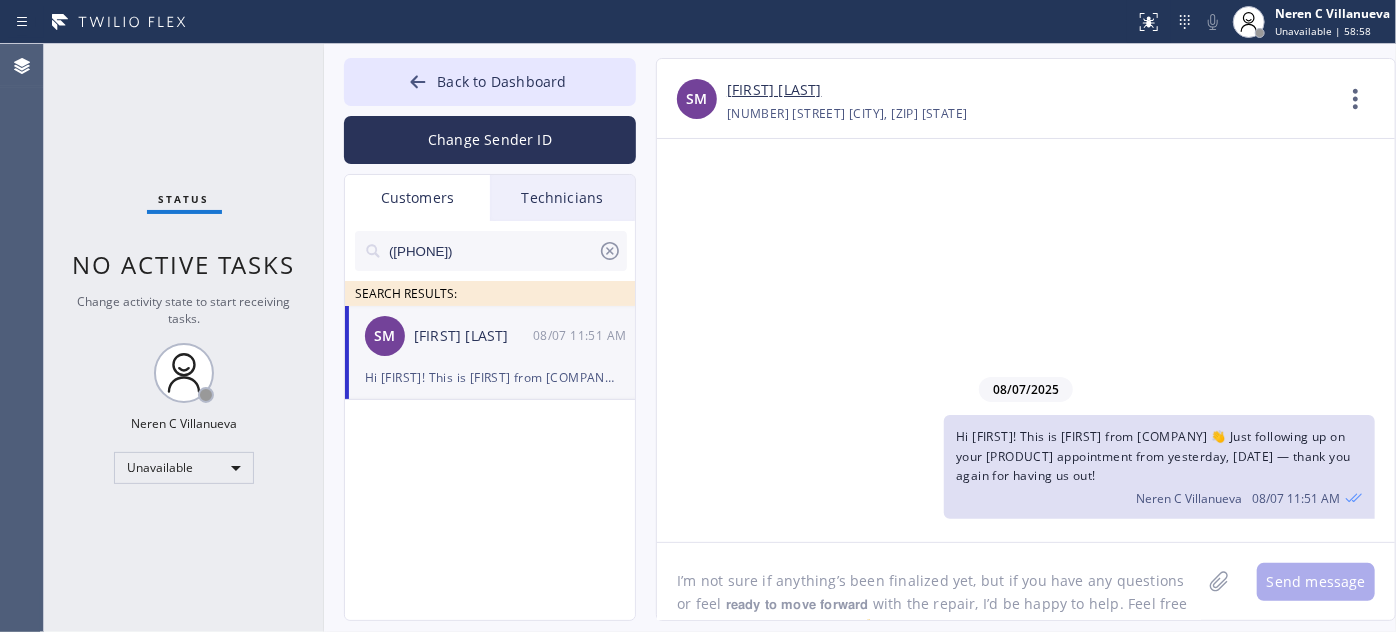 scroll, scrollTop: 16, scrollLeft: 0, axis: vertical 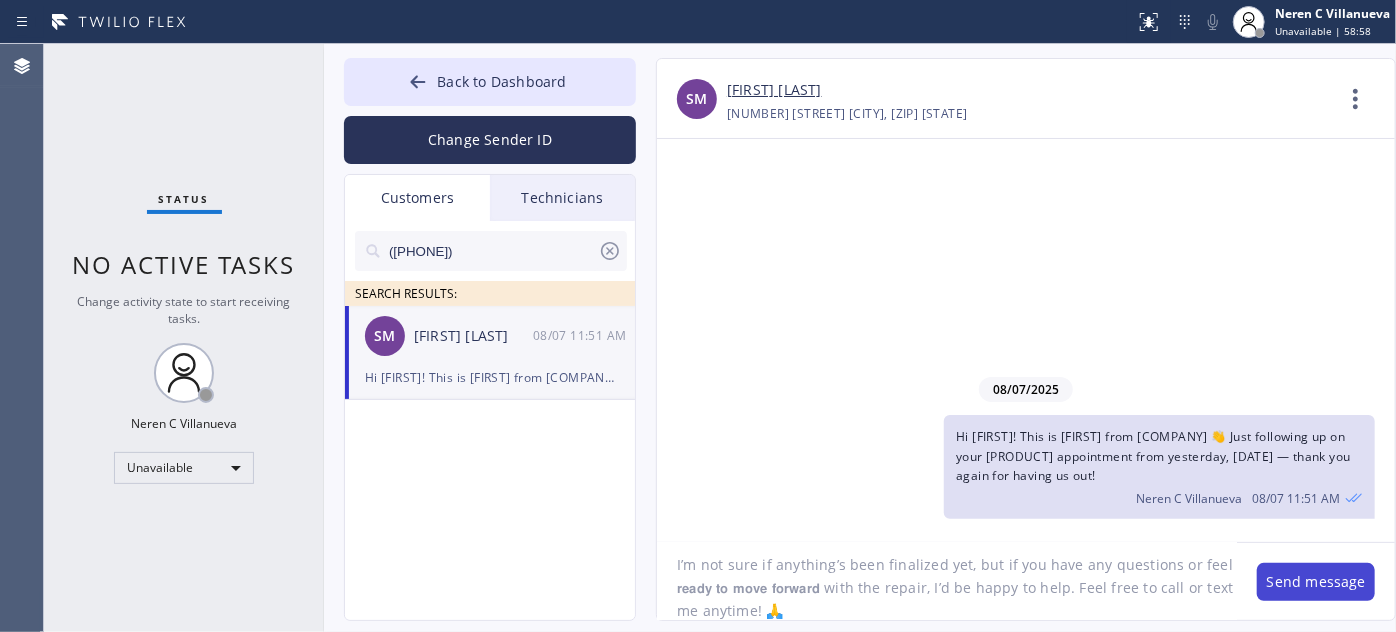 type on "I’m not sure if anything’s been finalized yet, but if you have any questions or feel 𝗿𝗲𝗮𝗱𝘆 𝘁𝗼 𝗺𝗼𝘃𝗲 𝗳𝗼𝗿𝘄𝗮𝗿𝗱 with the repair, I’d be happy to help. Feel free to call or text me anytime! 🙏" 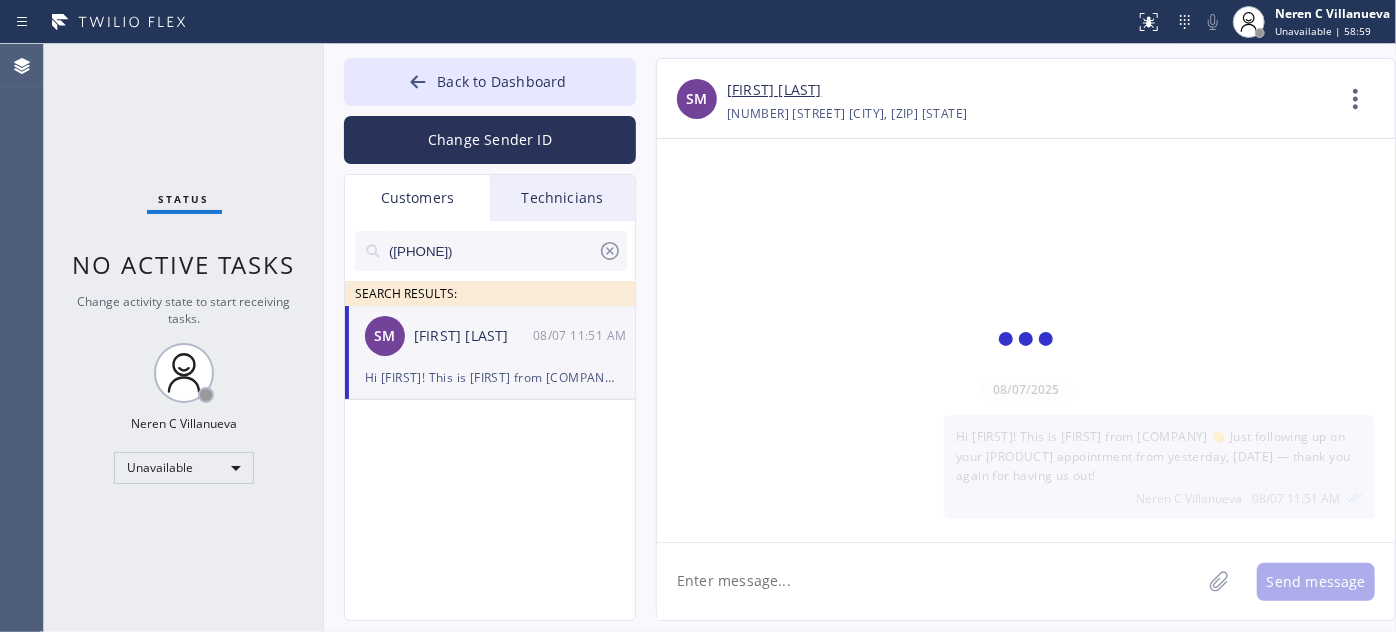 scroll, scrollTop: 0, scrollLeft: 0, axis: both 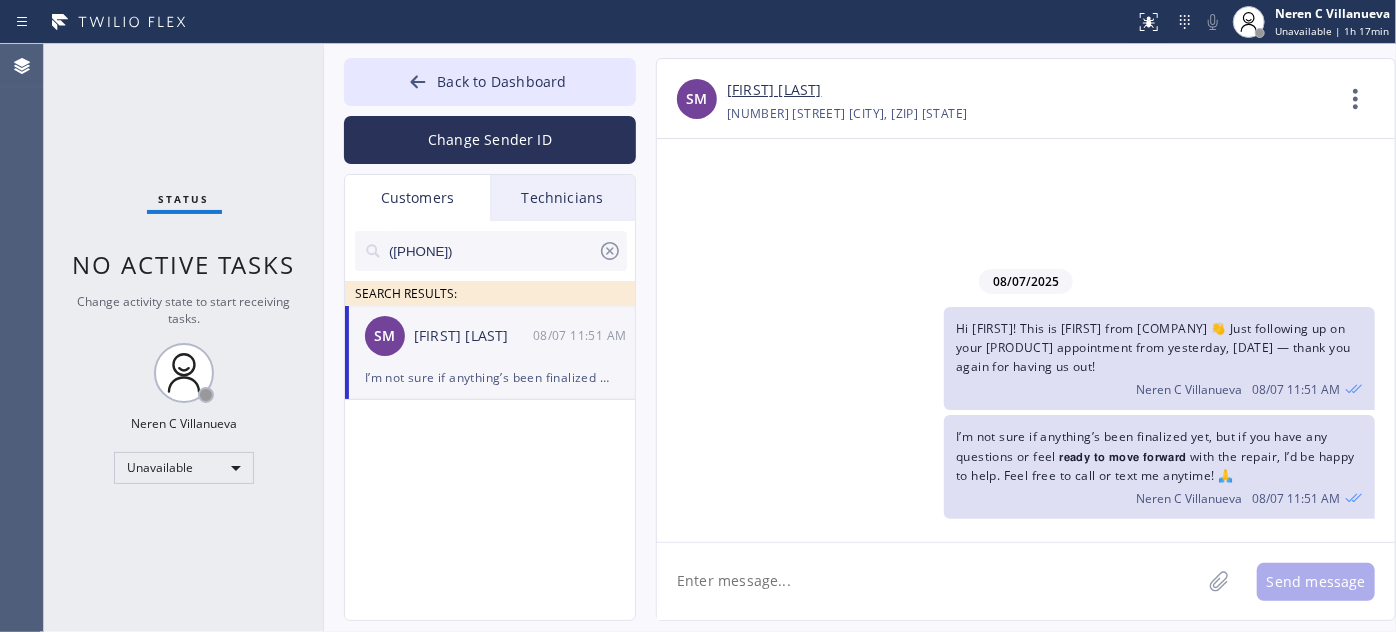 drag, startPoint x: 514, startPoint y: 237, endPoint x: 290, endPoint y: 244, distance: 224.10934 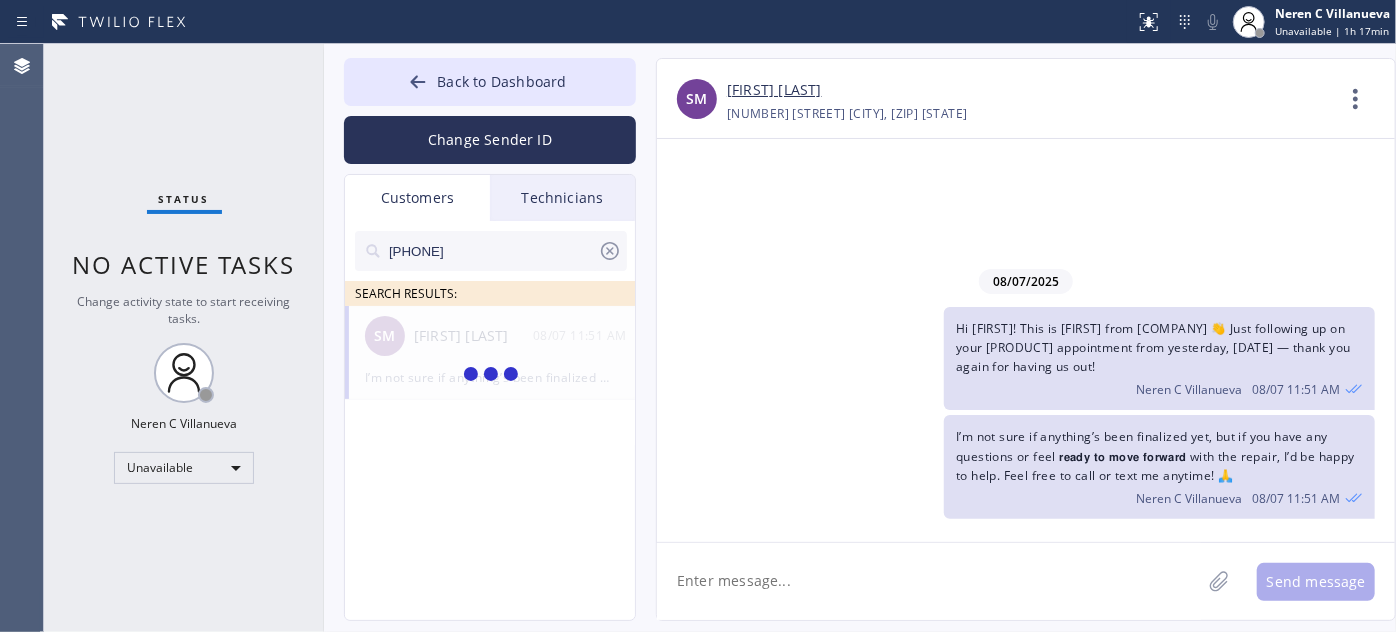 type on "[PHONE]" 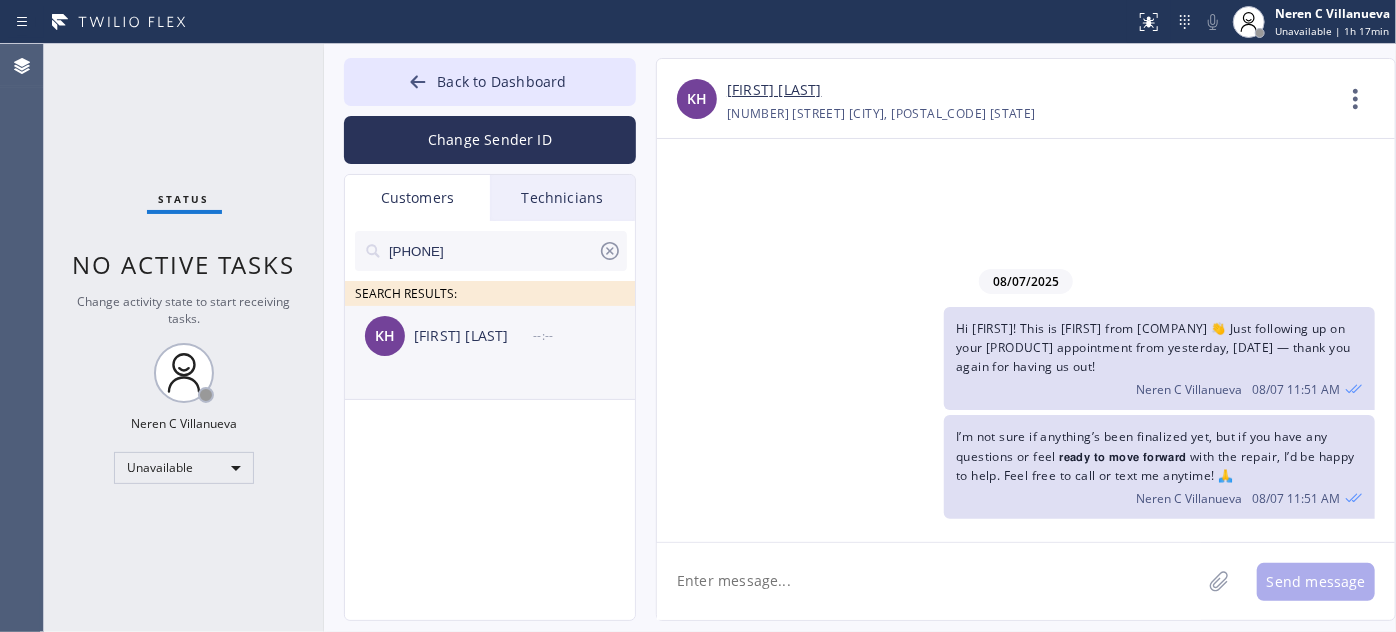 click on "KH [FIRST] --:--" at bounding box center (491, 336) 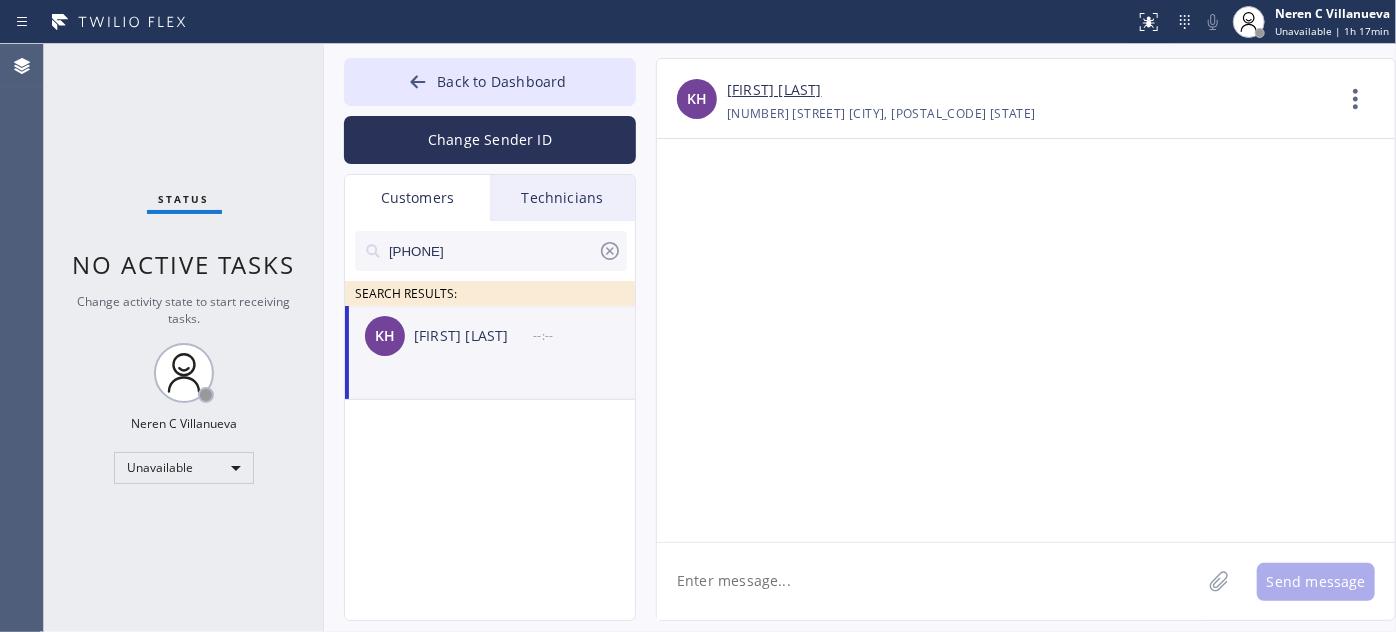 click 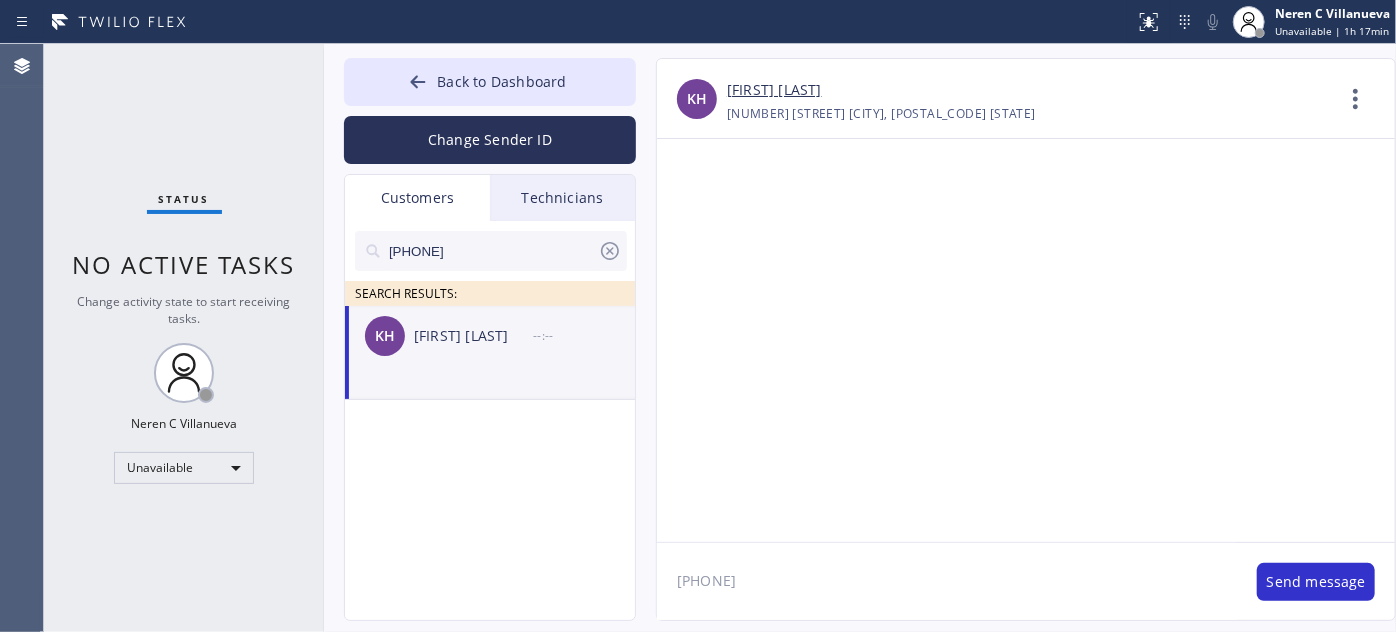 drag, startPoint x: 838, startPoint y: 579, endPoint x: 657, endPoint y: 547, distance: 183.80696 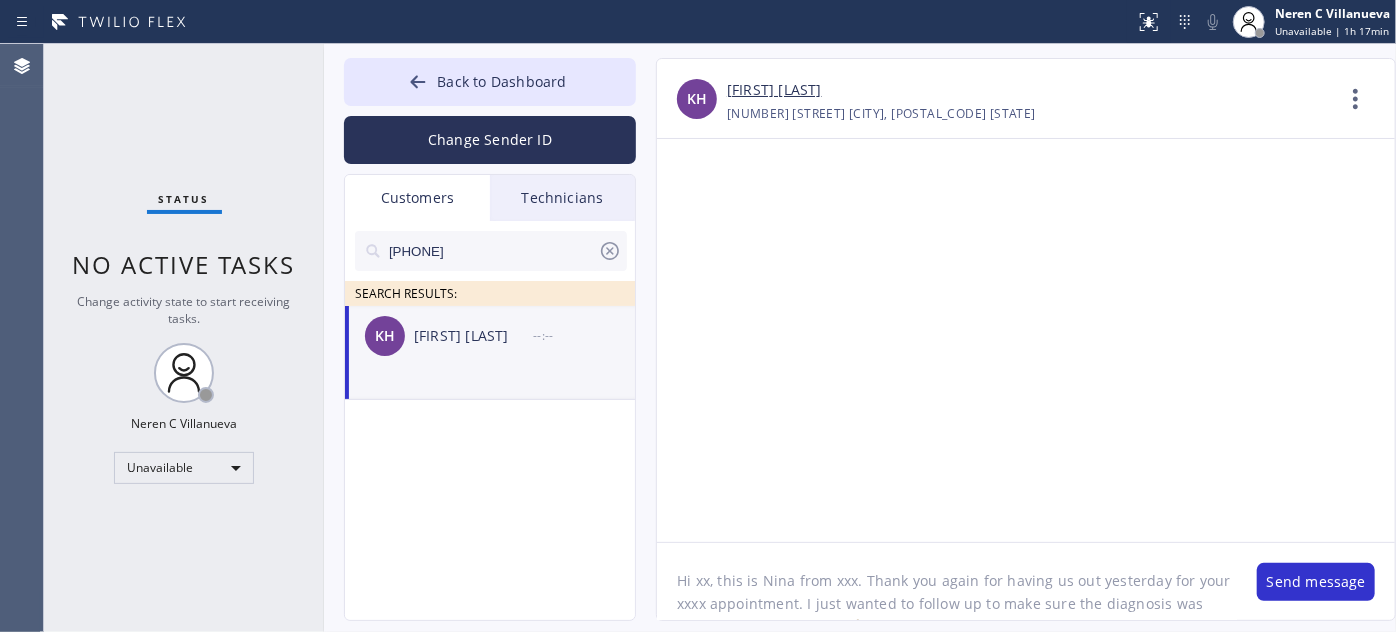 scroll, scrollTop: 62, scrollLeft: 0, axis: vertical 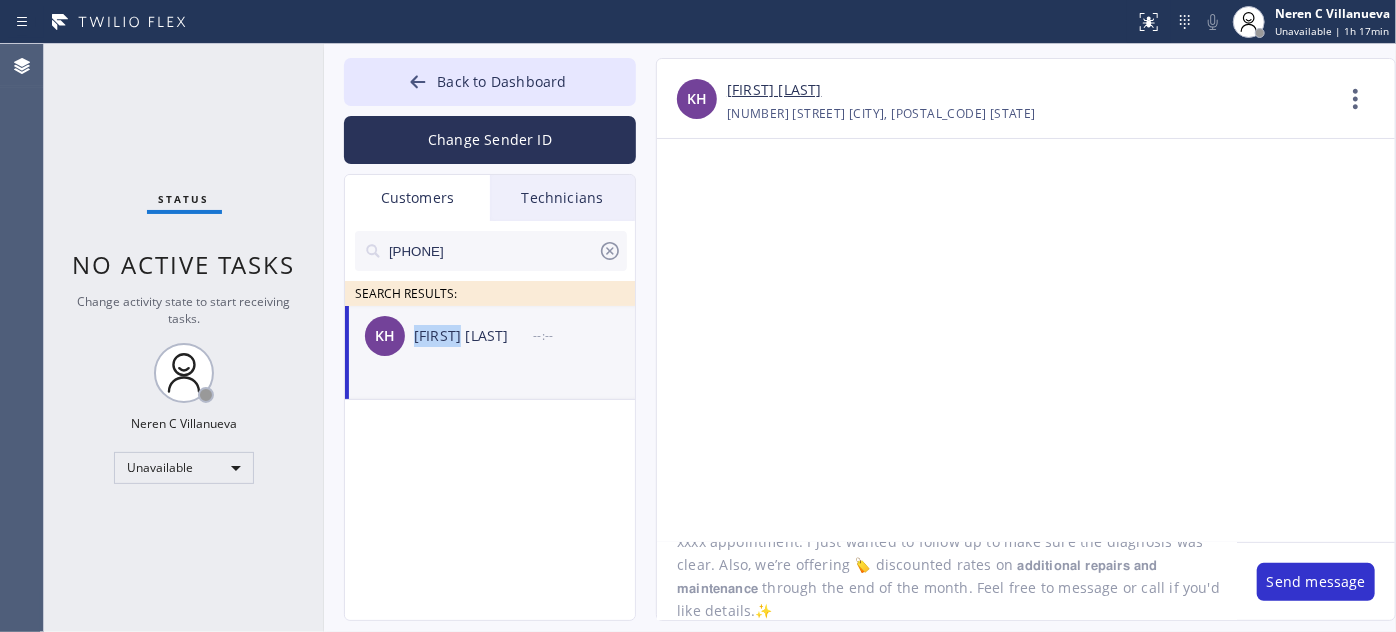drag, startPoint x: 412, startPoint y: 337, endPoint x: 464, endPoint y: 351, distance: 53.851646 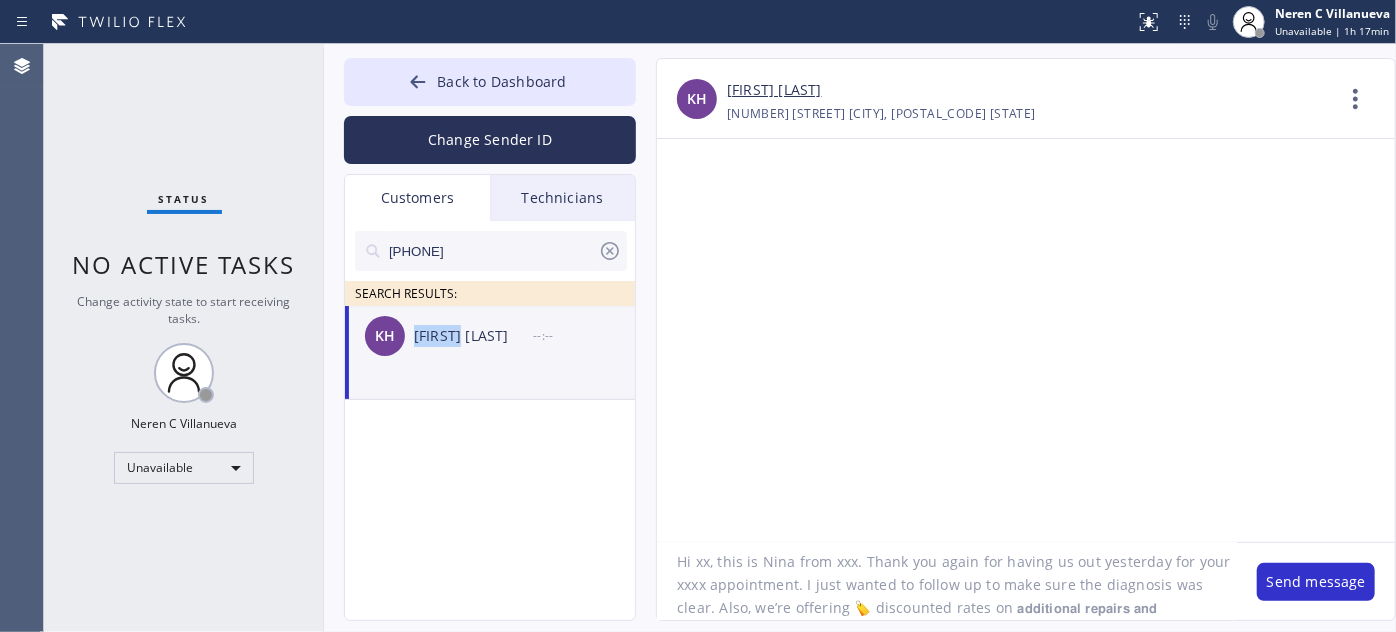 scroll, scrollTop: 0, scrollLeft: 0, axis: both 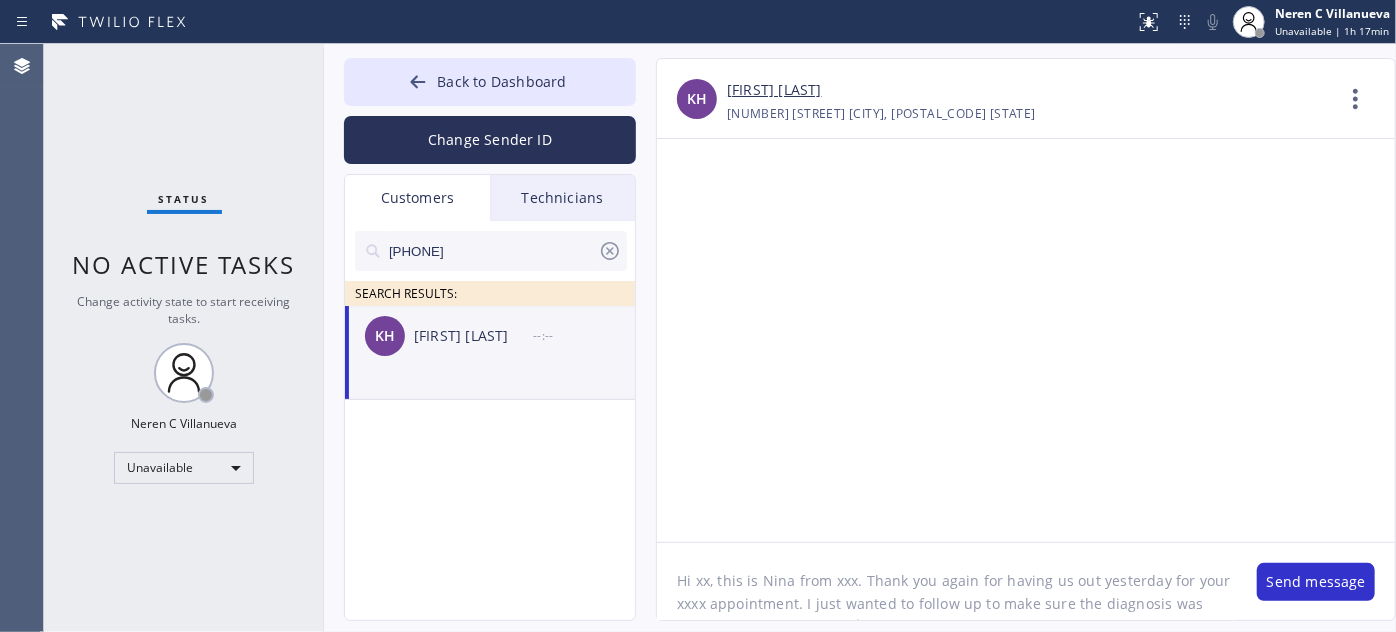 drag, startPoint x: 696, startPoint y: 576, endPoint x: 710, endPoint y: 576, distance: 14 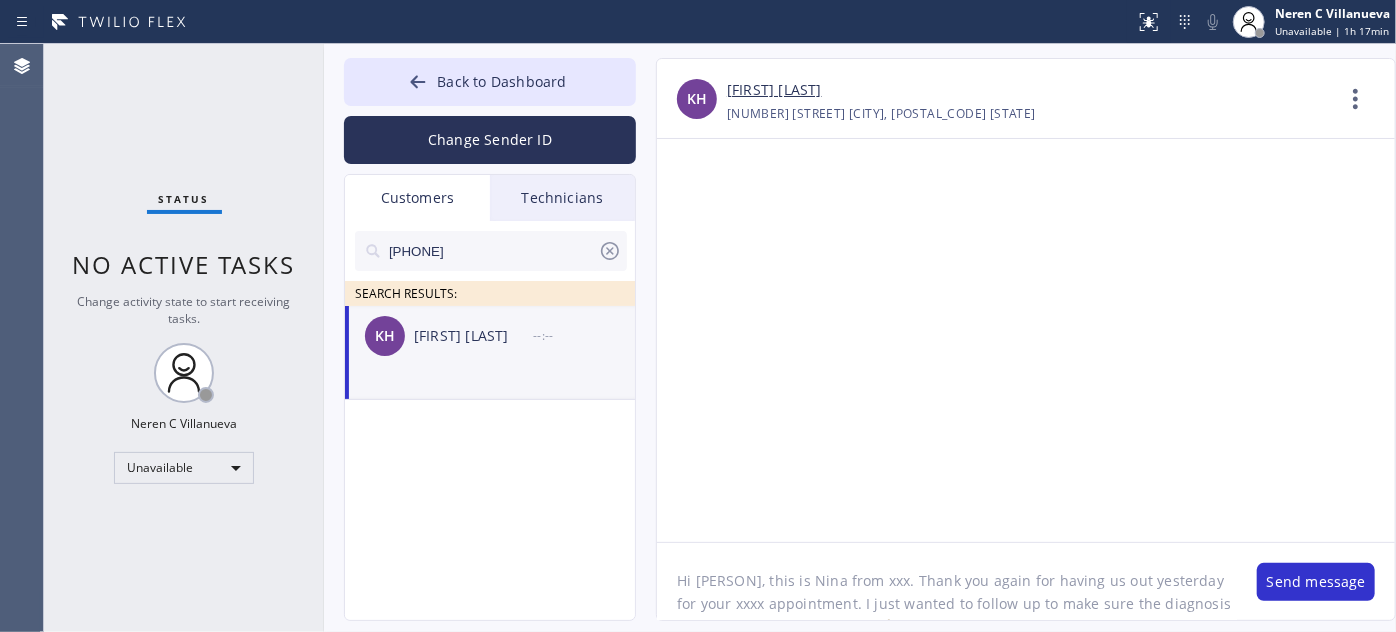 drag, startPoint x: 869, startPoint y: 581, endPoint x: 888, endPoint y: 577, distance: 19.416489 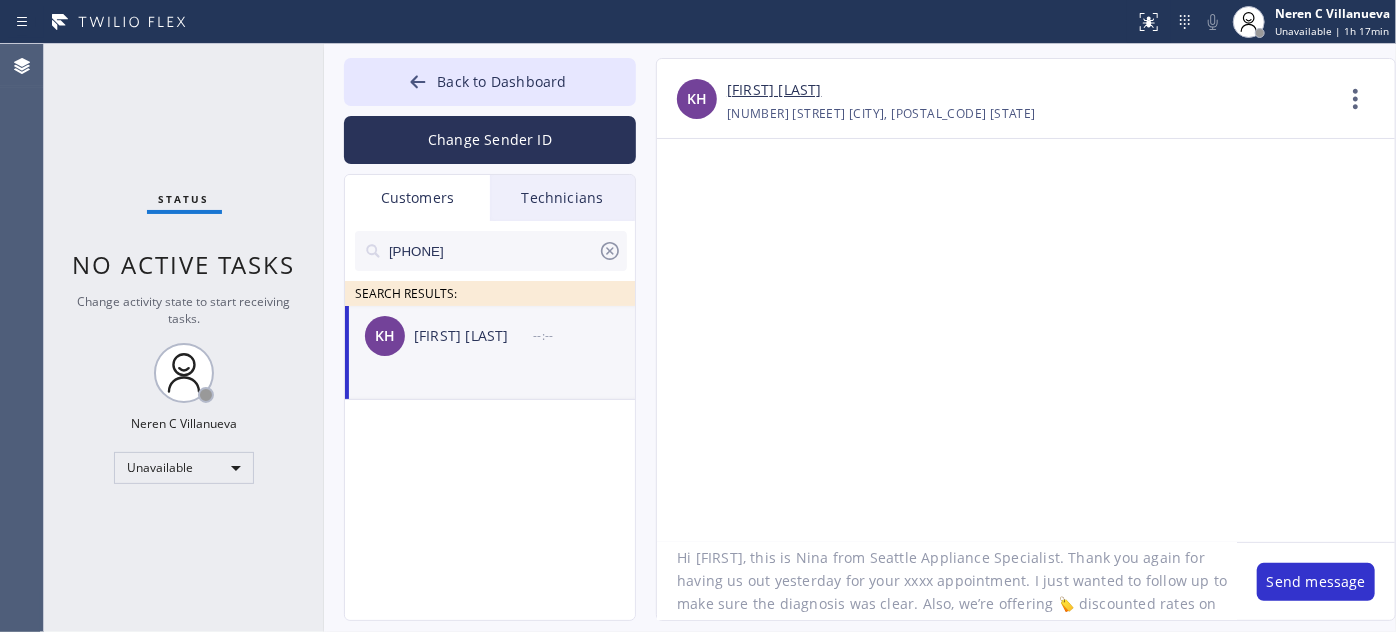 scroll, scrollTop: 0, scrollLeft: 0, axis: both 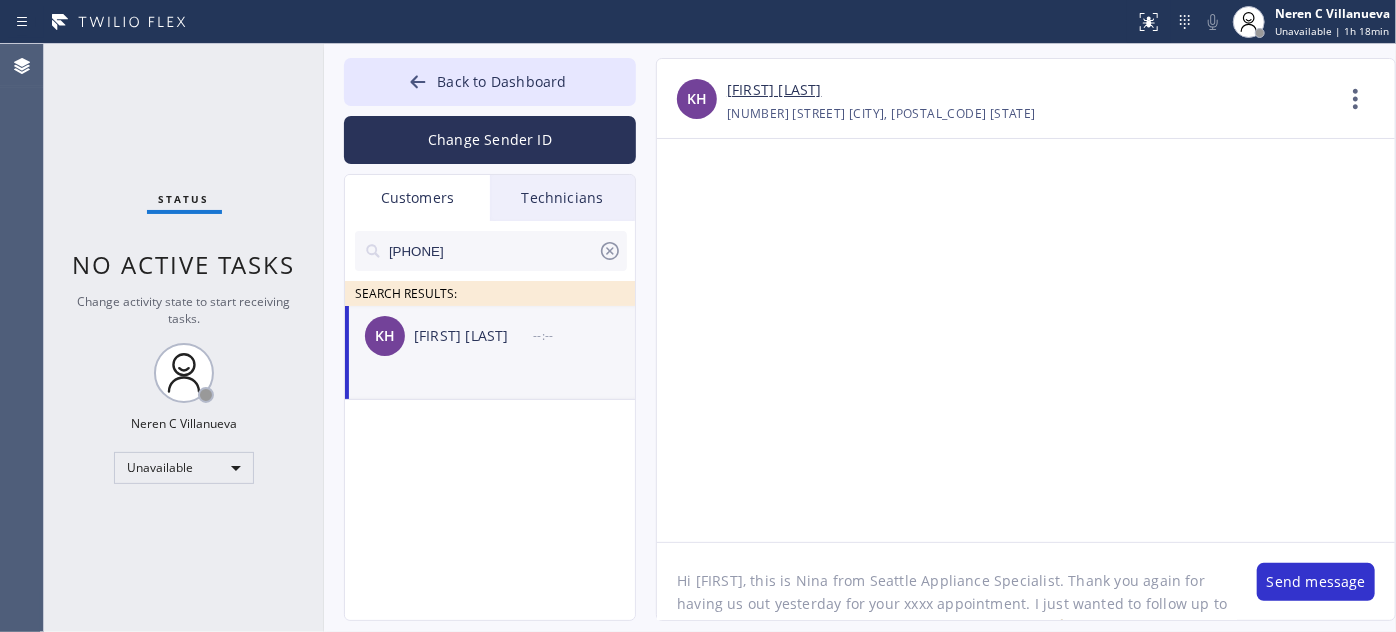 click on "Hi [FIRST], this is Nina from Seattle Appliance Specialist. Thank you again for having us out yesterday for your xxxx appointment. I just wanted to follow up to make sure the diagnosis was clear. Also, we’re offering 🏷️ discounted rates on 𝗮𝗱𝗱𝗶𝘁𝗶𝗼𝗻𝗮𝗹 𝗿𝗲𝗽𝗮𝗶𝗿𝘀 𝗮𝗻𝗱 𝗺𝗮𝗶𝗻𝘁𝗲𝗻𝗮𝗻𝗰𝗲 through the end of the month. Feel free to message or call if you'd like details.✨" 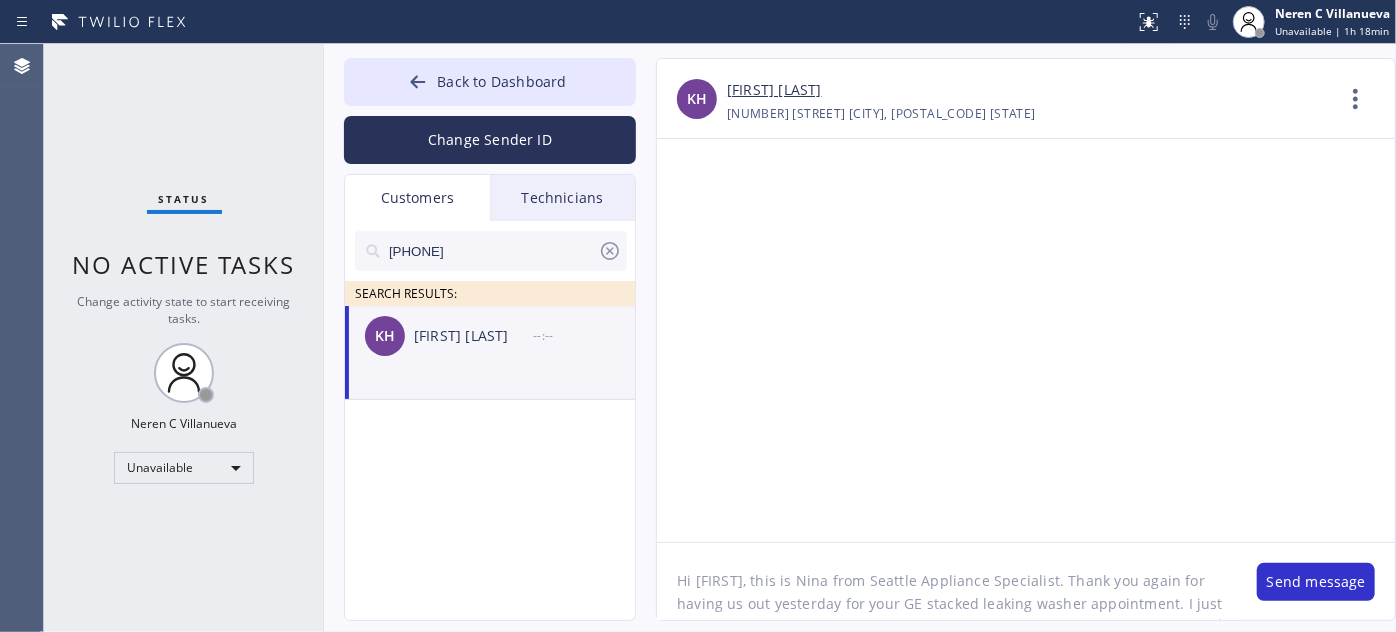 click on "Hi [FIRST], this is Nina from Seattle Appliance Specialist. Thank you again for having us out yesterday for your GE stacked leaking washer appointment. I just wanted to follow up to make sure the diagnosis was clear. Also, we’re offering 🏷️ discounted rates on 𝗮𝗱𝗱𝗶𝘁𝗶𝗼𝗻𝗮𝗹 𝗿𝗲𝗽𝗮𝗶𝗿𝘀 𝗮𝗻𝗱 𝗺𝗮𝗶𝗻𝘁𝗲𝗻𝗮𝗻𝗰𝗲 through the end of the month. Feel free to message or call if you'd like details.✨" 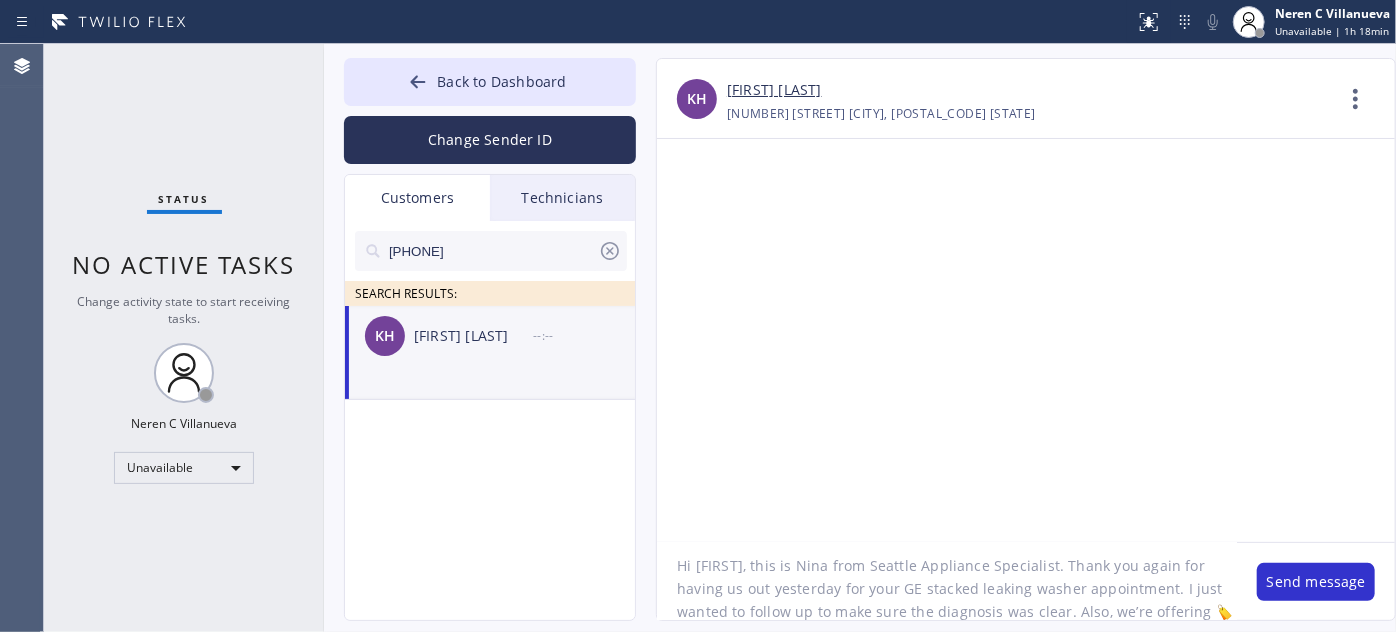 scroll, scrollTop: 21, scrollLeft: 0, axis: vertical 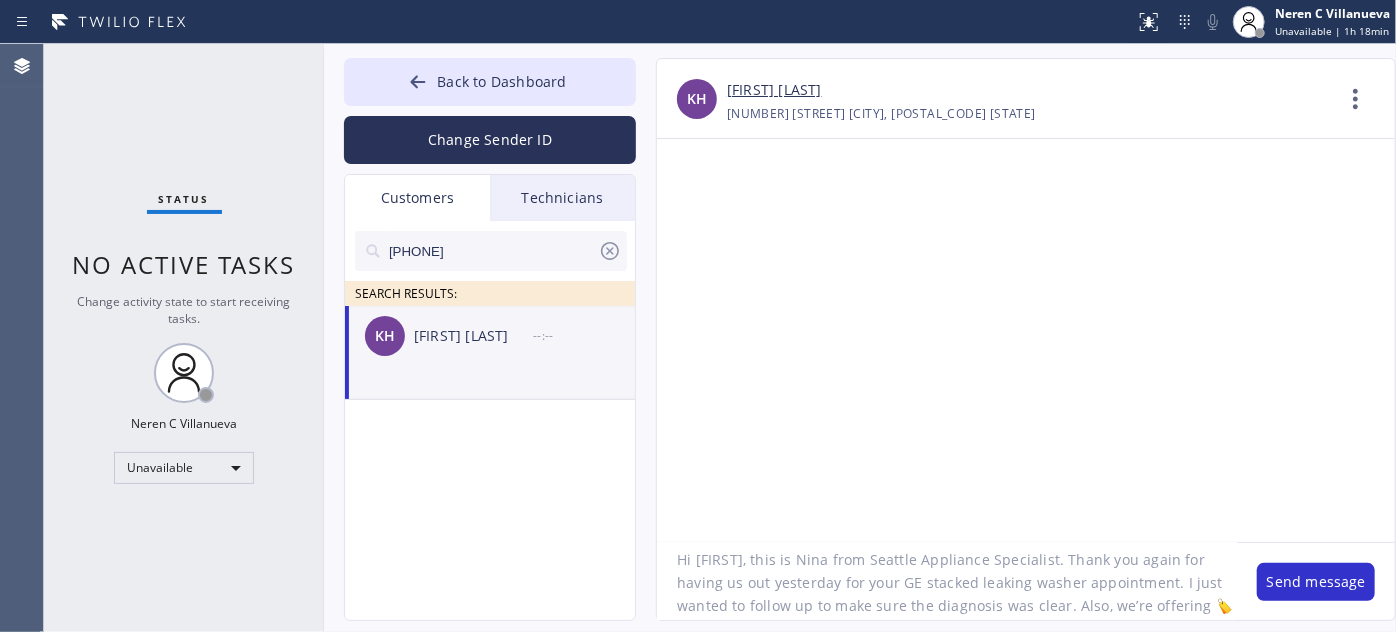 drag, startPoint x: 917, startPoint y: 607, endPoint x: 1019, endPoint y: 584, distance: 104.56099 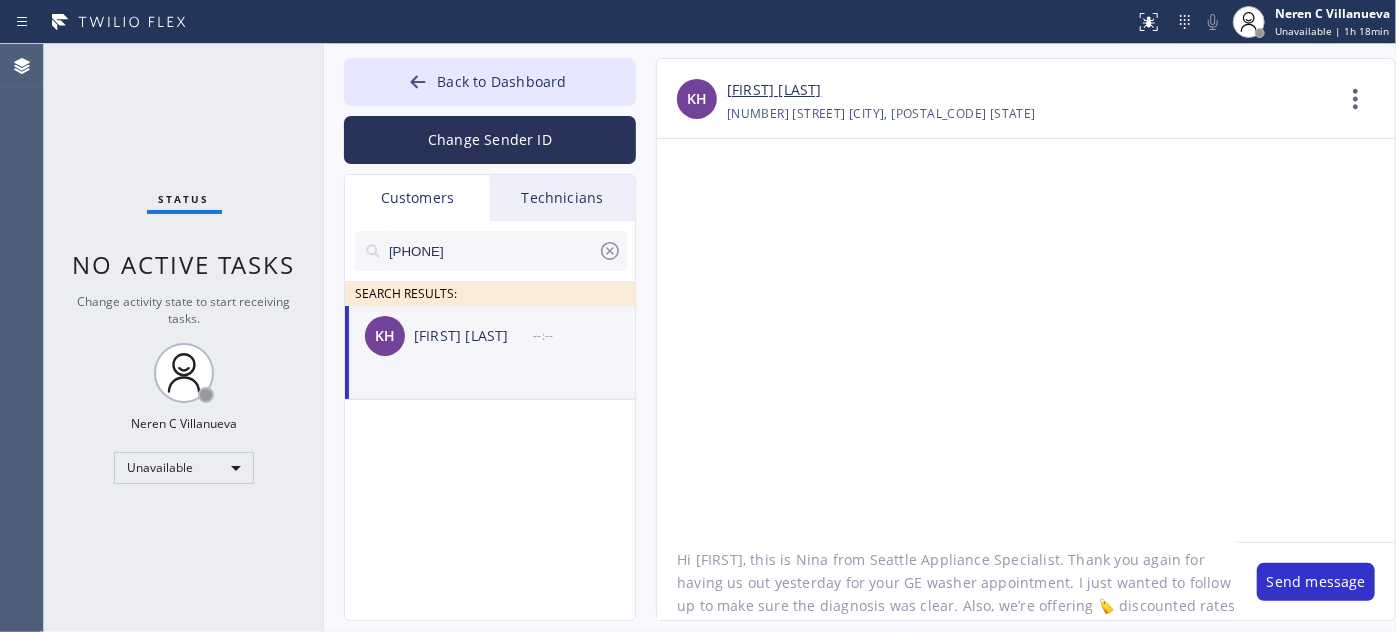 type on "Hi [FIRST], this is Nina from Seattle Appliance Specialist. Thank you again for having us out yesterday for your GE washer appointment. I just wanted to follow up to make sure the diagnosis was clear. Also, we’re offering 🏷️ discounted rates on 𝗮𝗱𝗱𝗶𝘁𝗶𝗼𝗻𝗮𝗹 𝗿𝗲𝗽𝗮𝗶𝗿𝘀 𝗮𝗻𝗱 𝗺𝗮𝗶𝗻𝘁𝗲𝗻𝗮𝗻𝗰𝗲 through the end of the month. Feel free to message or call if you'd like details.✨" 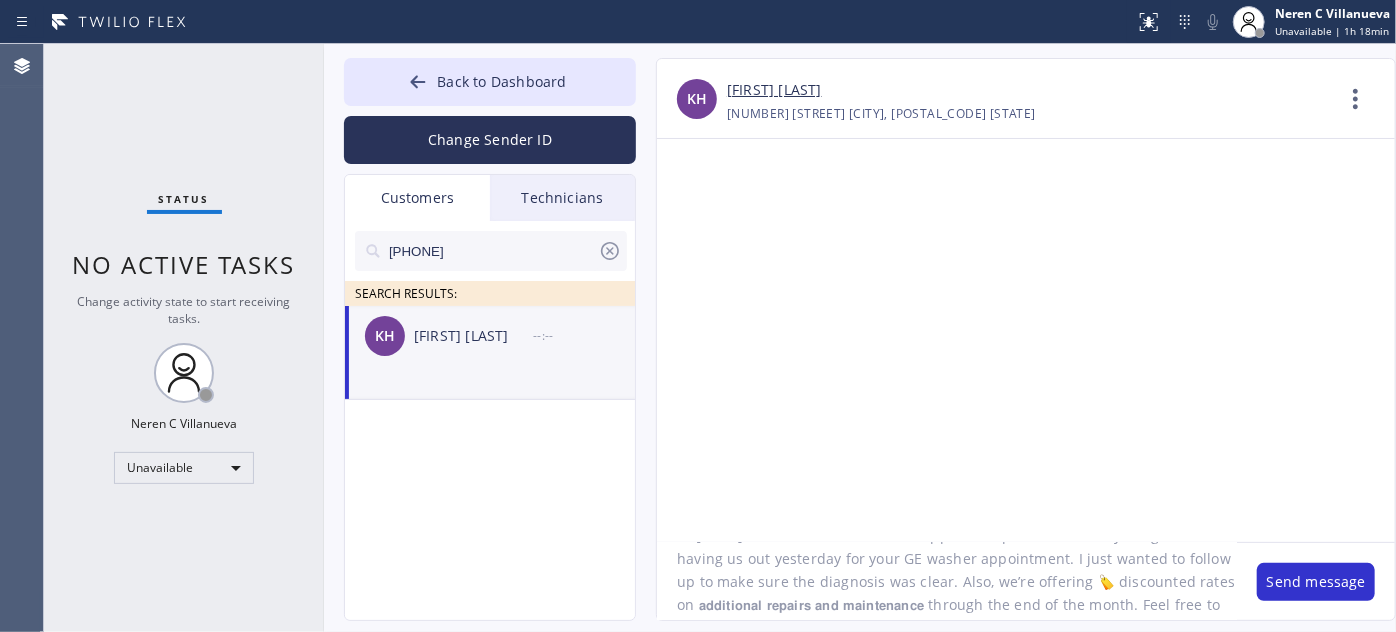 scroll, scrollTop: 64, scrollLeft: 0, axis: vertical 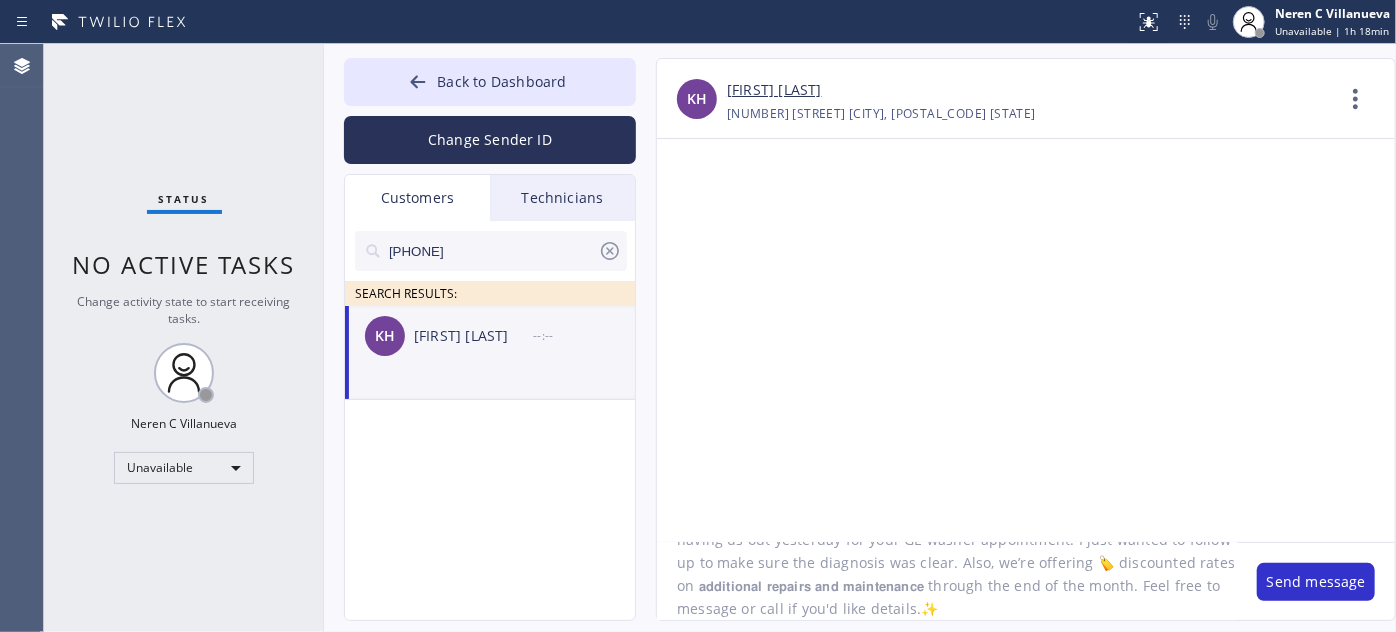 click on "Hi [FIRST], this is Nina from Seattle Appliance Specialist. Thank you again for having us out yesterday for your GE washer appointment. I just wanted to follow up to make sure the diagnosis was clear. Also, we’re offering 🏷️ discounted rates on 𝗮𝗱𝗱𝗶𝘁𝗶𝗼𝗻𝗮𝗹 𝗿𝗲𝗽𝗮𝗶𝗿𝘀 𝗮𝗻𝗱 𝗺𝗮𝗶𝗻𝘁𝗲𝗻𝗮𝗻𝗰𝗲 through the end of the month. Feel free to message or call if you'd like details.✨" 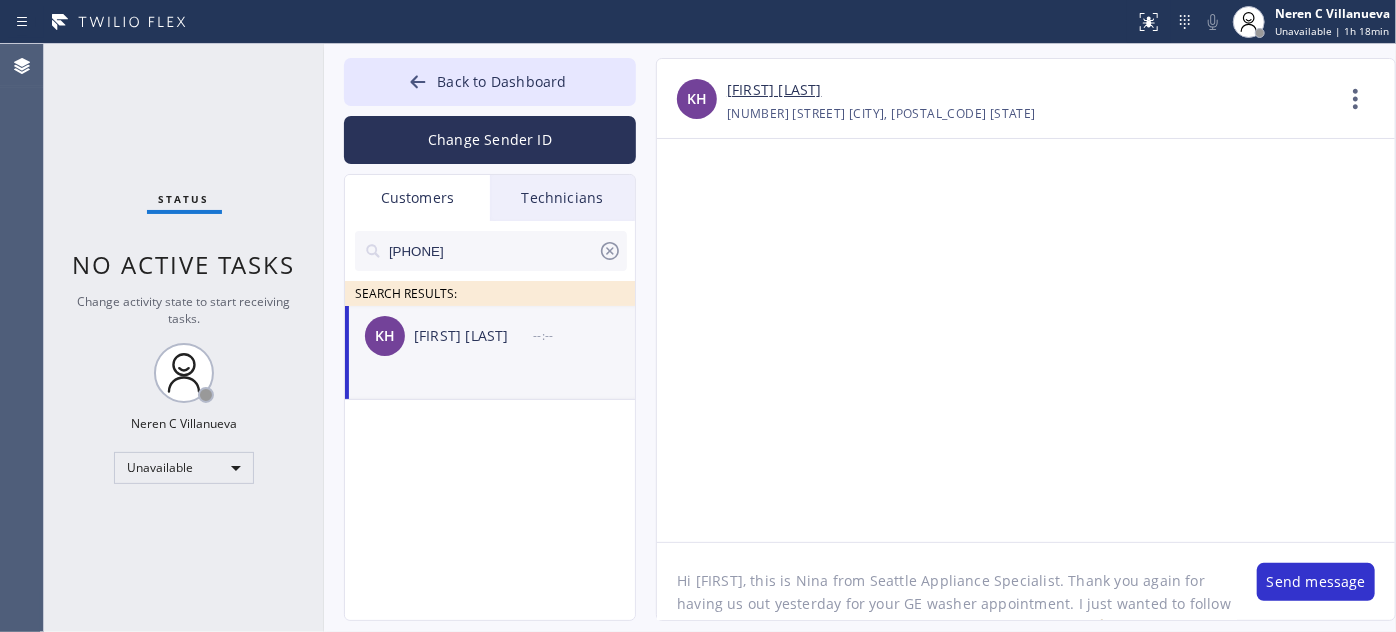scroll, scrollTop: 64, scrollLeft: 0, axis: vertical 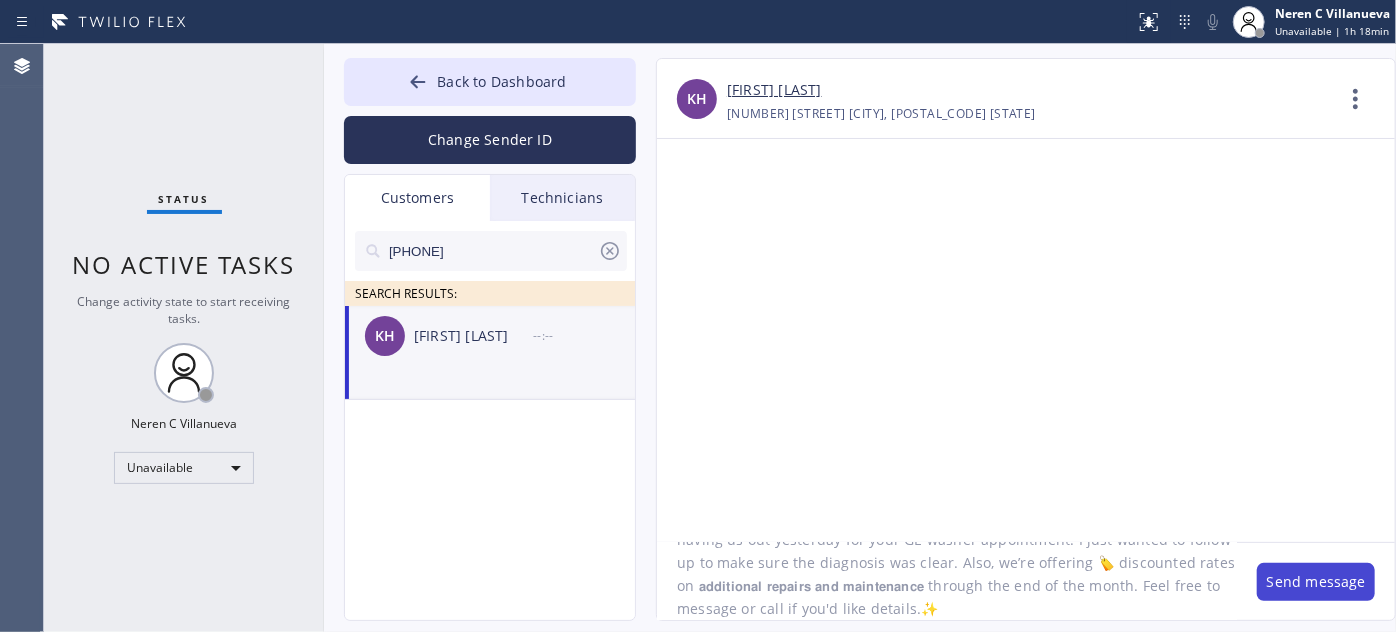 click on "Send message" at bounding box center (1316, 582) 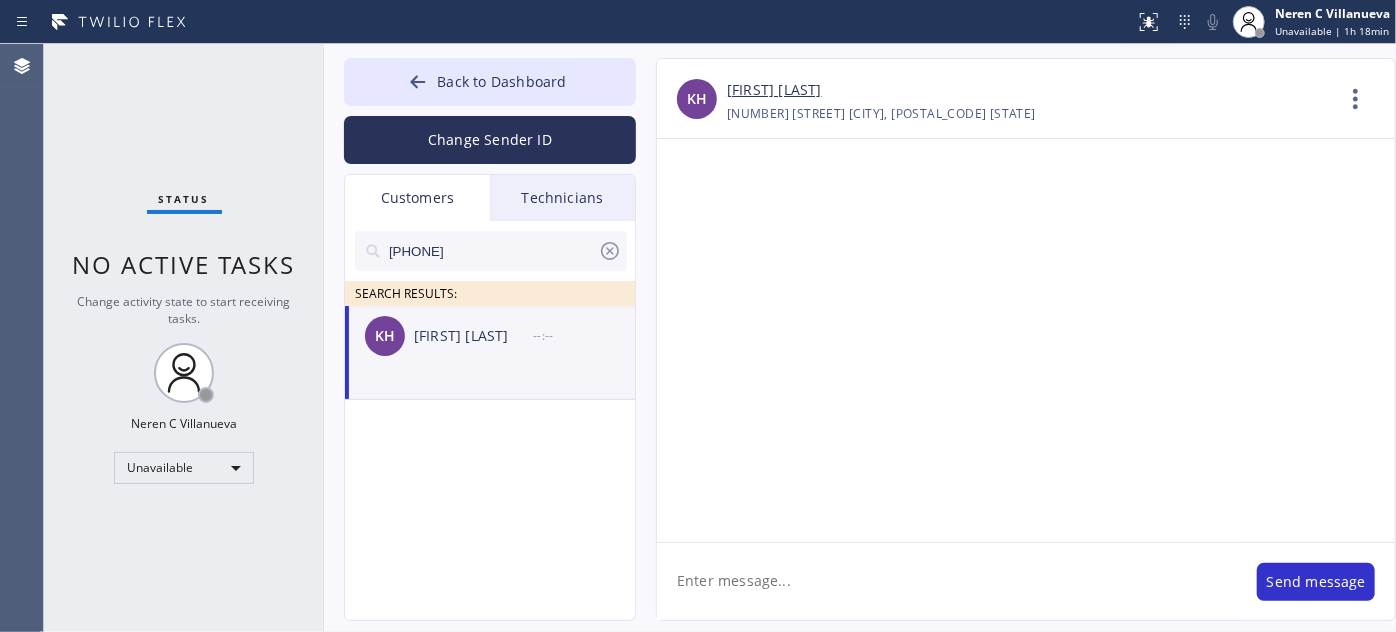 scroll, scrollTop: 0, scrollLeft: 0, axis: both 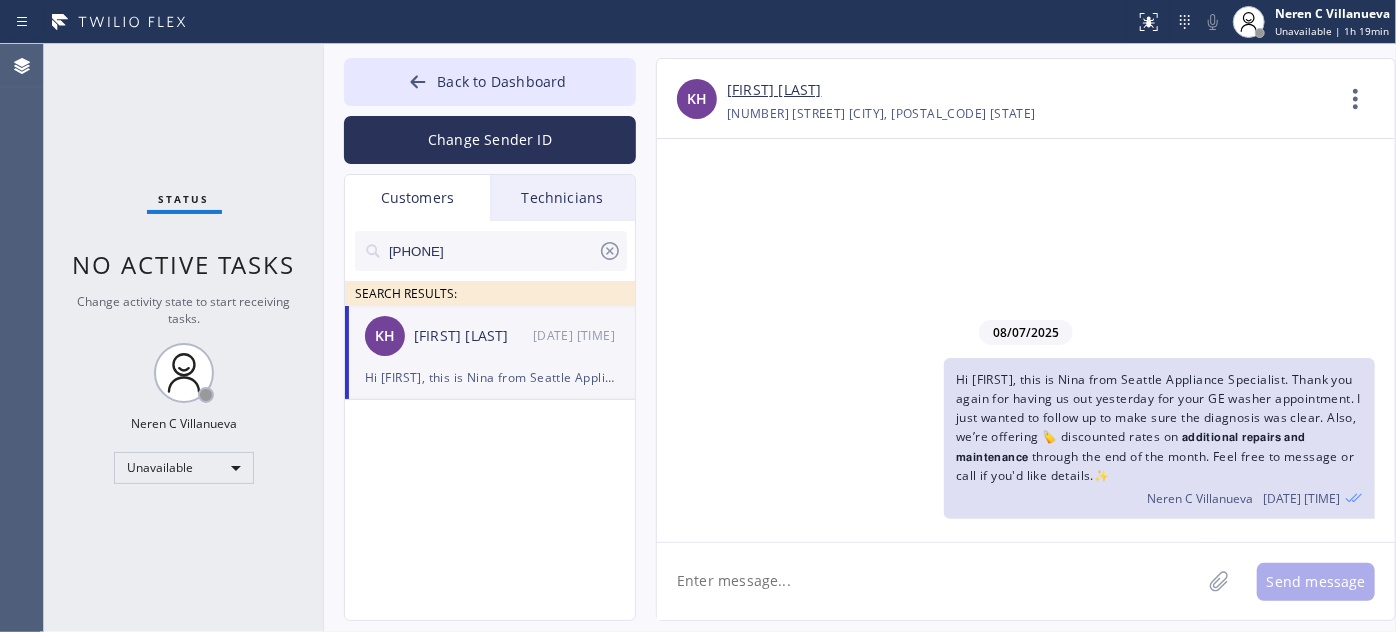 drag, startPoint x: 492, startPoint y: 252, endPoint x: 322, endPoint y: 241, distance: 170.35551 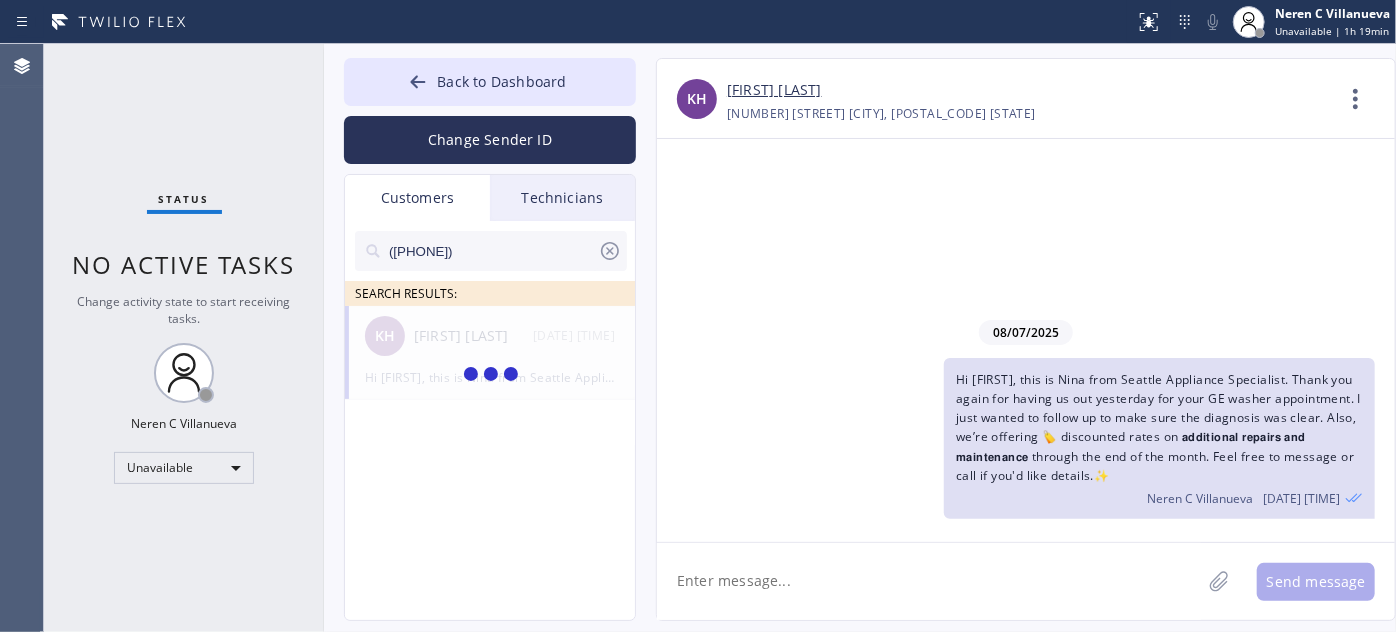 type on "([PHONE])" 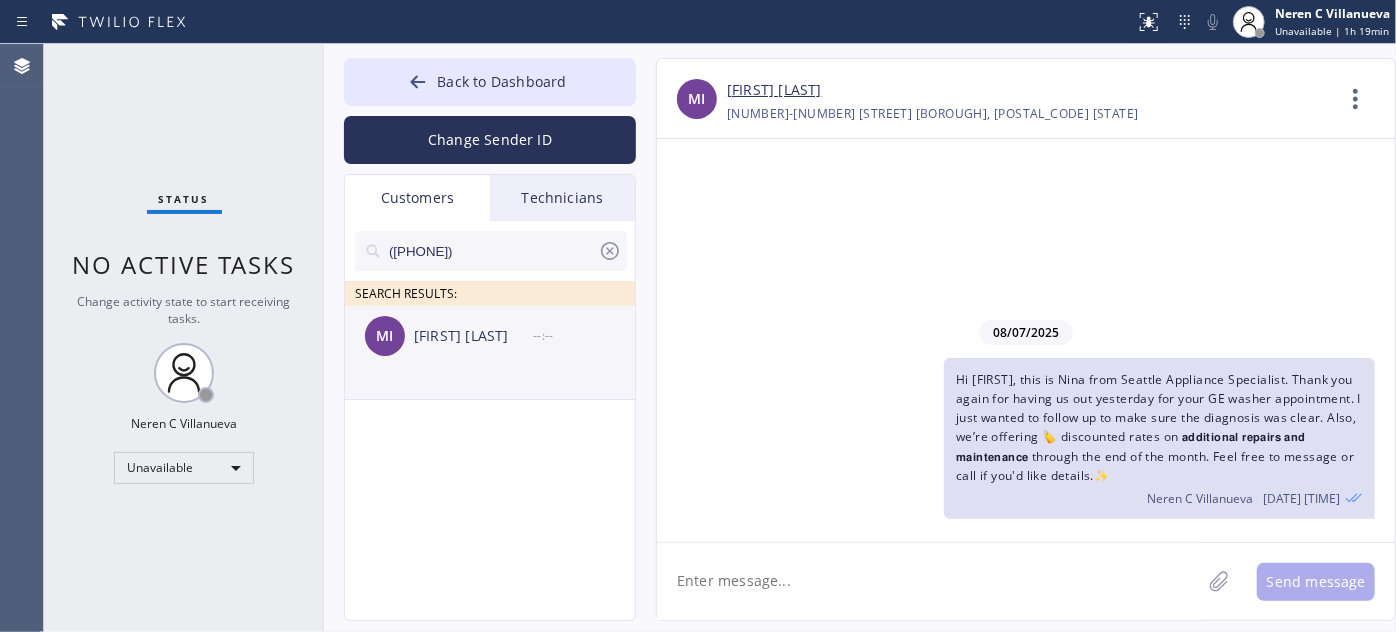 click on "MI [LAST] --:--" at bounding box center [491, 336] 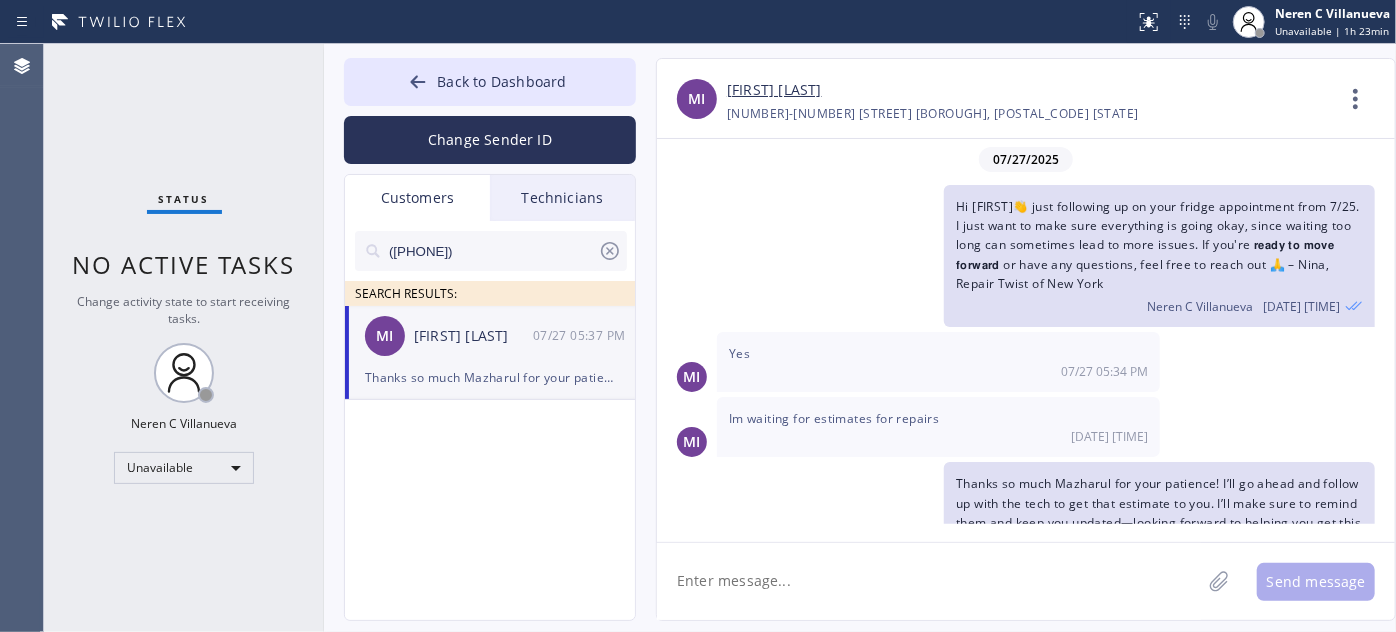 scroll, scrollTop: 64, scrollLeft: 0, axis: vertical 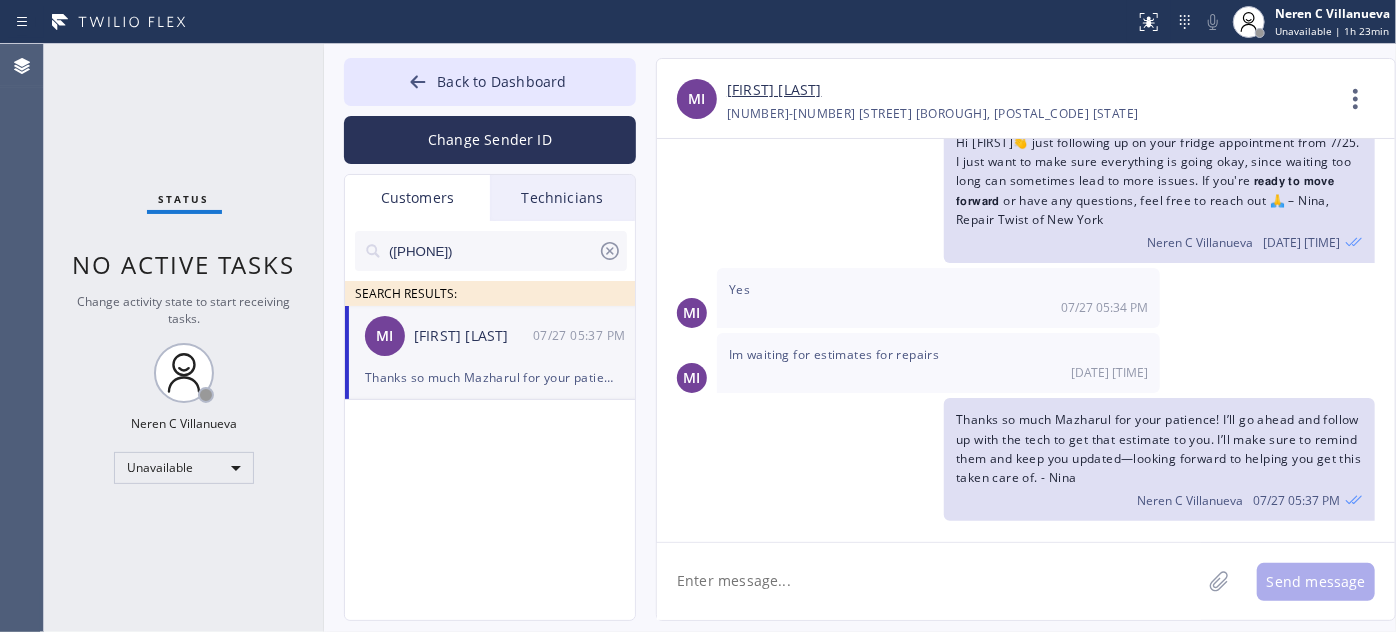 click 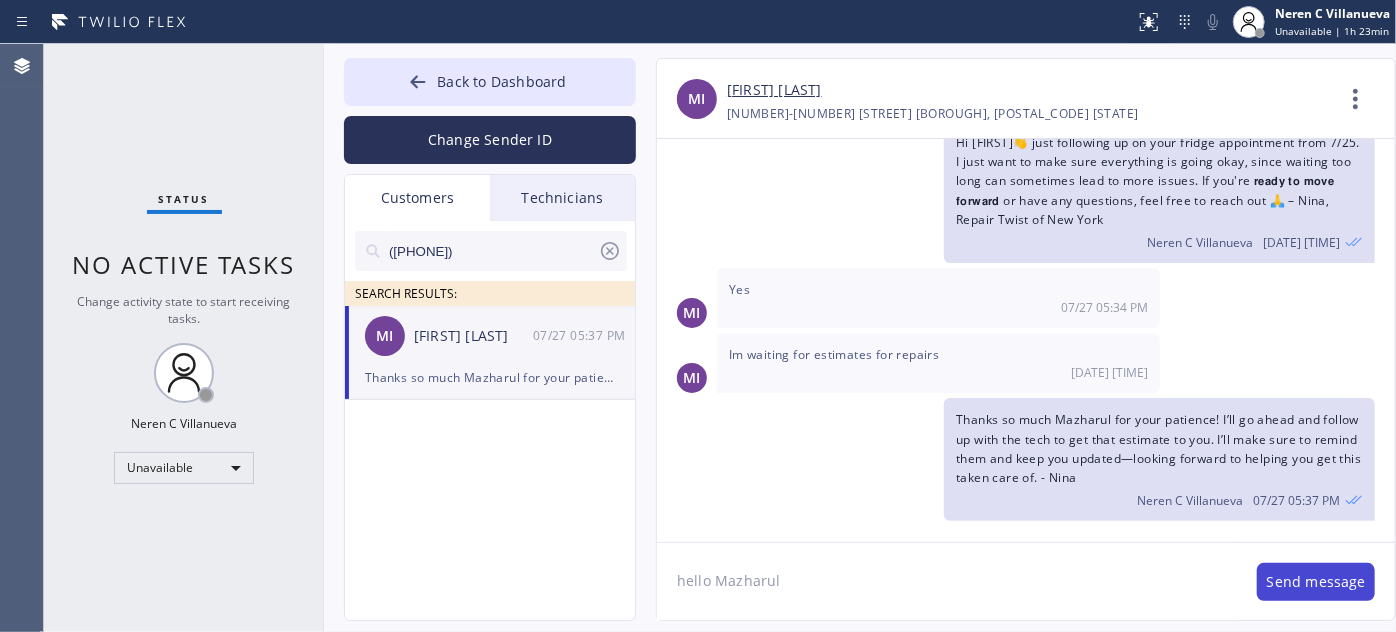 type on "hello Mazharul" 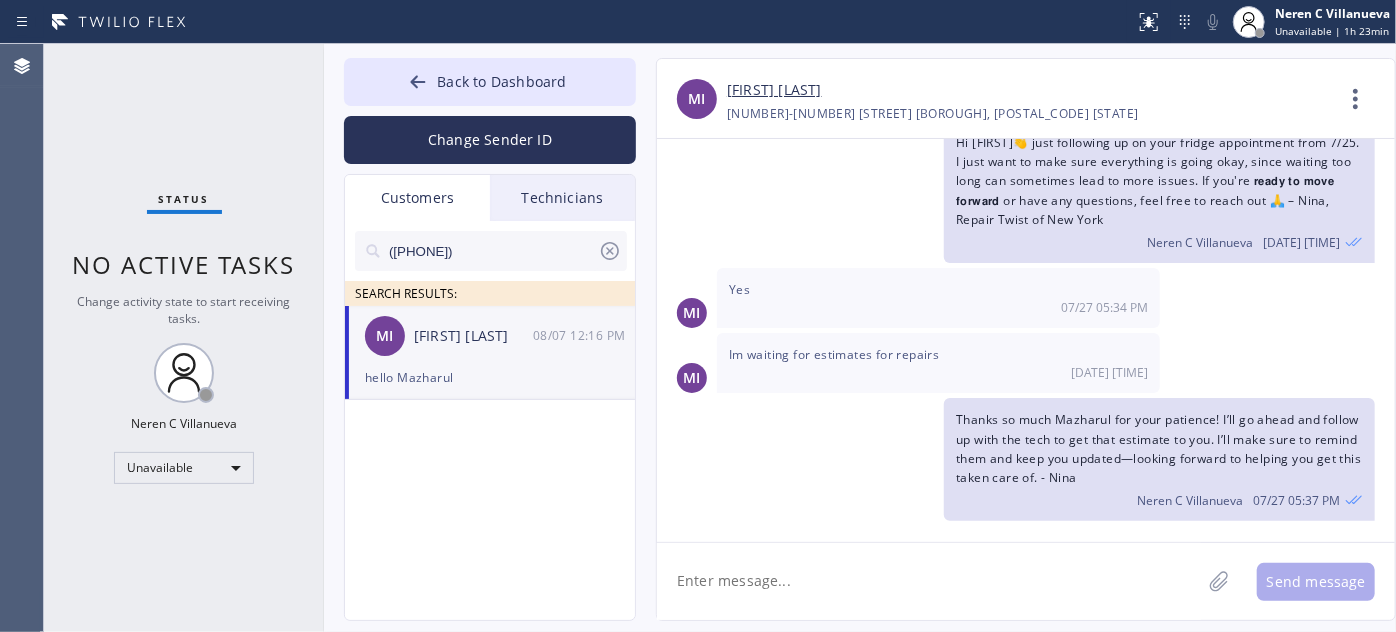 scroll, scrollTop: 179, scrollLeft: 0, axis: vertical 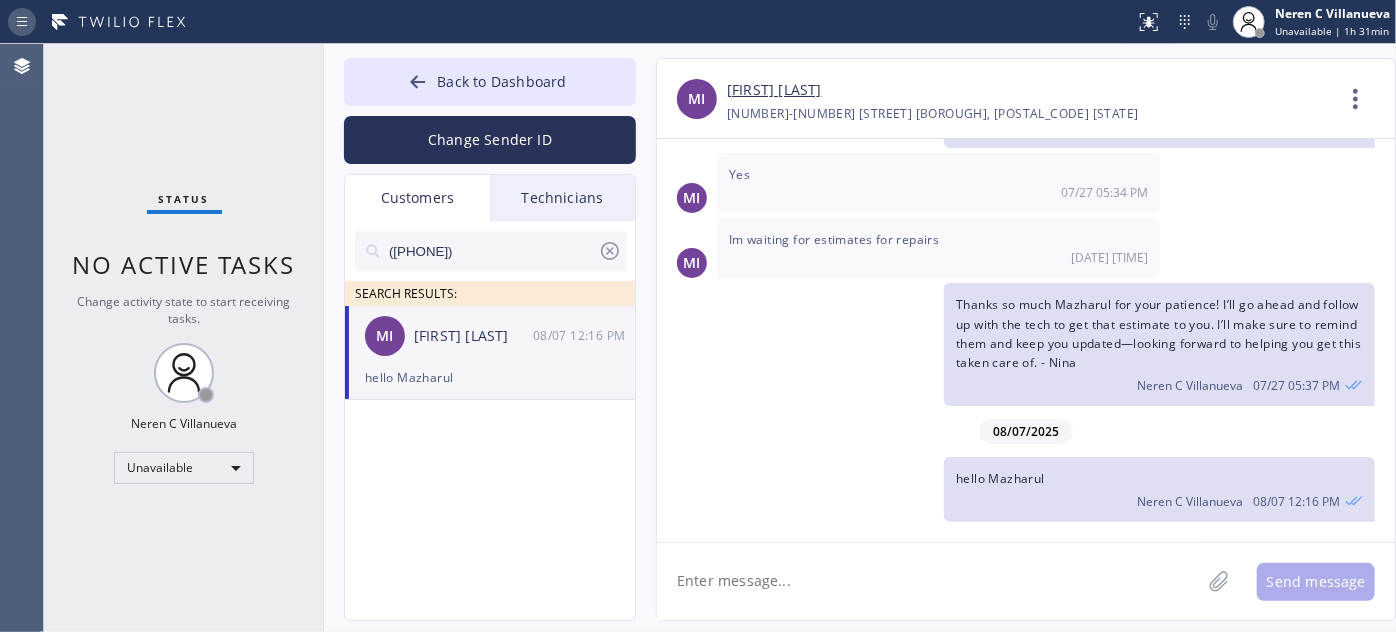 click 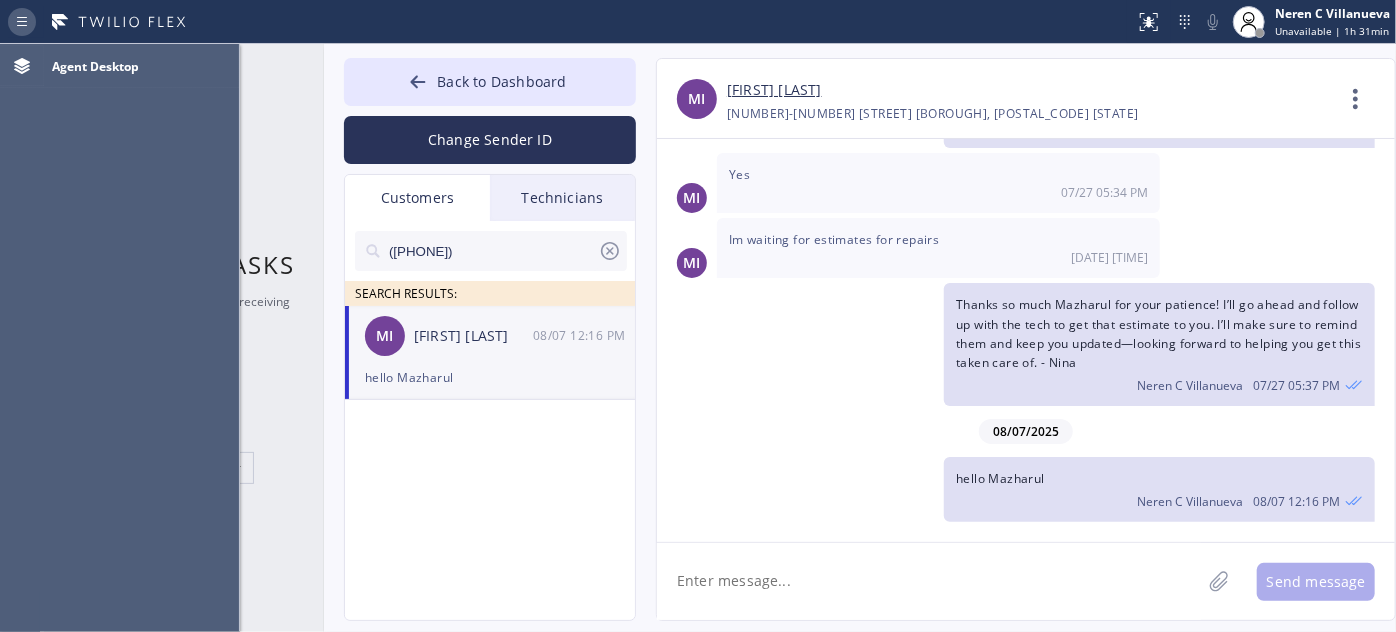 click 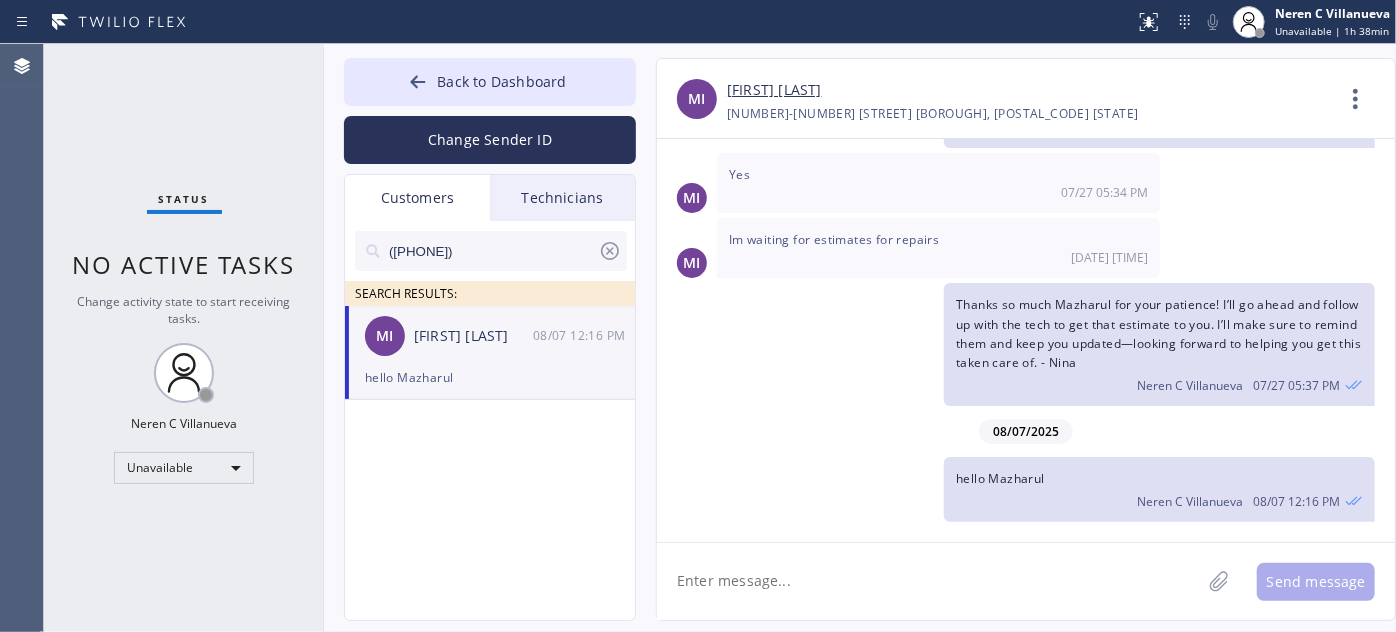 paste on "https://swipesimple.com/links/lnk_e68b017e0e1dd4b62f3523939932e1fe" 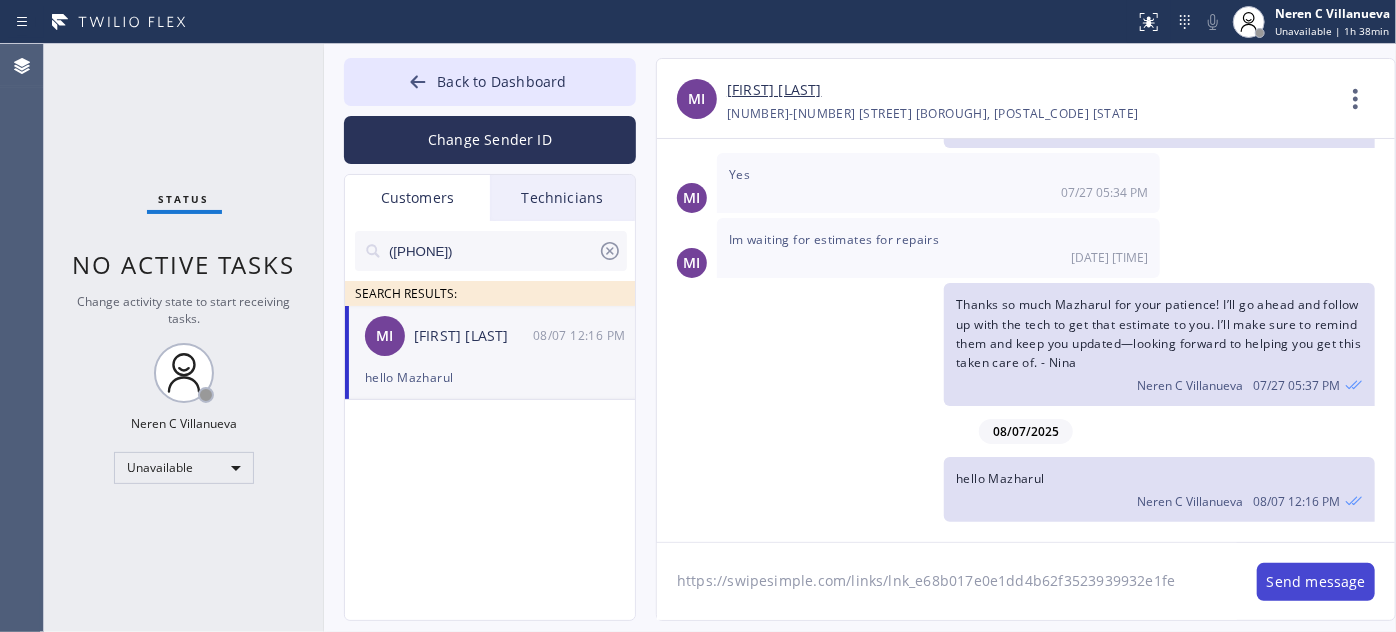 type on "https://swipesimple.com/links/lnk_e68b017e0e1dd4b62f3523939932e1fe" 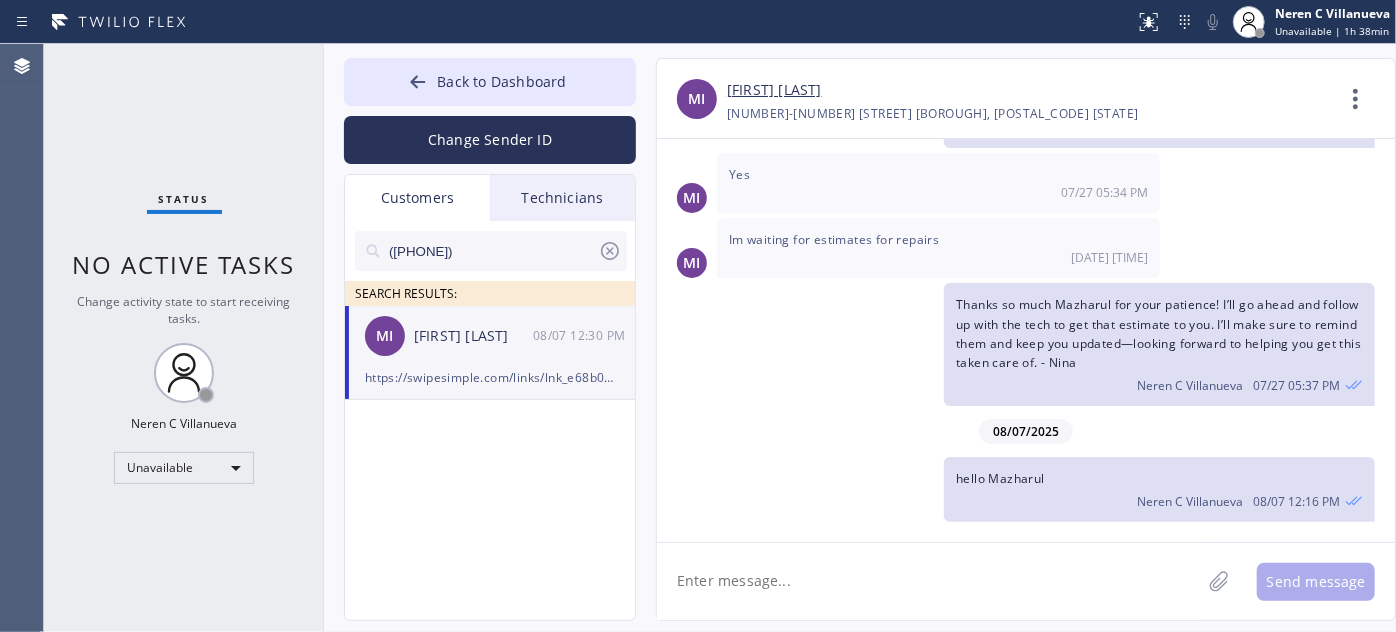 scroll, scrollTop: 249, scrollLeft: 0, axis: vertical 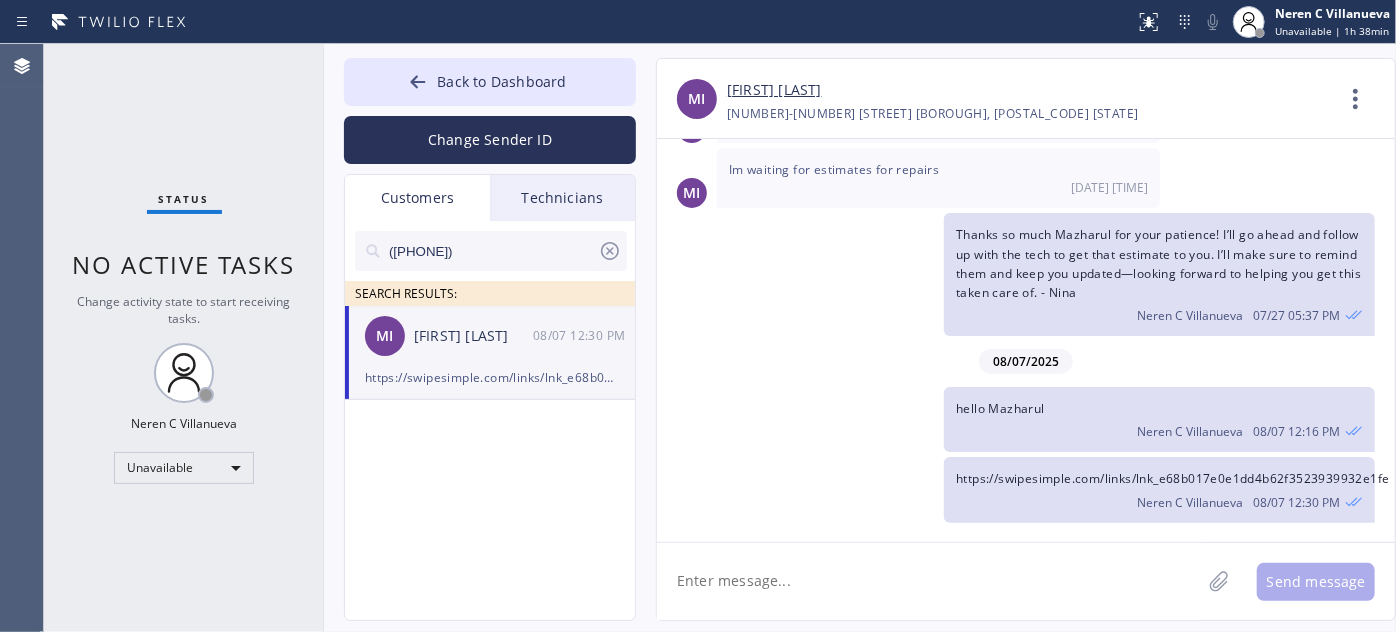 click 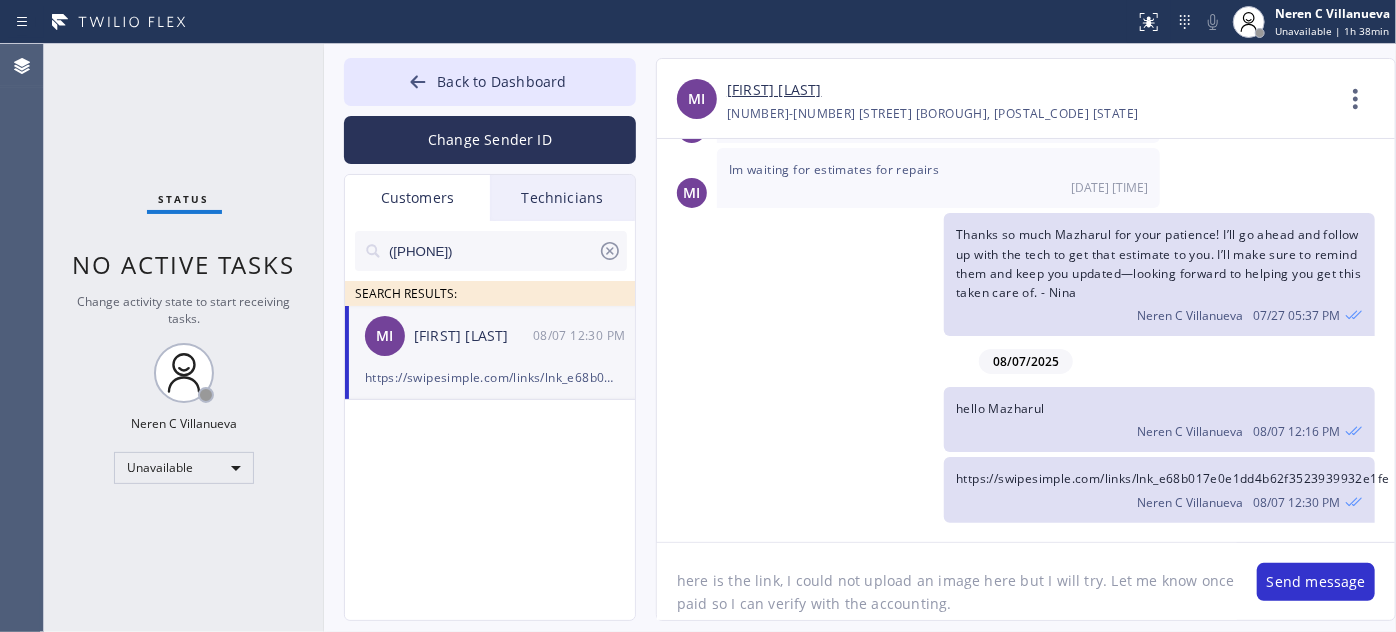 click on "here is the link, I could not upload an image here but I will try. Let me know once paid so I can verify with the accounting." 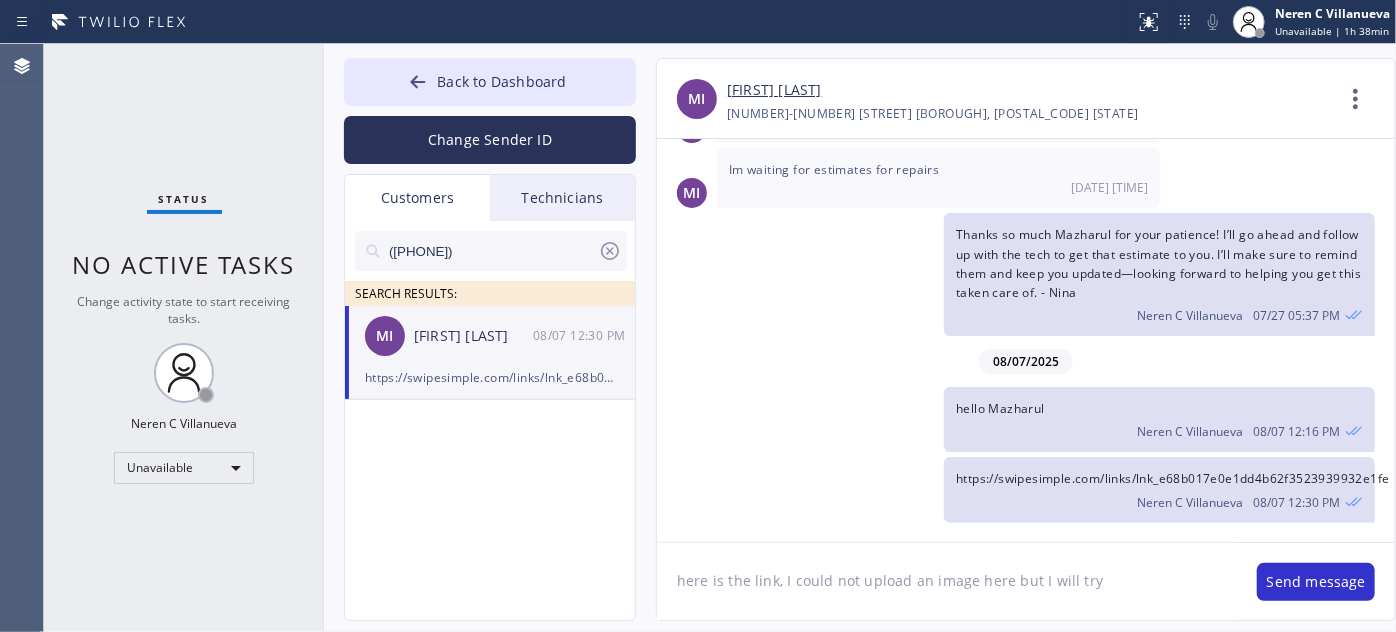 type on "here is the link, I could not upload an image here but I will try." 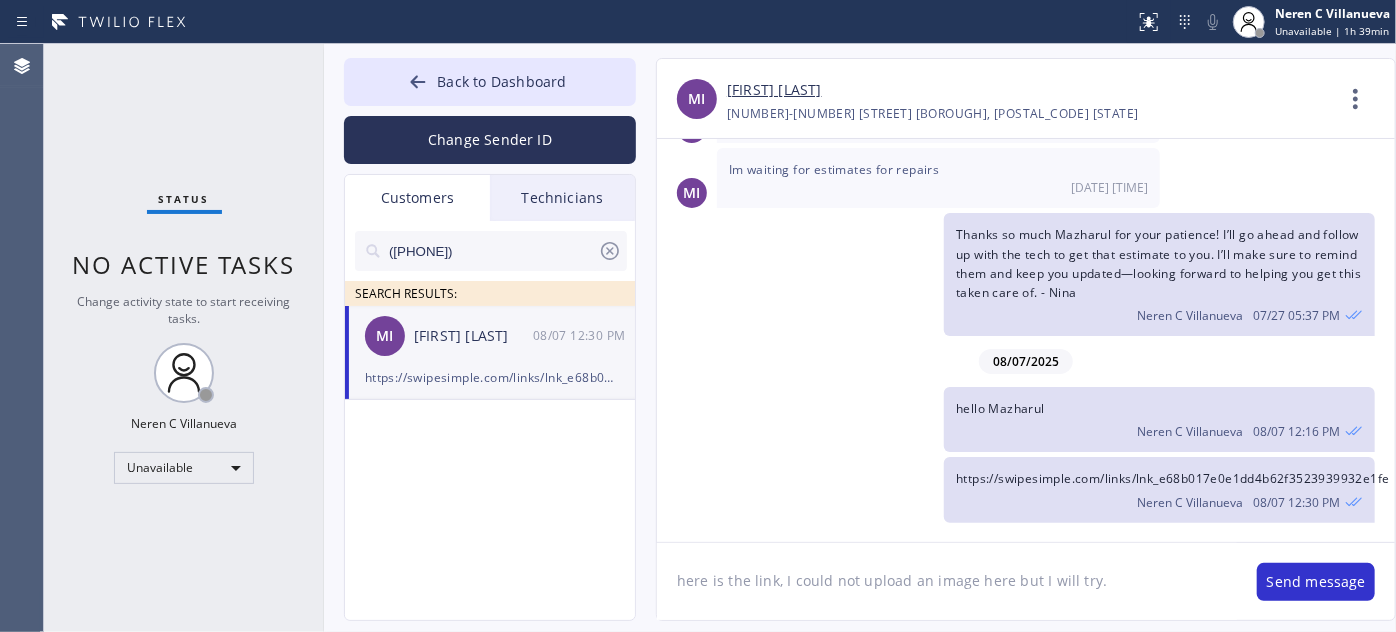 type 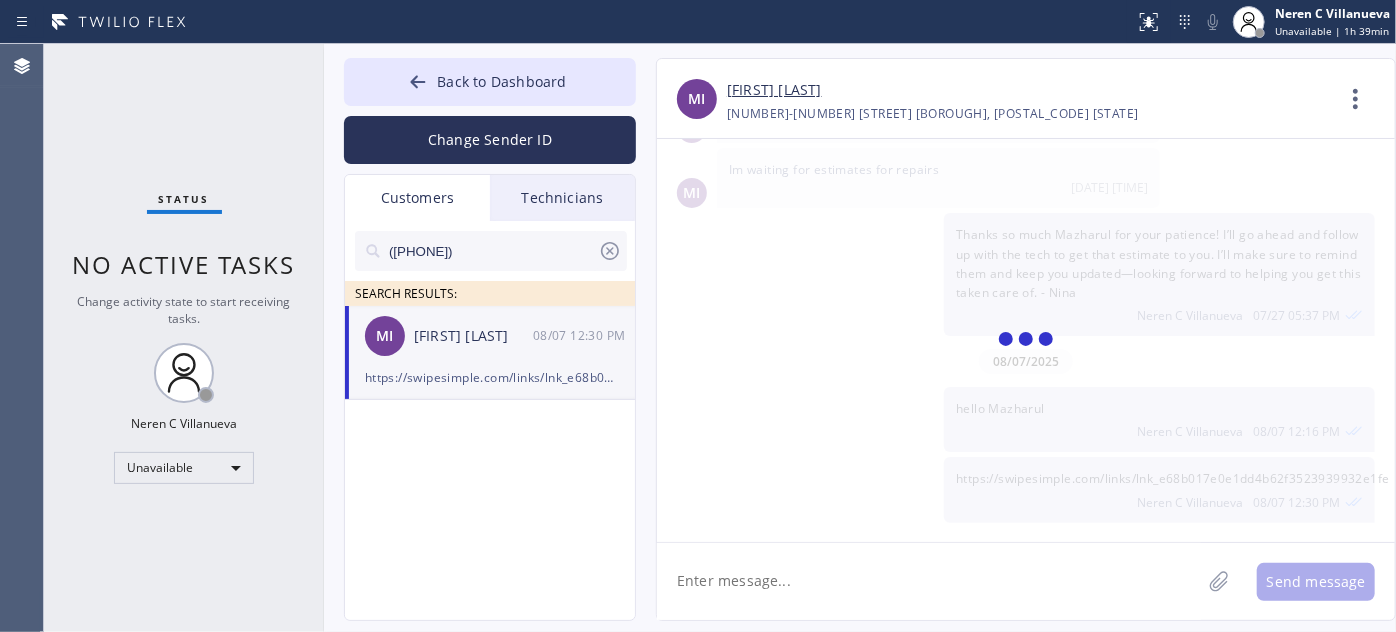 scroll, scrollTop: 319, scrollLeft: 0, axis: vertical 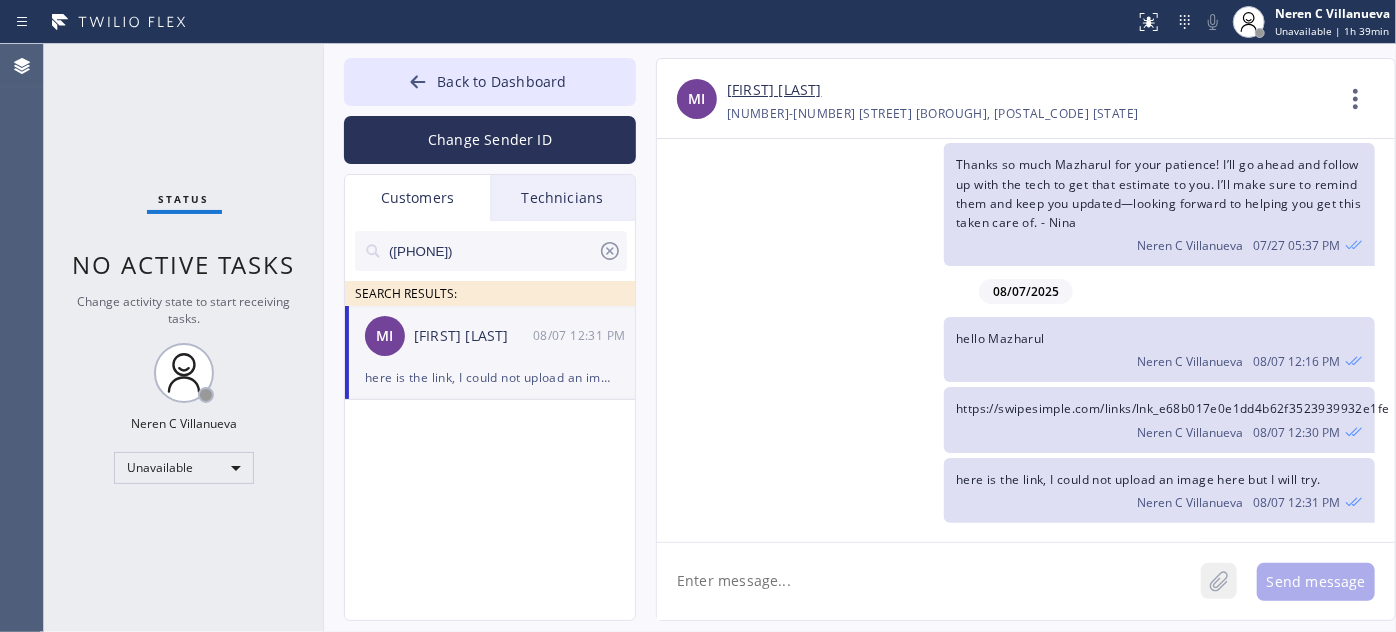 click 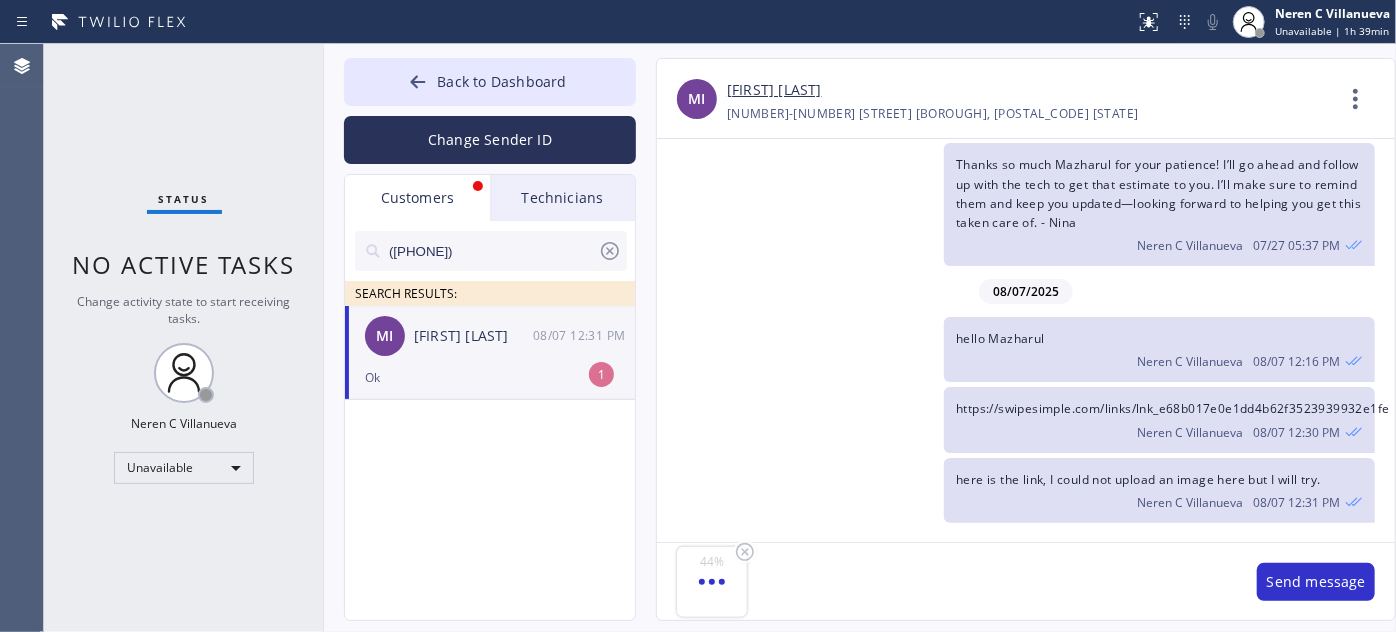 scroll, scrollTop: 384, scrollLeft: 0, axis: vertical 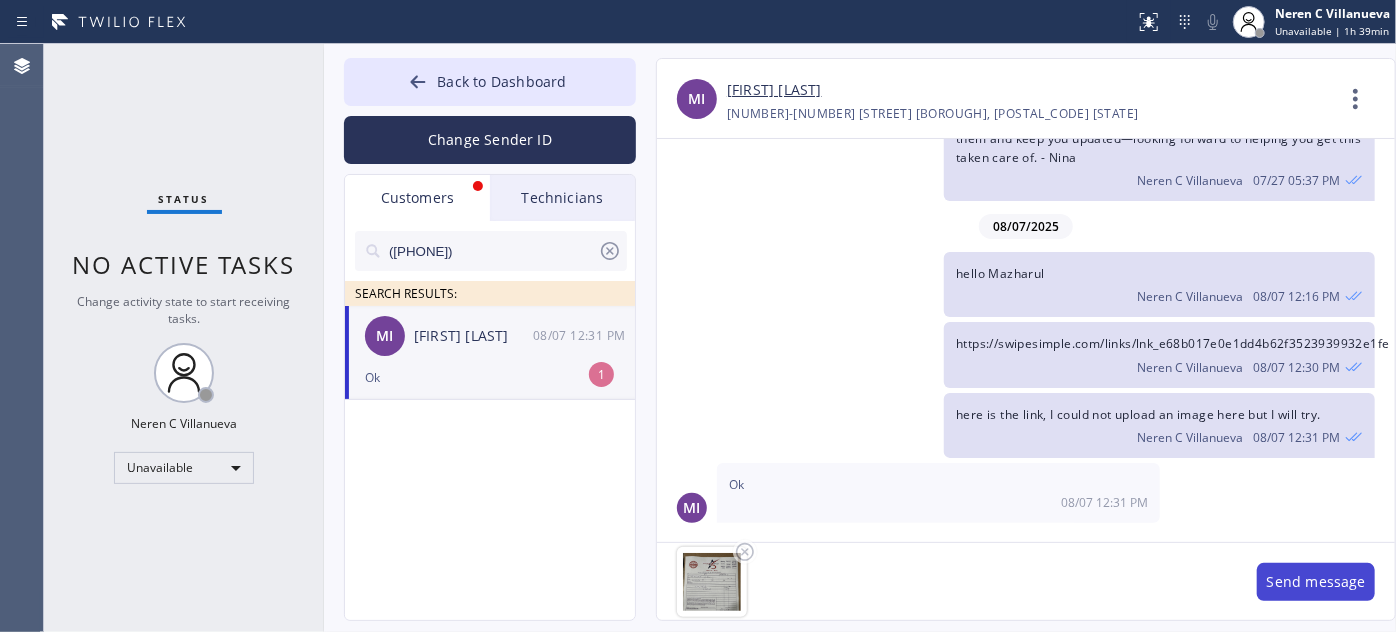 drag, startPoint x: 1289, startPoint y: 578, endPoint x: 1240, endPoint y: 576, distance: 49.0408 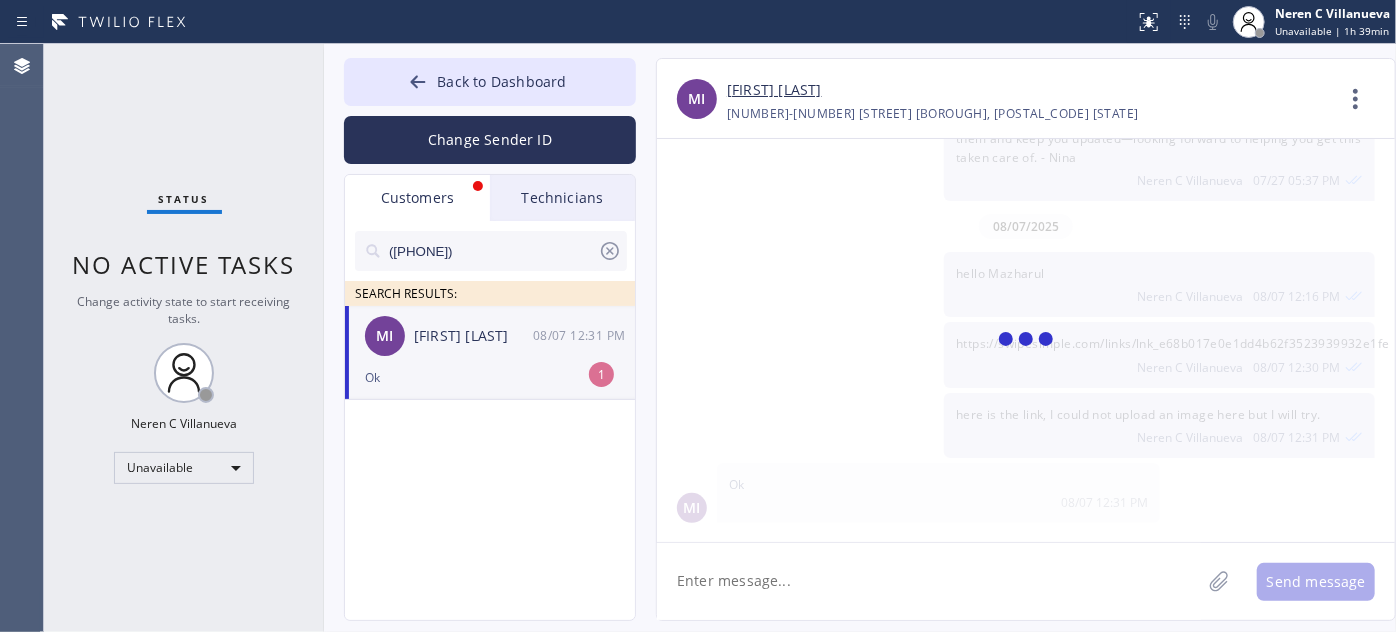 scroll, scrollTop: 554, scrollLeft: 0, axis: vertical 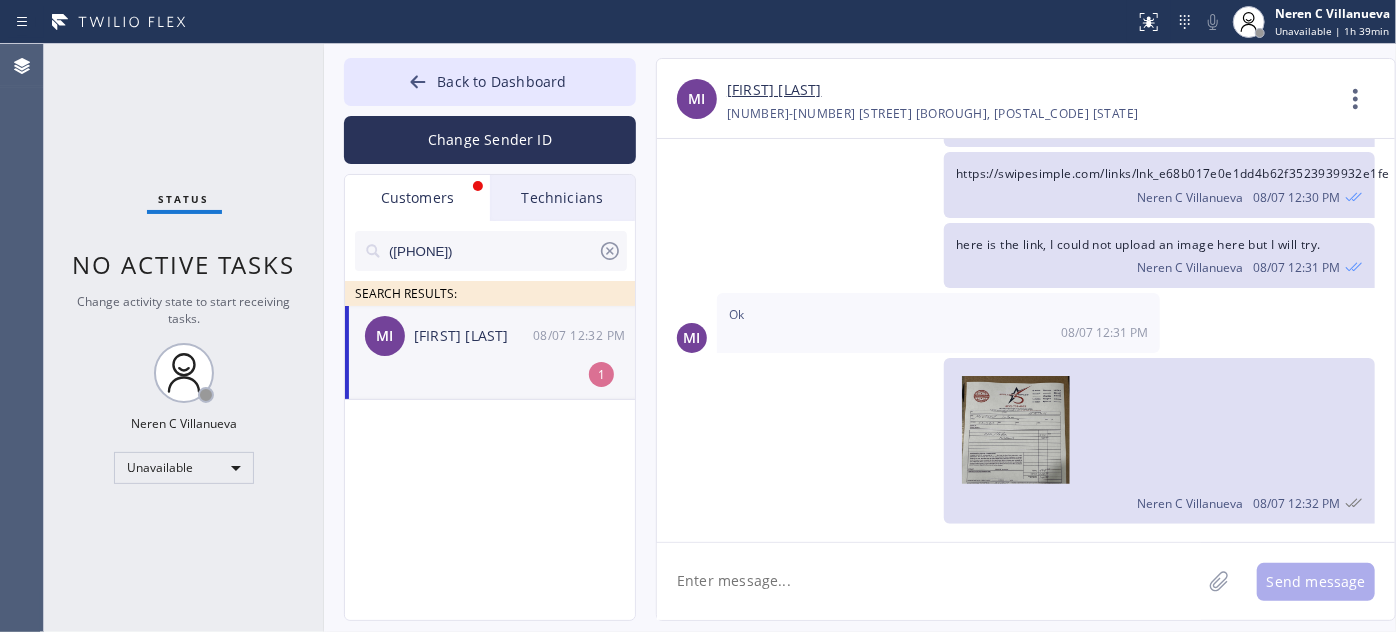 click 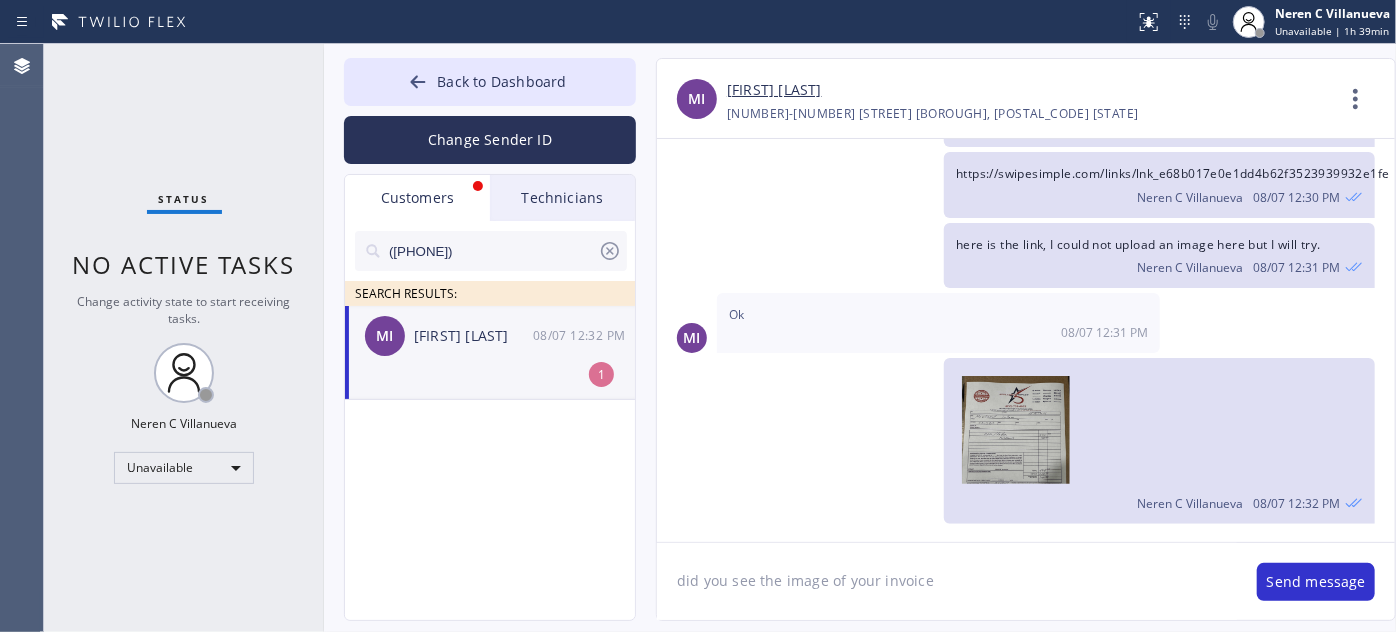 type on "did you see the image of your invoice?" 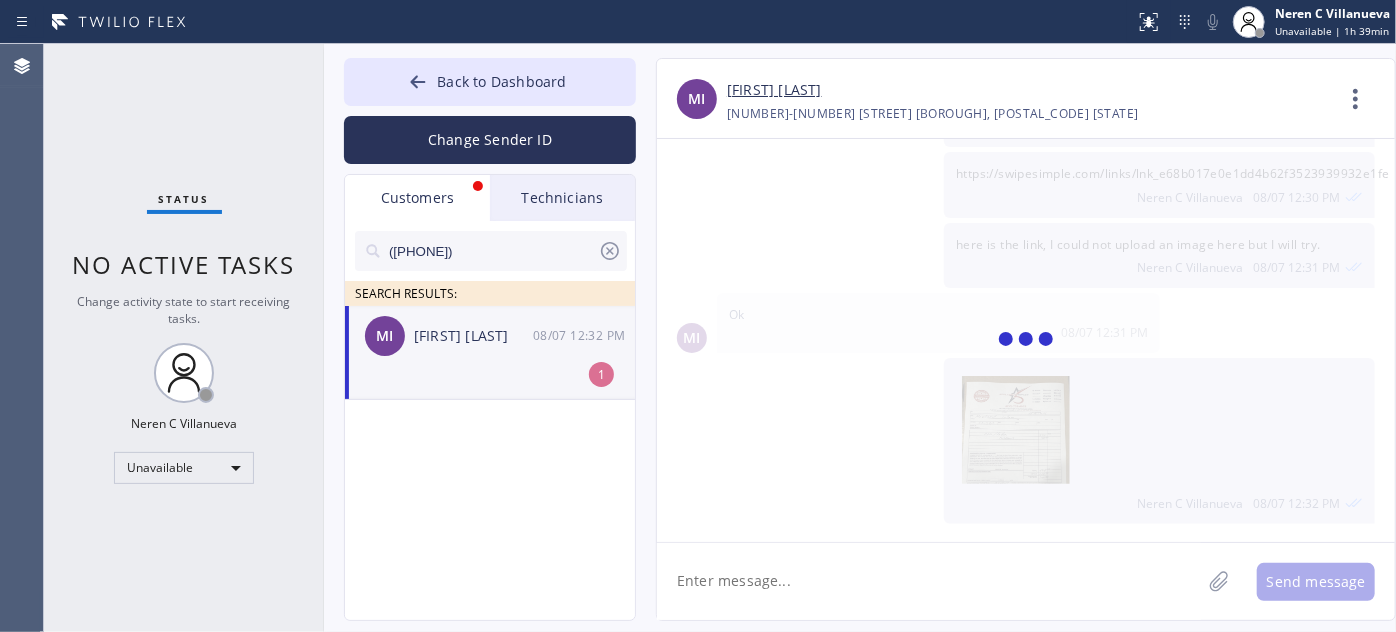 scroll, scrollTop: 624, scrollLeft: 0, axis: vertical 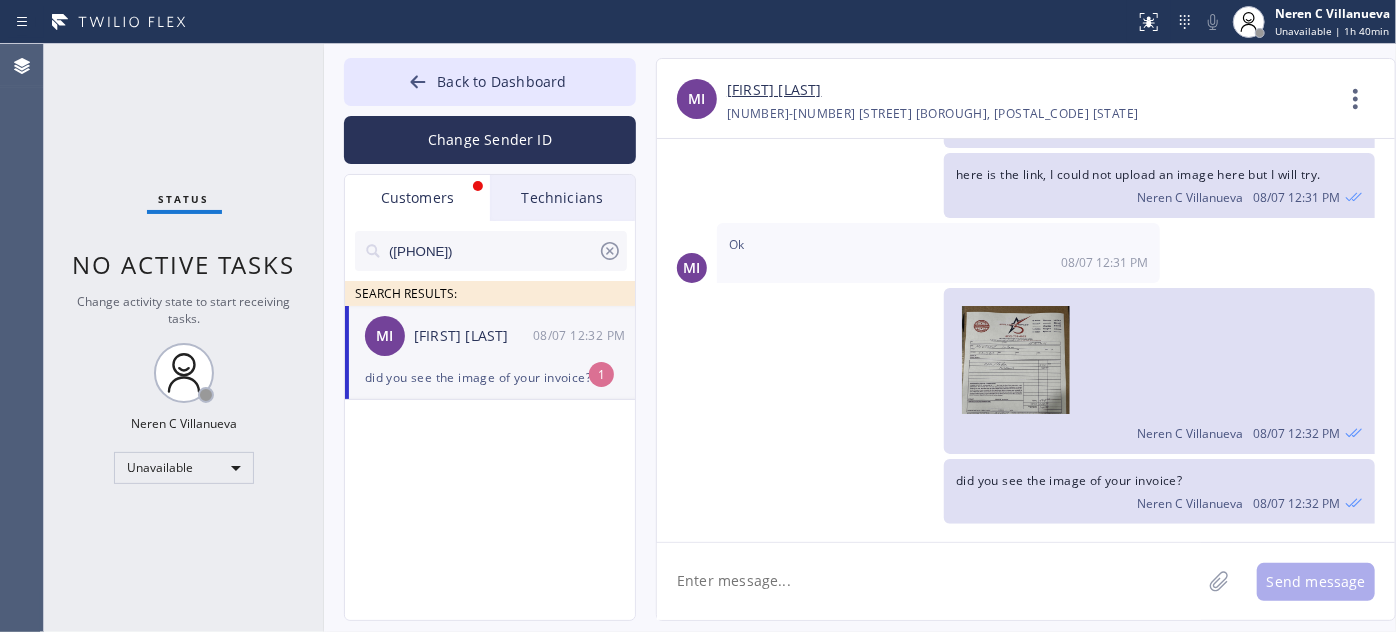 click 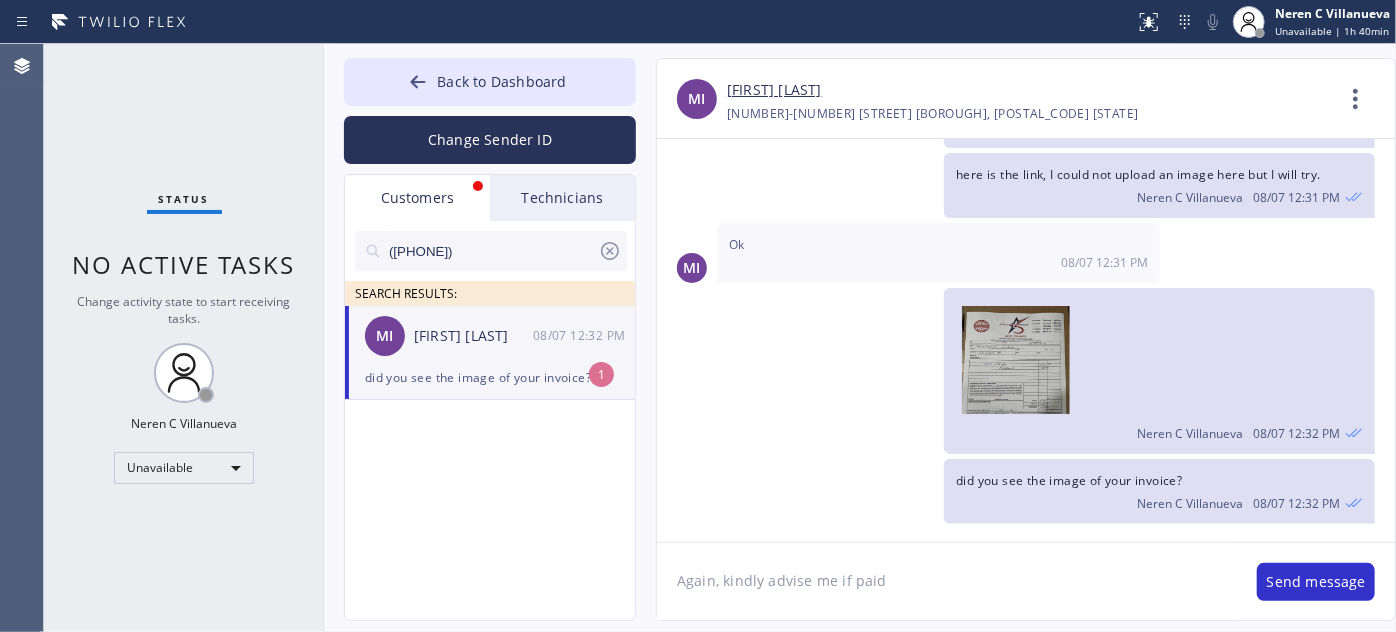click on "Again, kindly advise me if paid" 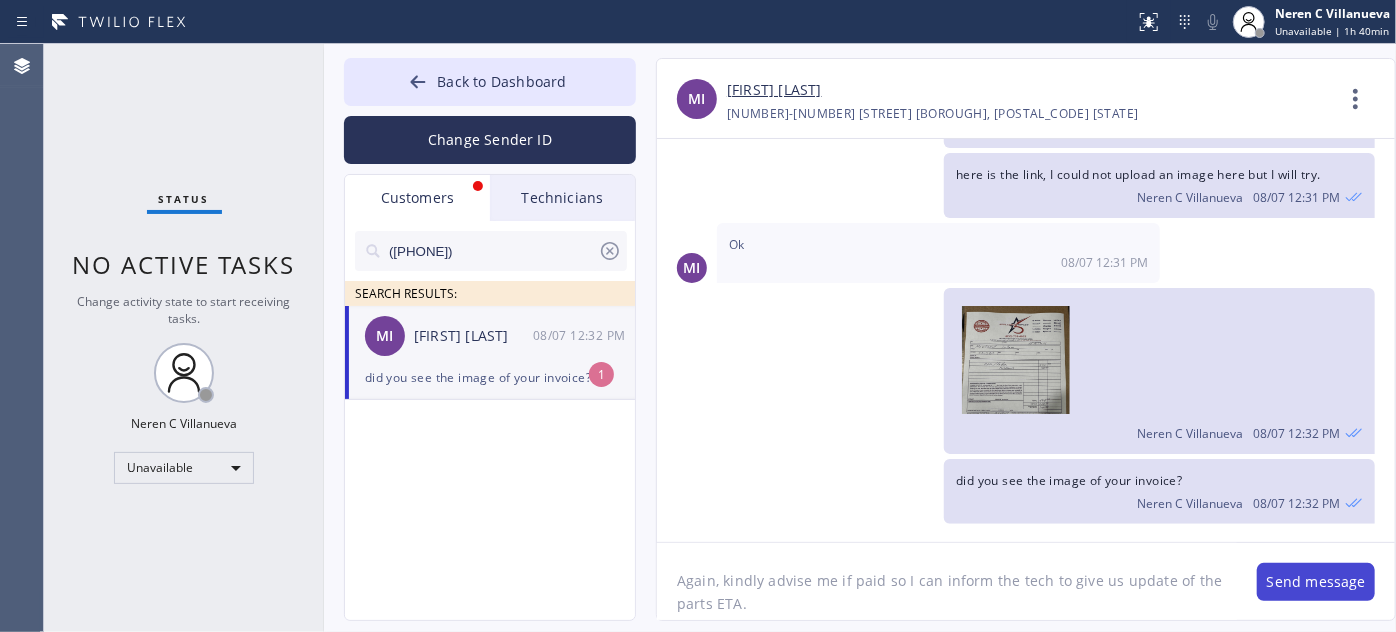 type on "Again, kindly advise me if paid so I can inform the tech to give us update of the parts ETA." 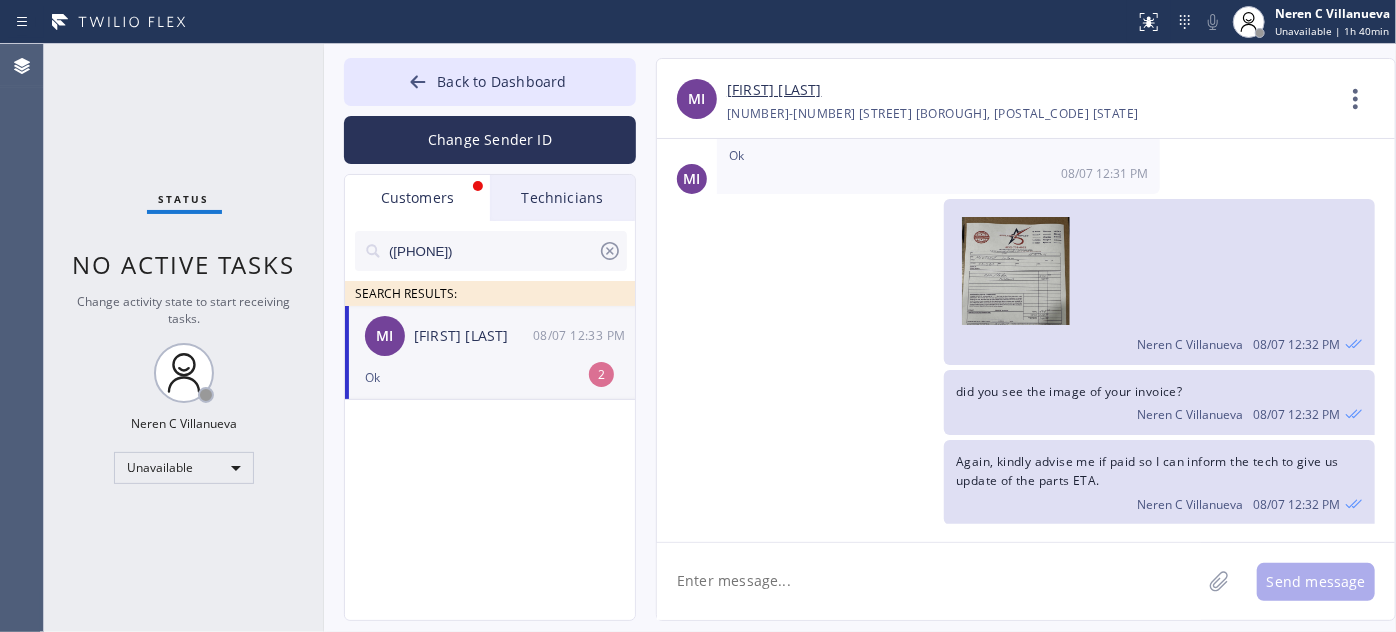 scroll, scrollTop: 778, scrollLeft: 0, axis: vertical 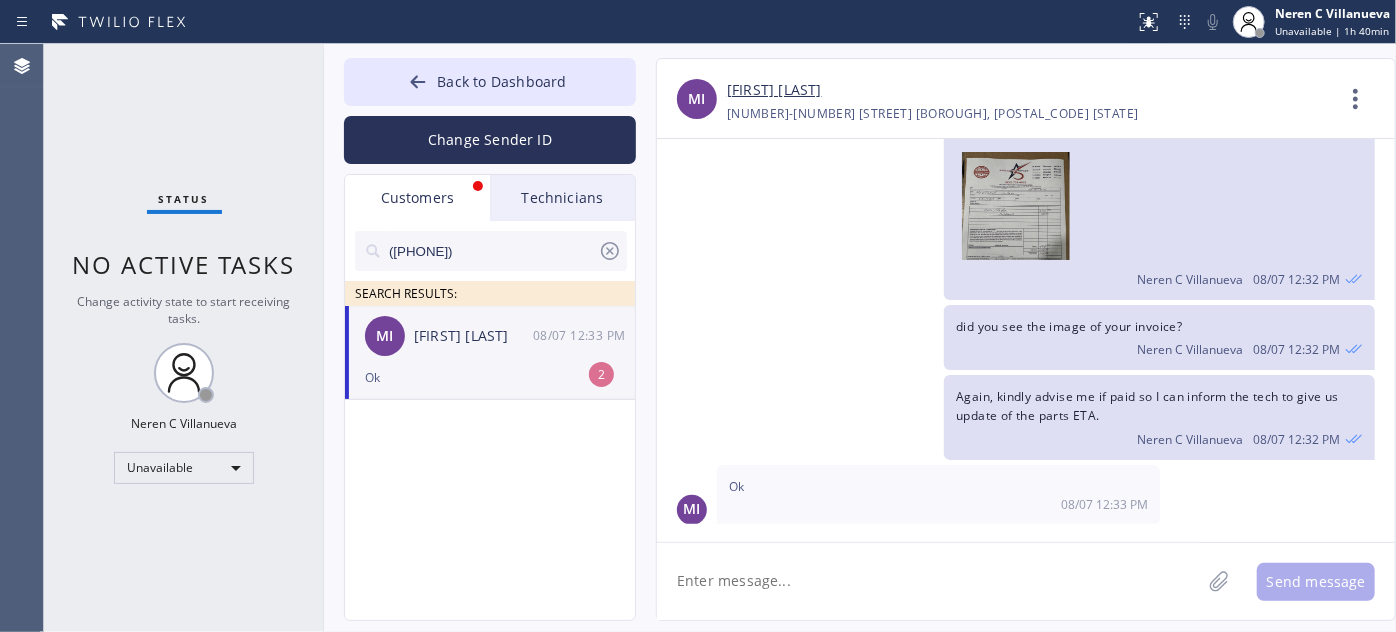 click on "Ok" at bounding box center (490, 377) 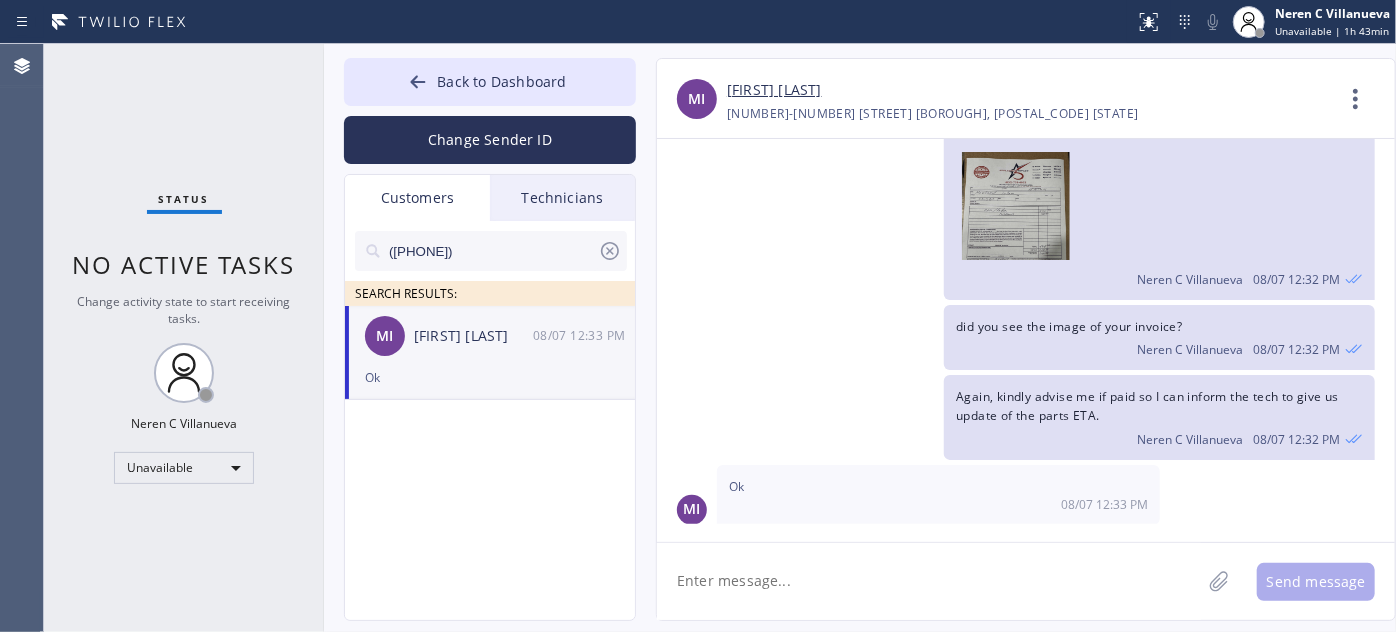 click 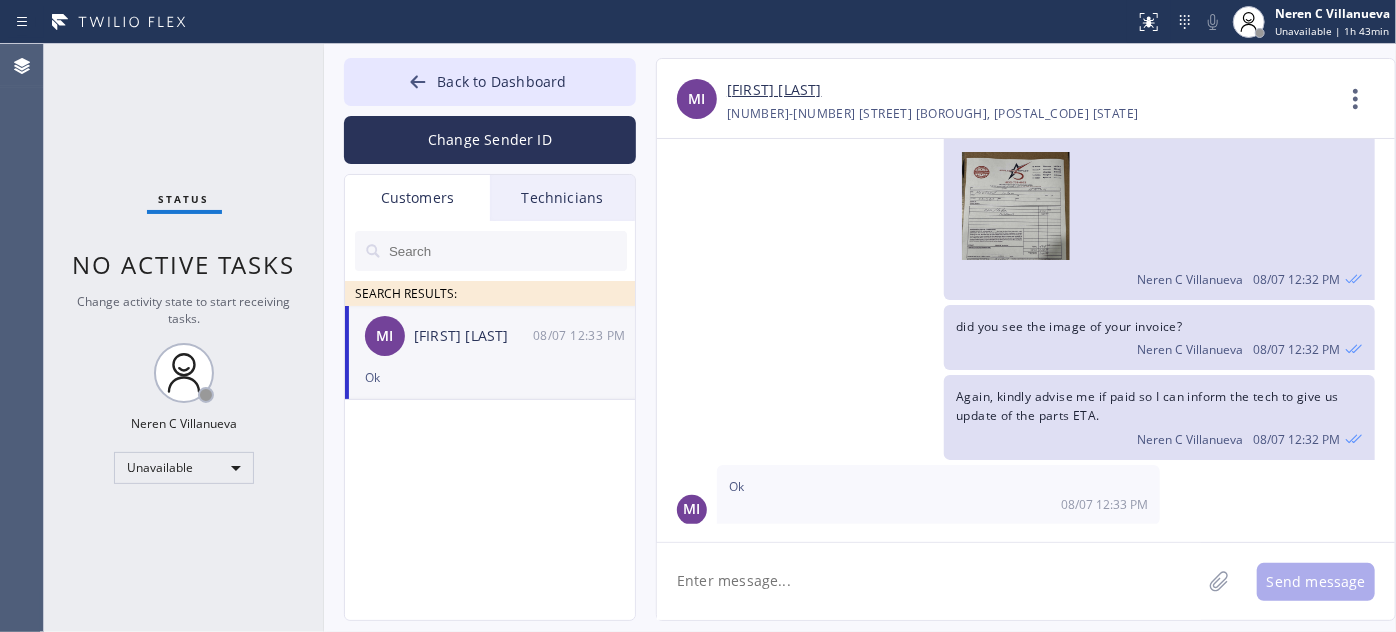 click on "Technicians" at bounding box center (562, 198) 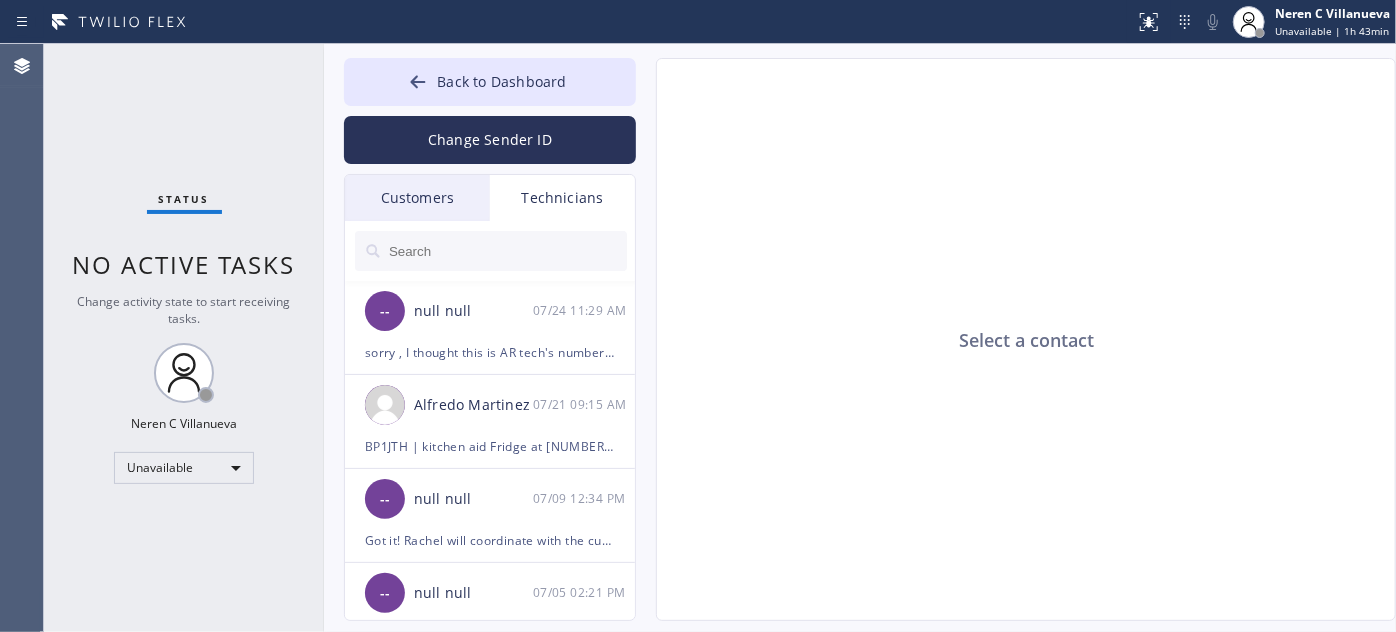 click on "Customers" at bounding box center [417, 198] 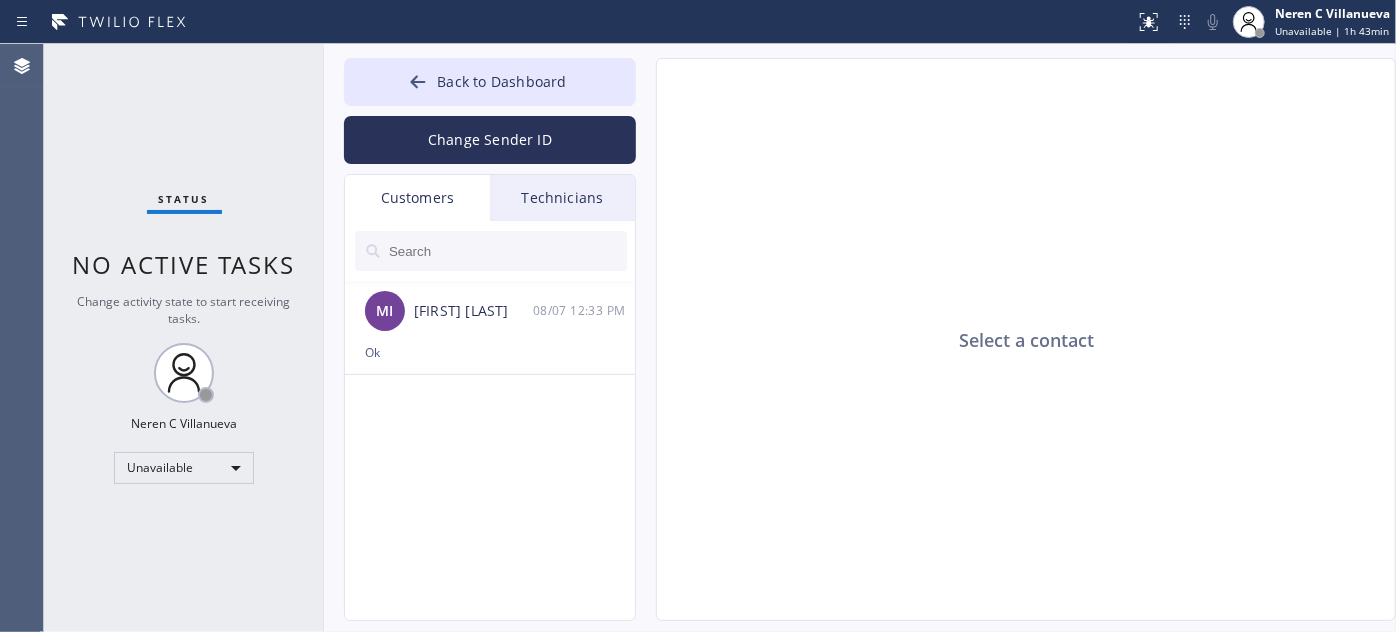 click on "Technicians" at bounding box center [562, 198] 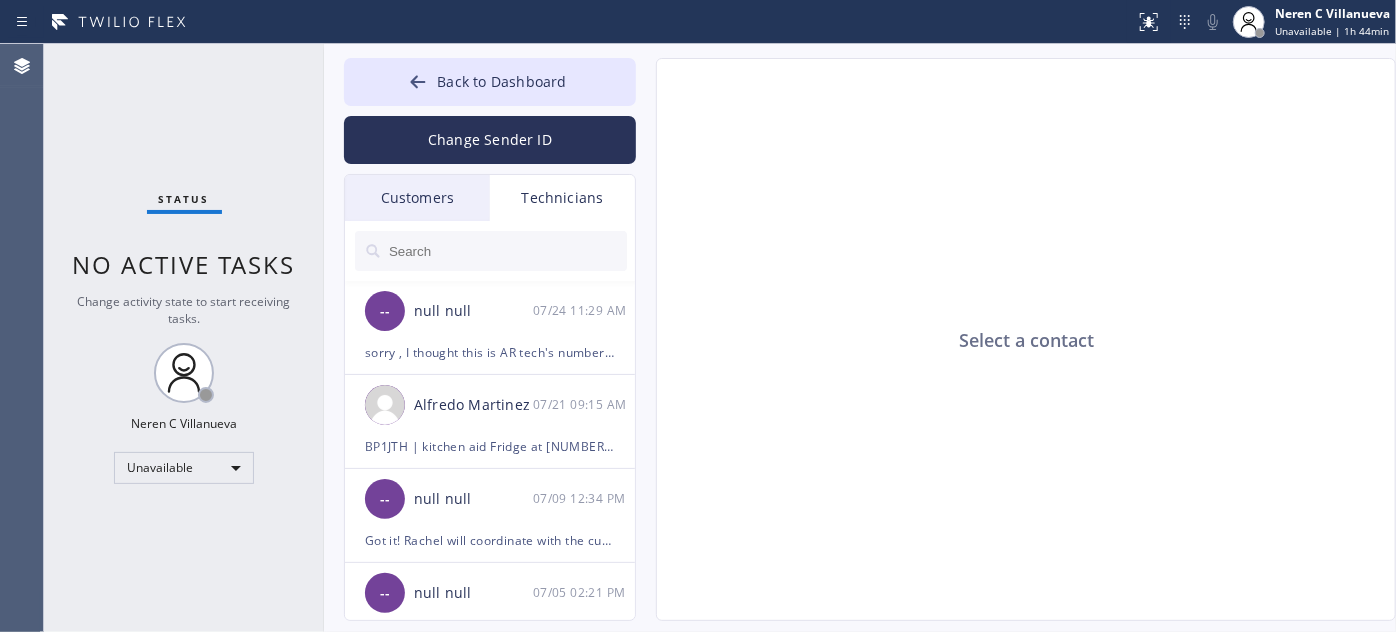 drag, startPoint x: 448, startPoint y: 203, endPoint x: 536, endPoint y: 314, distance: 141.65099 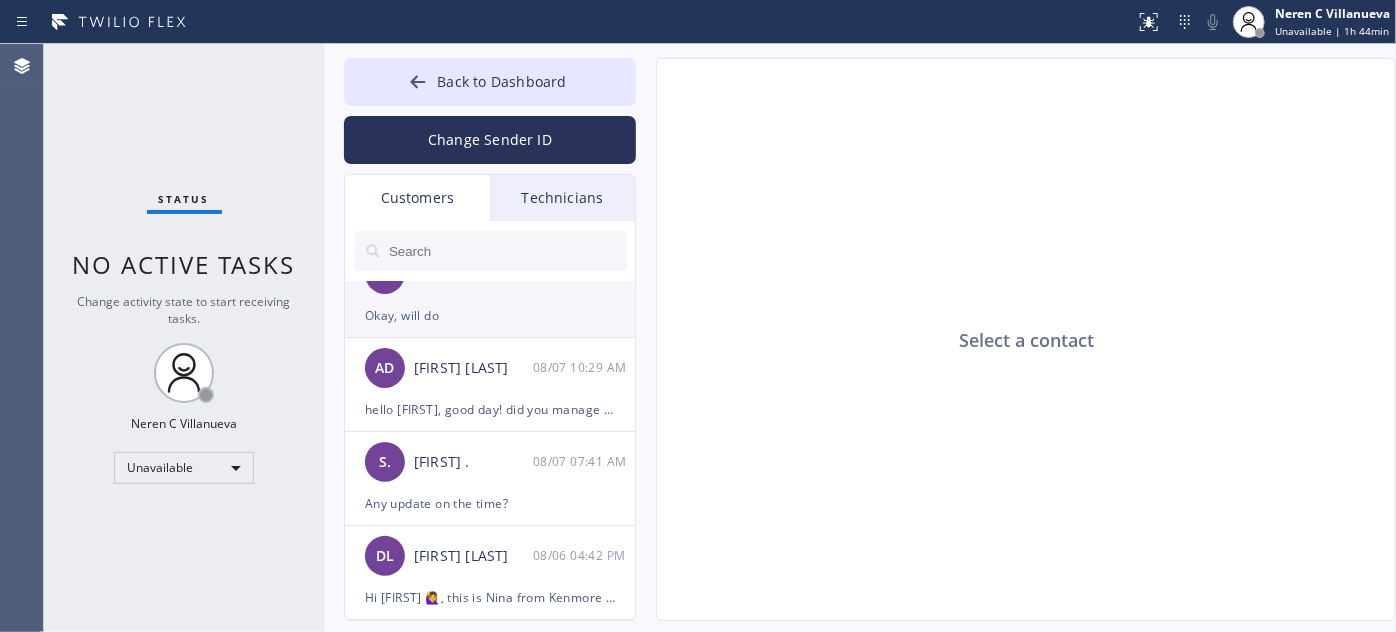 scroll, scrollTop: 818, scrollLeft: 0, axis: vertical 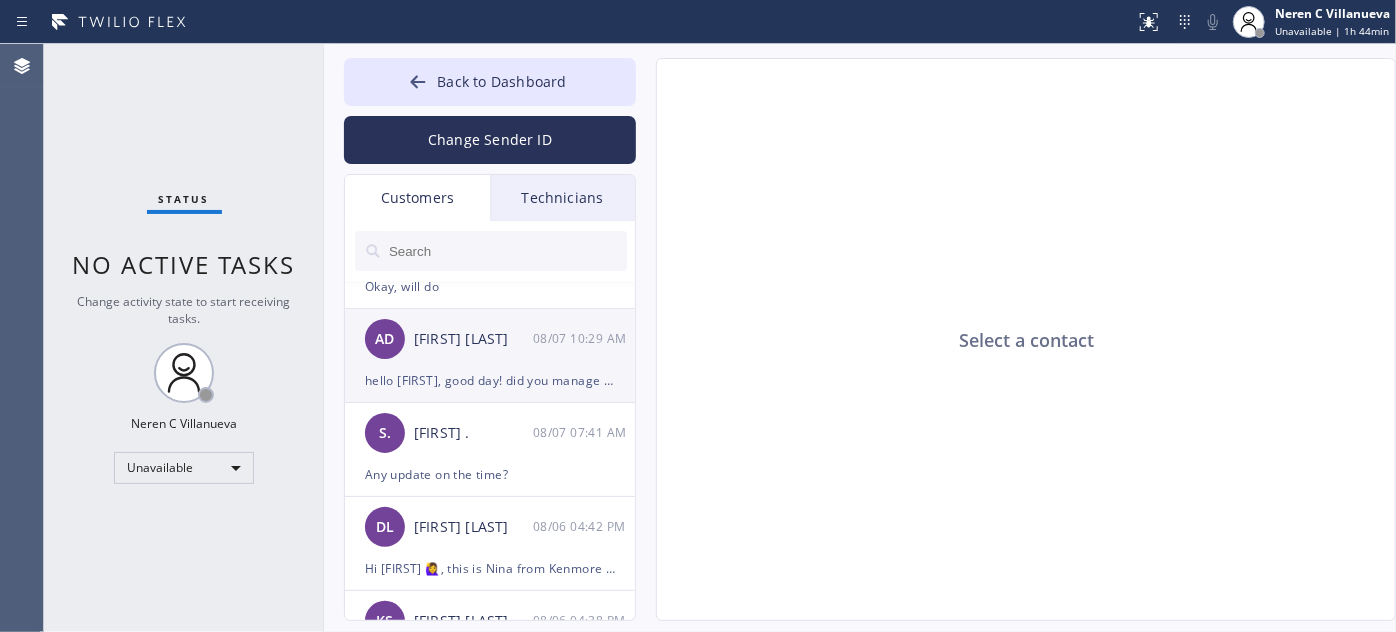 click on "hello [FIRST], good day! did you manage to process the payment?" at bounding box center (490, 380) 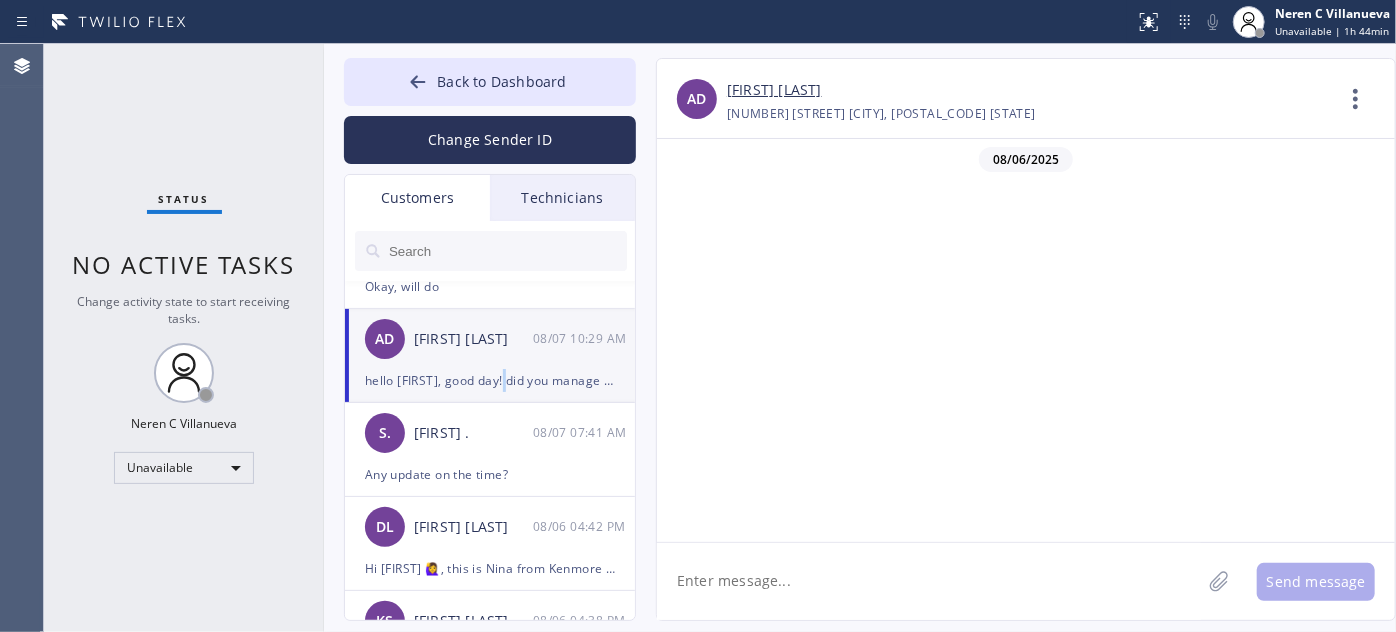 scroll, scrollTop: 504, scrollLeft: 0, axis: vertical 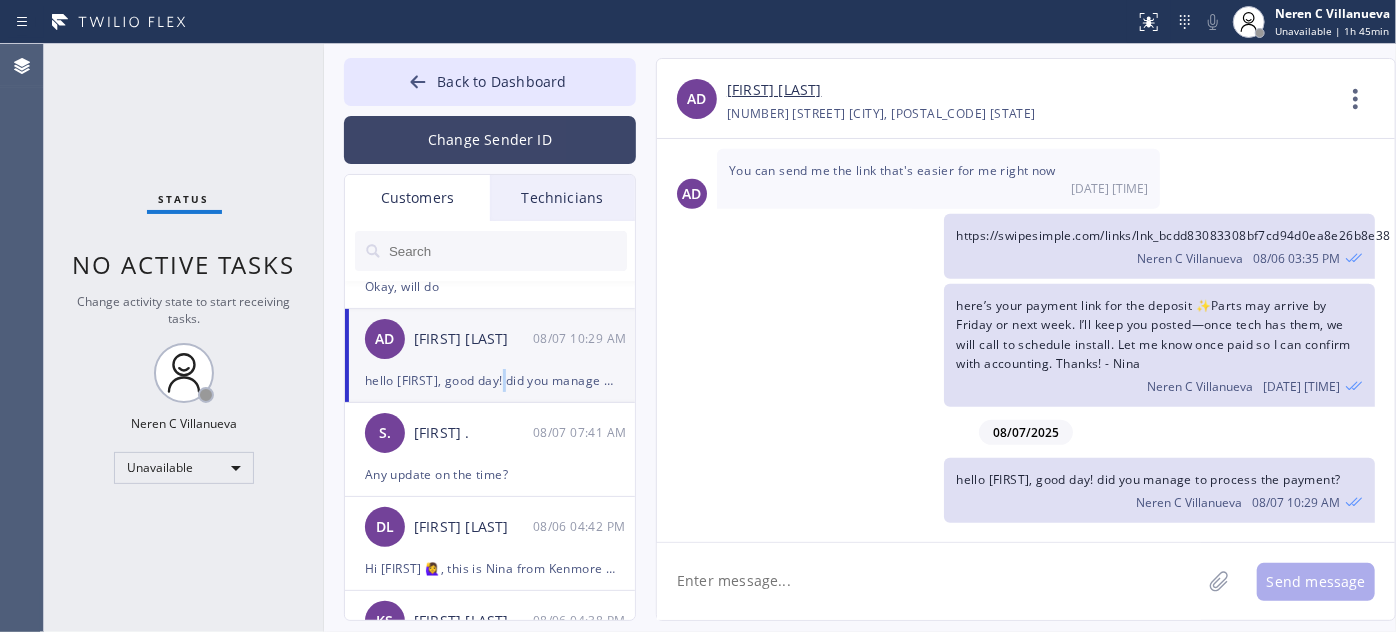 click on "Change Sender ID" at bounding box center (490, 140) 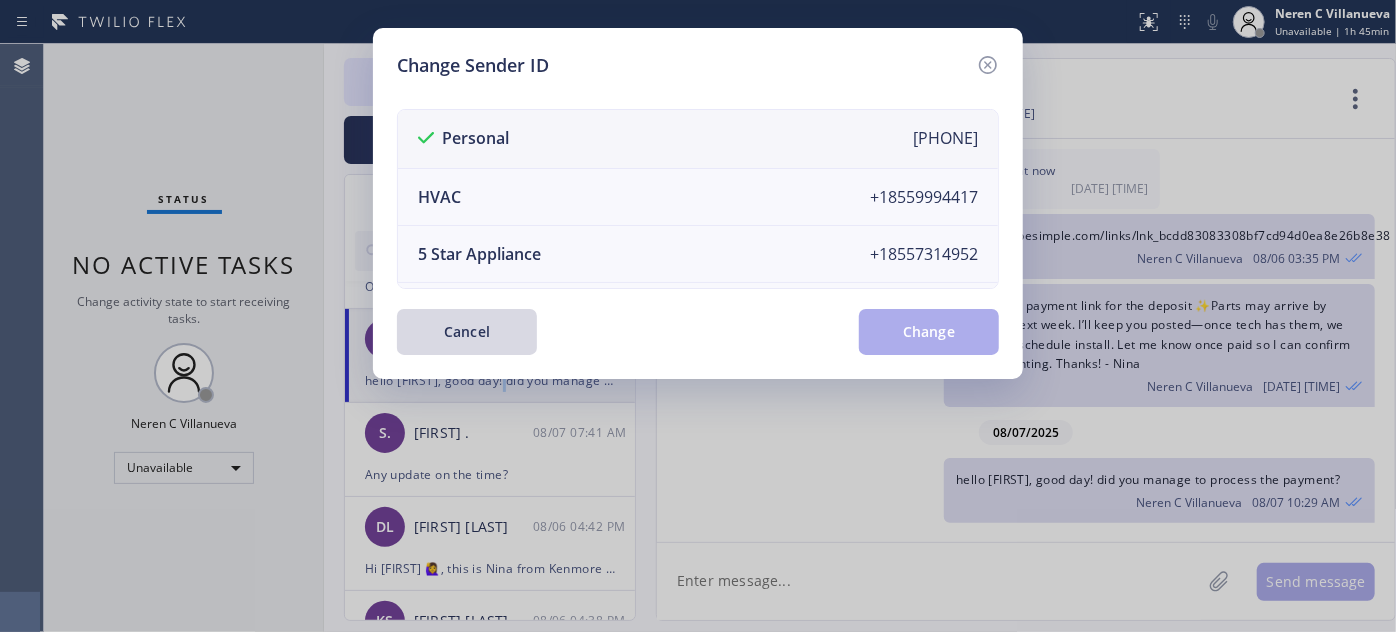 drag, startPoint x: 876, startPoint y: 146, endPoint x: 956, endPoint y: 146, distance: 80 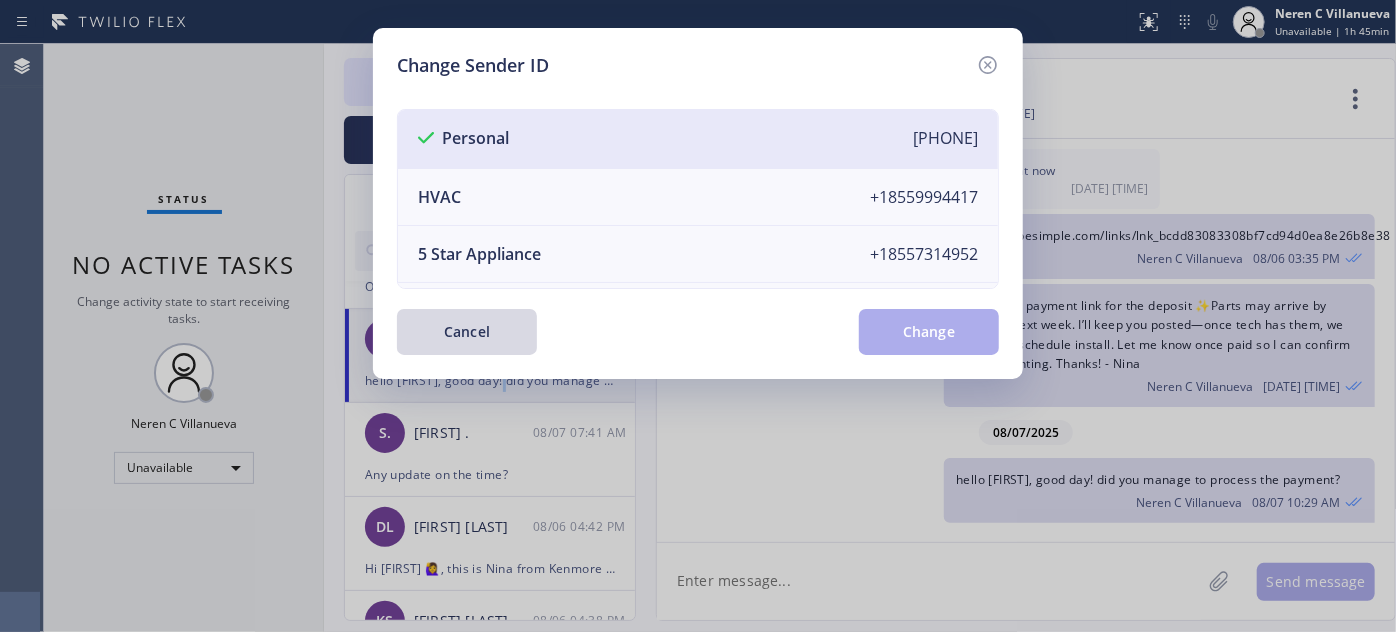 copy on "[PHONE]" 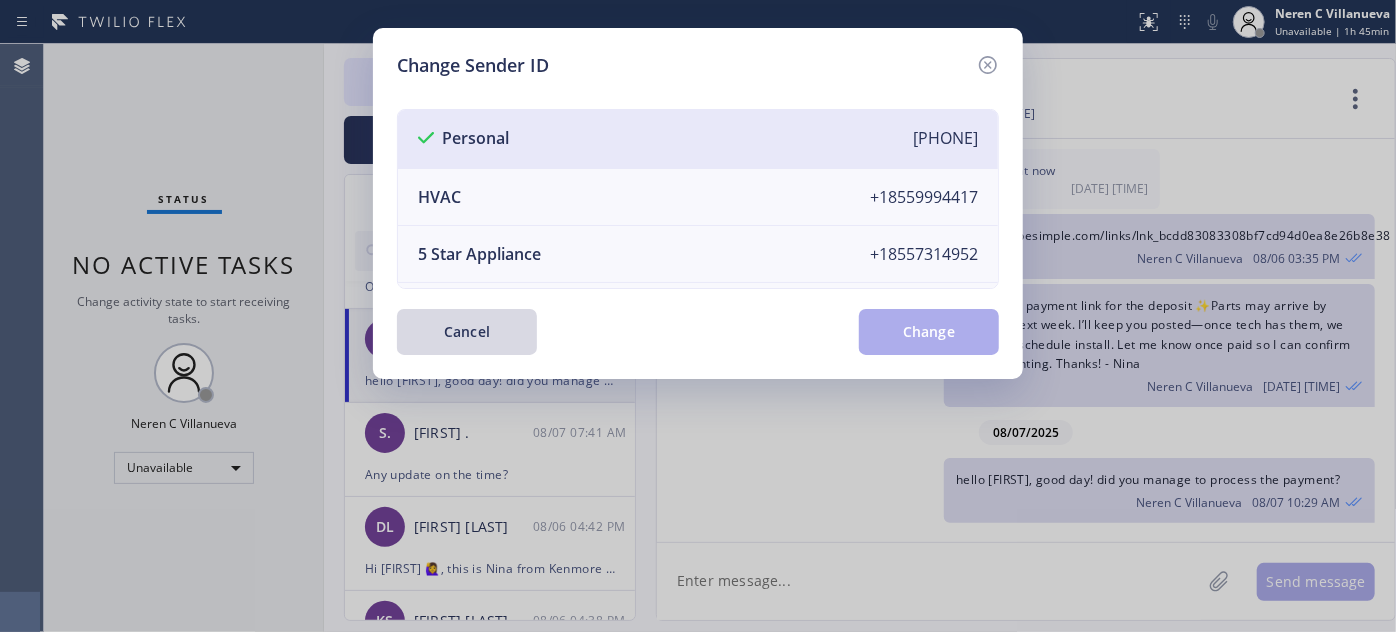 click 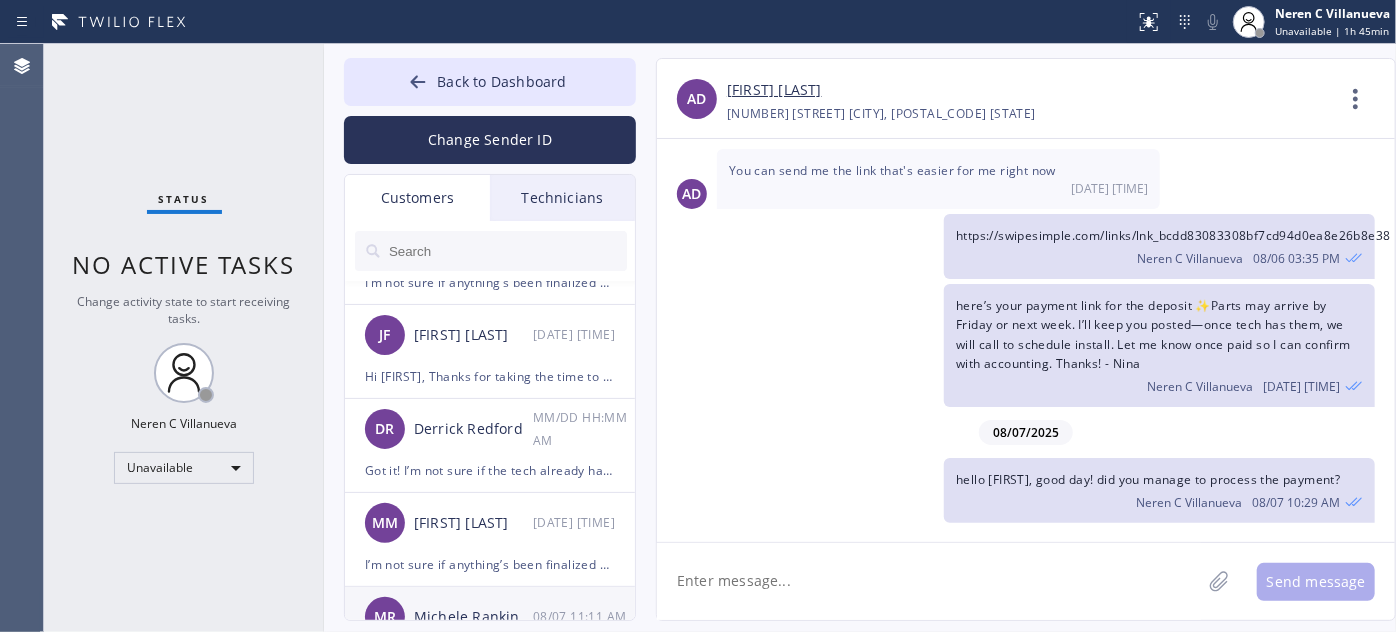 scroll, scrollTop: 0, scrollLeft: 0, axis: both 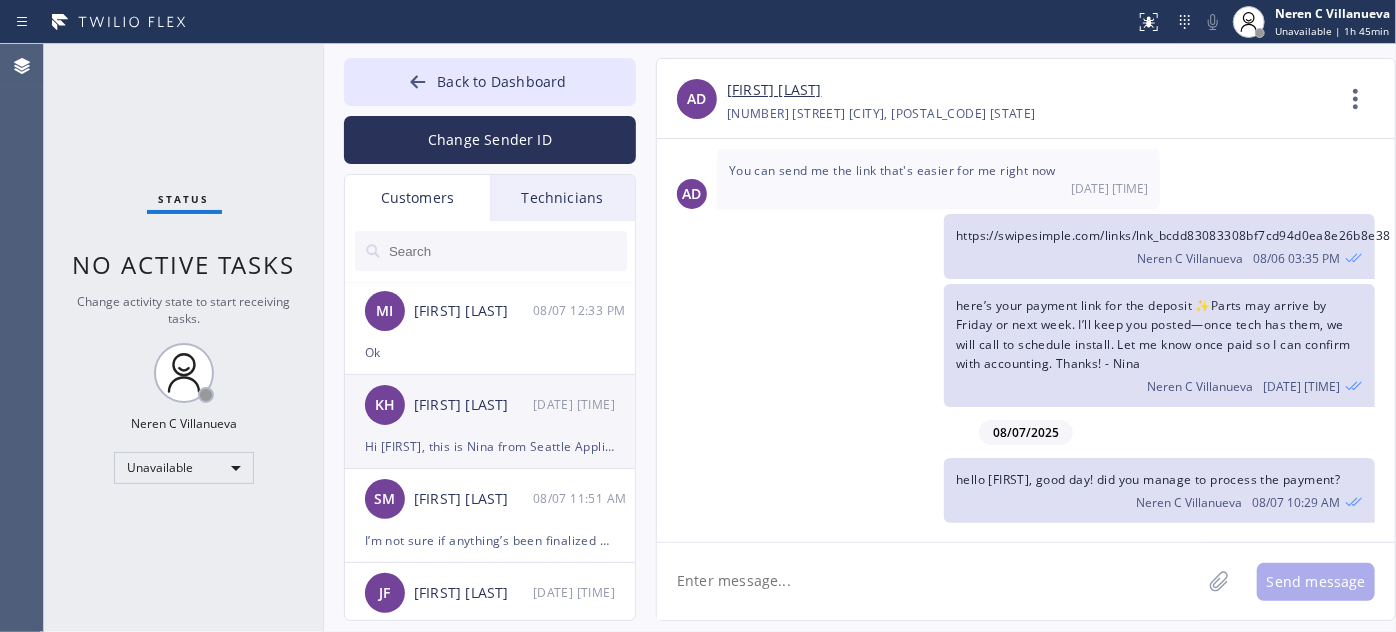 click on "KH [FIRST] [LAST] 08/07 12:10 PM" at bounding box center [491, 405] 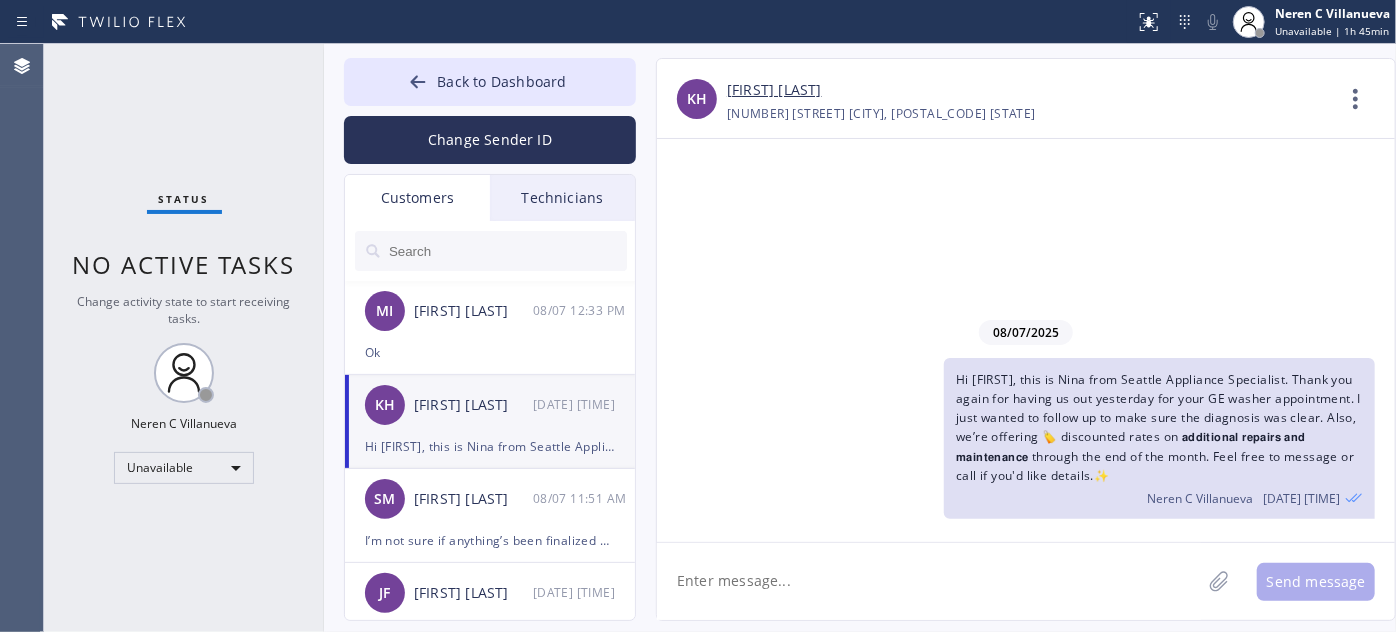 scroll, scrollTop: 0, scrollLeft: 0, axis: both 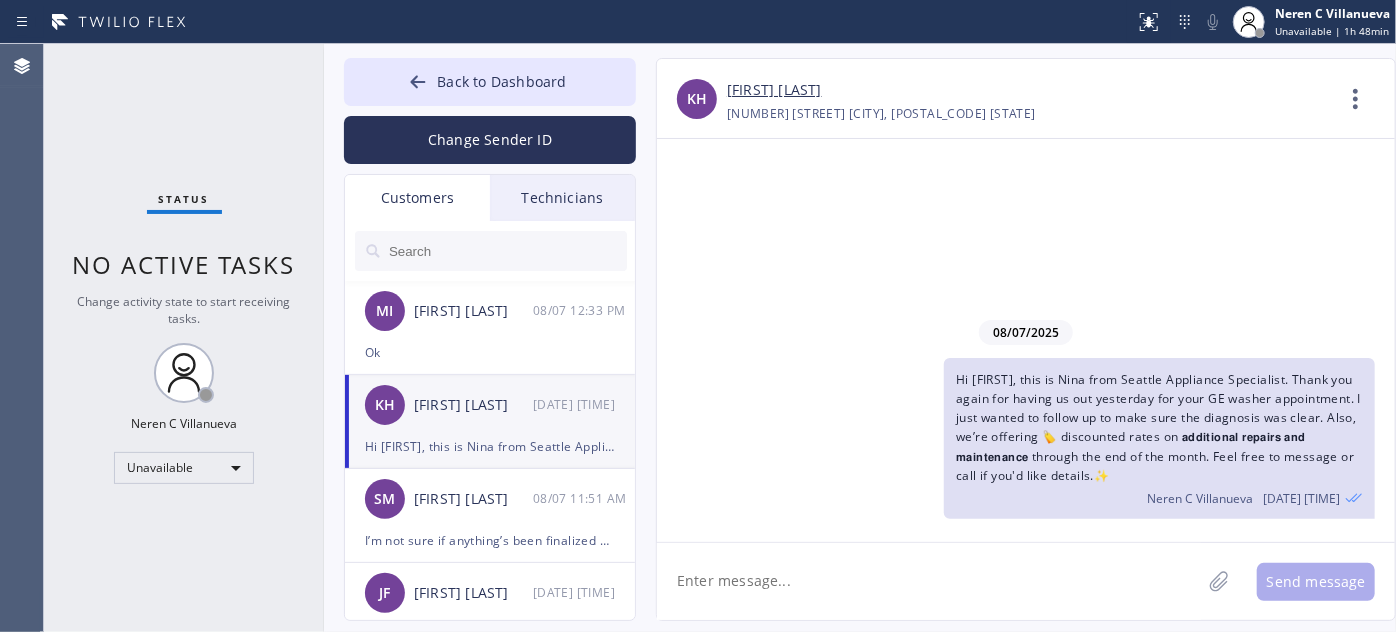 click at bounding box center [507, 251] 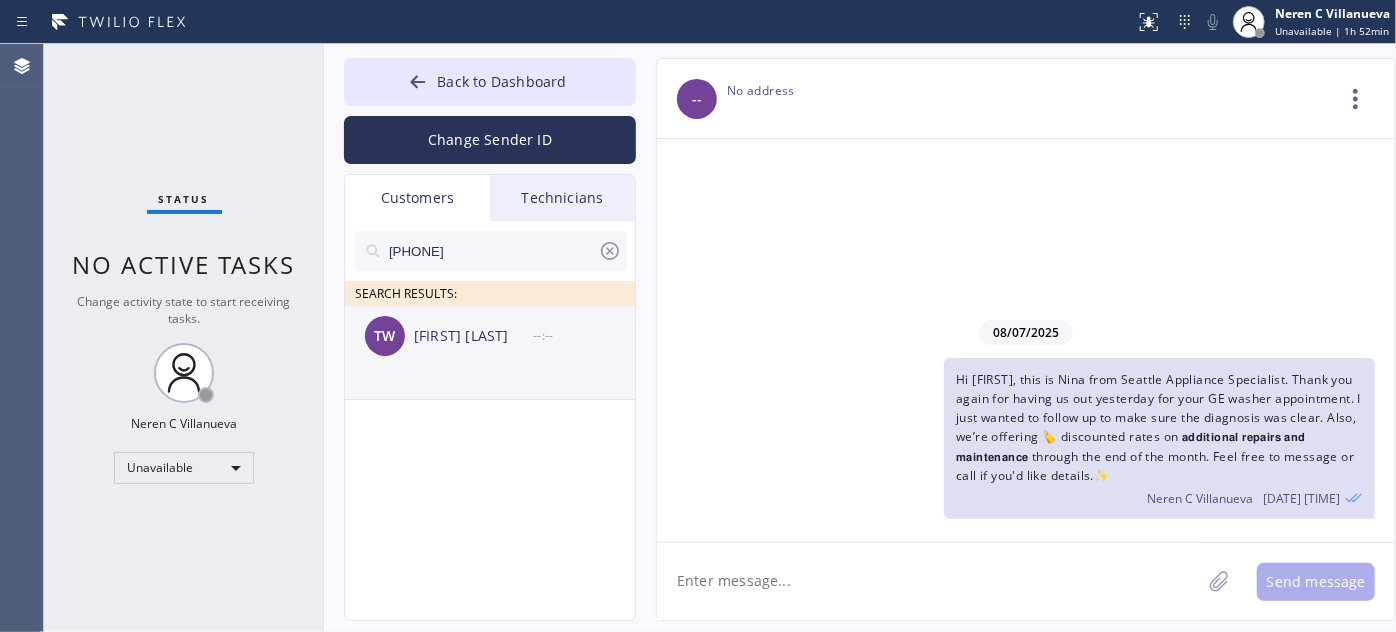 click on "--:--" at bounding box center (585, 335) 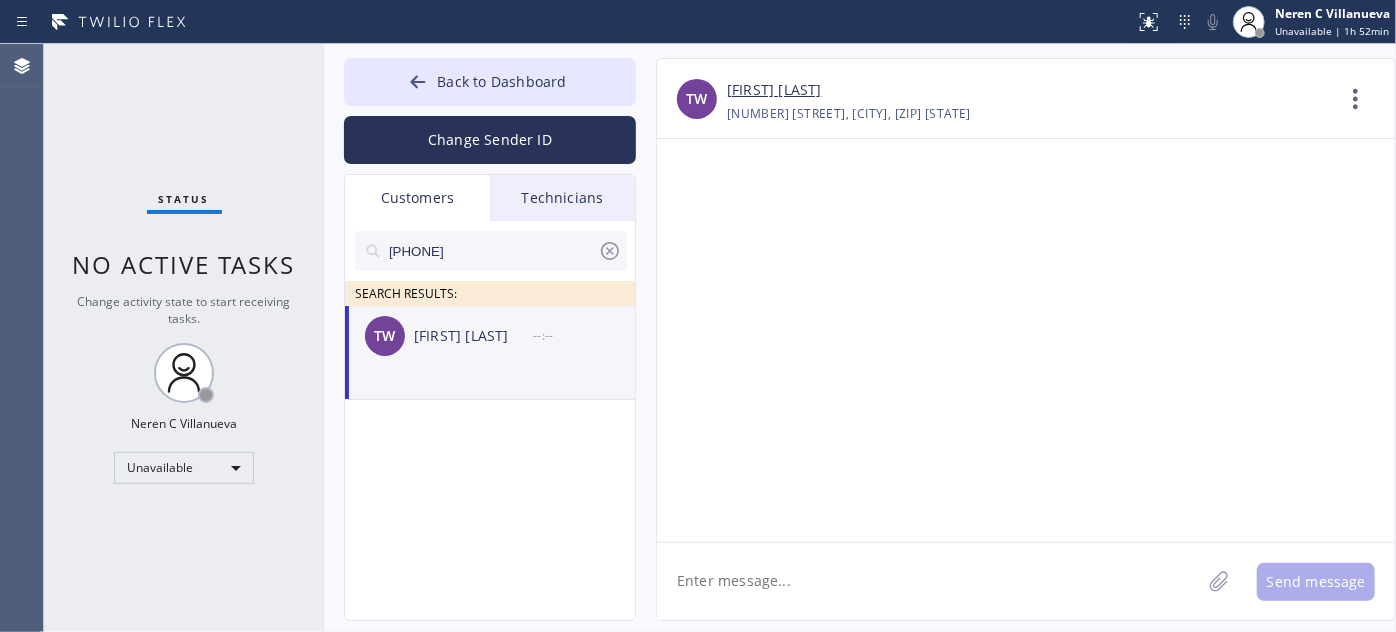 click 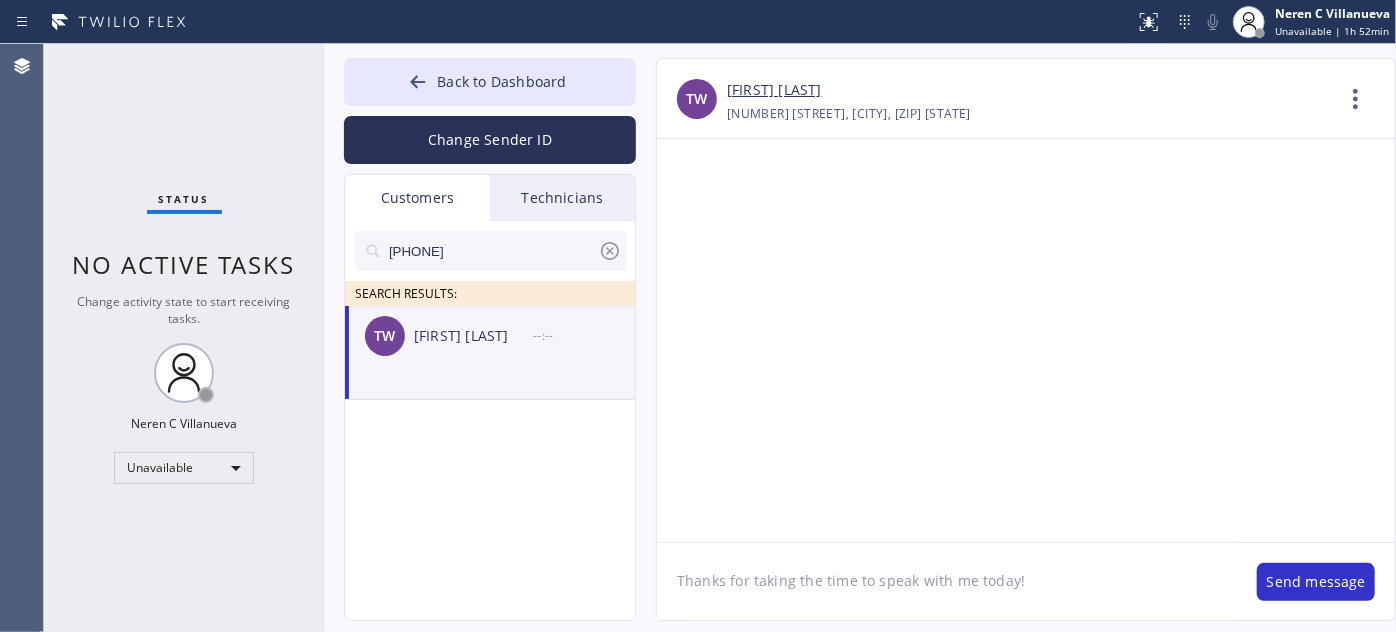 click on "Thanks for taking the time to speak with me today!" 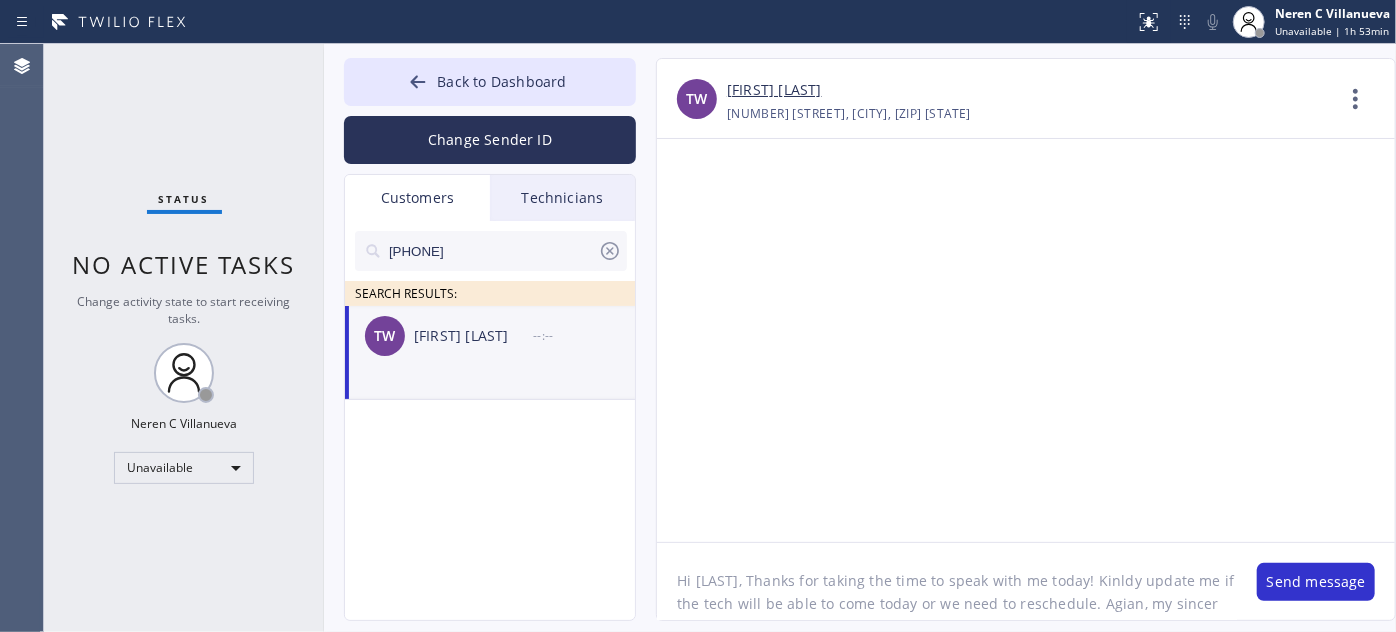 scroll, scrollTop: 16, scrollLeft: 0, axis: vertical 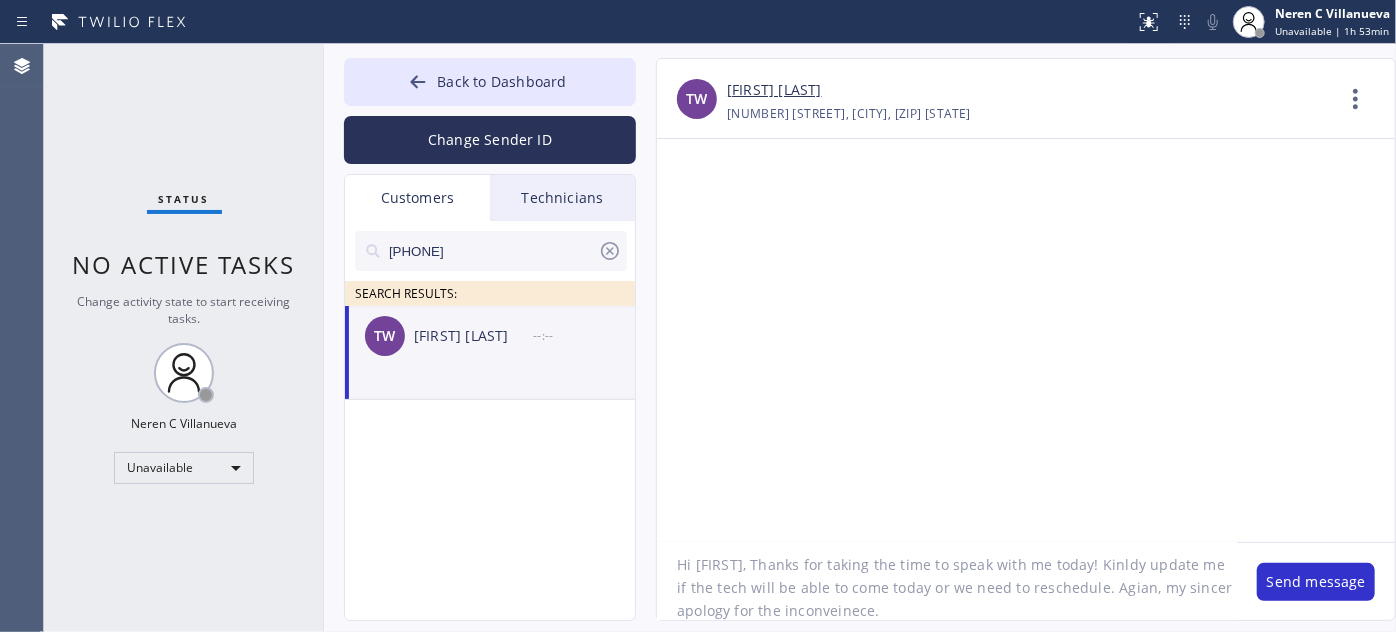 type on "Hi [FIRST], Thanks for taking the time to speak with me today! Kinldy update me if the tech will be able to come today or we need to reschedule. Agian, my sincer apology for the inconveinece." 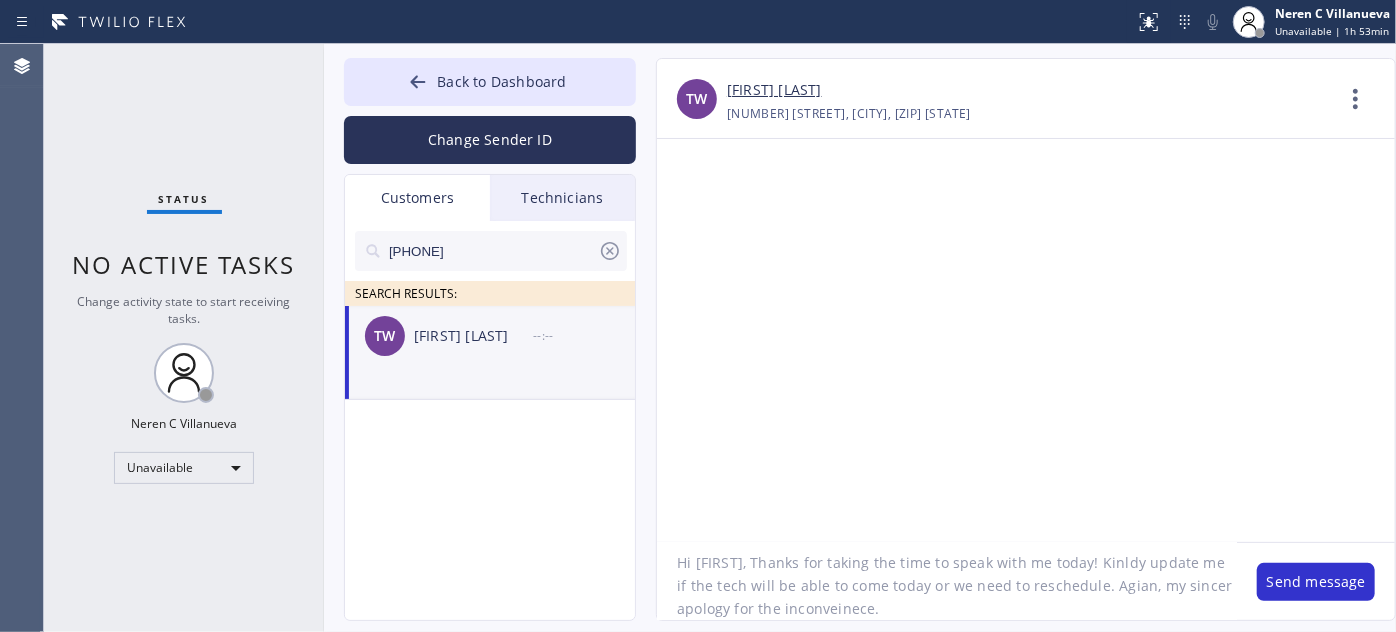 drag, startPoint x: 886, startPoint y: 609, endPoint x: 672, endPoint y: 570, distance: 217.5247 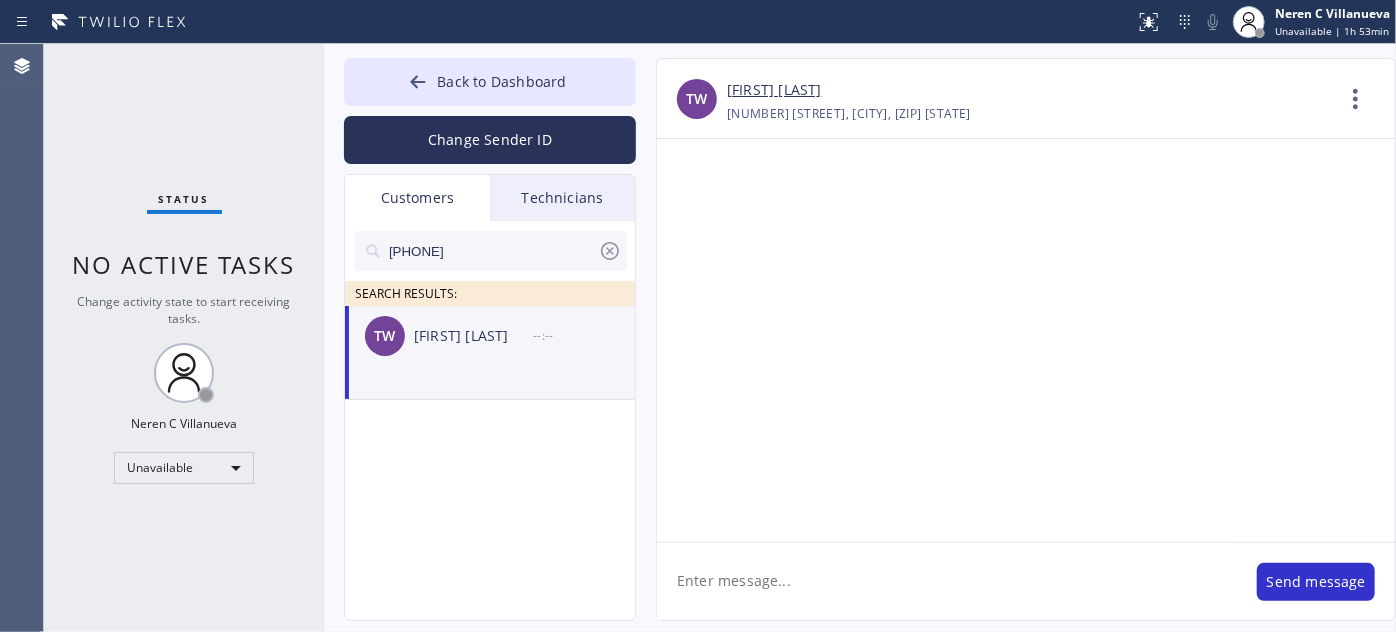scroll, scrollTop: 0, scrollLeft: 0, axis: both 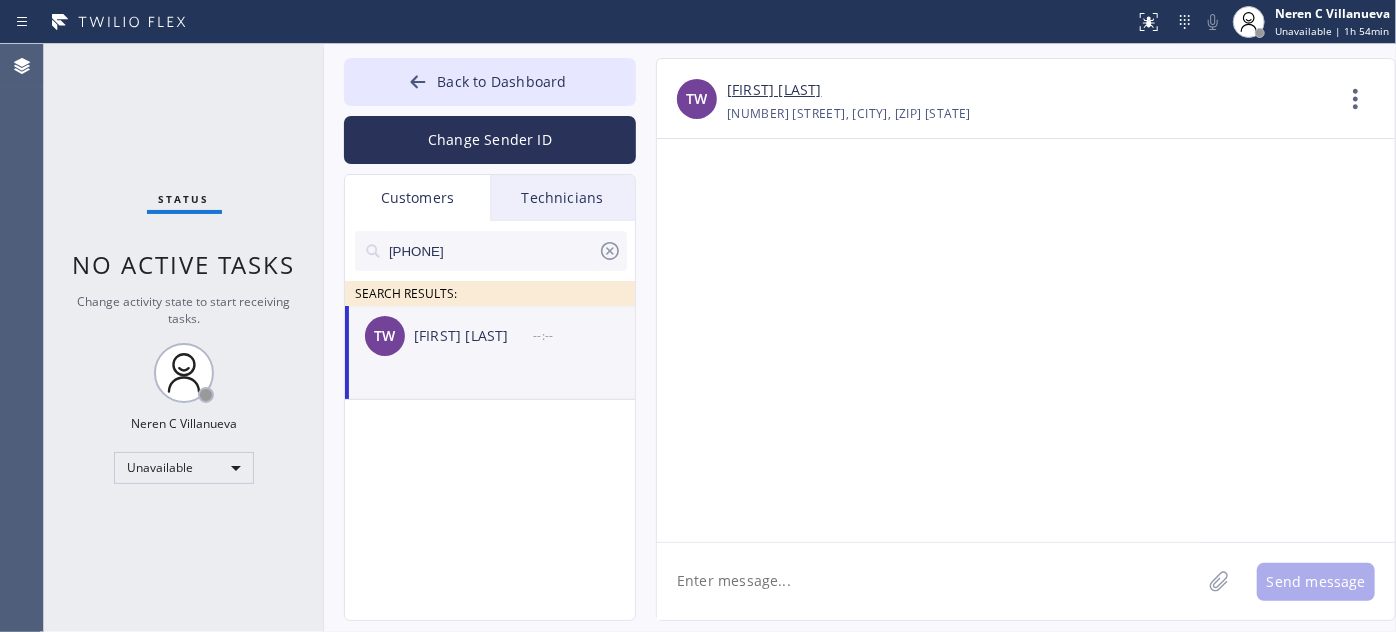 paste on "Hi [LAST],
Thank you for taking the time to speak with me today! Kindly let me know if the technician will still be able to come today or if we need to reschedule. Again, my sincere apologies for the inconvenience." 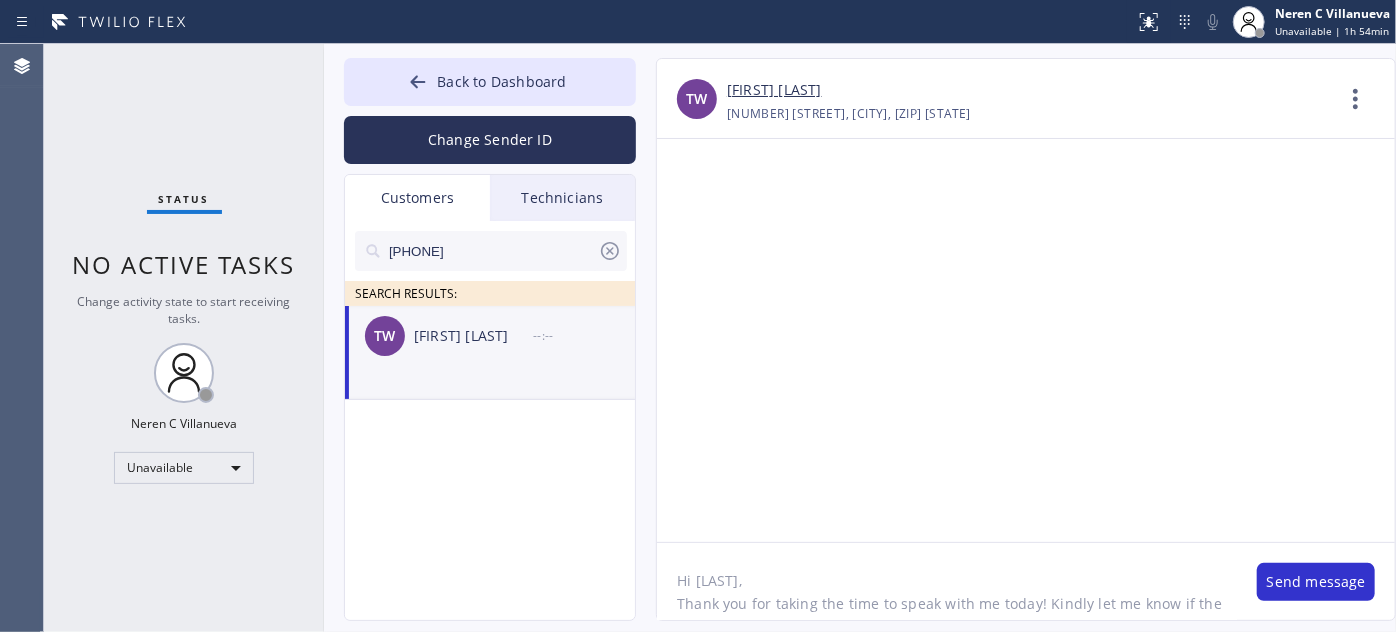 scroll, scrollTop: 40, scrollLeft: 0, axis: vertical 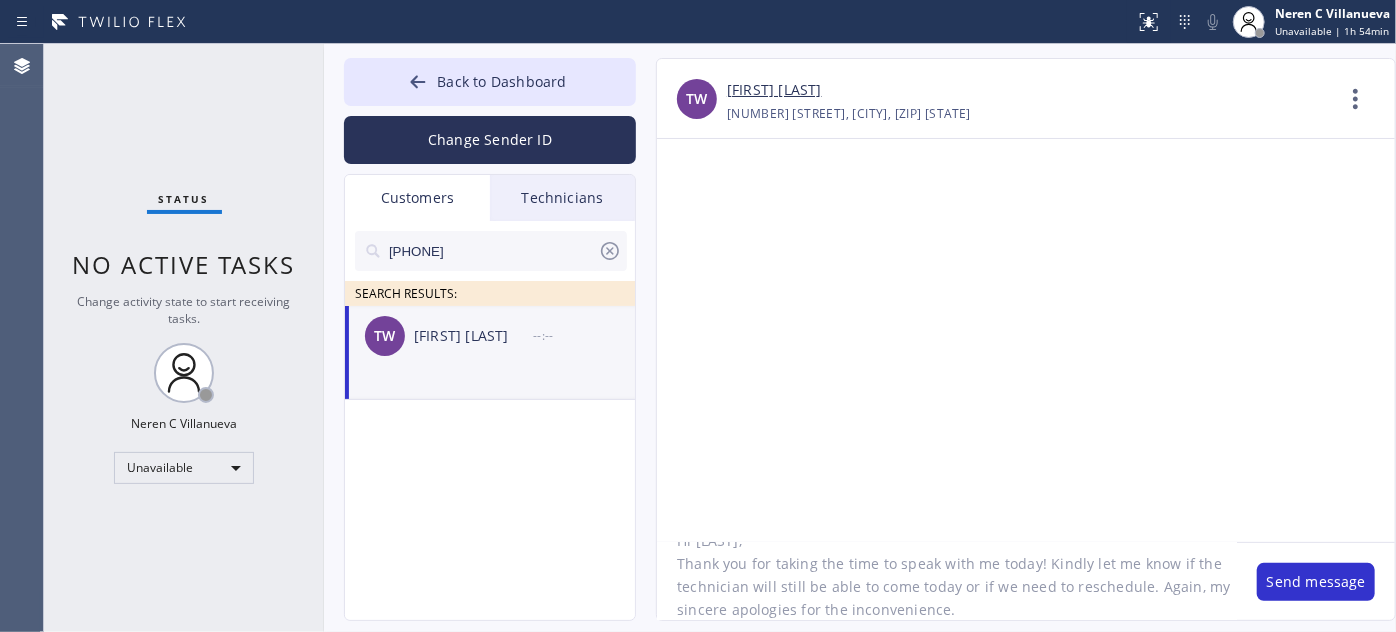 click on "Hi [LAST],
Thank you for taking the time to speak with me today! Kindly let me know if the technician will still be able to come today or if we need to reschedule. Again, my sincere apologies for the inconvenience." 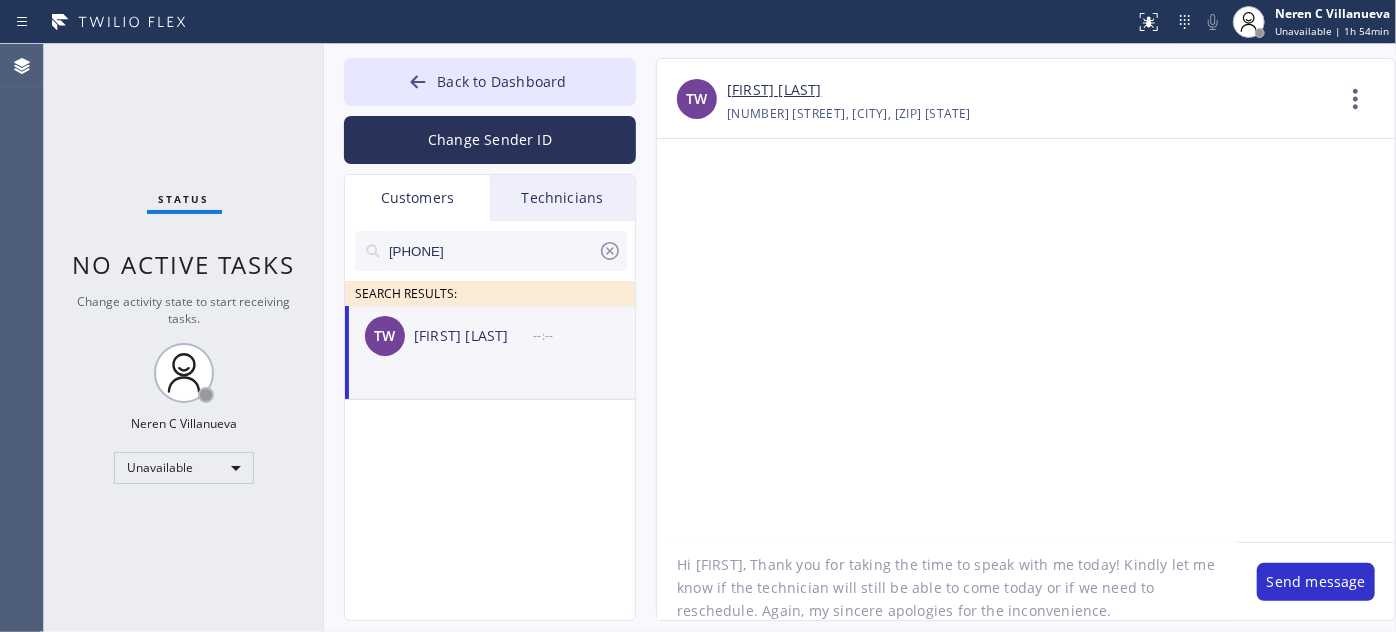 scroll, scrollTop: 18, scrollLeft: 0, axis: vertical 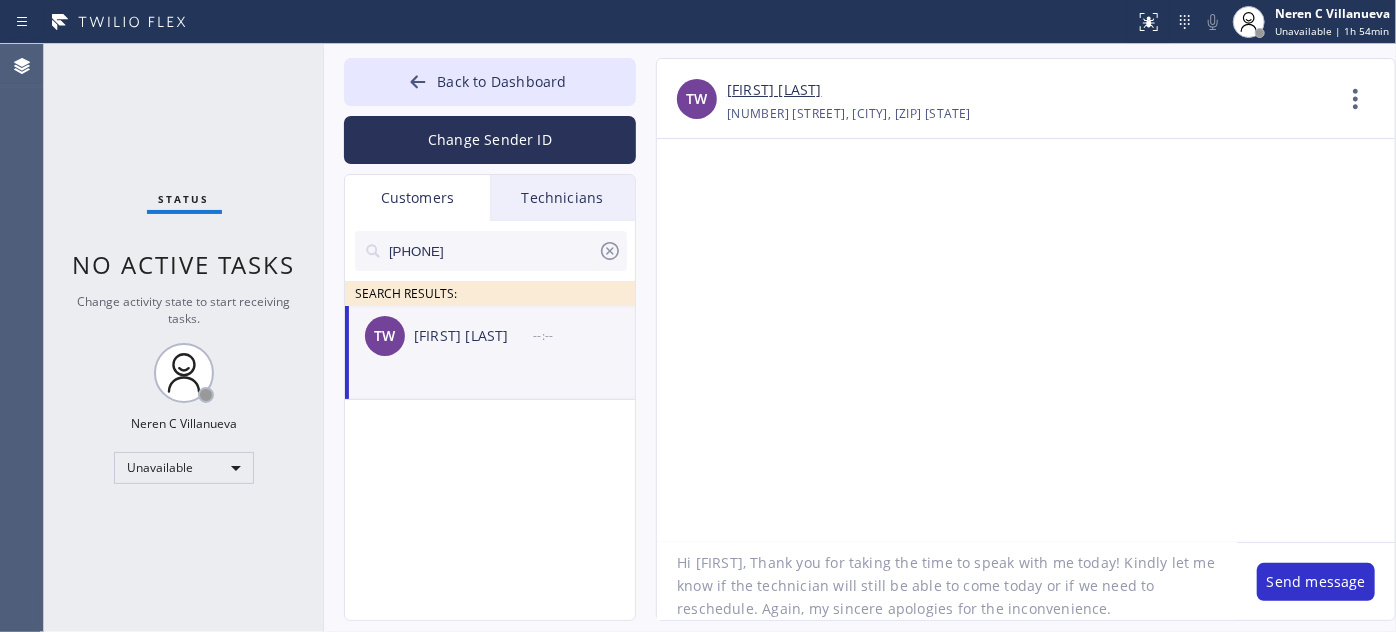 click on "Hi [FIRST], Thank you for taking the time to speak with me today! Kindly let me know if the technician will still be able to come today or if we need to reschedule. Again, my sincere apologies for the inconvenience." 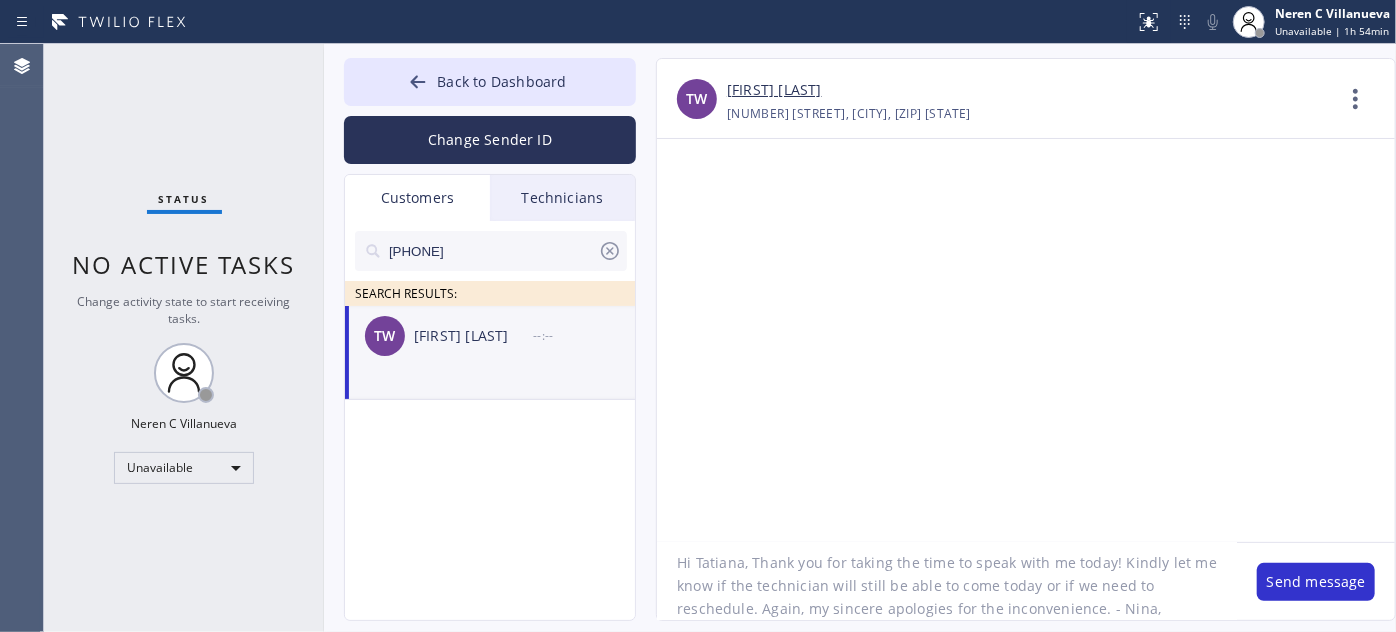 paste on "Calumet Heights Appliance Repair" 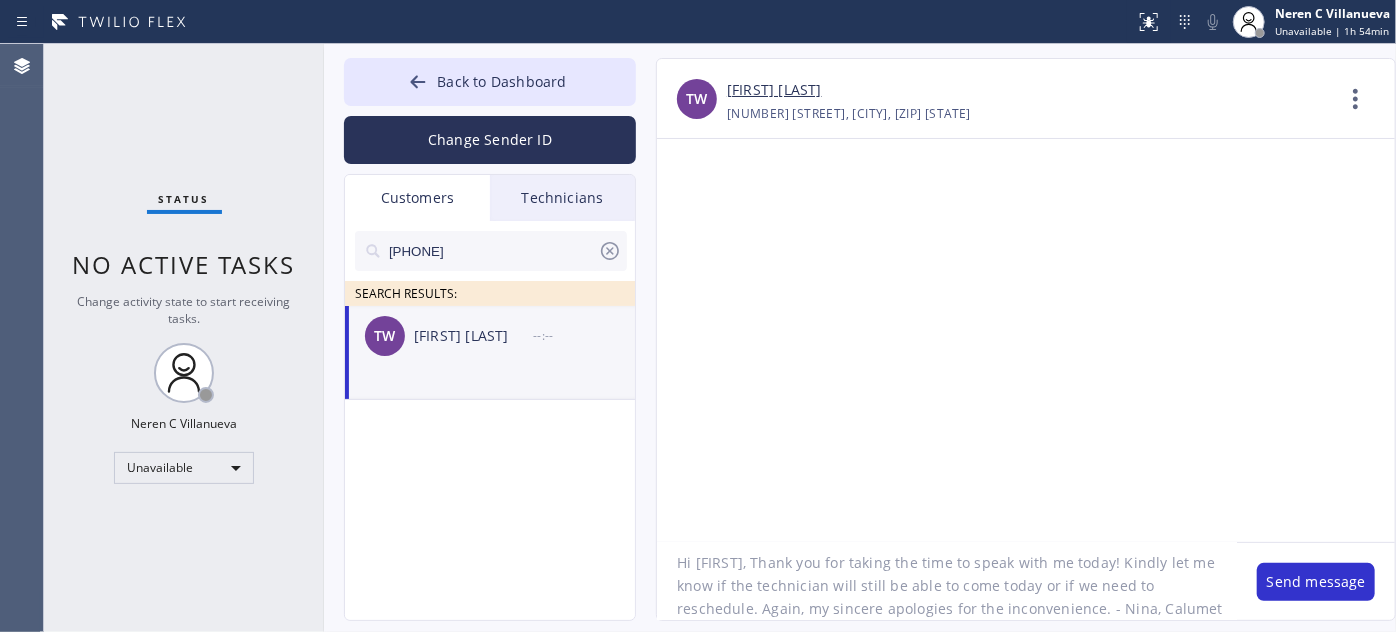 scroll, scrollTop: 40, scrollLeft: 0, axis: vertical 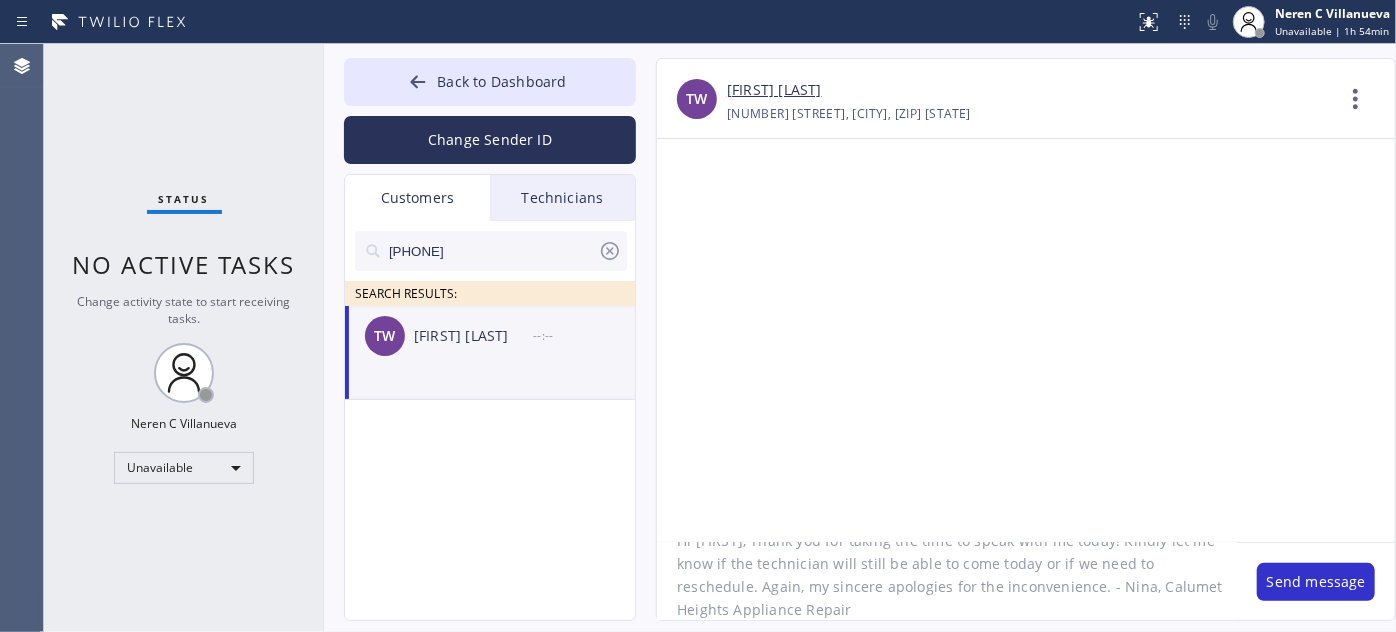 type on "Hi [FIRST], Thank you for taking the time to speak with me today! Kindly let me know if the technician will still be able to come today or if we need to reschedule. Again, my sincere apologies for the inconvenience. - Nina, Calumet Heights Appliance Repair" 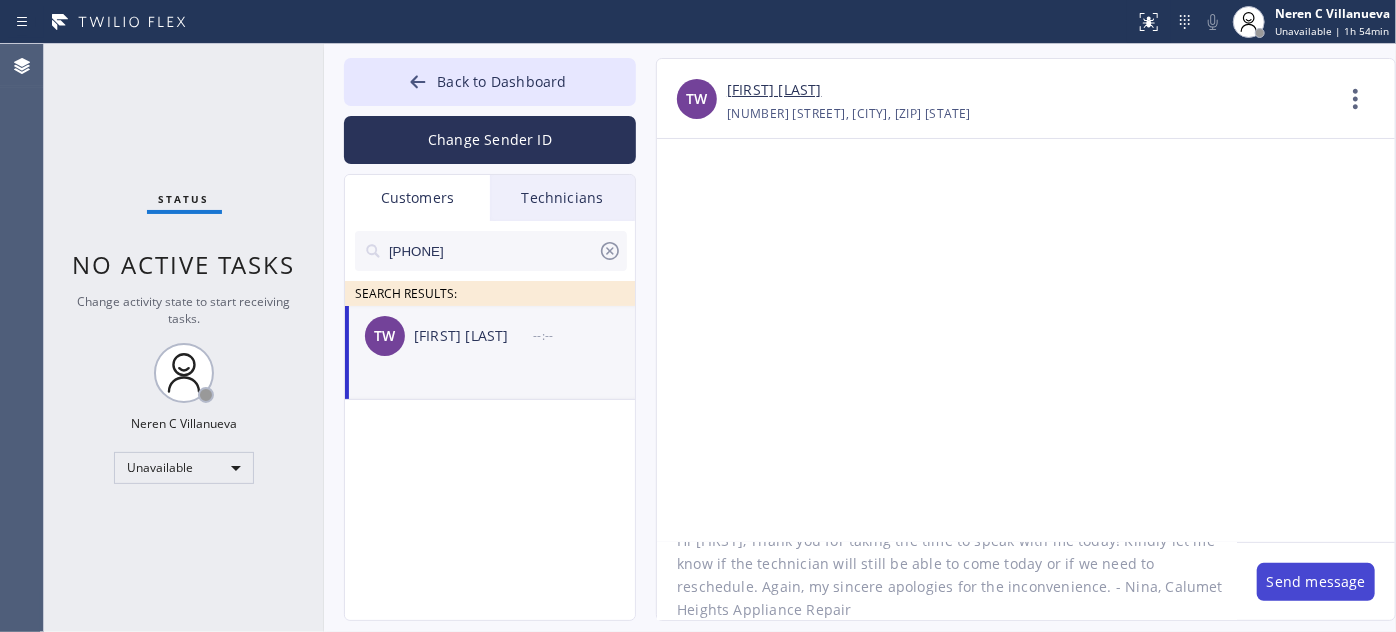 click on "Send message" at bounding box center [1316, 582] 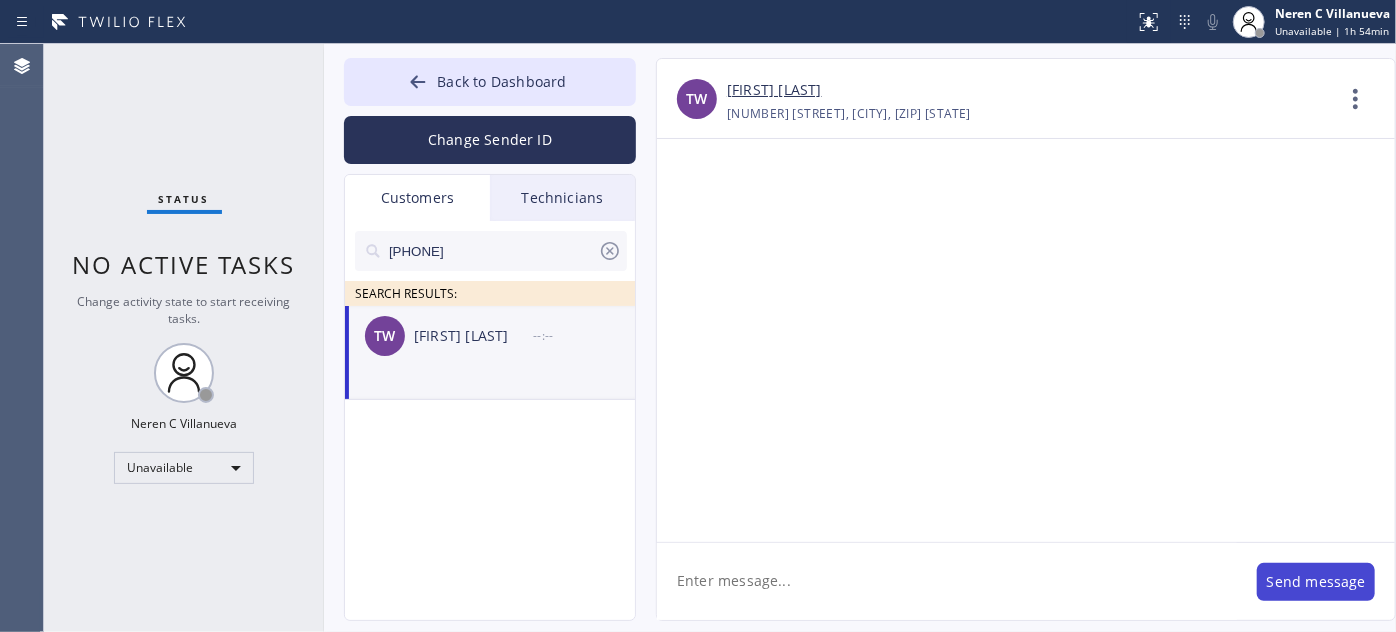 scroll, scrollTop: 0, scrollLeft: 0, axis: both 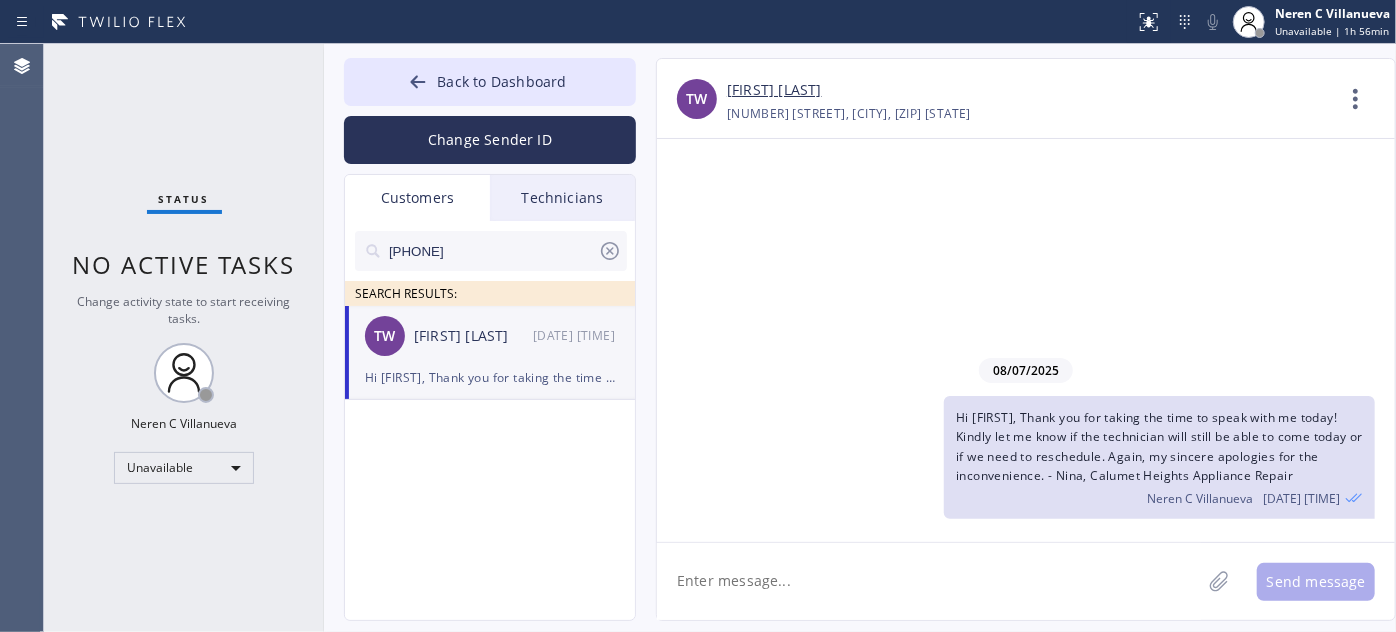 drag, startPoint x: 507, startPoint y: 252, endPoint x: 298, endPoint y: 234, distance: 209.77368 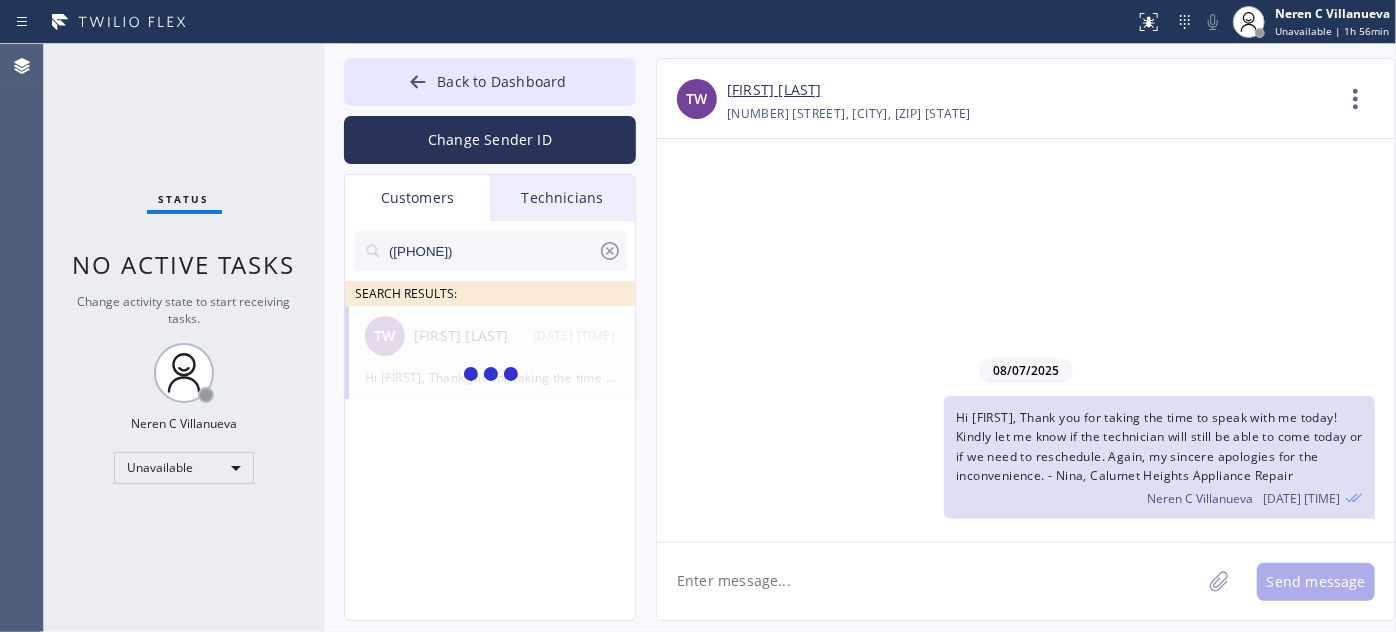type on "([PHONE])" 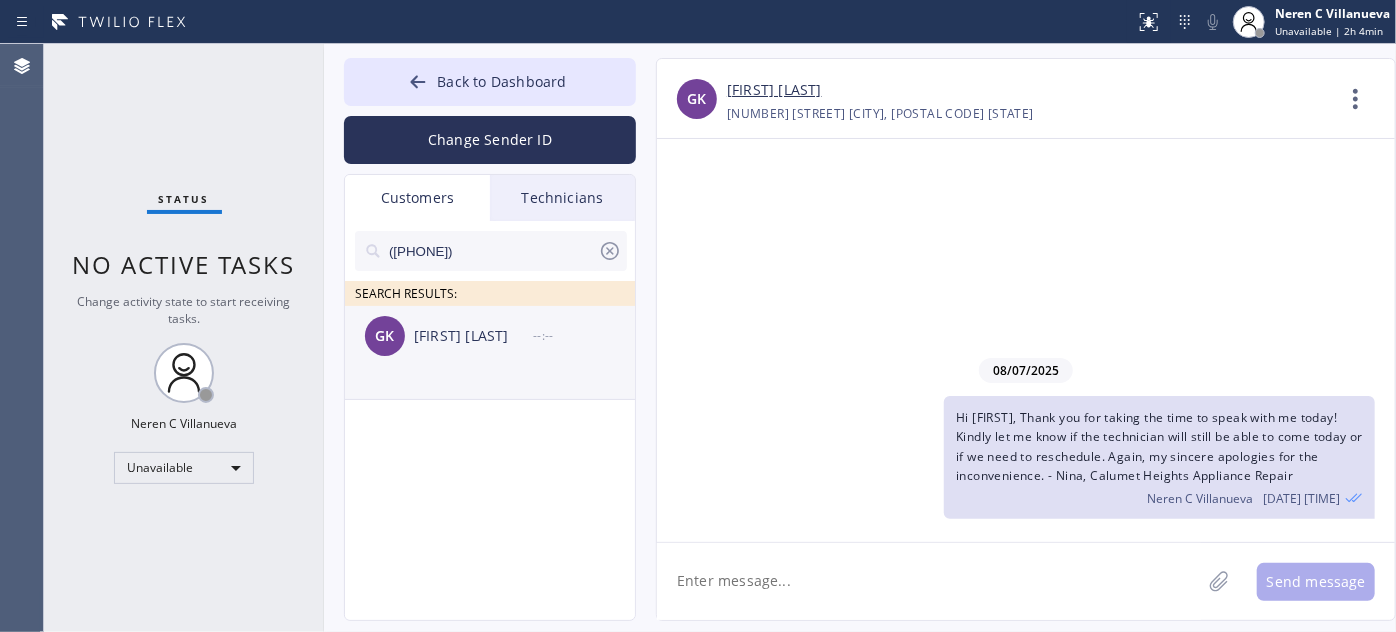 drag, startPoint x: 474, startPoint y: 346, endPoint x: 492, endPoint y: 351, distance: 18.681541 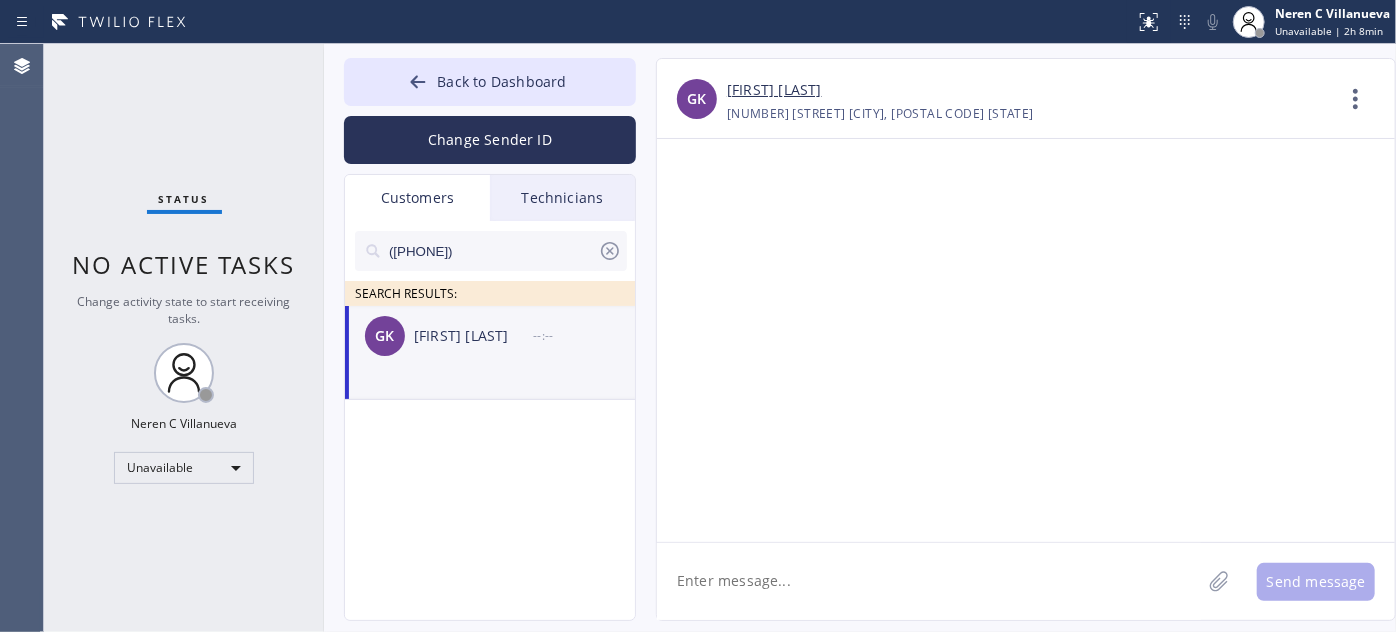 paste on "Hi [FIRST] 👋 this is Nina from GE Monogram Repair. Thank you so much for trusting us yesterday, [DATE], with your GE Monogram range — we truly appreciate it!" 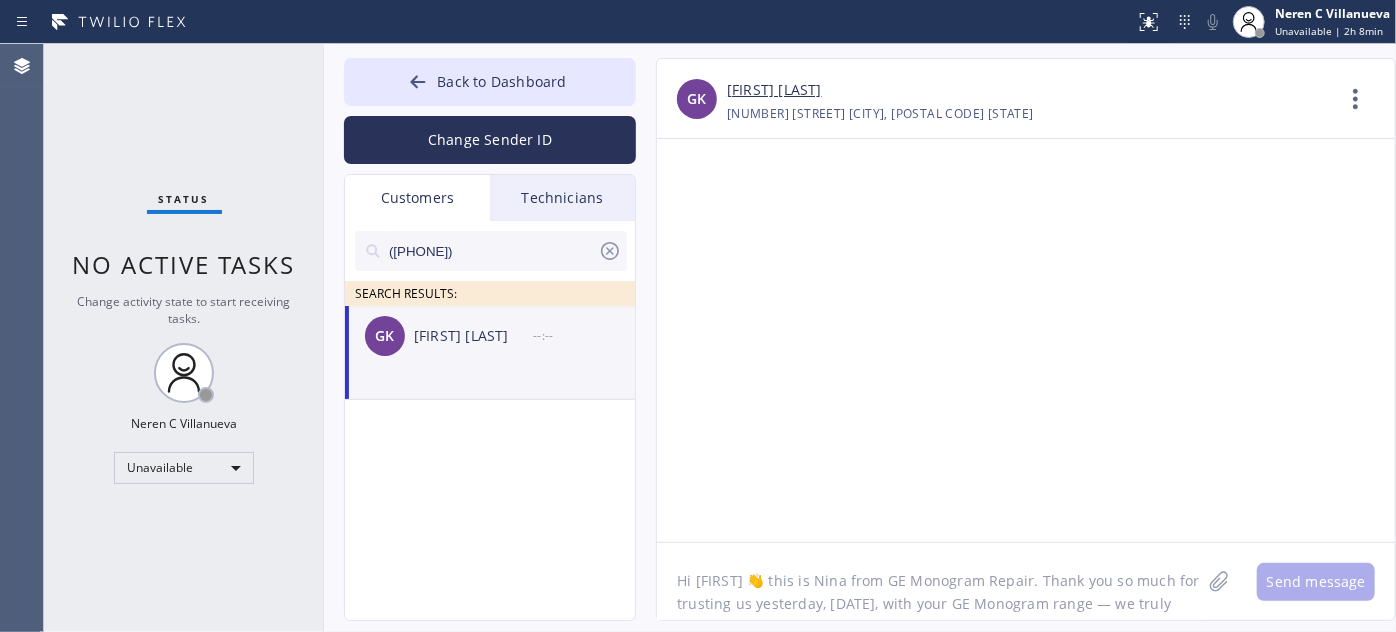 scroll, scrollTop: 16, scrollLeft: 0, axis: vertical 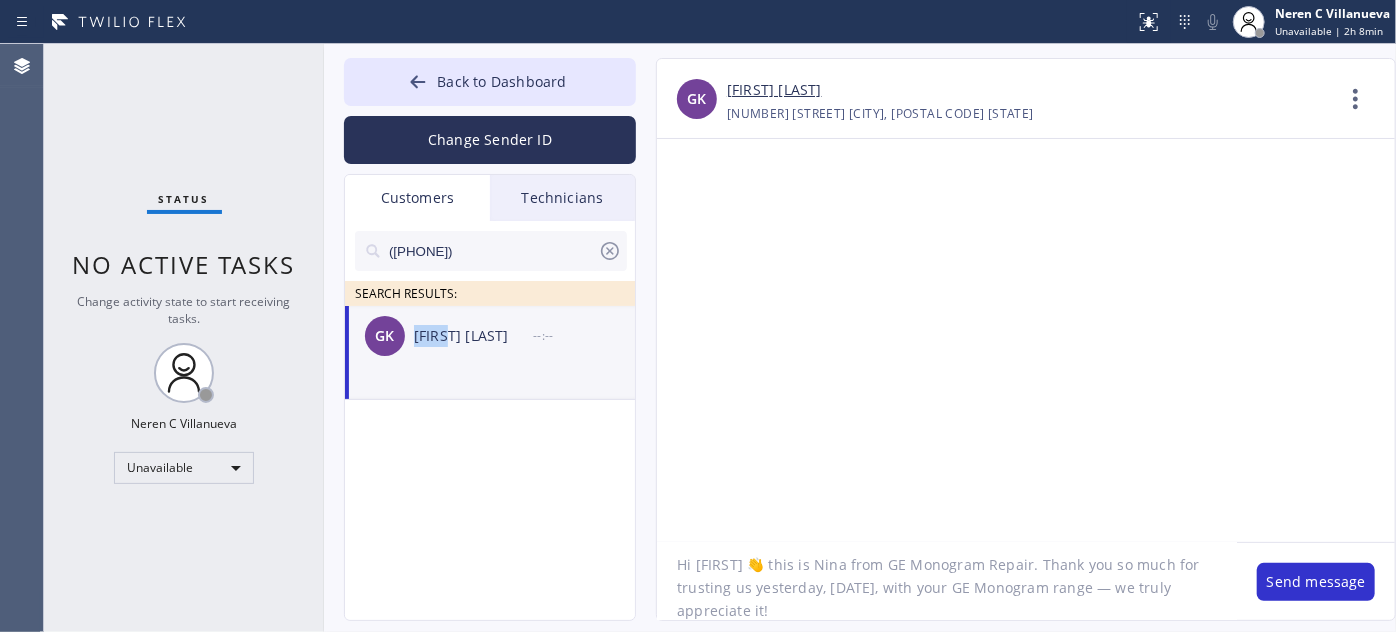 drag, startPoint x: 413, startPoint y: 335, endPoint x: 449, endPoint y: 351, distance: 39.39543 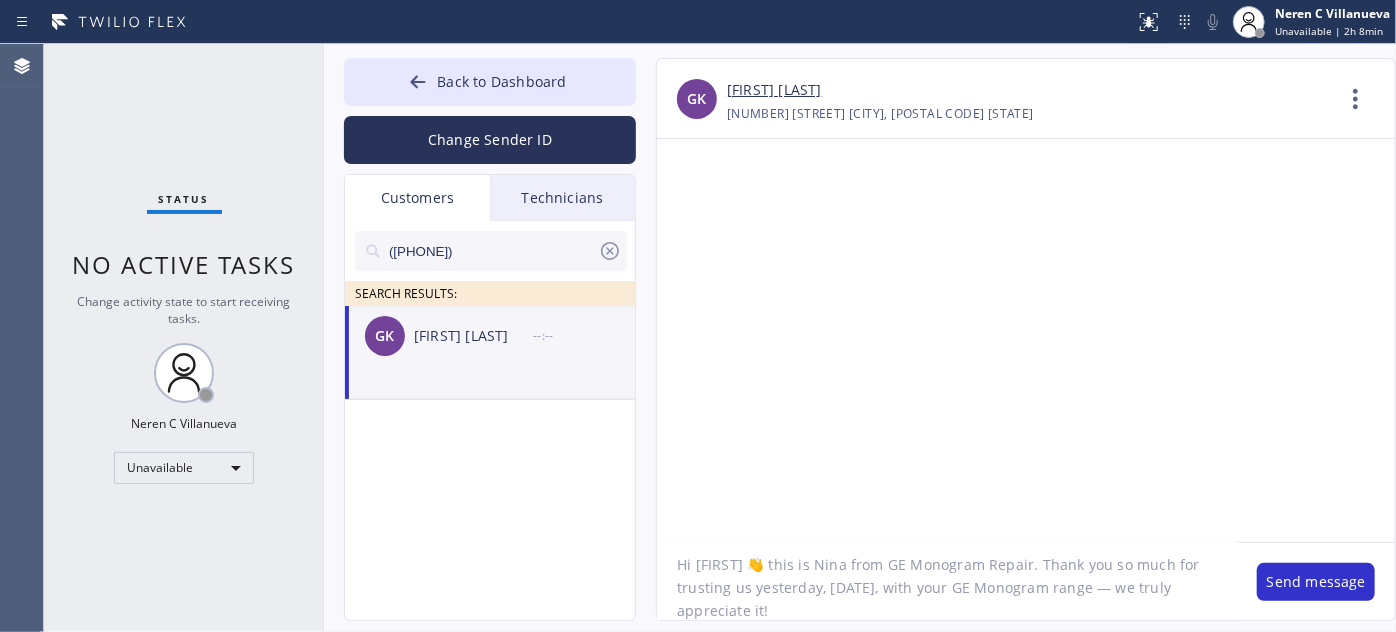 drag, startPoint x: 697, startPoint y: 556, endPoint x: 728, endPoint y: 557, distance: 31.016125 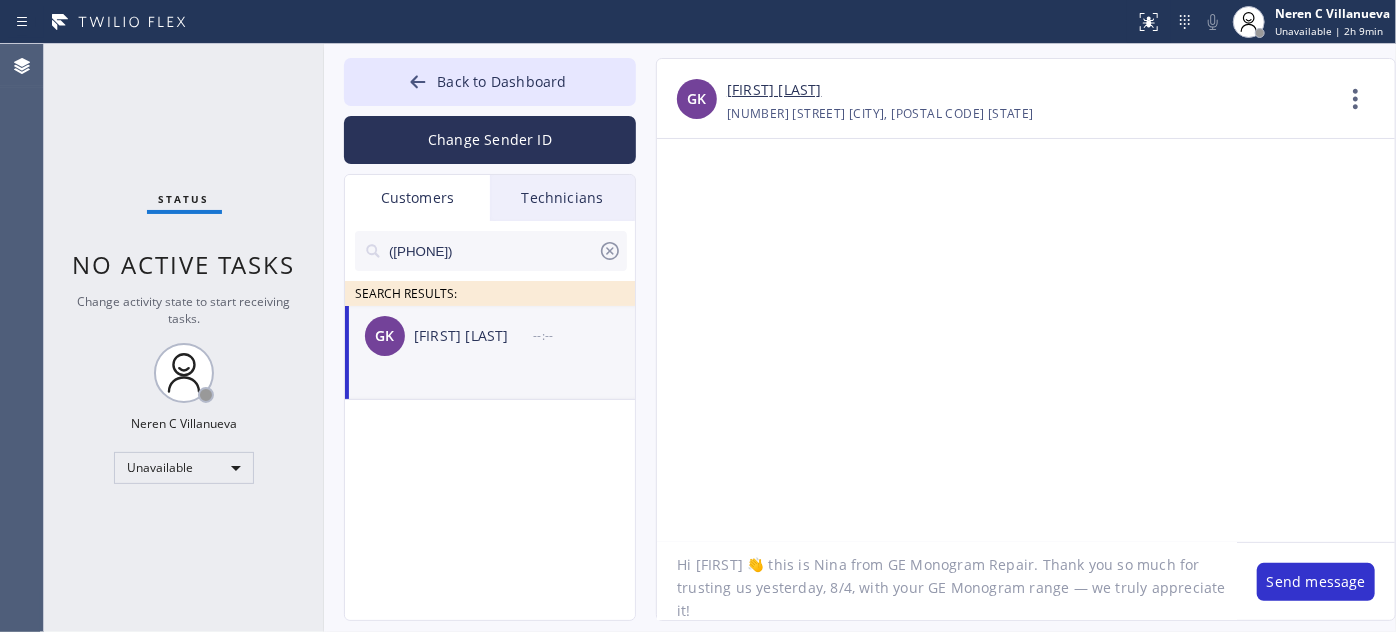 drag, startPoint x: 875, startPoint y: 563, endPoint x: 1013, endPoint y: 561, distance: 138.0145 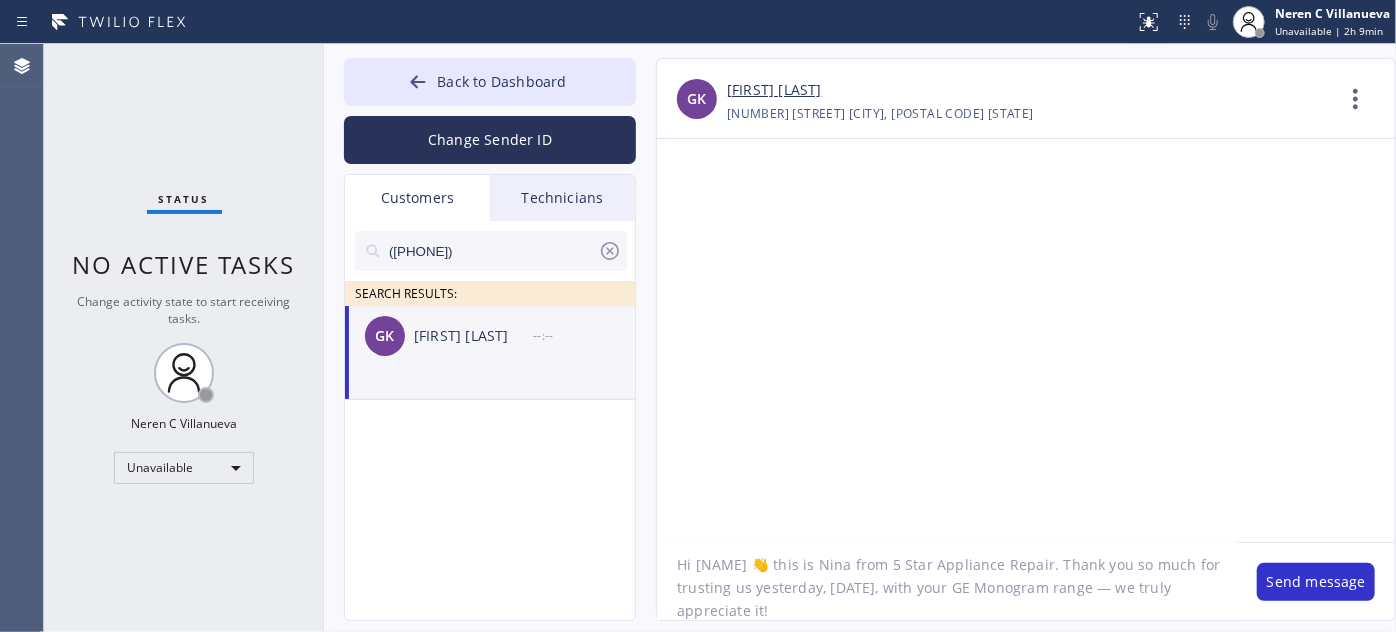 click on "Hi [NAME] 👋 this is Nina from 5 Star Appliance Repair. Thank you so much for trusting us yesterday, [DATE], with your GE Monogram range — we truly appreciate it!" 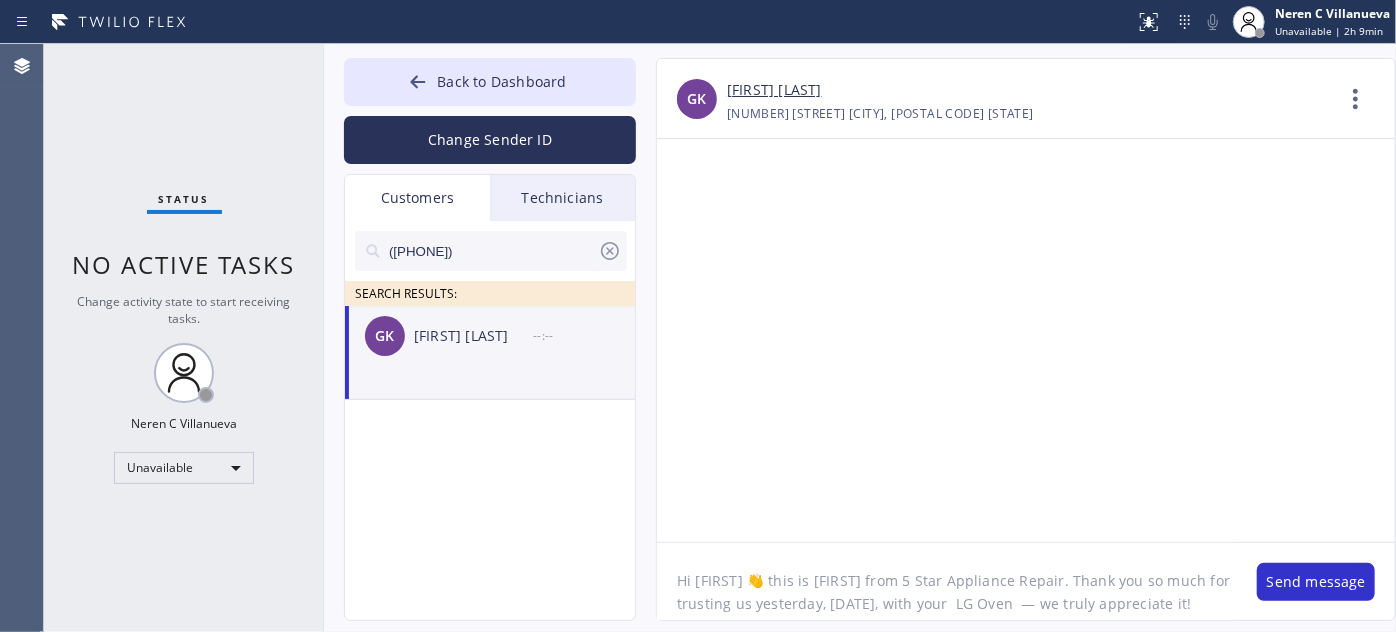 scroll, scrollTop: 0, scrollLeft: 0, axis: both 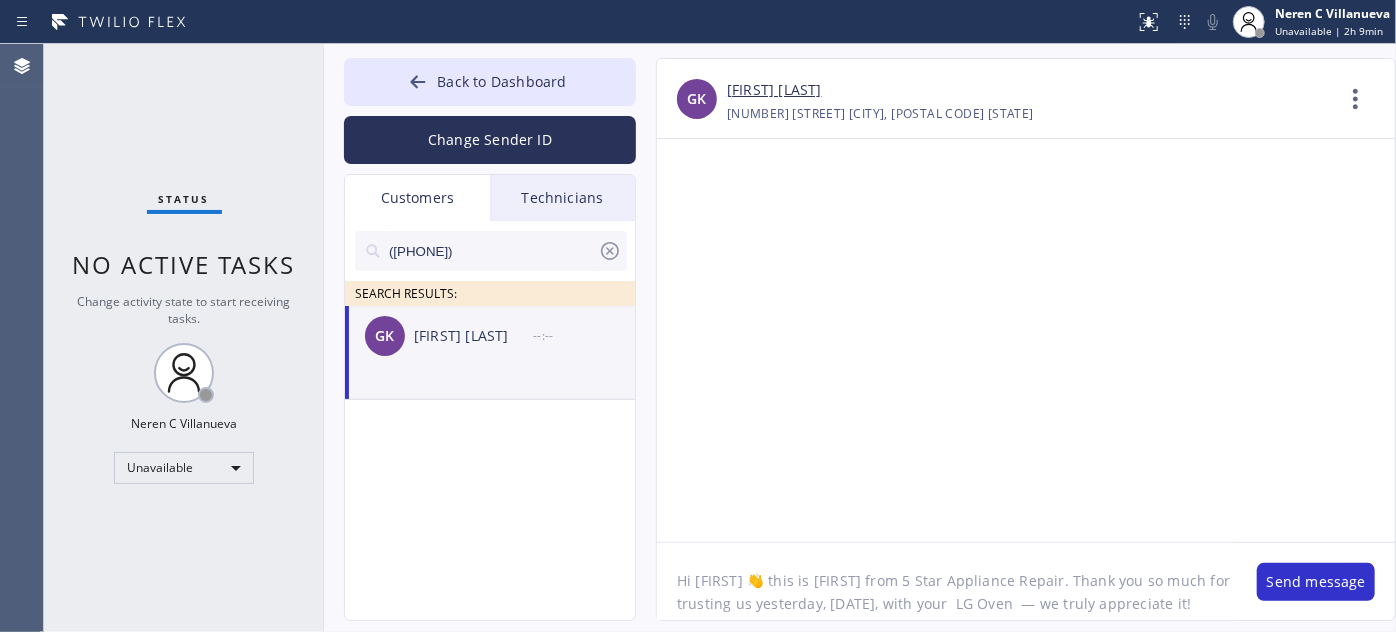 type on "Hi [FIRST] 👋 this is [FIRST] from 5 Star Appliance Repair. Thank you so much for trusting us yesterday, [DATE], with your  LG Oven  — we truly appreciate it!" 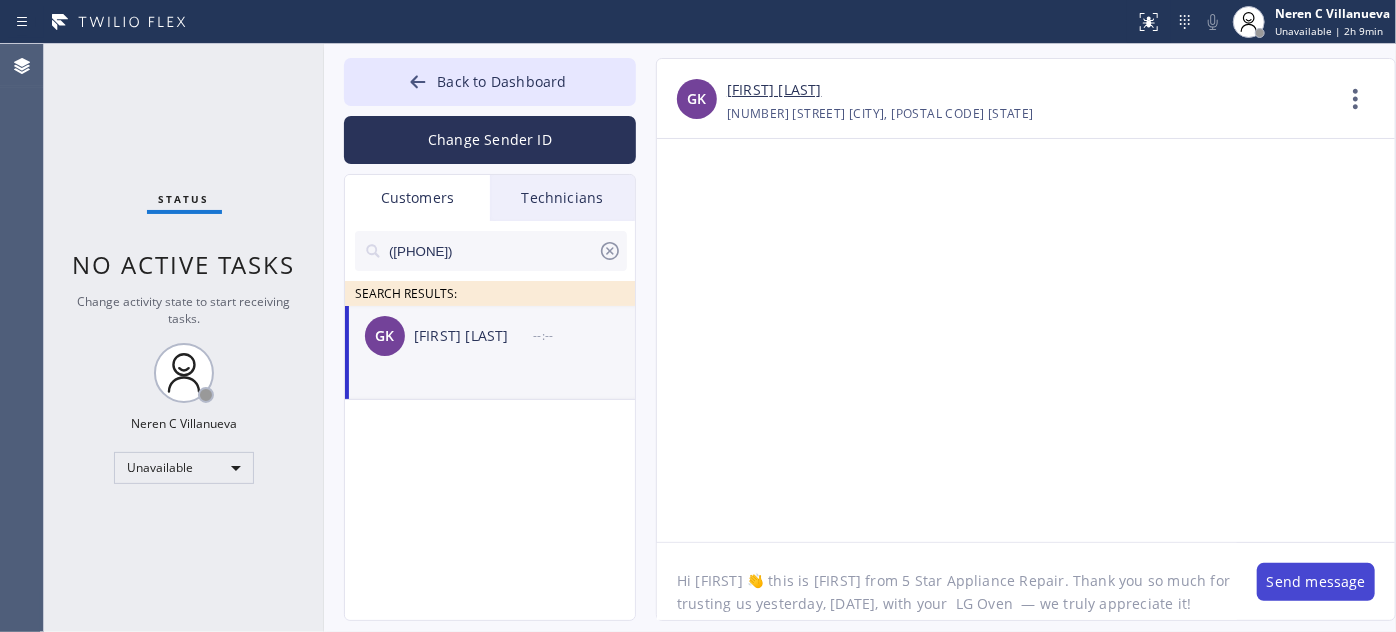 click on "Send message" at bounding box center (1316, 582) 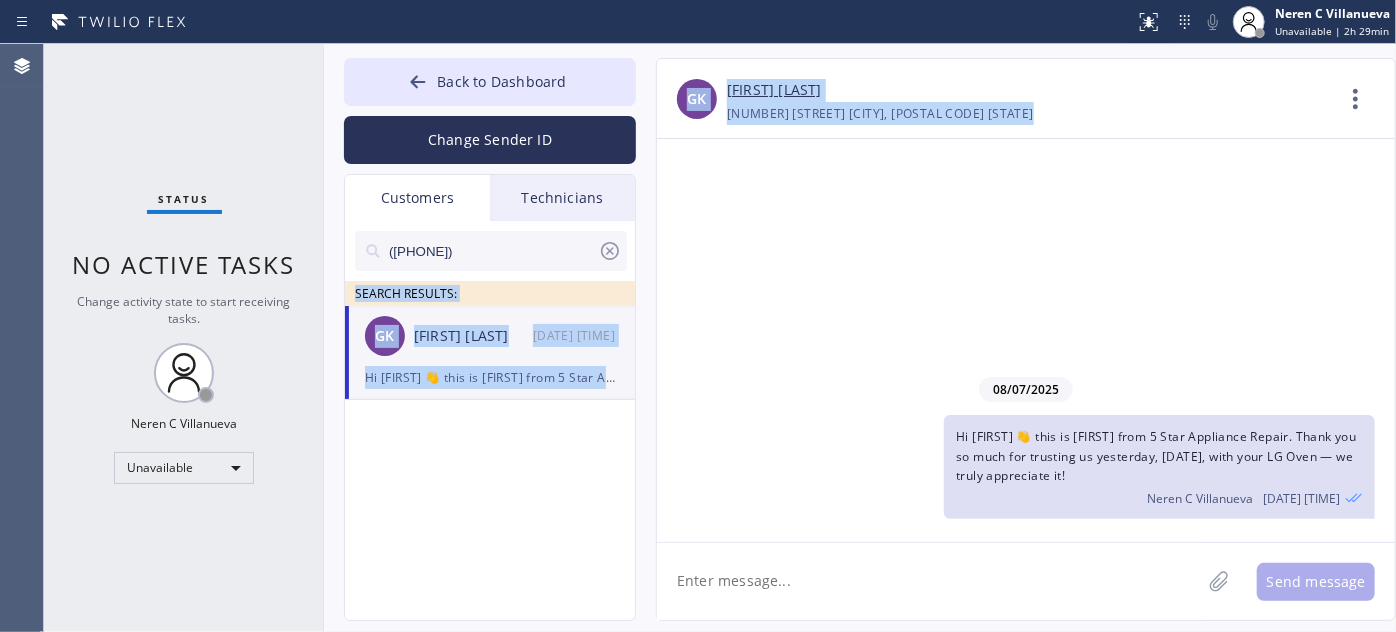 drag, startPoint x: 614, startPoint y: 252, endPoint x: 810, endPoint y: 285, distance: 198.75865 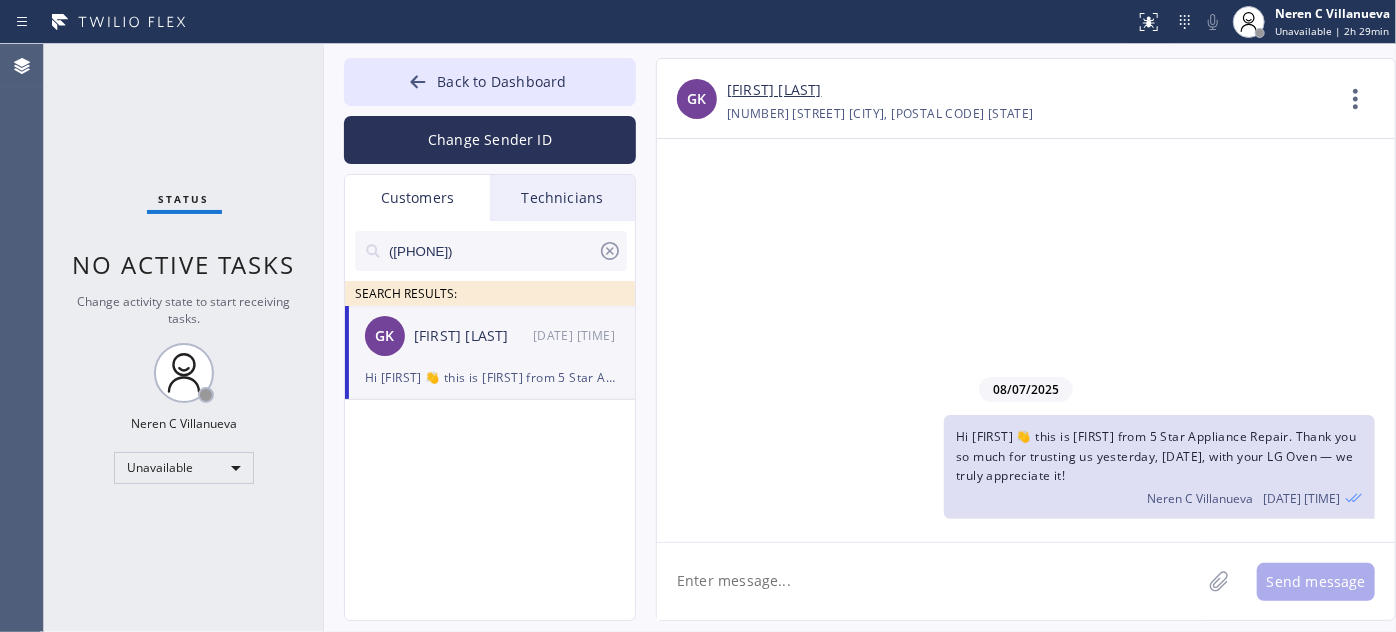 click 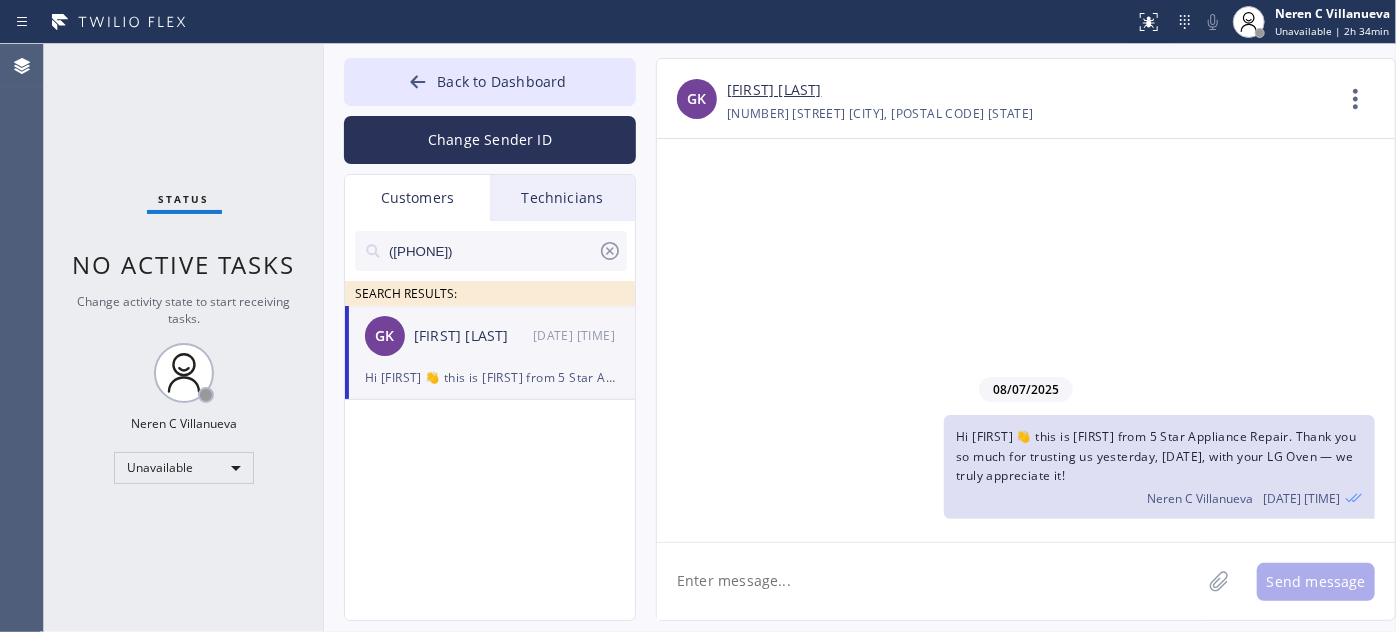 paste on "Just checking in to see if you’ve had a chance to review your 📝 estimate. We’re ready to help with the next steps of your repair whenever you are!
If you have any questions or would like to move forward, feel free to reach out. 🙏" 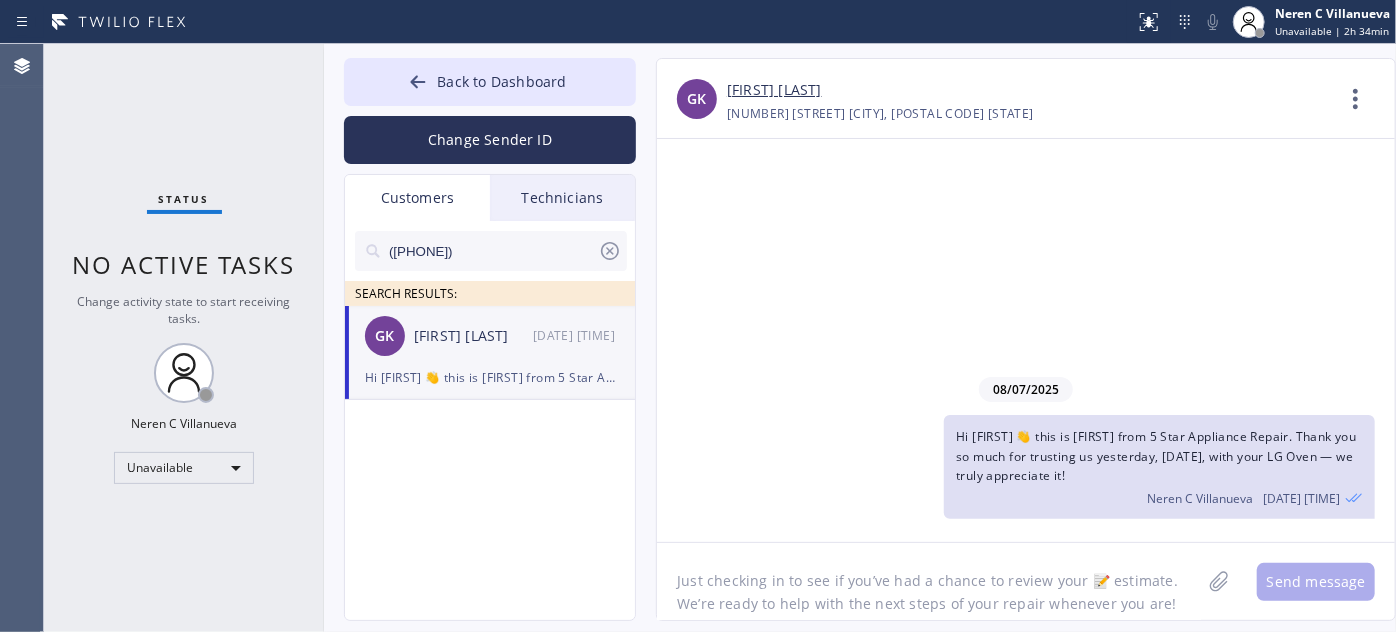 scroll, scrollTop: 40, scrollLeft: 0, axis: vertical 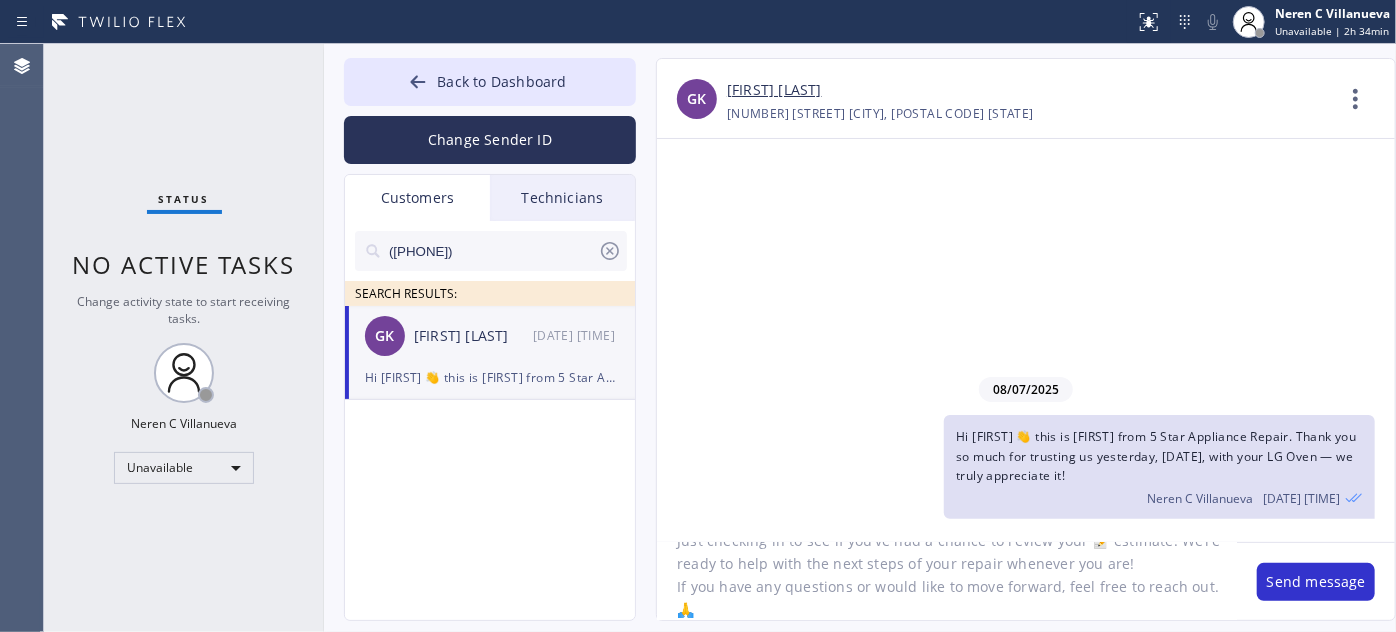 click on "Just checking in to see if you’ve had a chance to review your 📝 estimate. We’re ready to help with the next steps of your repair whenever you are!
If you have any questions or would like to move forward, feel free to reach out. 🙏" 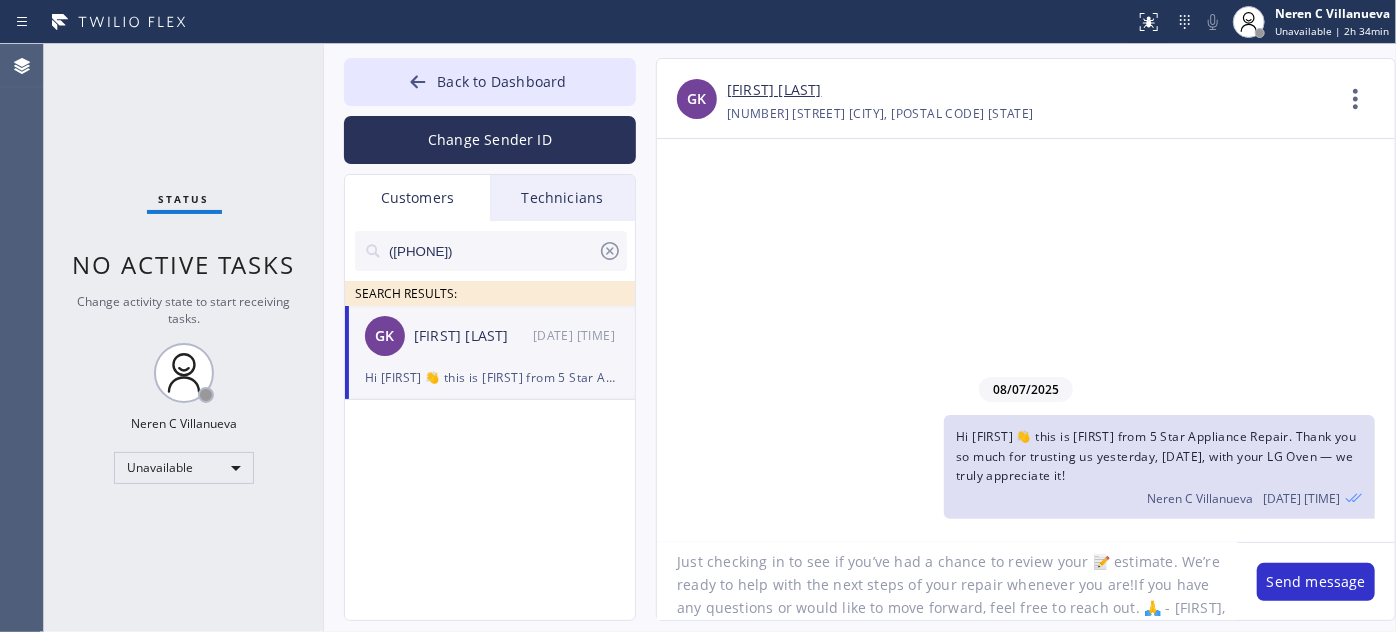 scroll, scrollTop: 17, scrollLeft: 0, axis: vertical 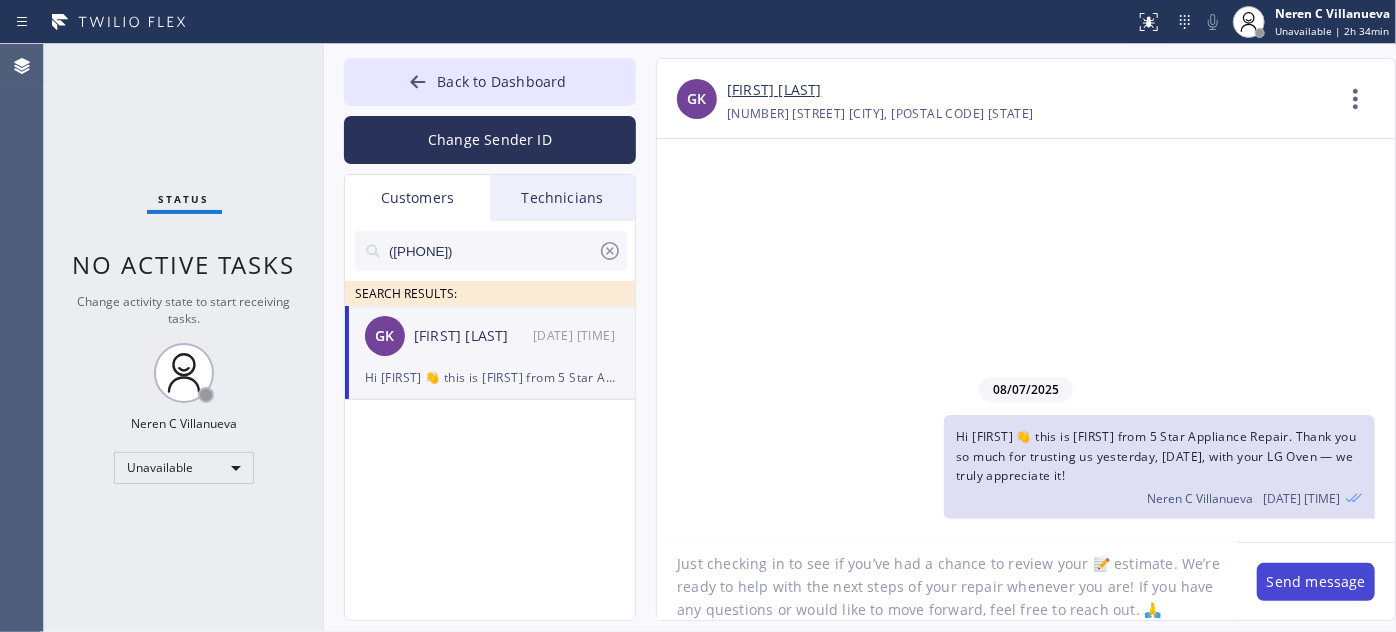 type on "Just checking in to see if you’ve had a chance to review your 📝 estimate. We’re ready to help with the next steps of your repair whenever you are! If you have any questions or would like to move forward, feel free to reach out. 🙏" 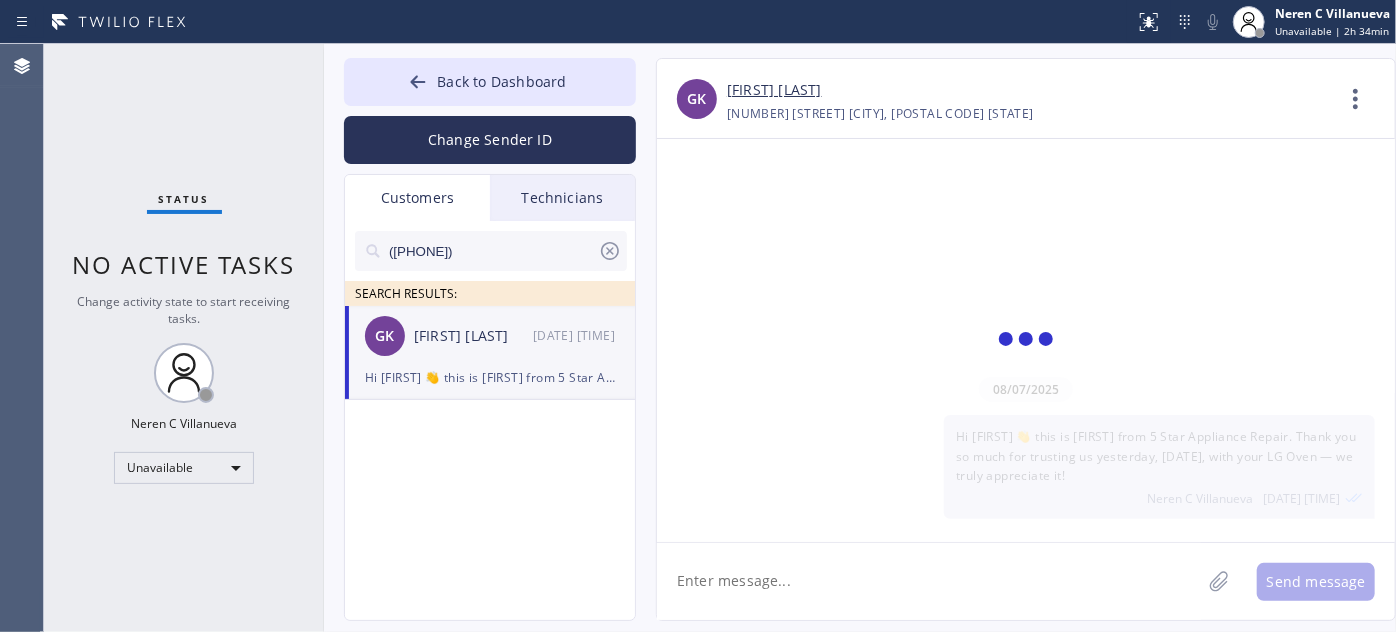 scroll, scrollTop: 0, scrollLeft: 0, axis: both 